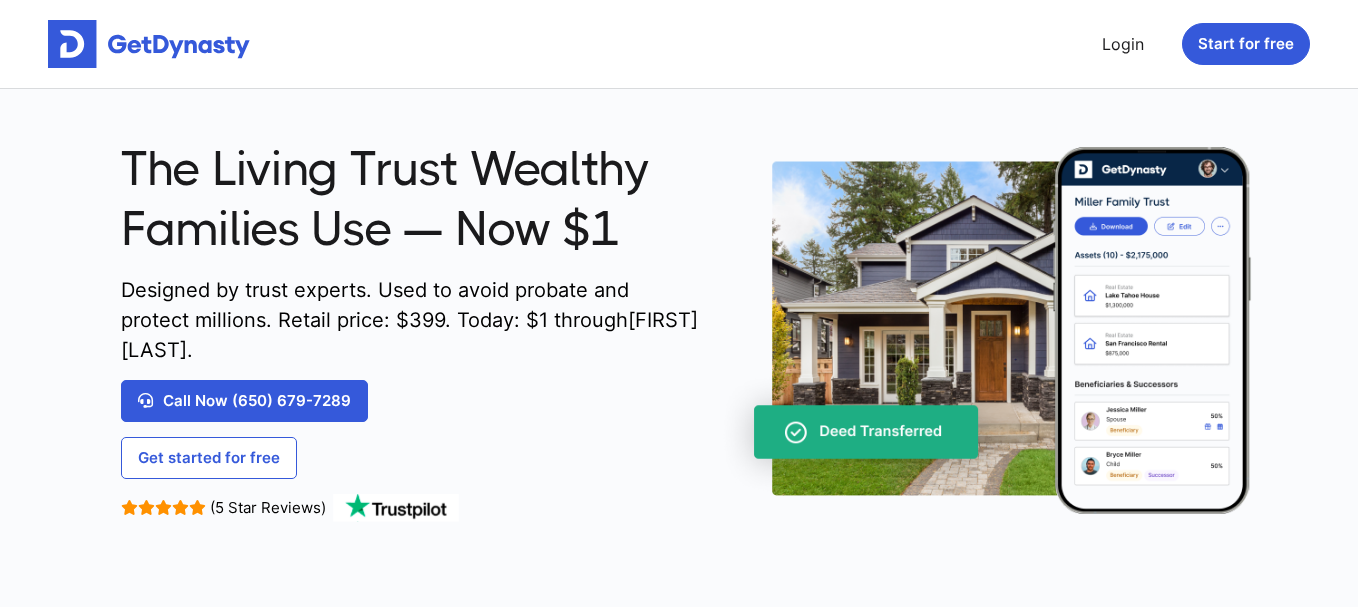 scroll, scrollTop: 0, scrollLeft: 0, axis: both 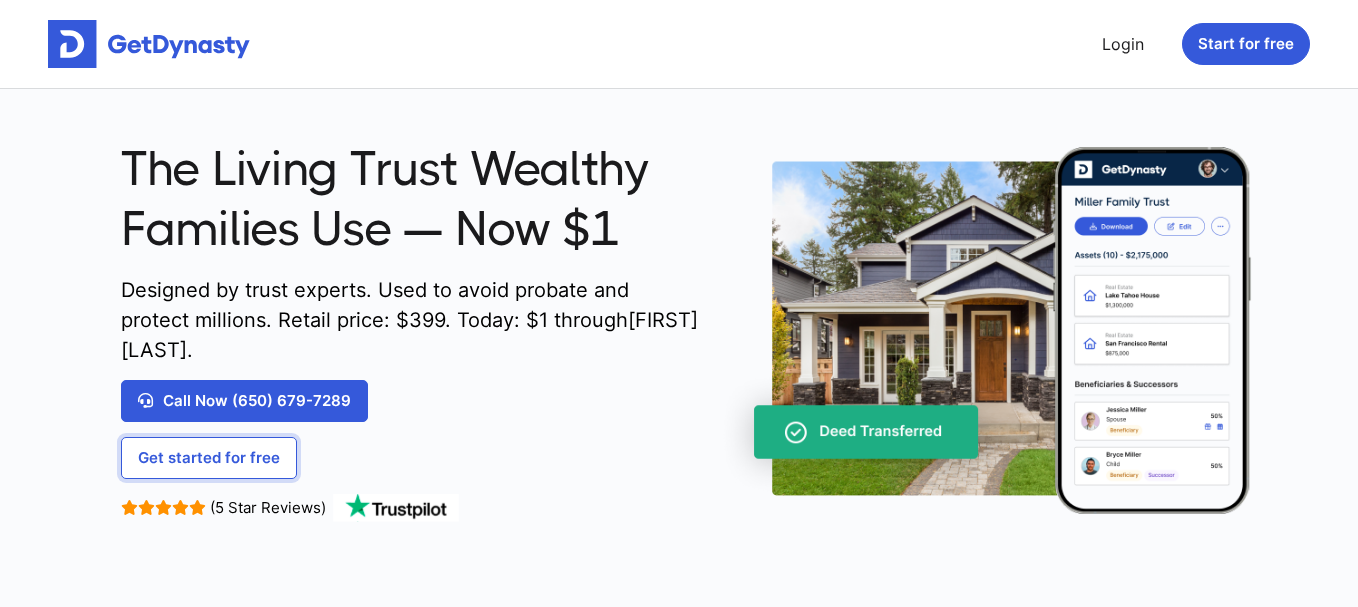click on "Get started for free" at bounding box center [209, 458] 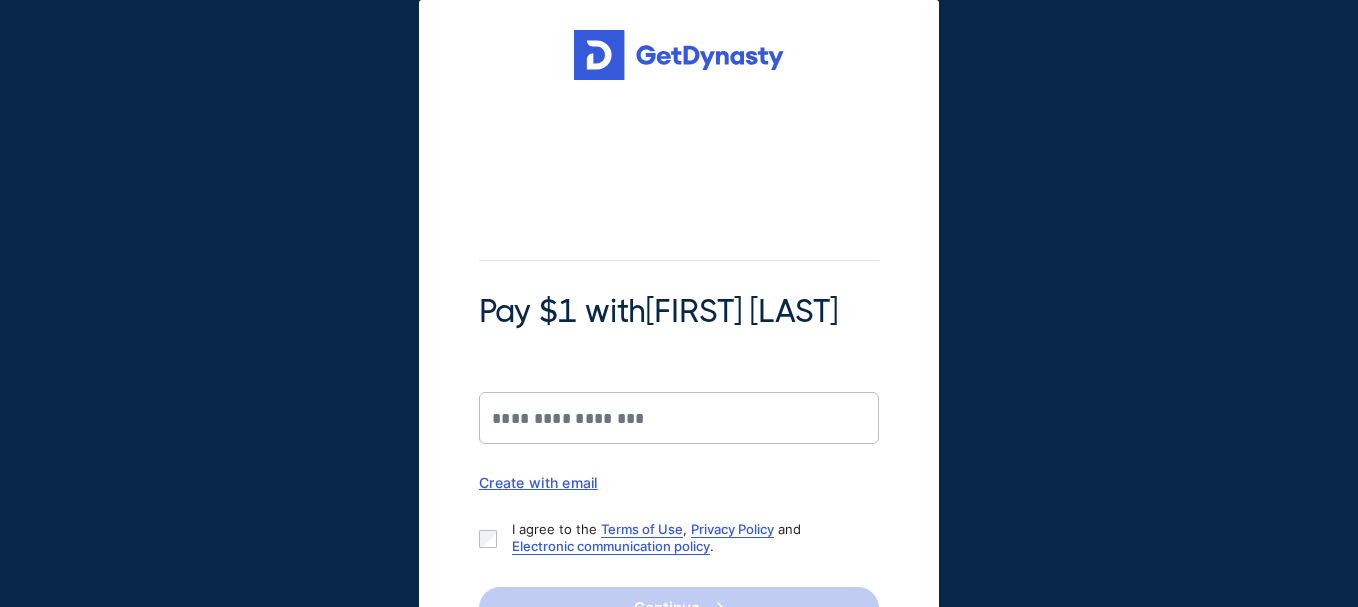 scroll, scrollTop: 0, scrollLeft: 0, axis: both 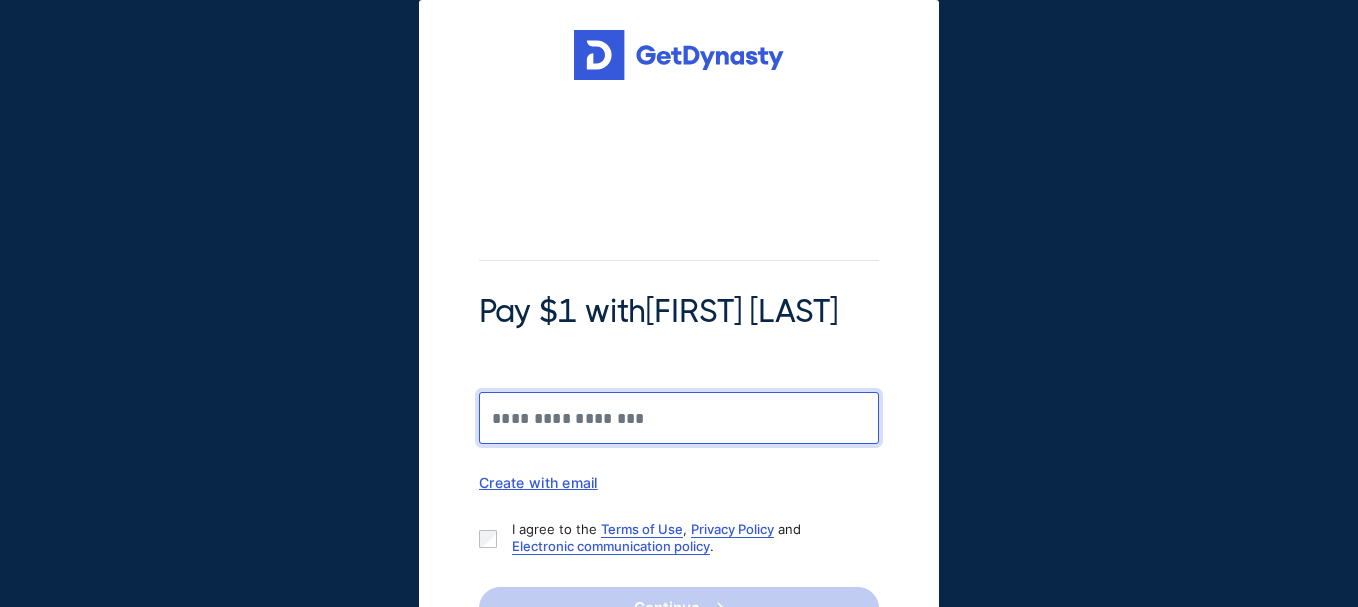 click on "Pay $1 with  [FIRST] [LAST]" at bounding box center [679, 418] 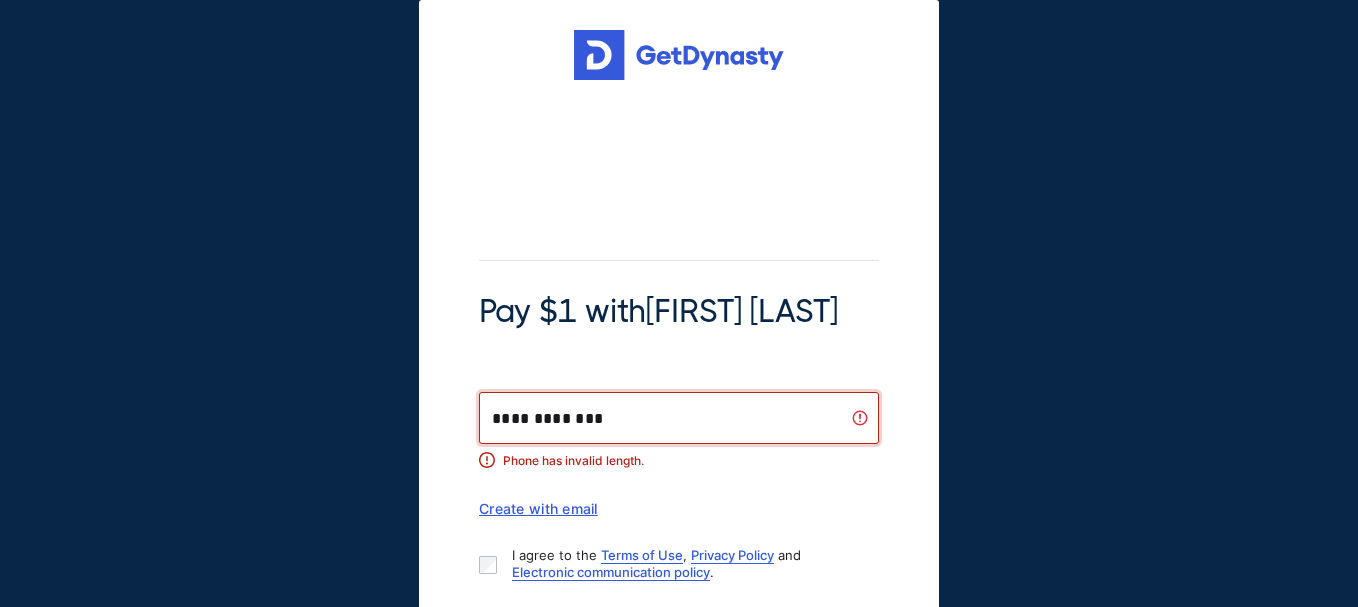 type on "**********" 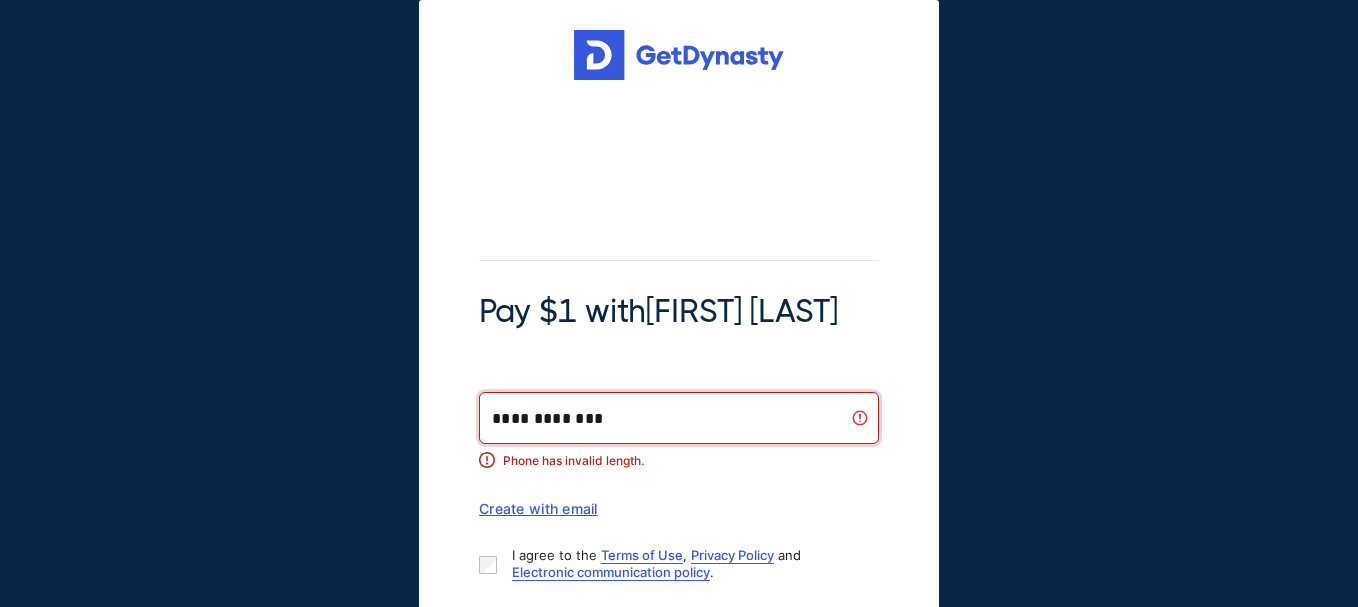click on "Create with email" at bounding box center [679, 508] 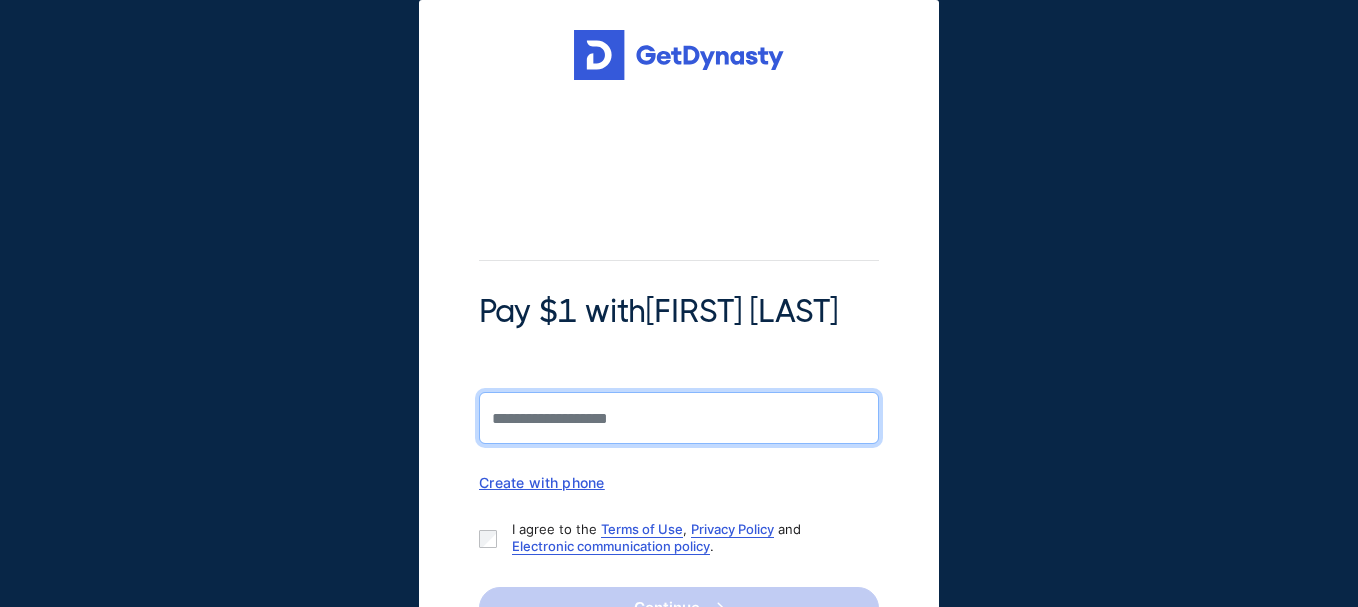 click on "Pay $1 with  [FIRST] [LAST]" at bounding box center (679, 418) 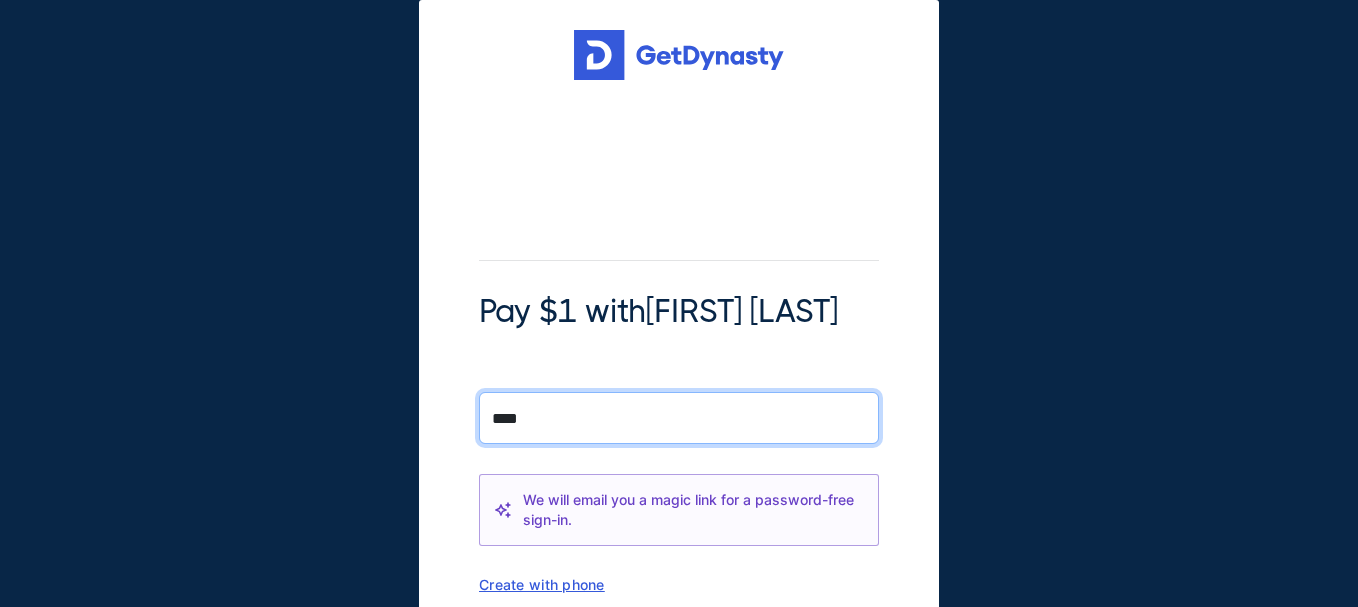 type on "**********" 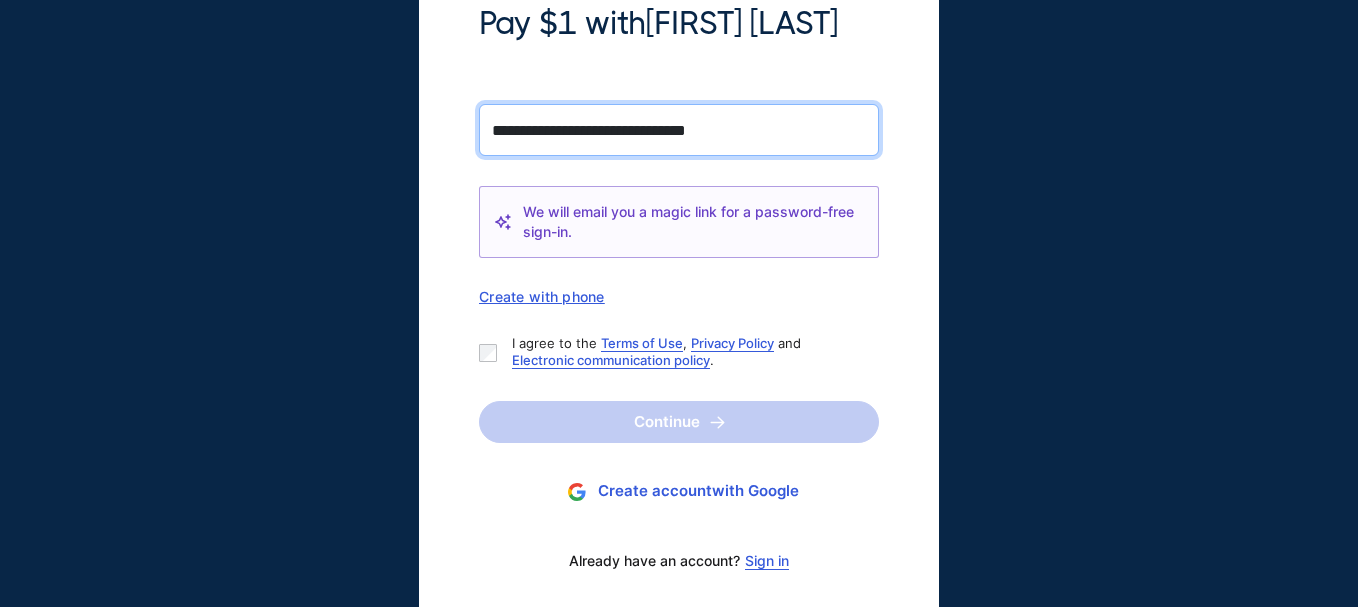 scroll, scrollTop: 293, scrollLeft: 0, axis: vertical 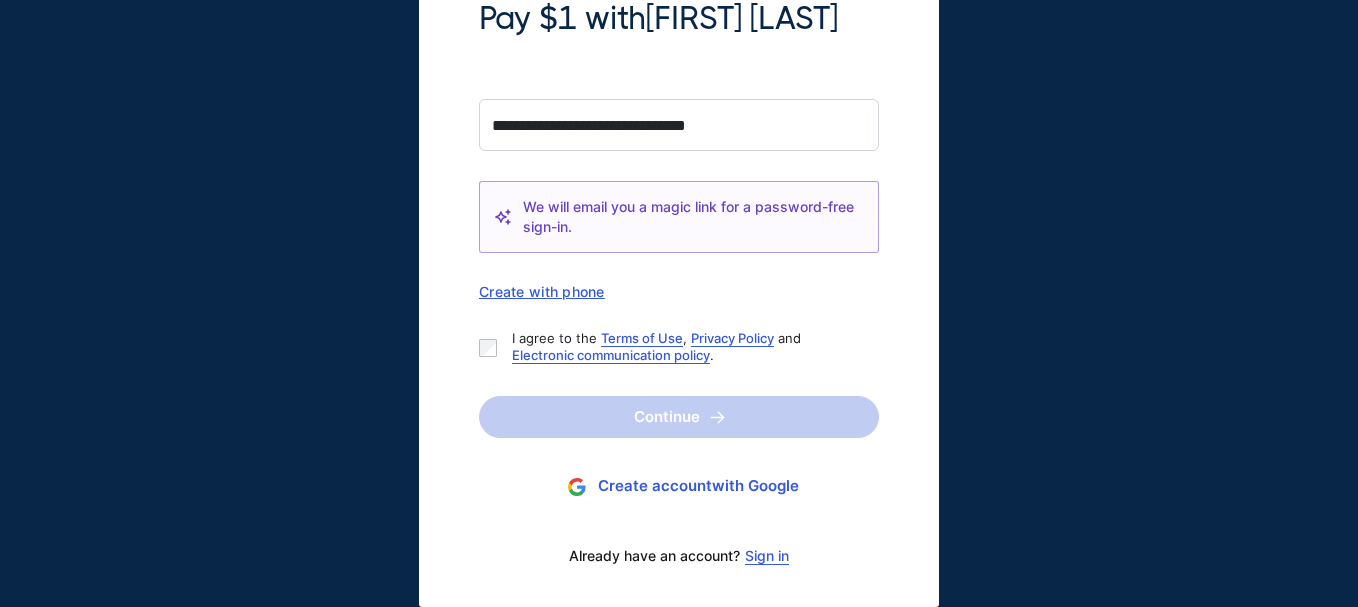 click on "Terms of Use" at bounding box center [642, 338] 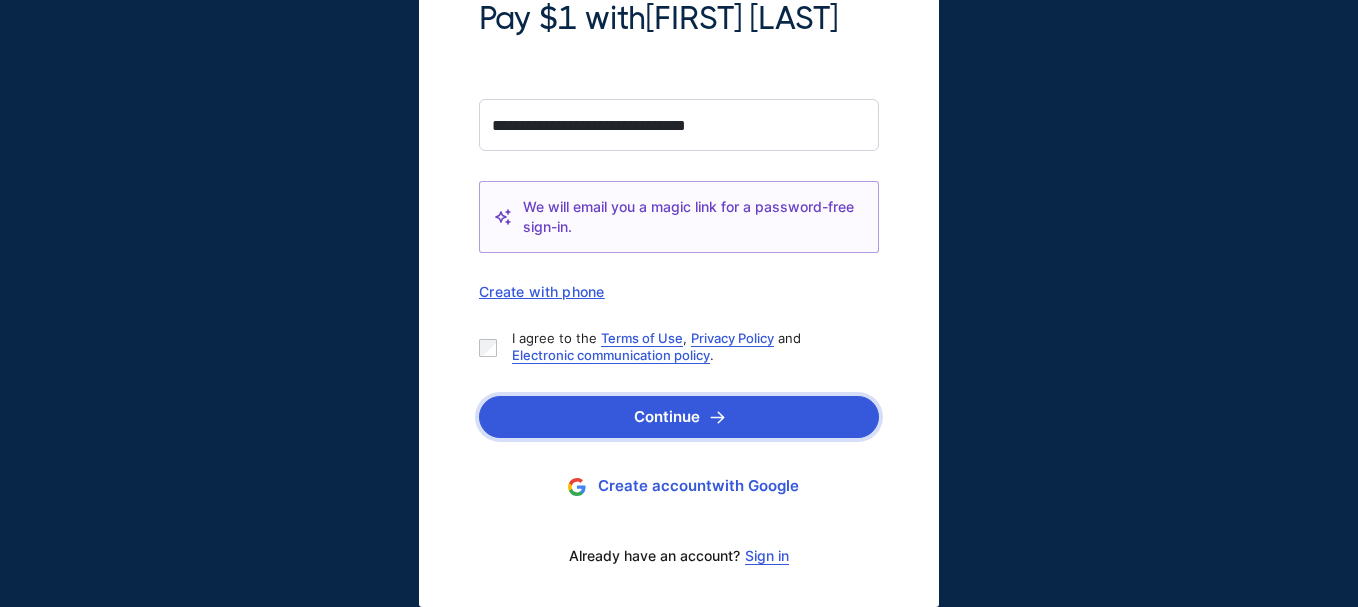 click on "Continue" at bounding box center [679, 417] 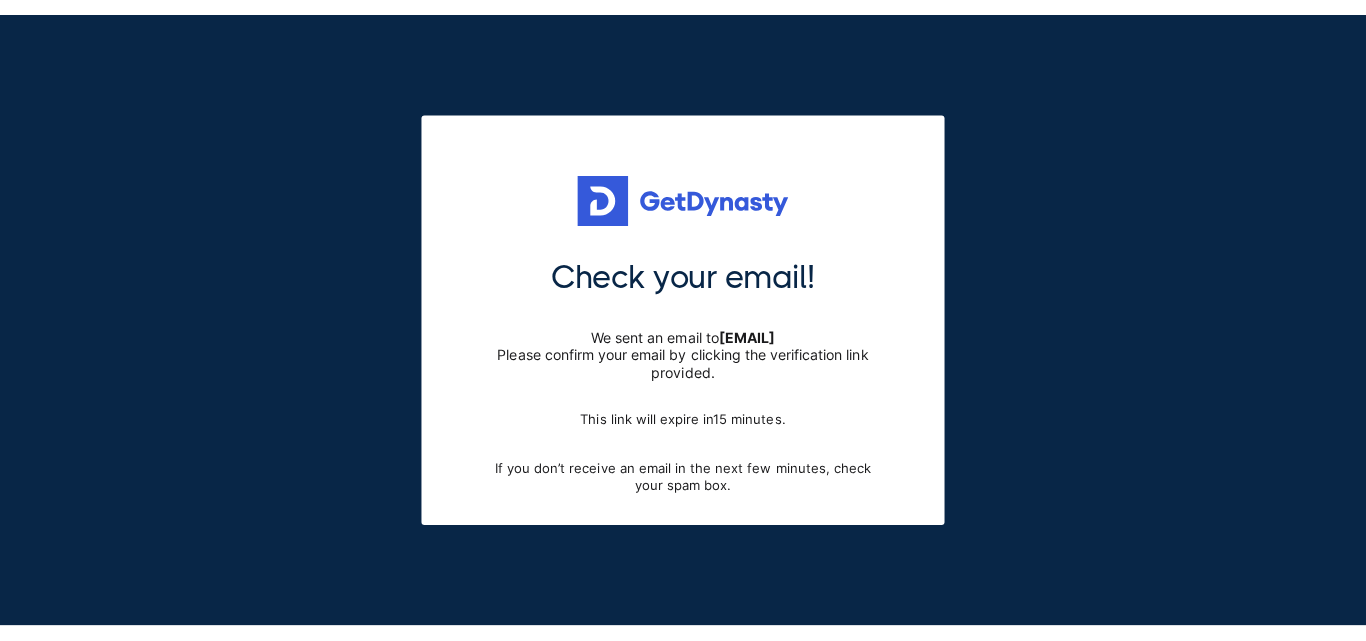scroll, scrollTop: 0, scrollLeft: 0, axis: both 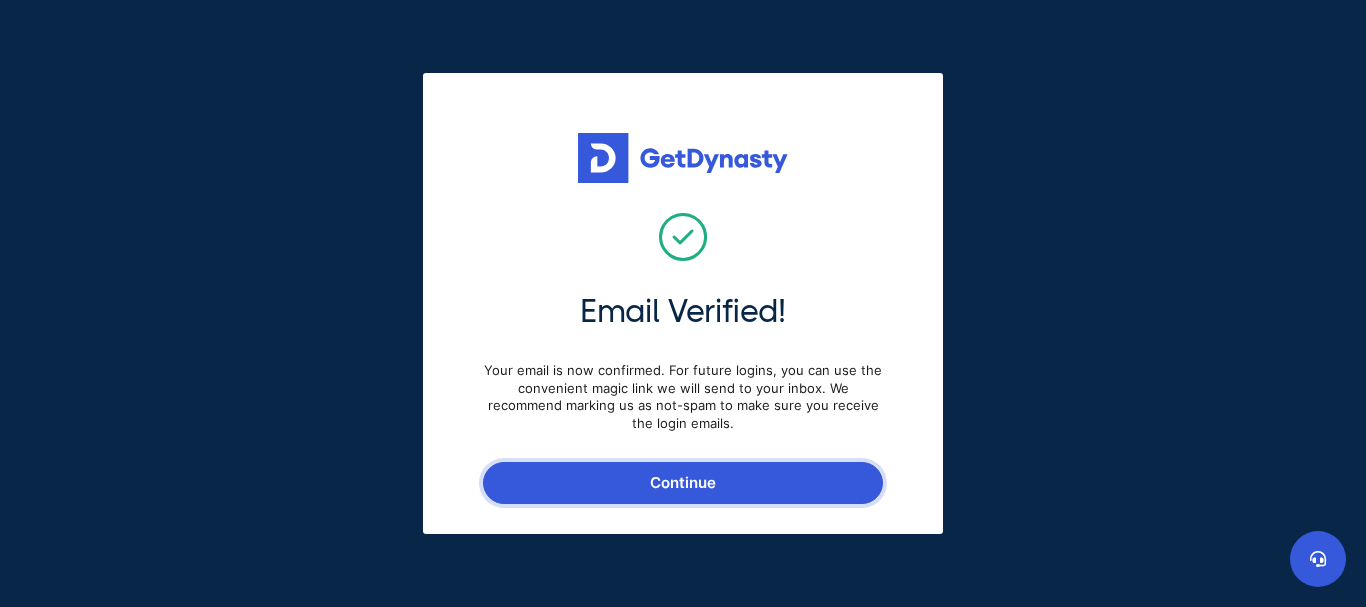 click on "Continue" at bounding box center [683, 483] 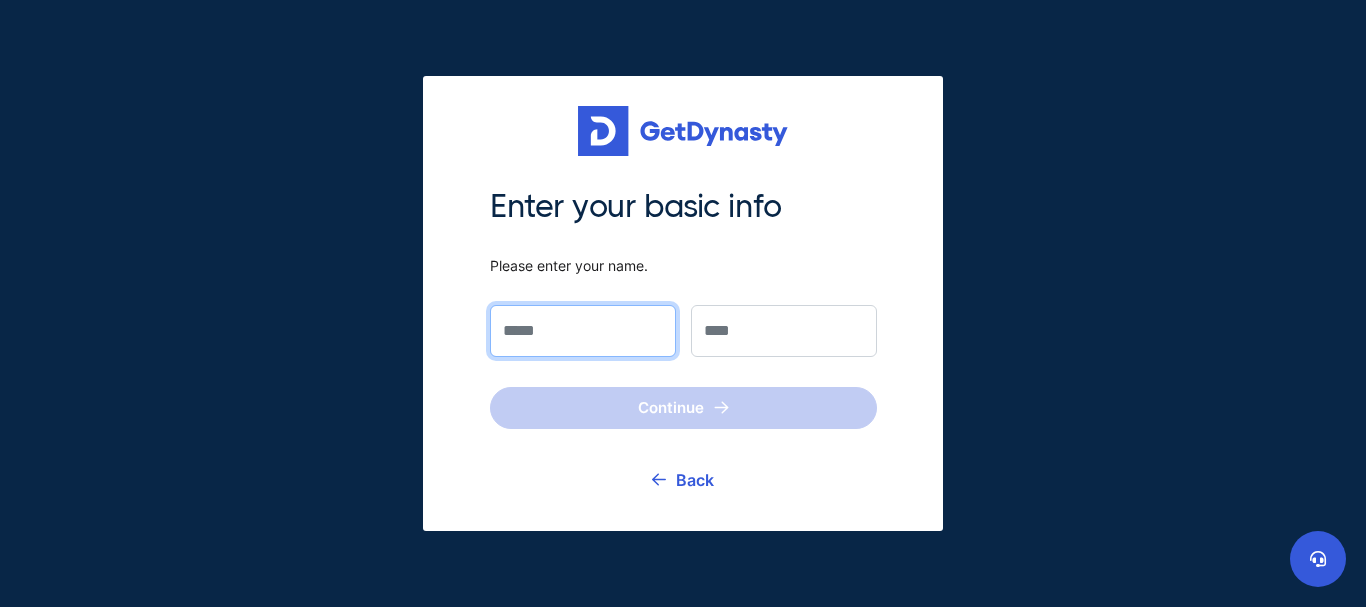 click at bounding box center [583, 331] 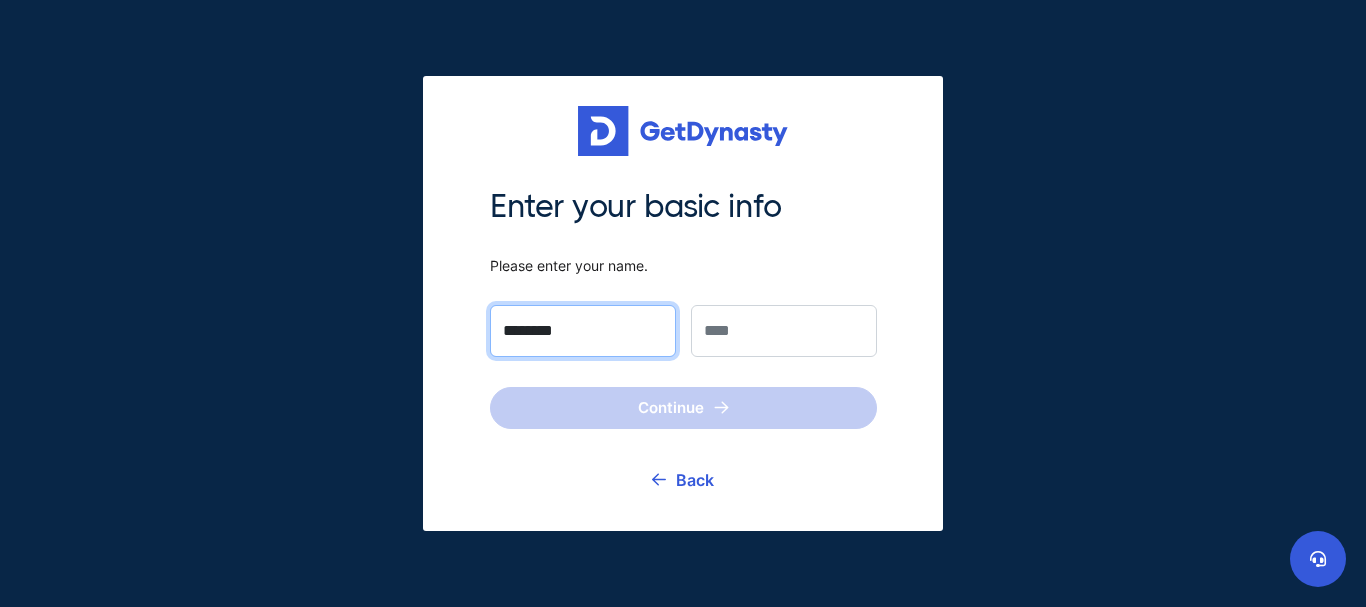 type on "********" 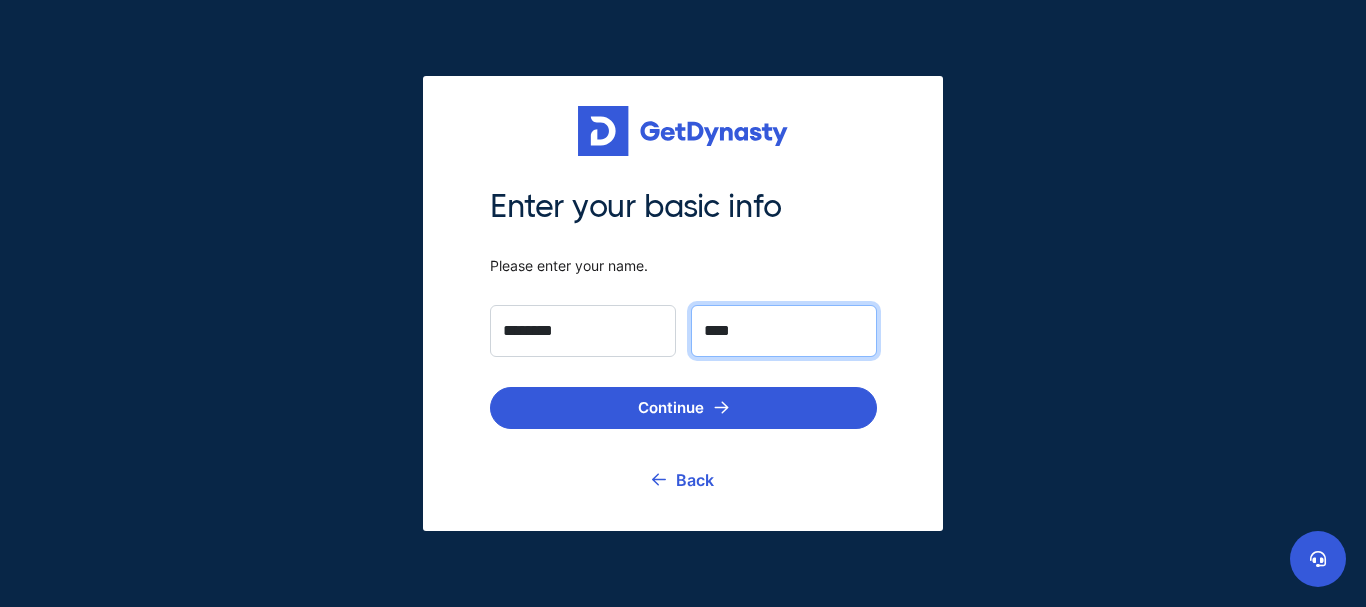 type on "****" 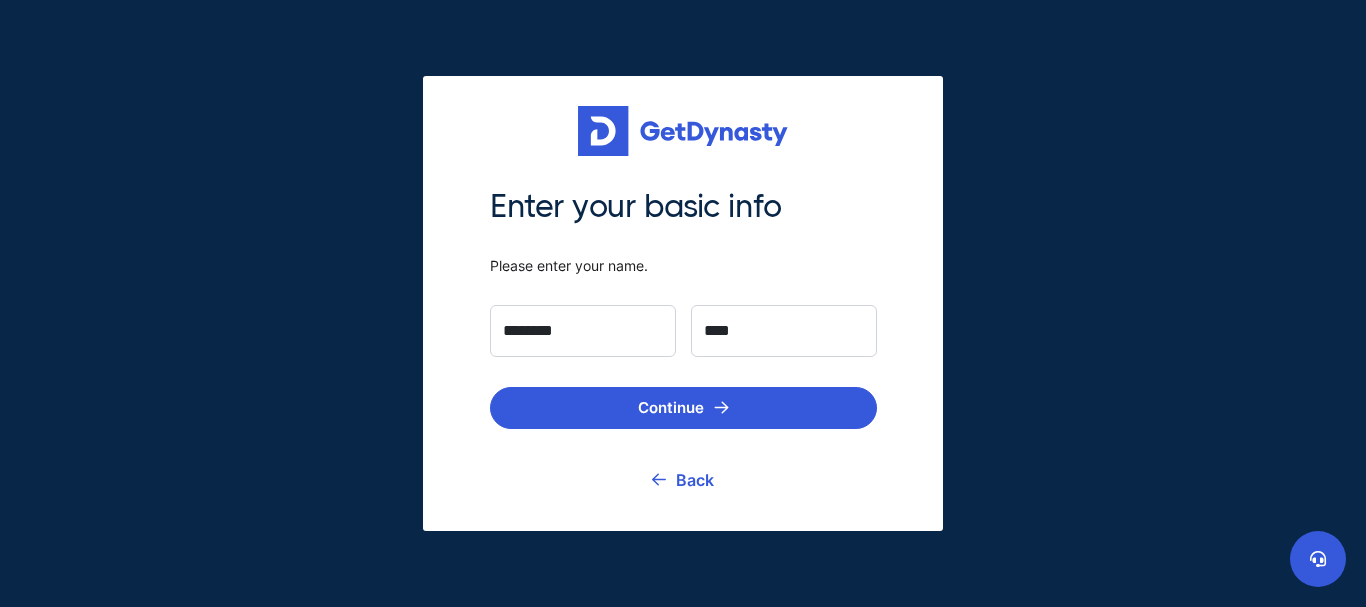 click on "Please enter your name." at bounding box center (683, 266) 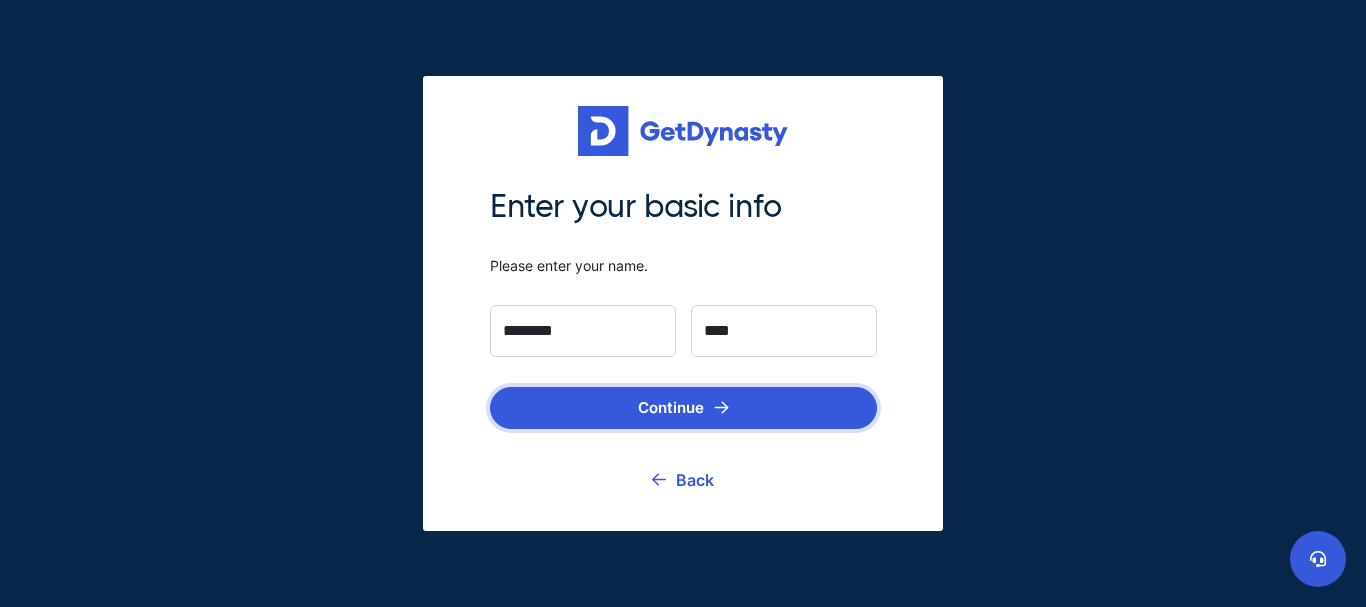 click on "Continue" at bounding box center [683, 408] 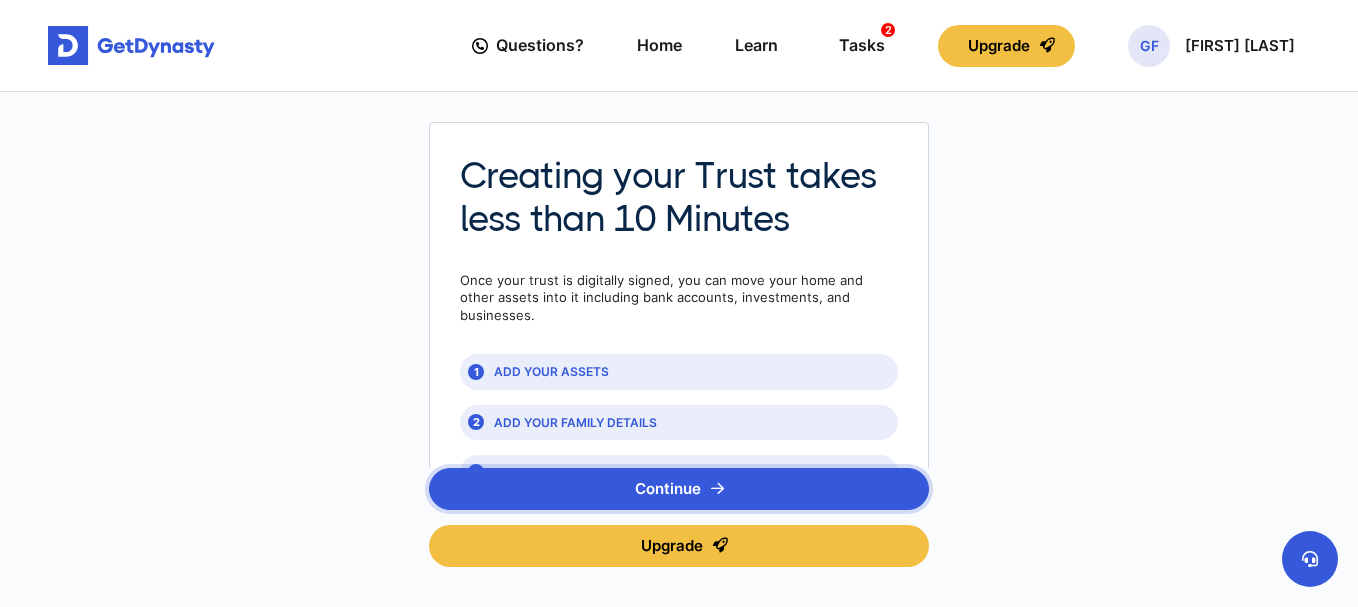 click on "Continue" at bounding box center [679, 489] 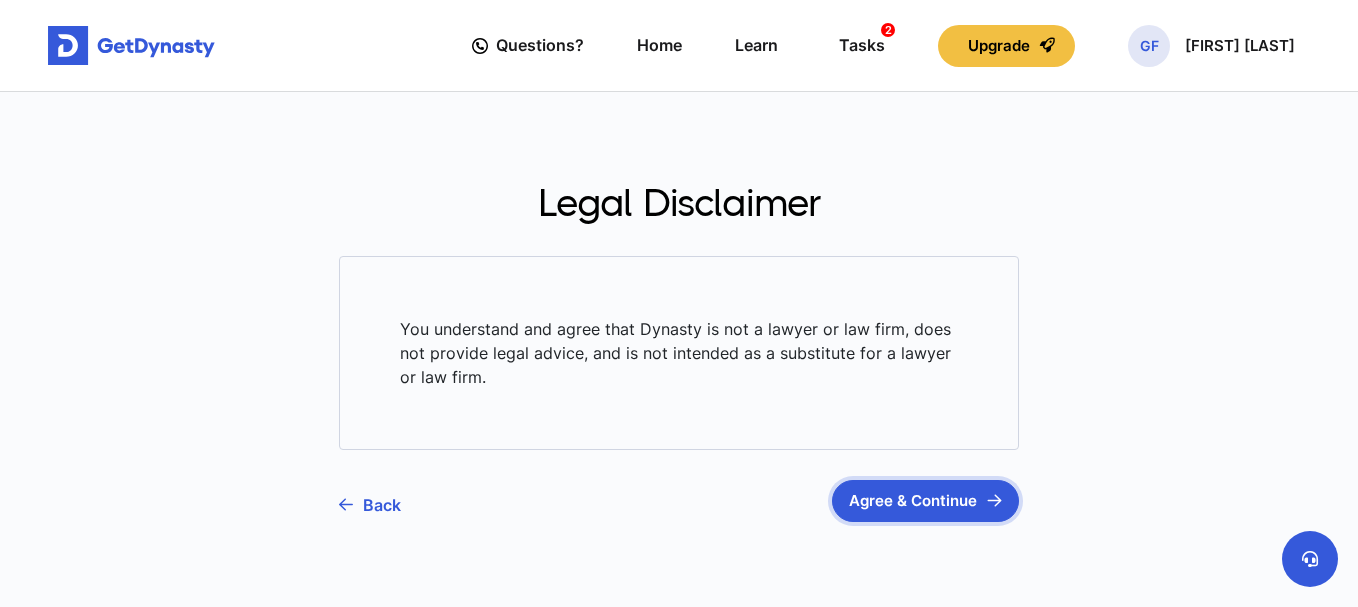 click on "Agree & Continue" at bounding box center [925, 501] 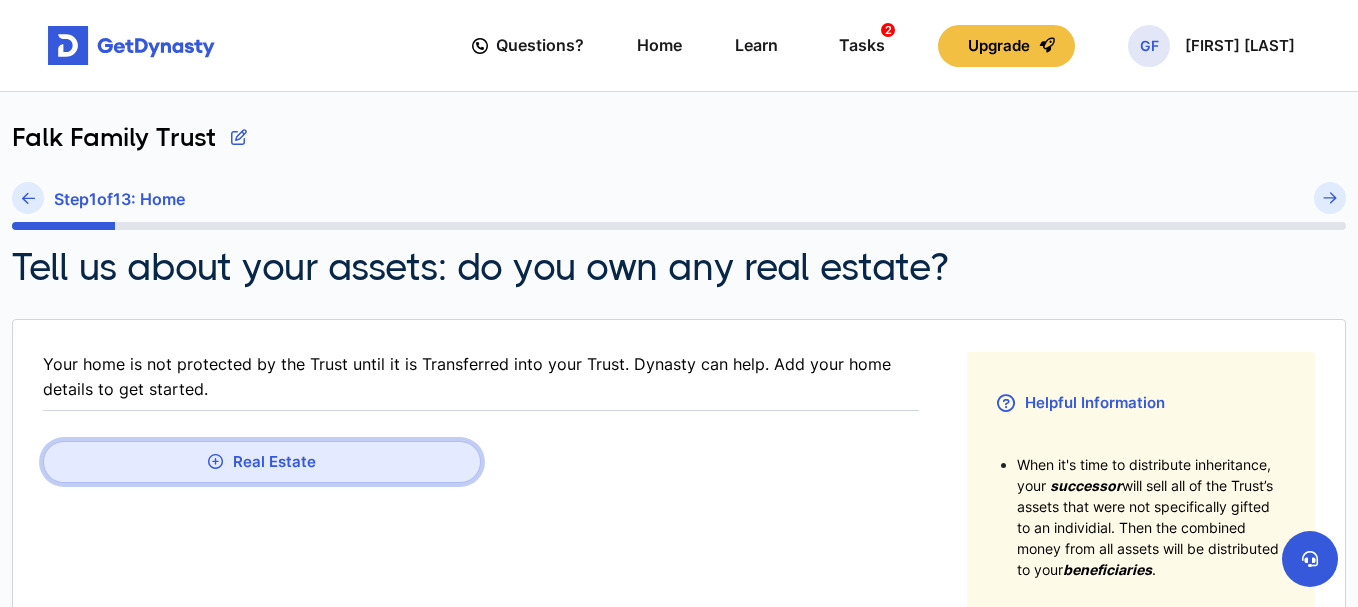 click on "Real Estate" at bounding box center (262, 462) 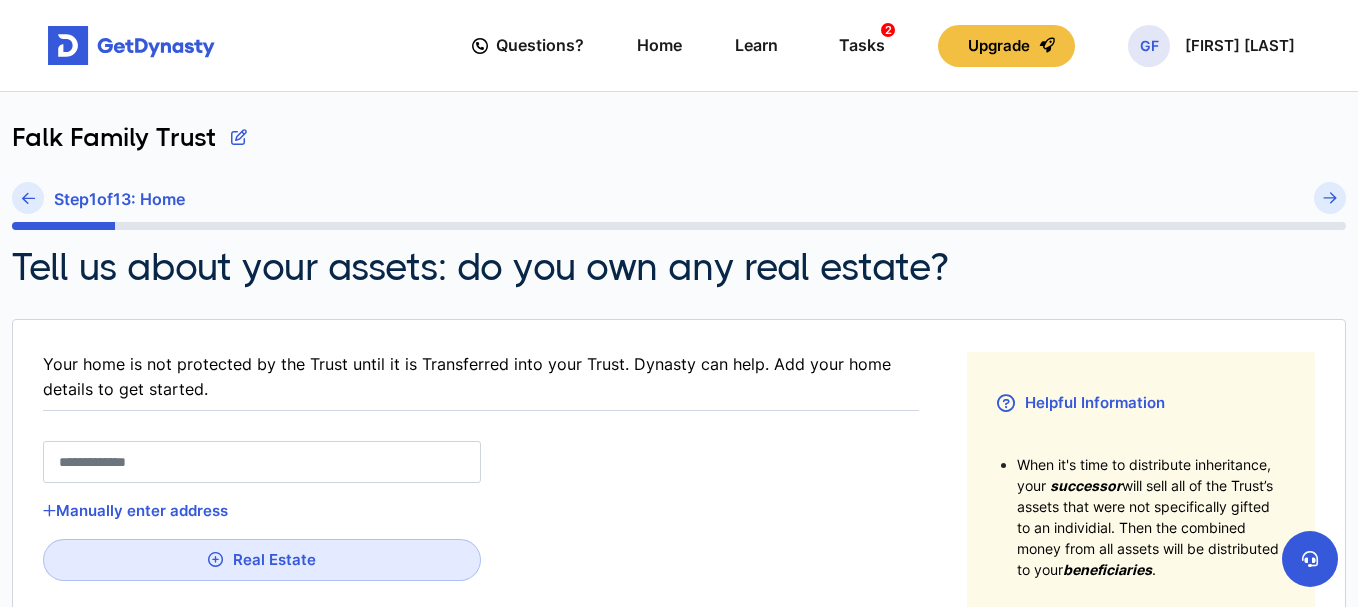 click at bounding box center [262, 462] 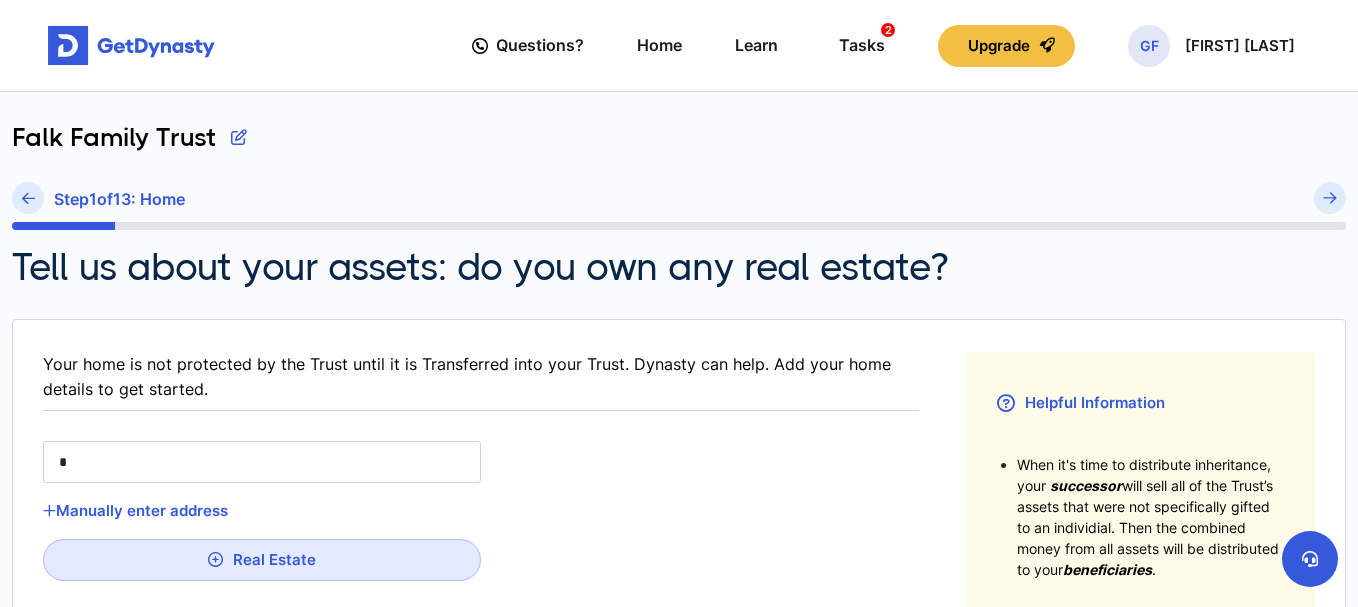 type on "**" 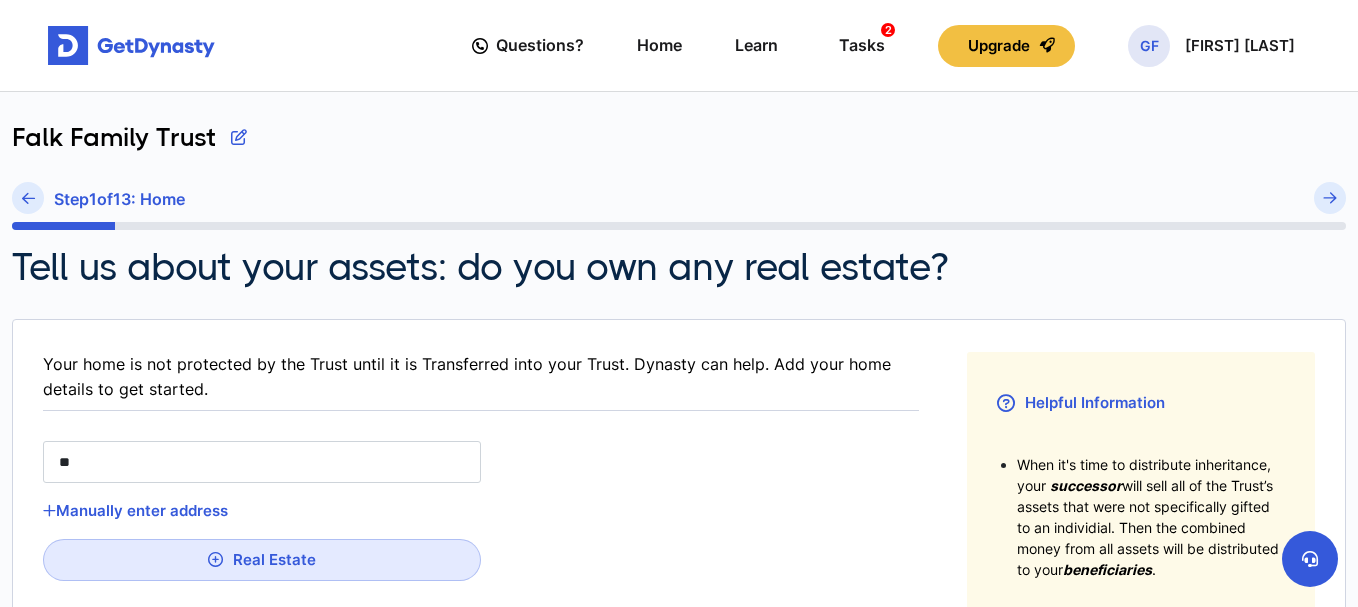 type on "***" 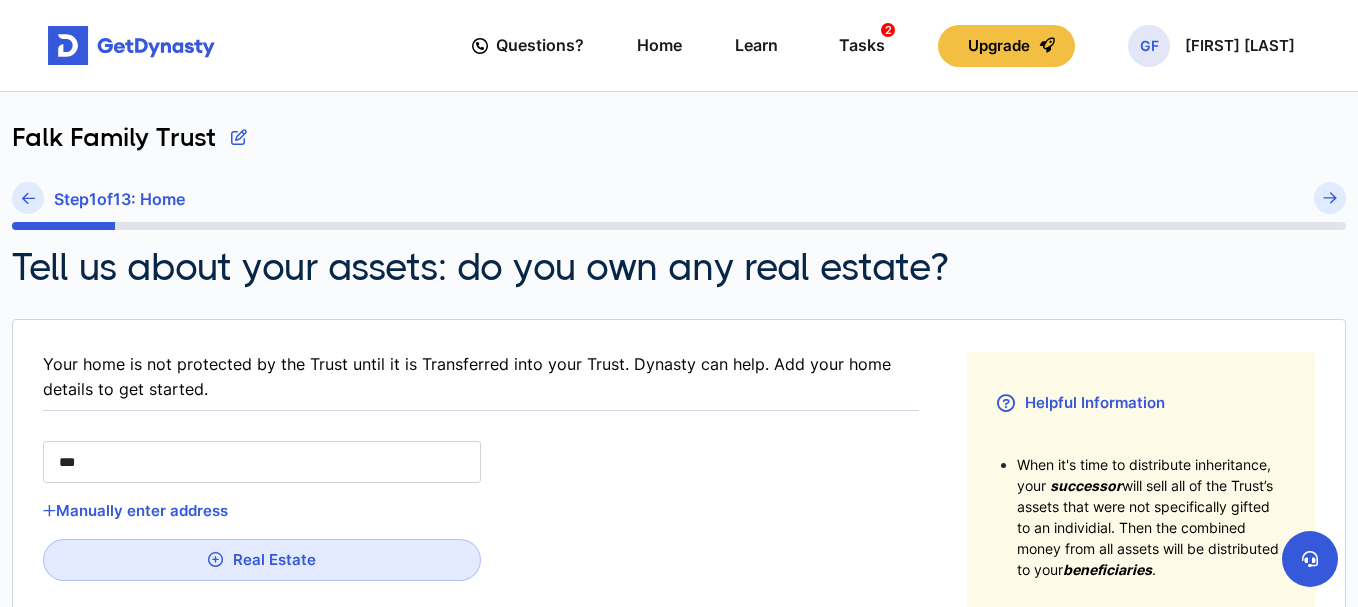 type on "****" 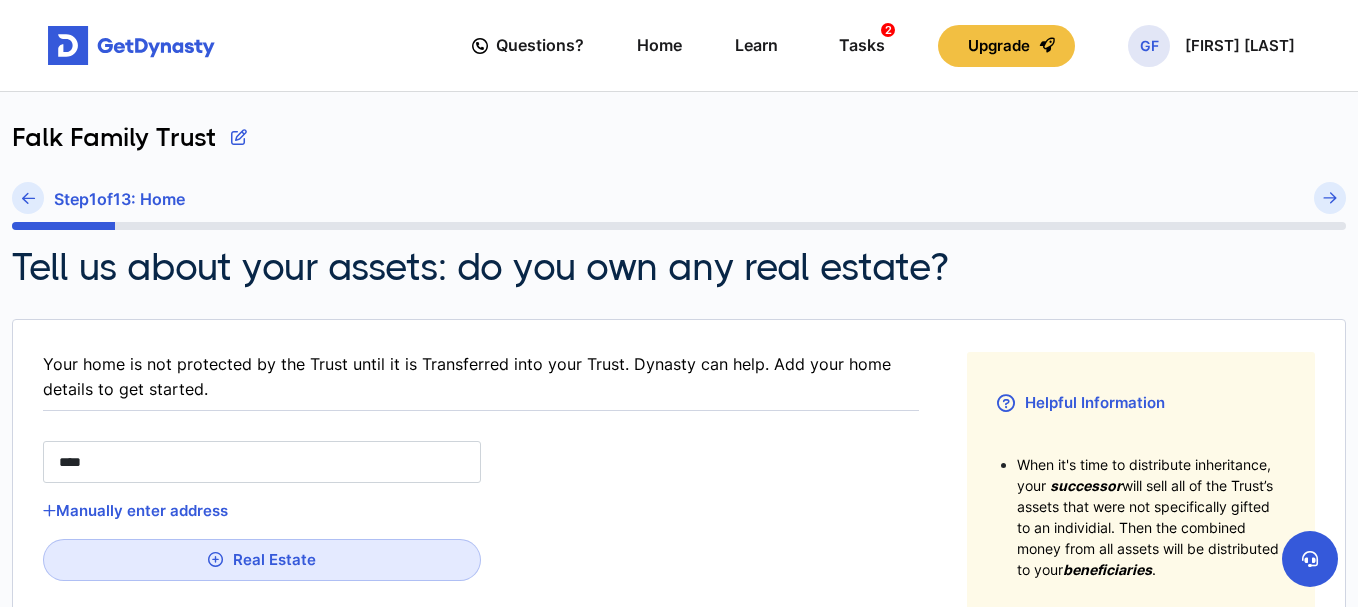 type on "****" 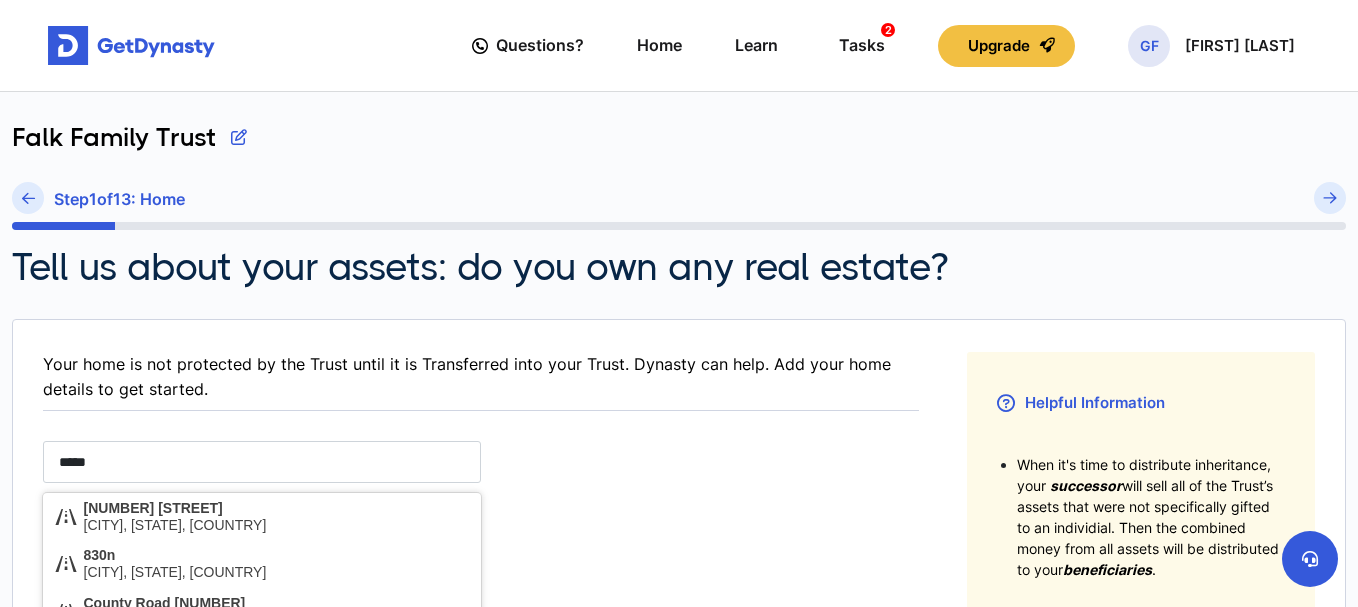 type on "****" 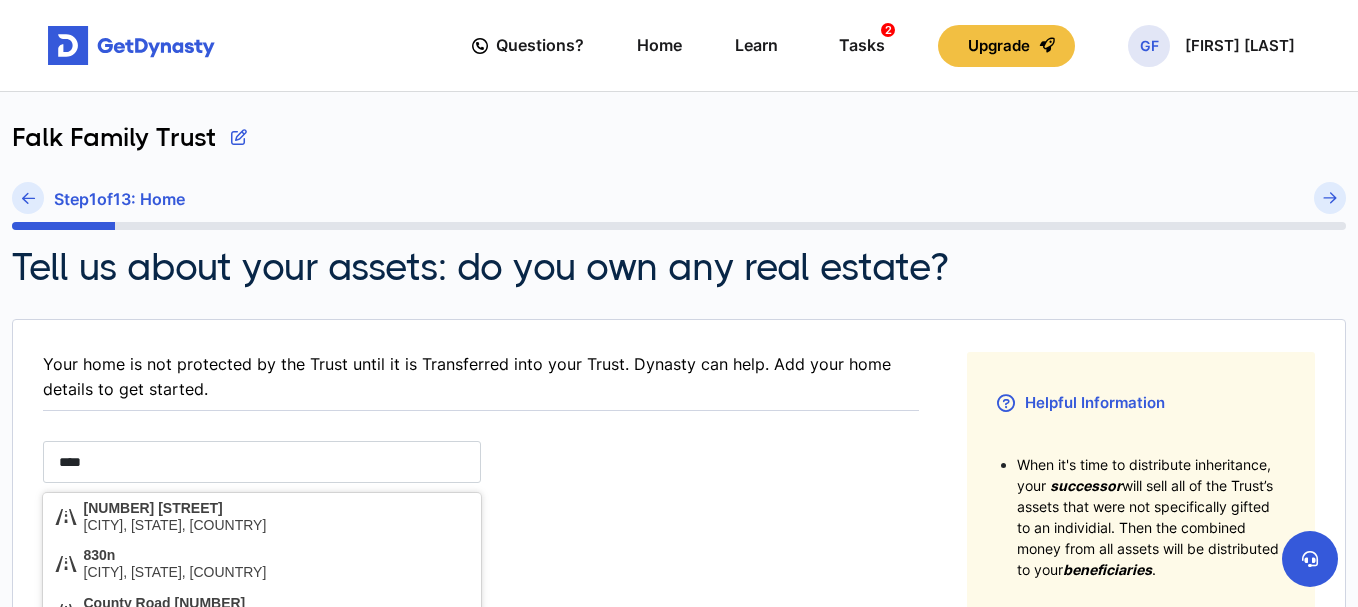 type on "***" 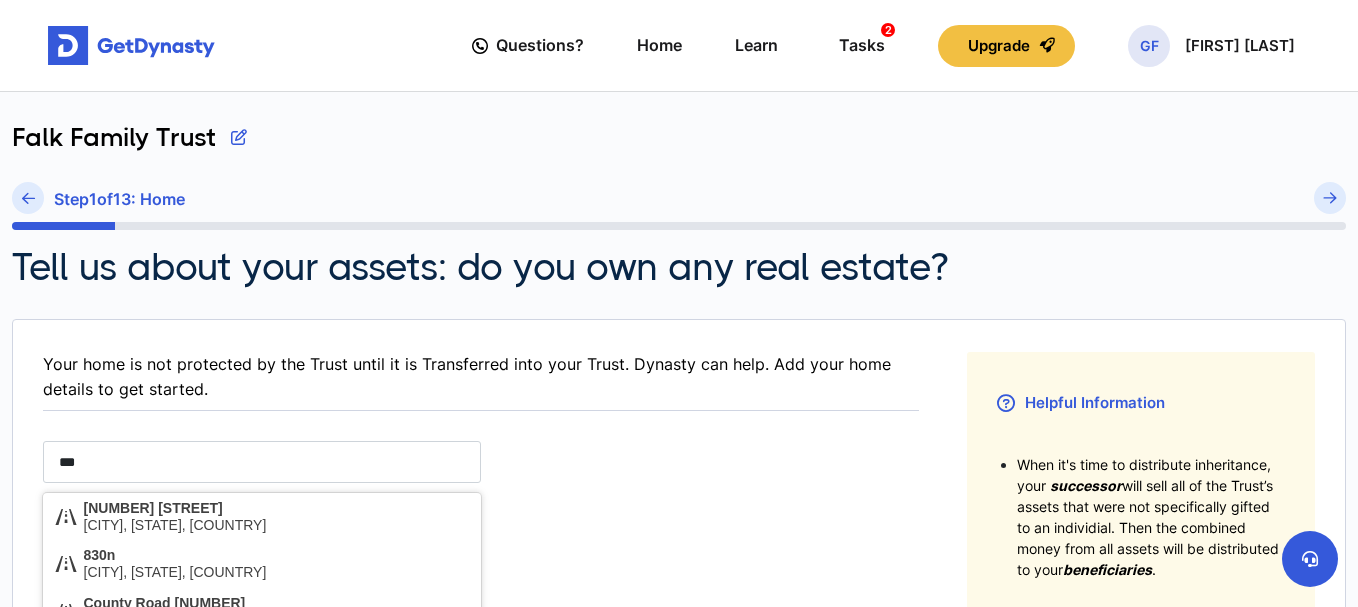type on "***" 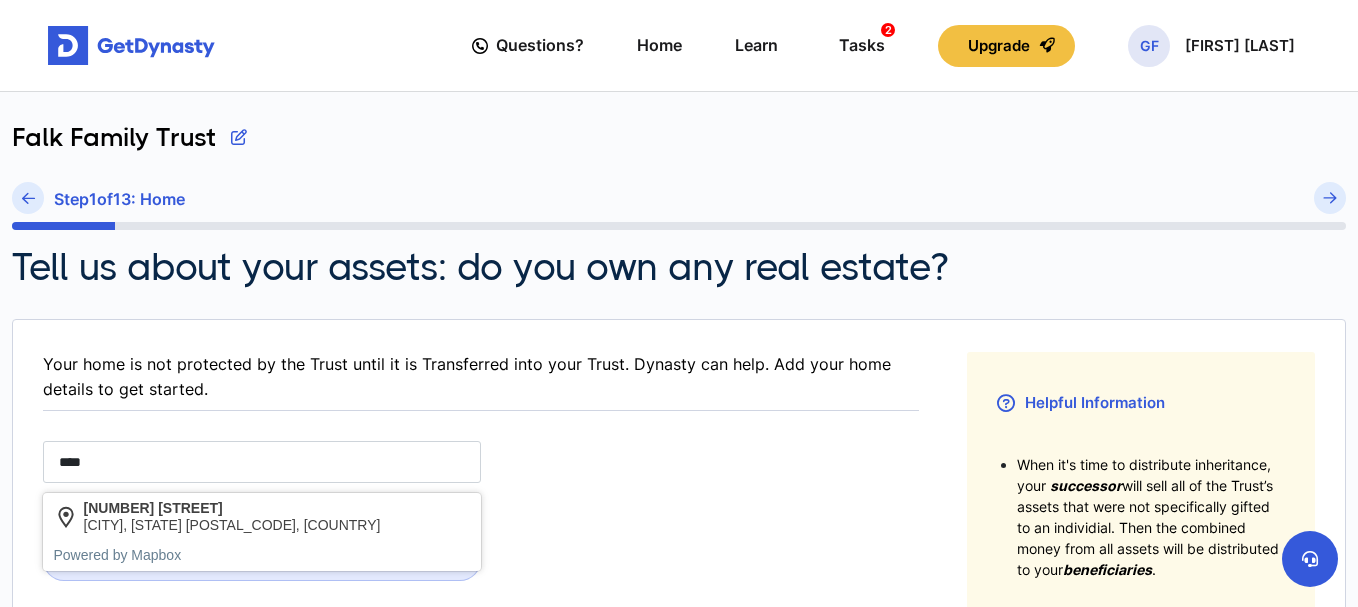 type on "*****" 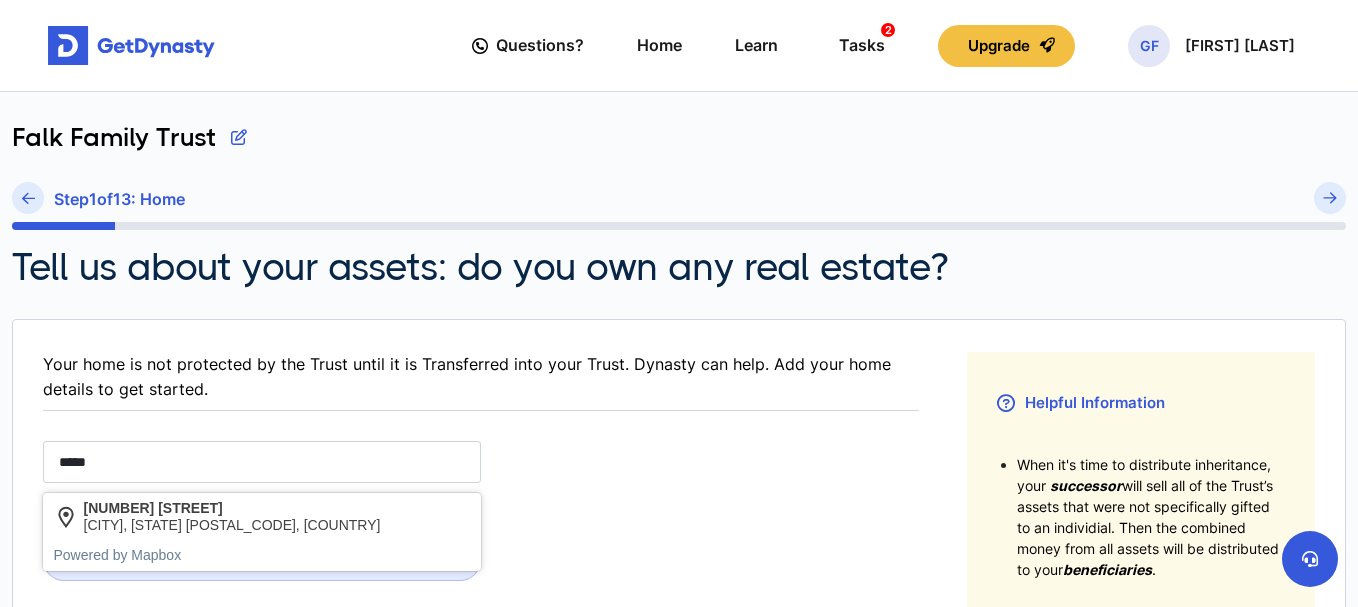 type on "******" 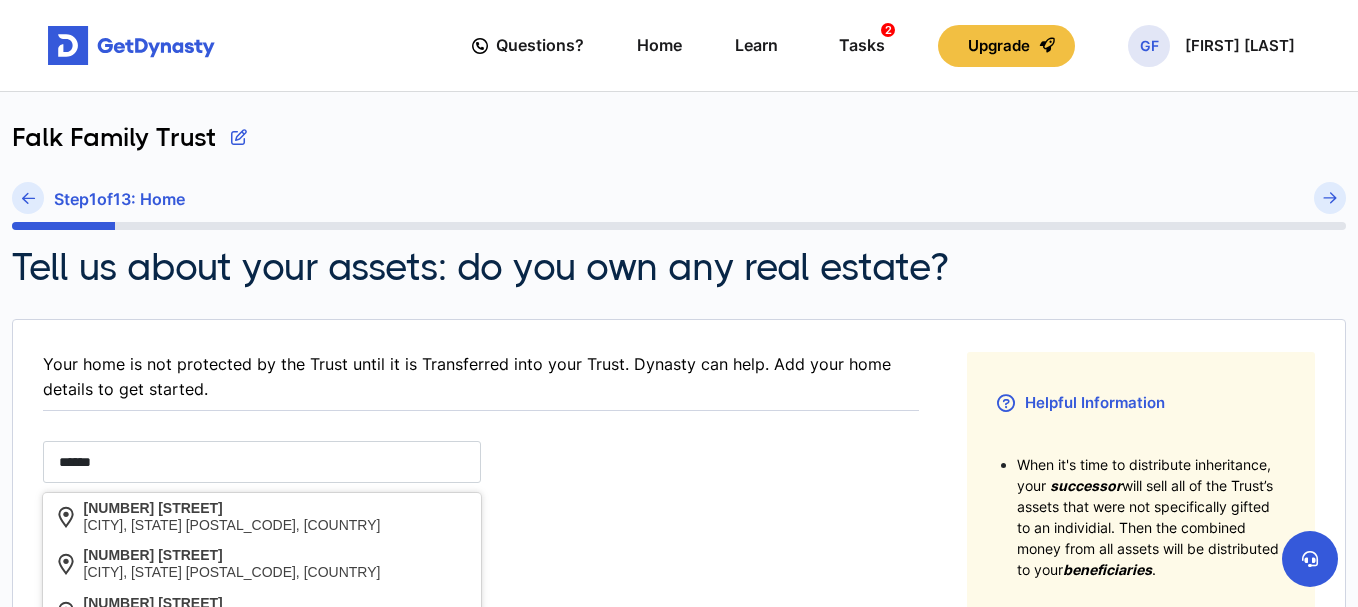 type on "*****" 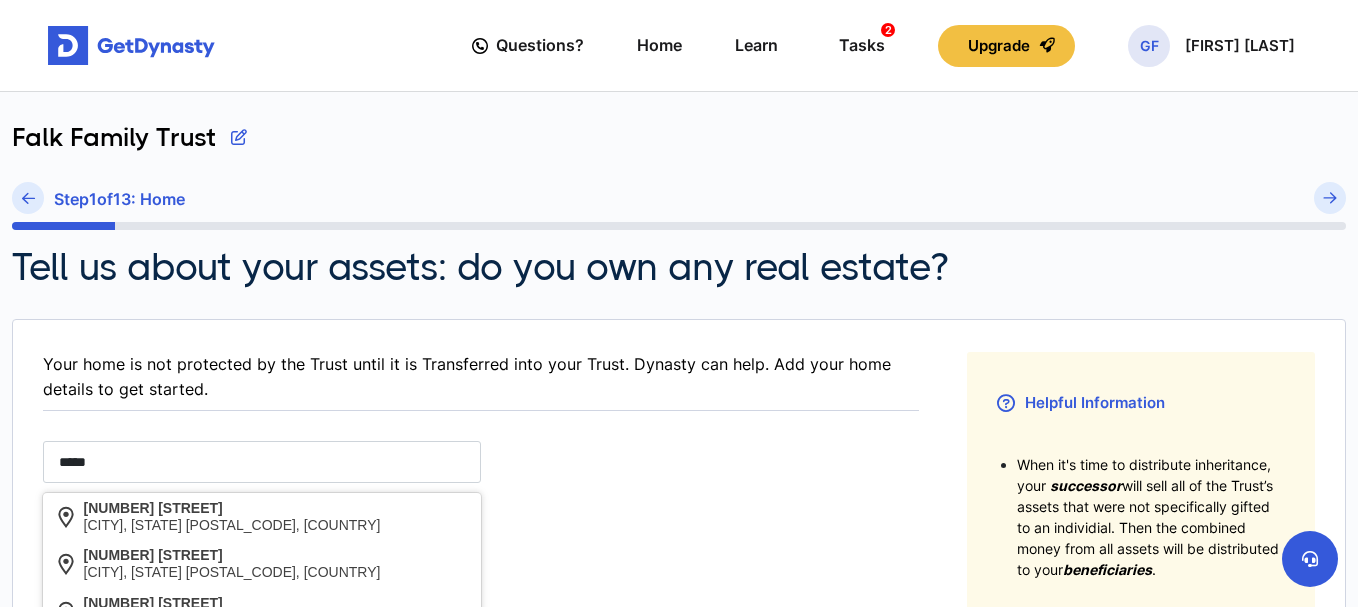 type on "******" 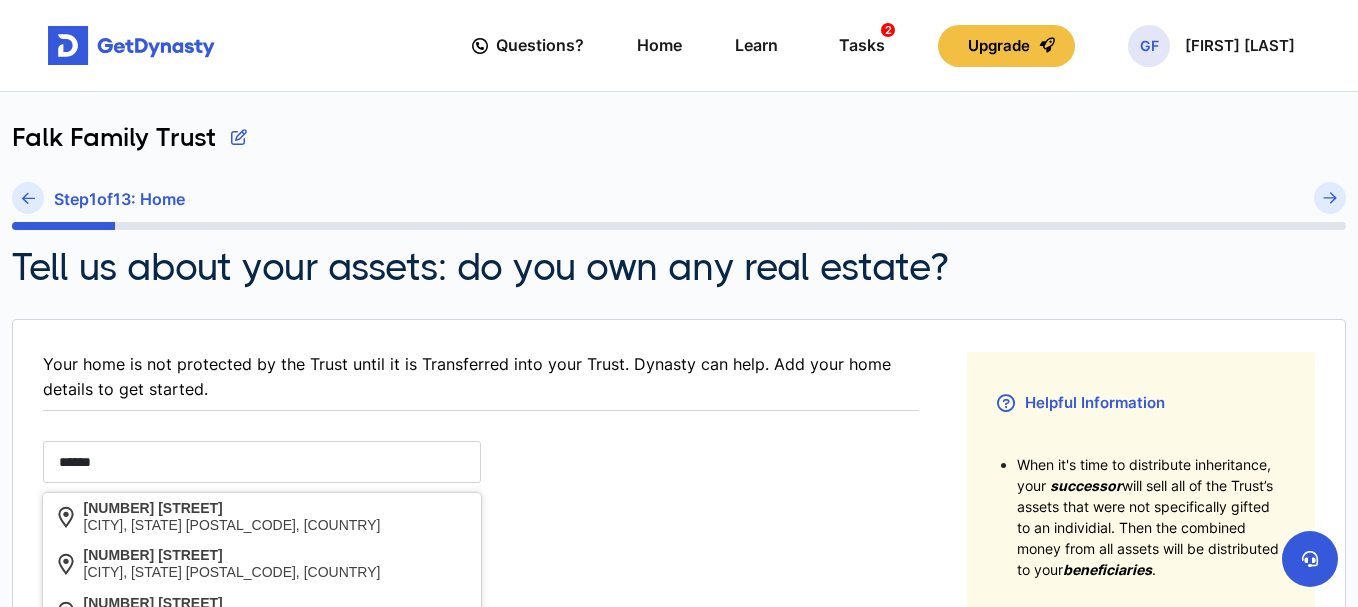 type on "*******" 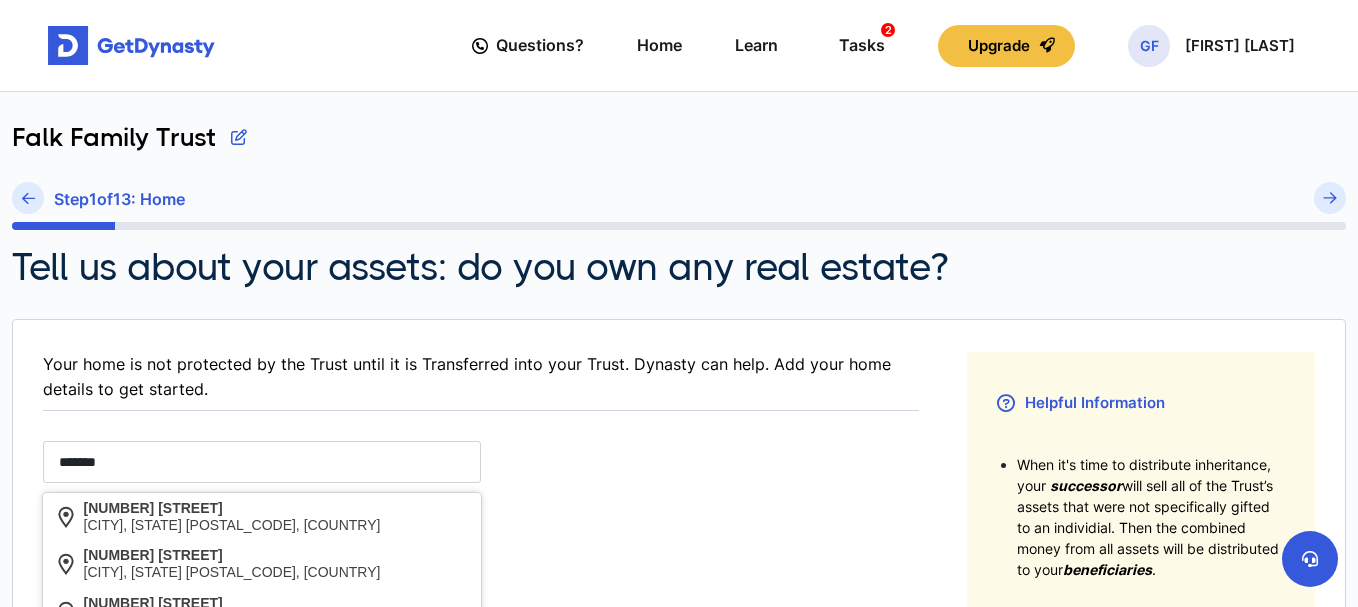 type on "*******" 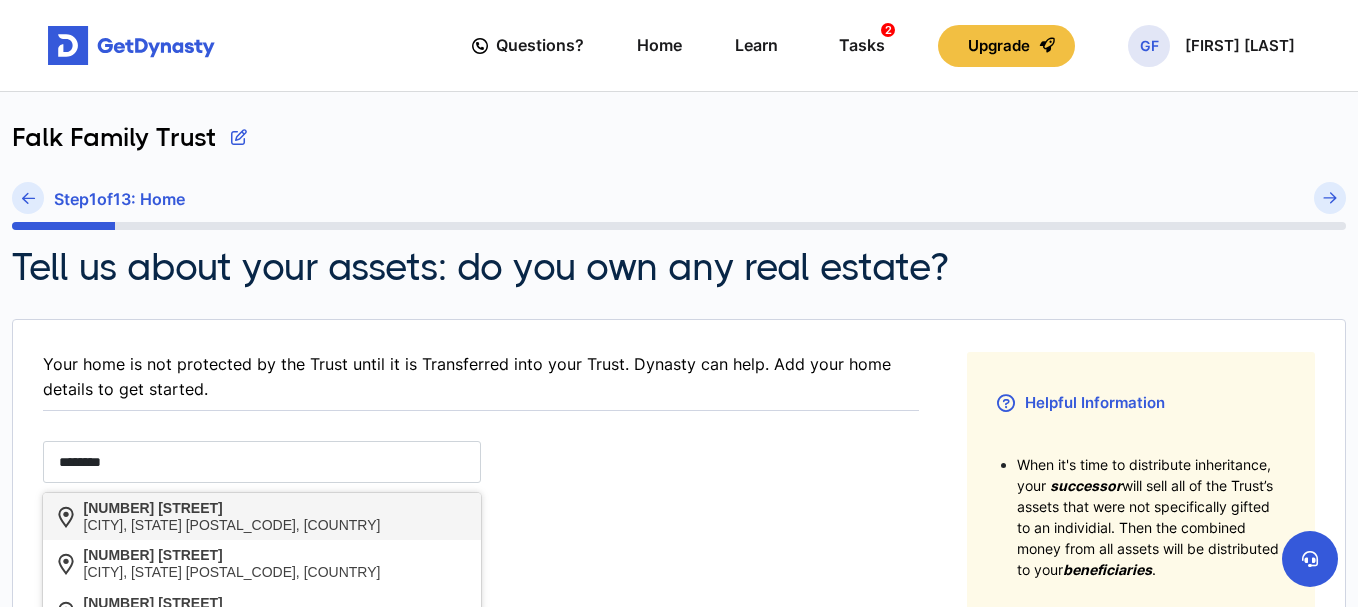 click on "Questions? Home Learn Tasks 2 Upgrade GF Geoffrey Falk Questions? 2 GF   Falk Family Trust     Step  1  of  13 :   Home Tell us about your assets: do you own any real estate?   Your home is not protected by the Trust until it is Transferred into your Trust. Dynasty can help. Add your home details to get started. 5 results are available. 830 Gee Court, Elburn, Illinois 60119, United States. 1 of 5 is selected. *******  Manually enter address  Real Estate ******* City:   (optional) State:   (optional) Postcode:   (optional) Helpful Information When it's time to distribute inheritance, your   successor  will sell all of the Trust’s assets that were not specifically gifted to an individial. Then the combined money from all assets will be distributed to your  beneficiaries . You can gift items to specific people in the Trust. Decisions are never permanent with a   revocable trust!  It’s easy to add assets in the future as needed.  Live Support Helpful Information Skip this Step Upgrade
Dynasty - Home" at bounding box center [679, 622] 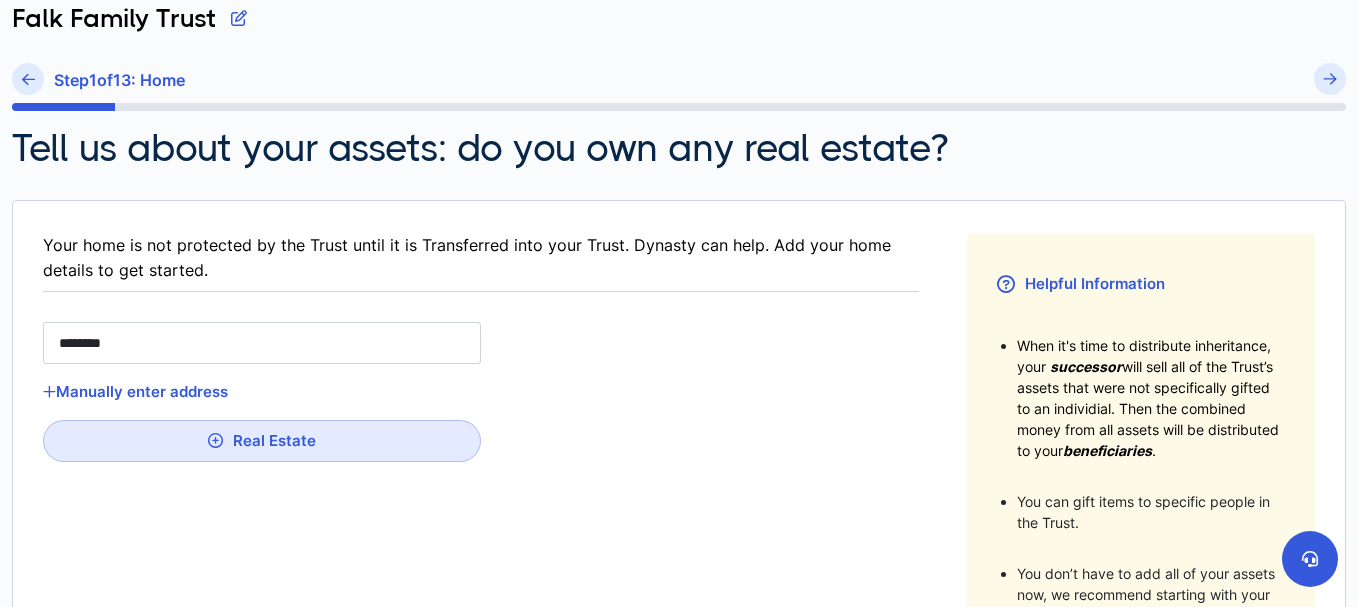 scroll, scrollTop: 106, scrollLeft: 0, axis: vertical 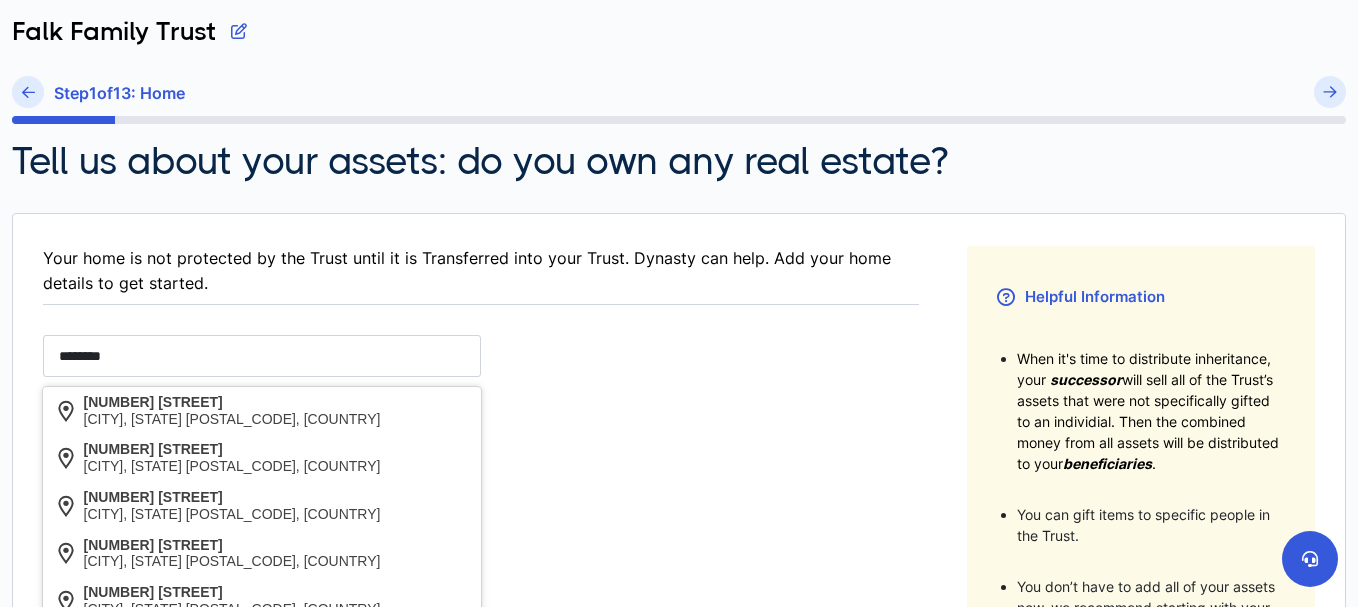 click on "*******" at bounding box center [262, 356] 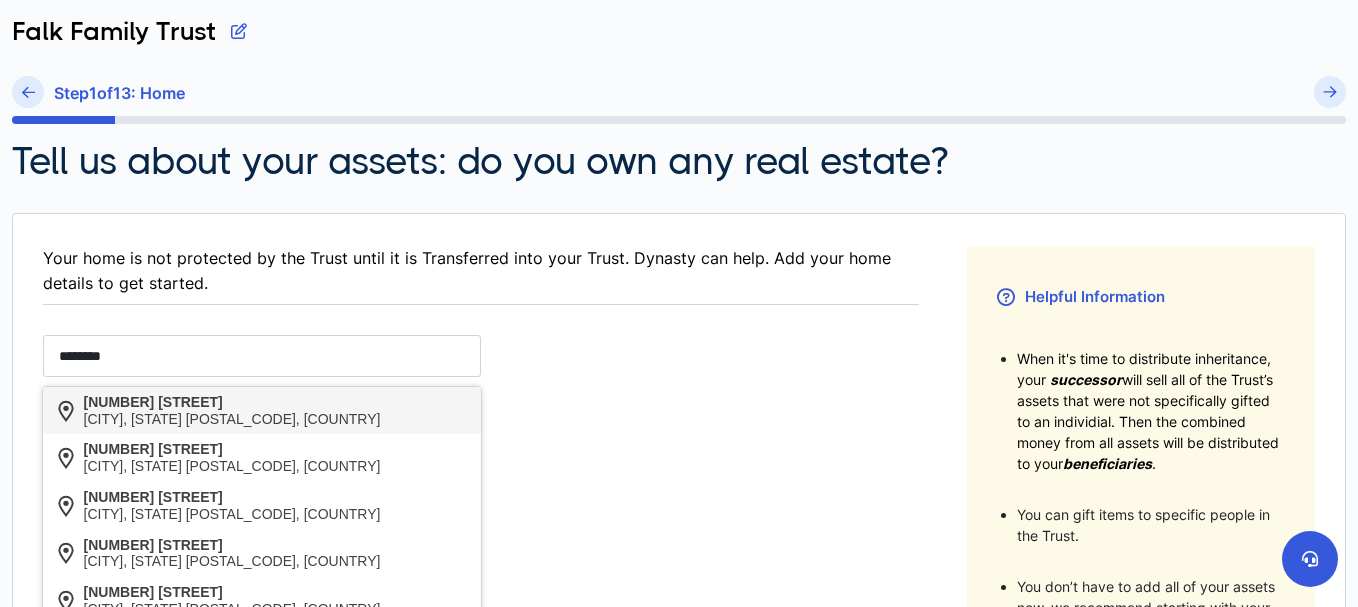 click on "830 Gee Court" at bounding box center (232, 402) 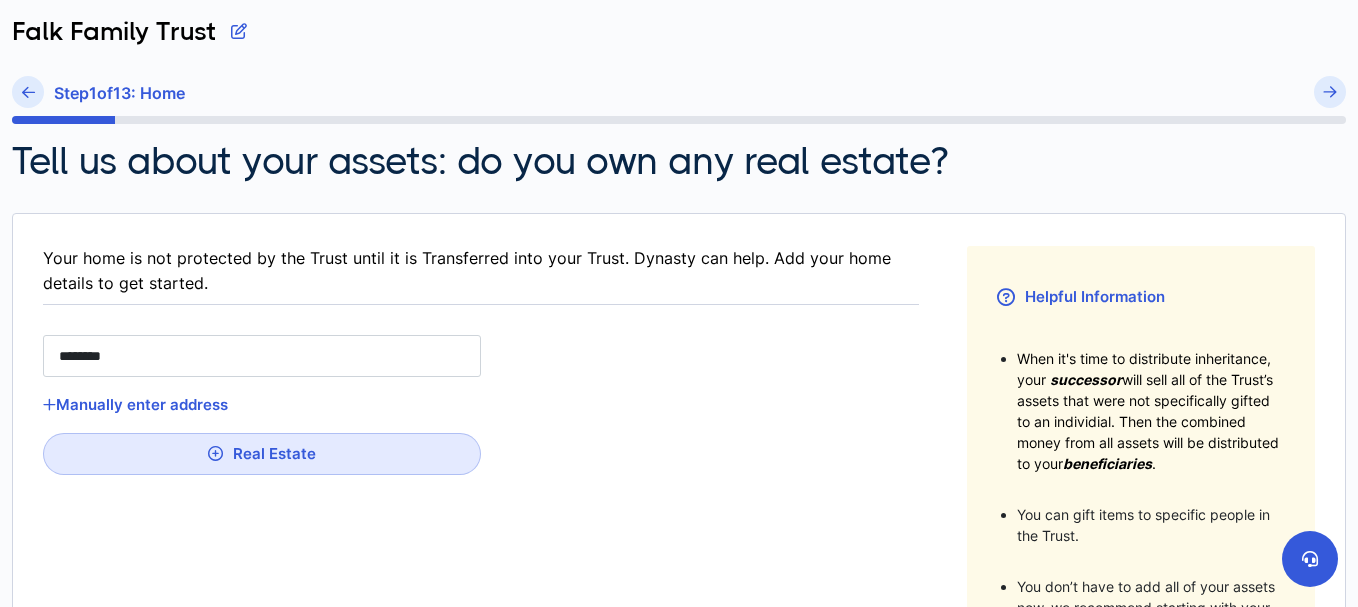 type on "**********" 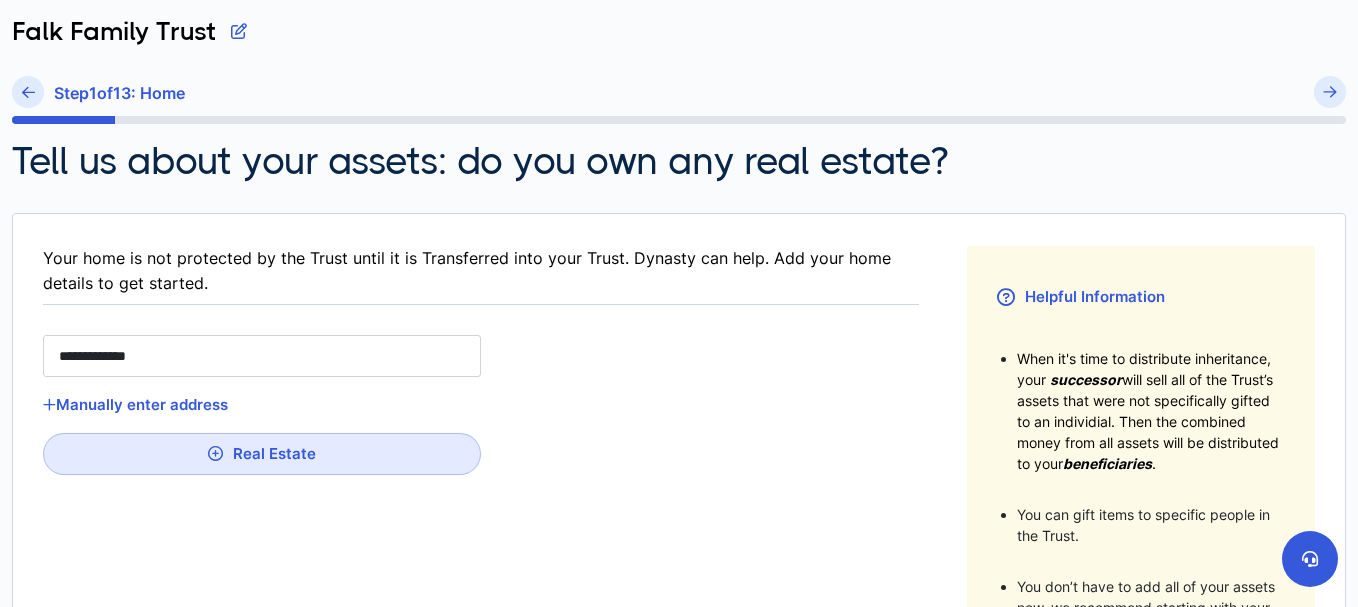 type on "**" 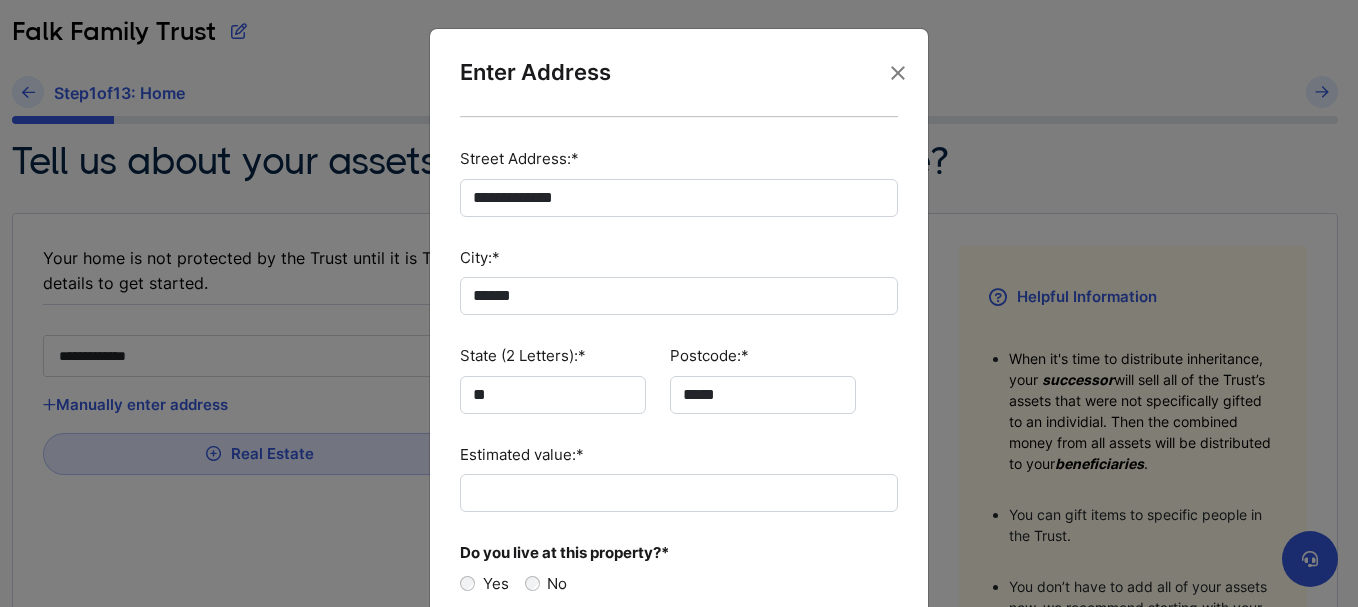 click on "**********" at bounding box center (679, 397) 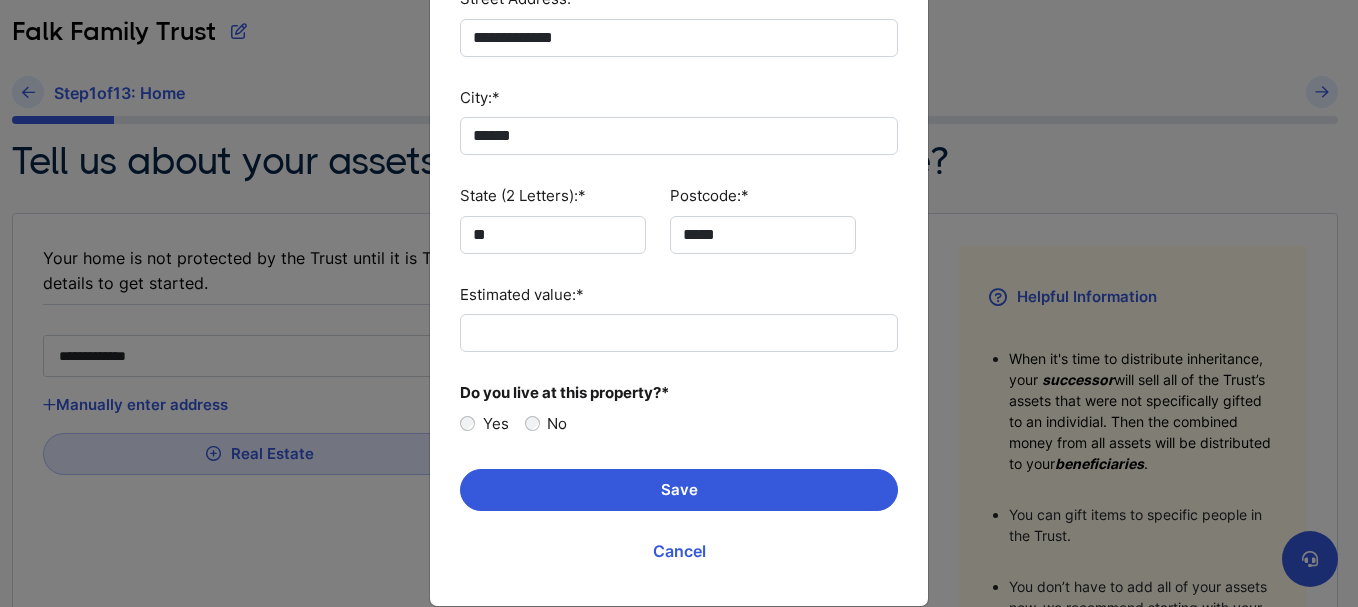 scroll, scrollTop: 188, scrollLeft: 0, axis: vertical 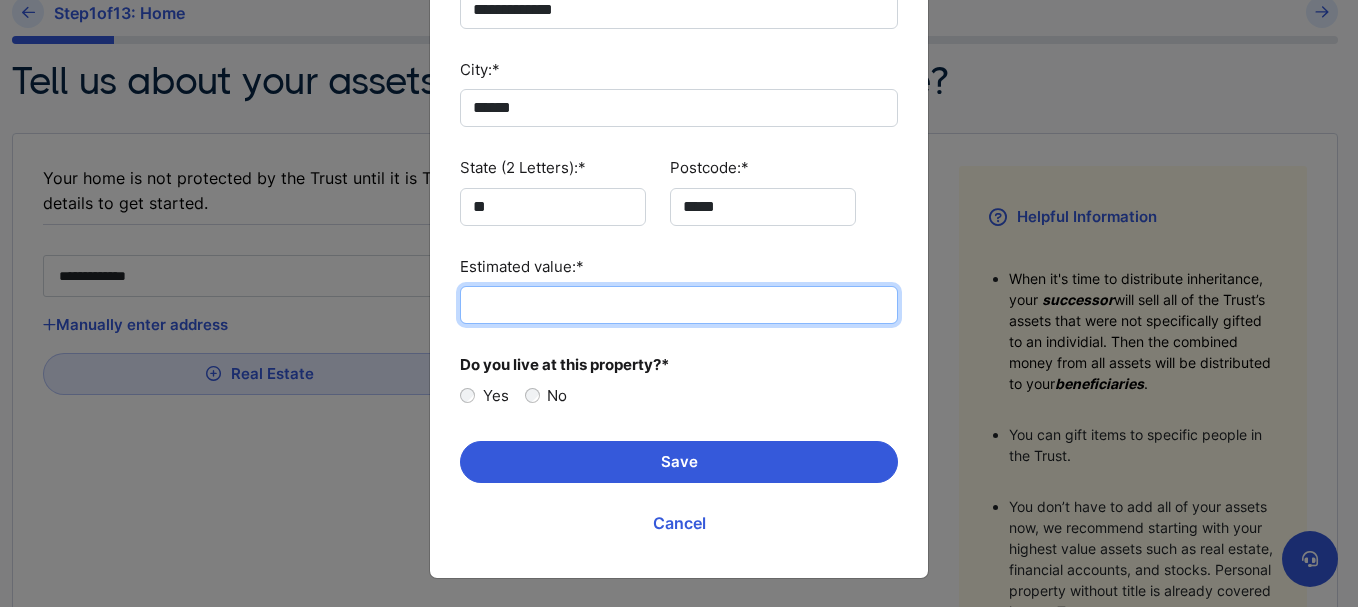 click on "Estimated value:*" at bounding box center (679, 305) 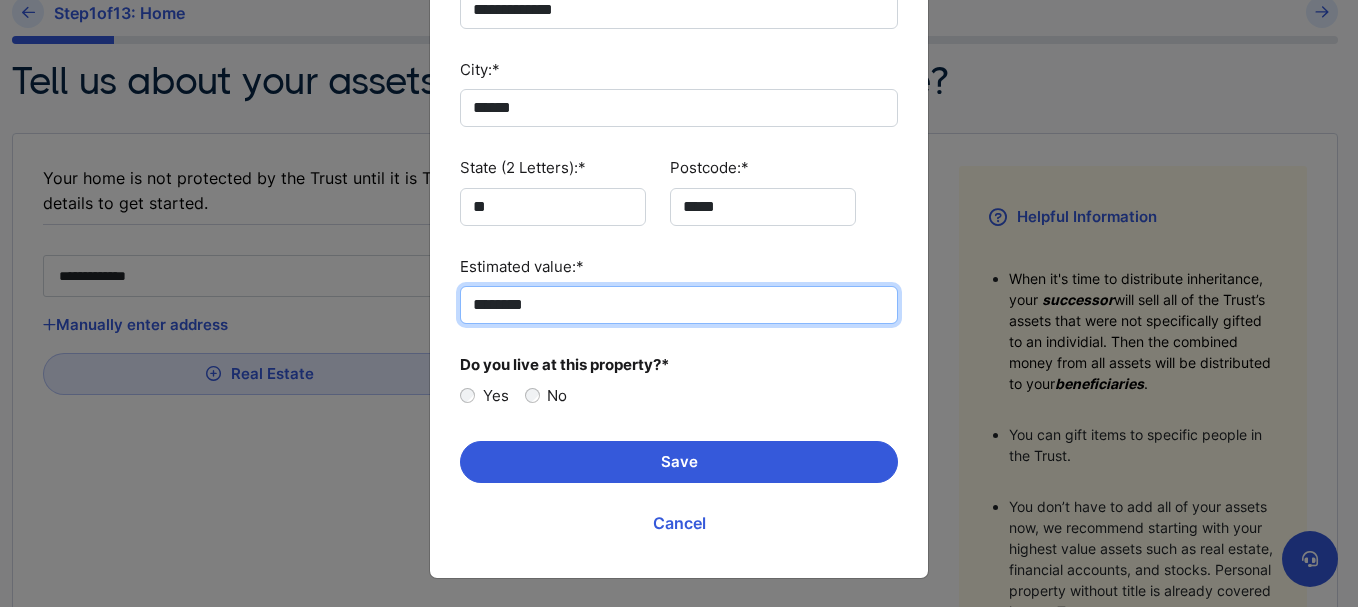 type on "********" 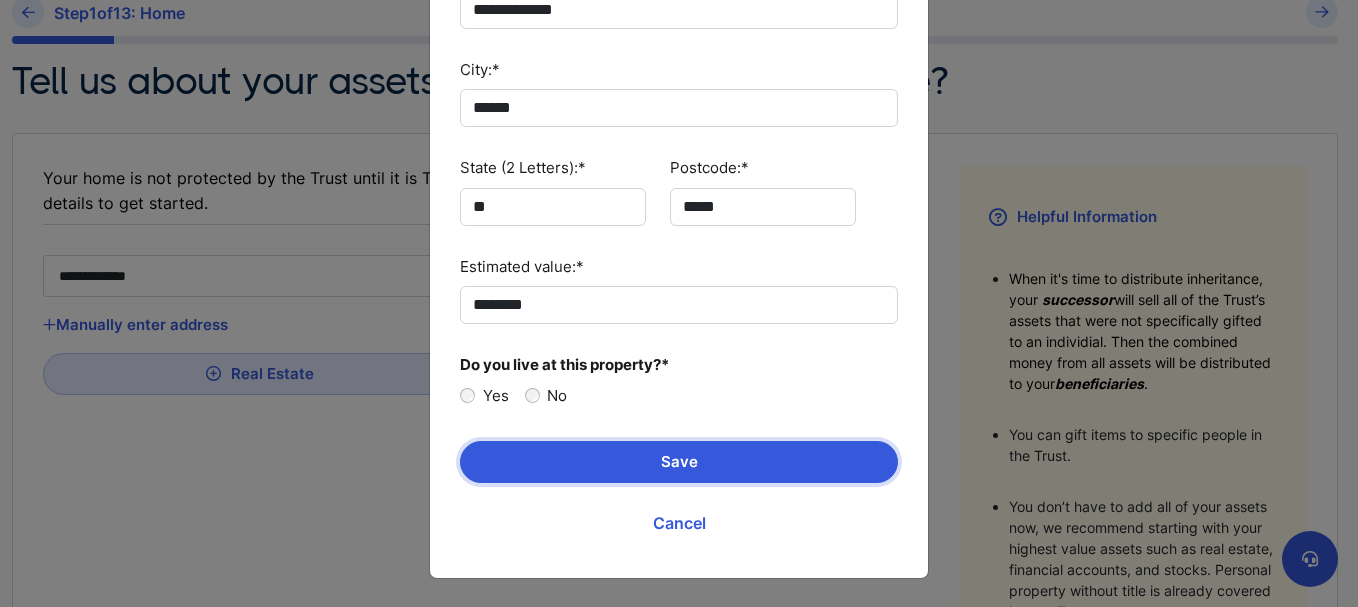 click on "Save" at bounding box center [679, 462] 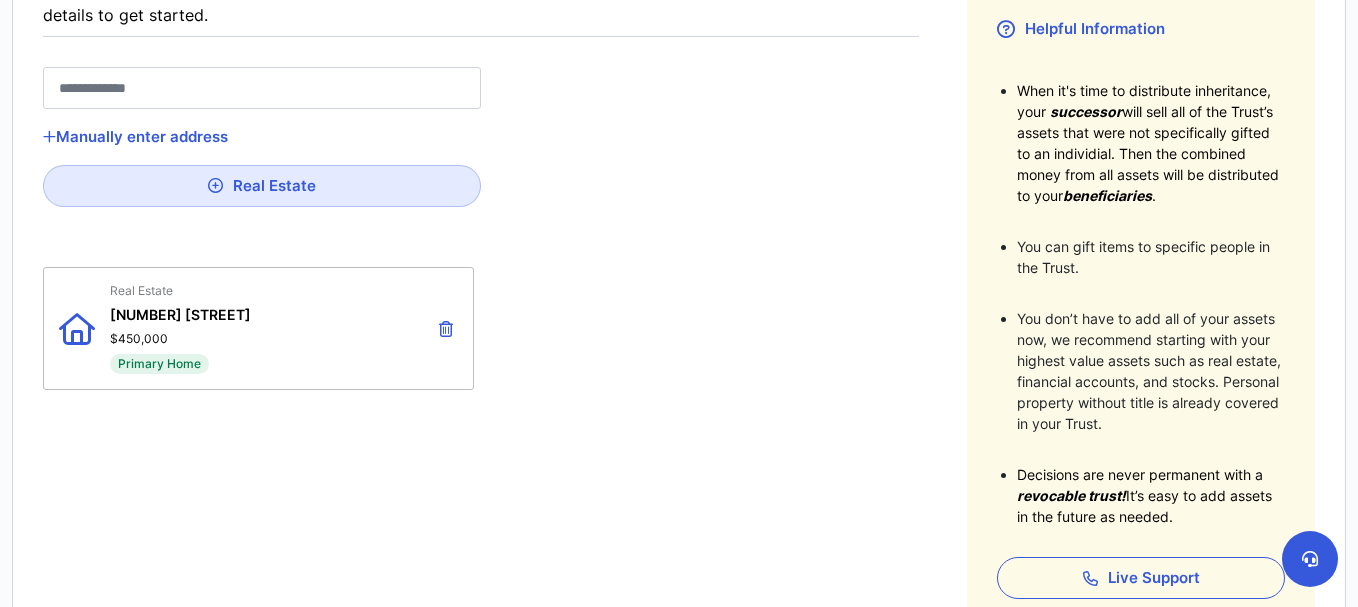 scroll, scrollTop: 377, scrollLeft: 0, axis: vertical 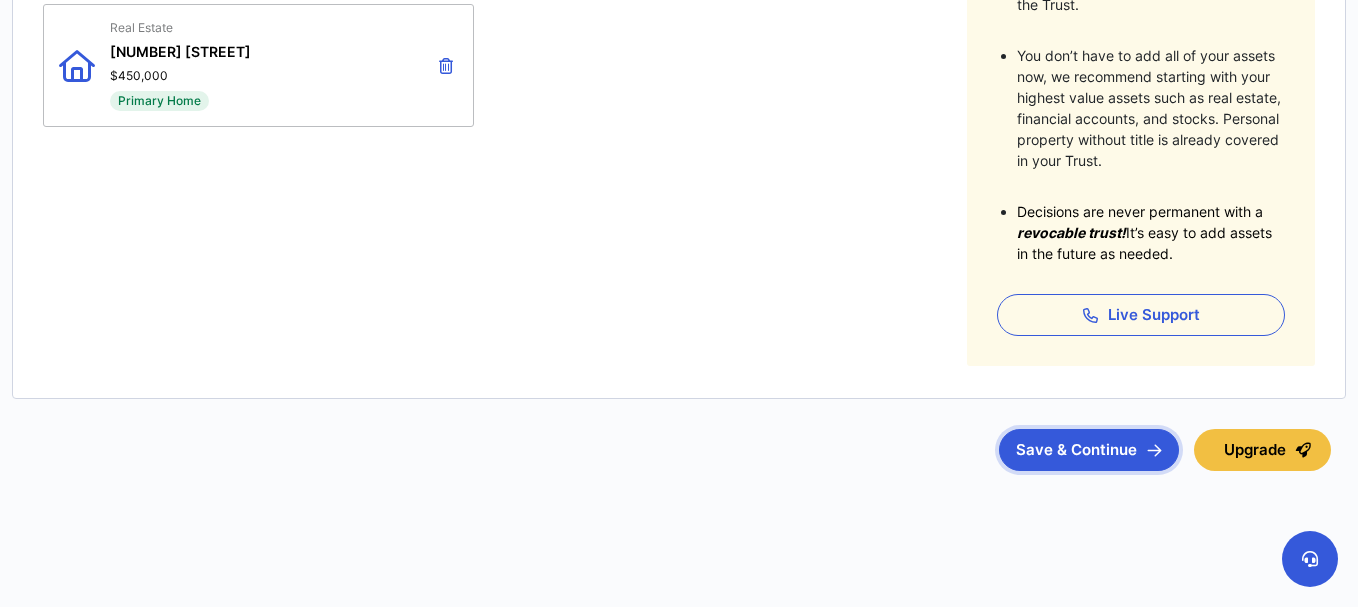 click on "Save & Continue" at bounding box center (1089, 450) 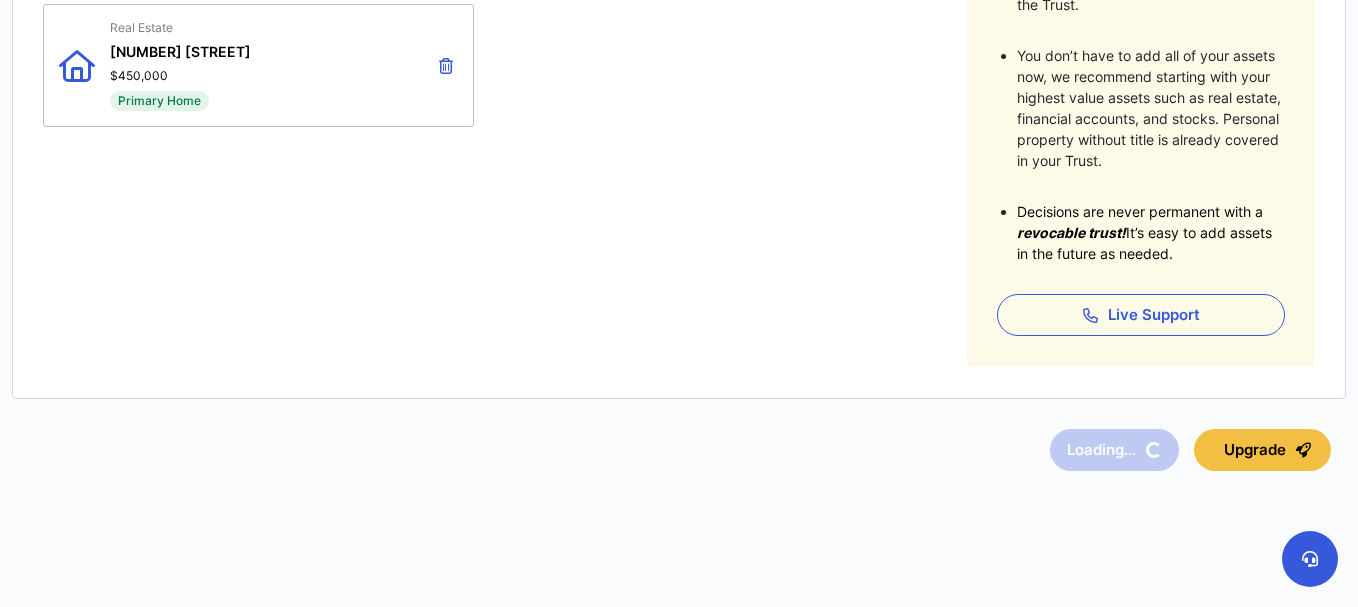 scroll, scrollTop: 0, scrollLeft: 0, axis: both 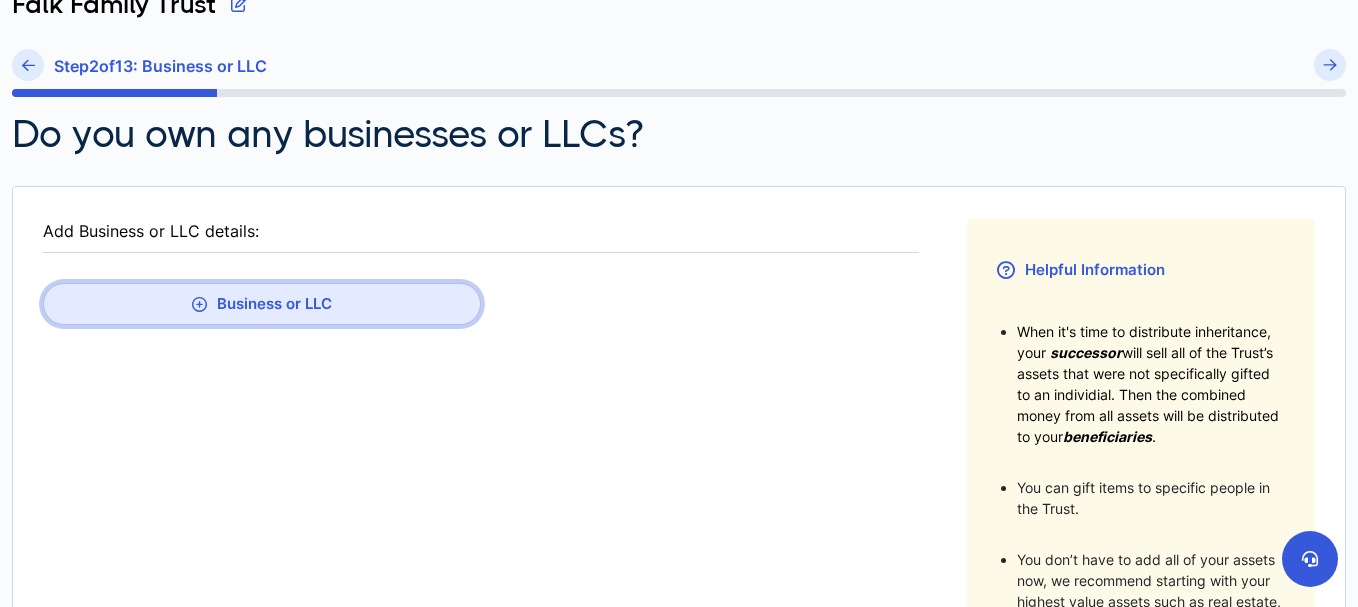 click on "Business or LLC" at bounding box center (262, 304) 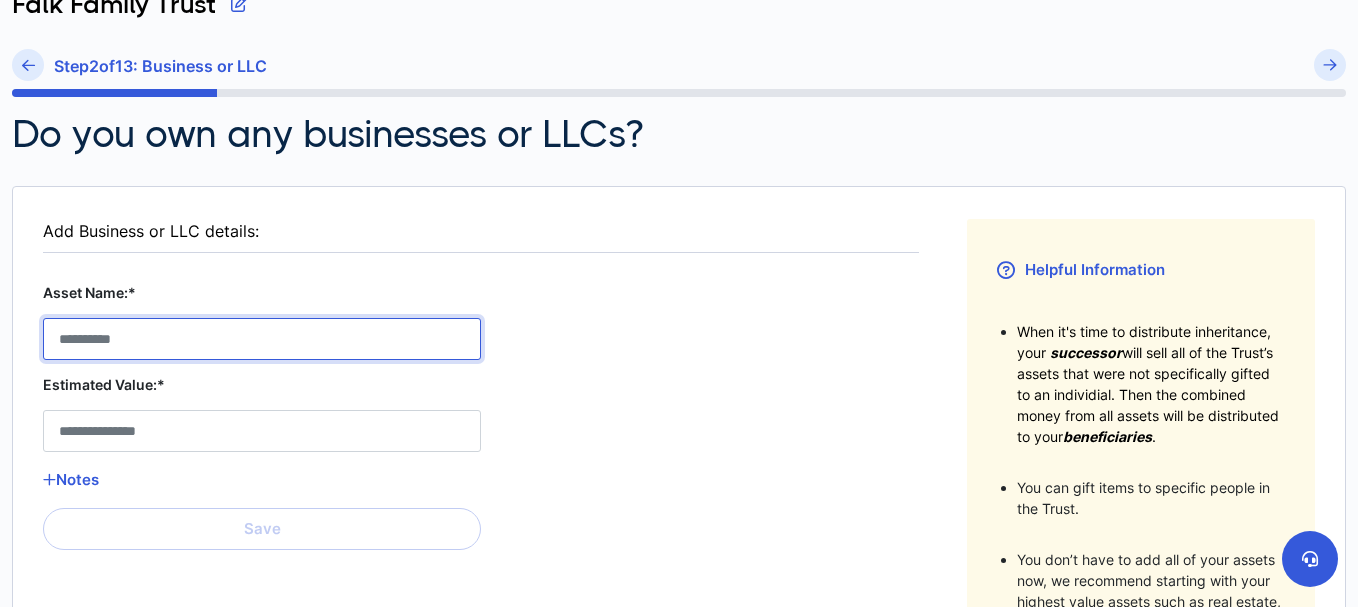 click on "Asset Name:*" at bounding box center (262, 339) 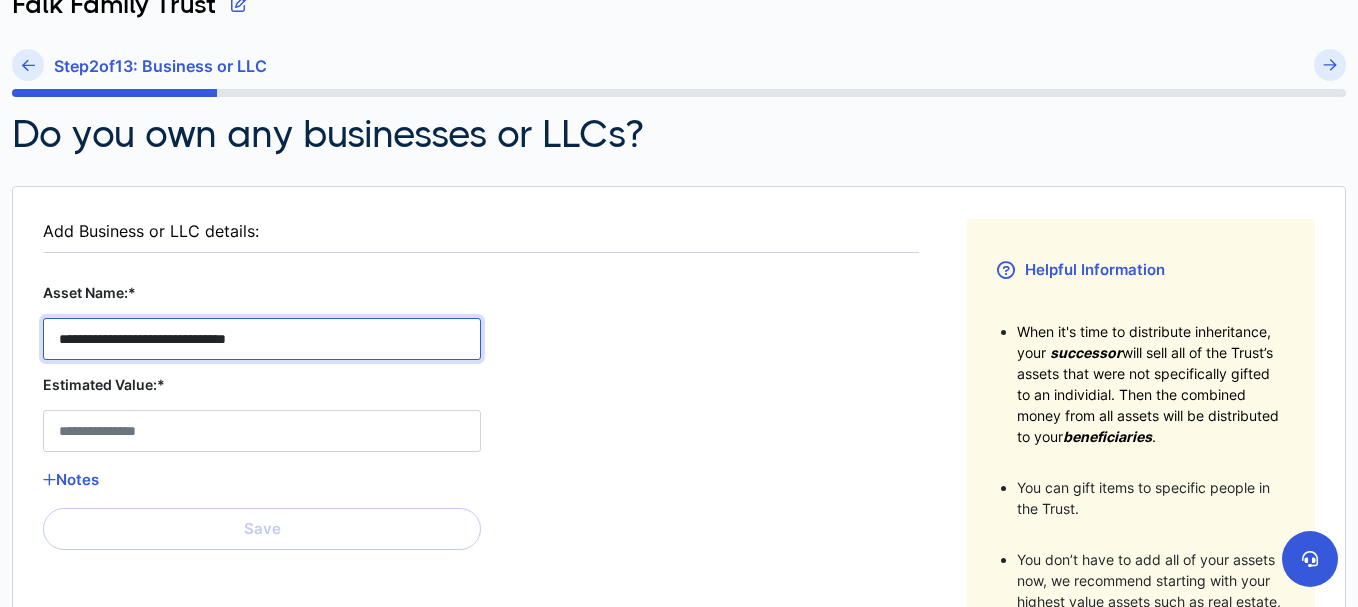 type on "**********" 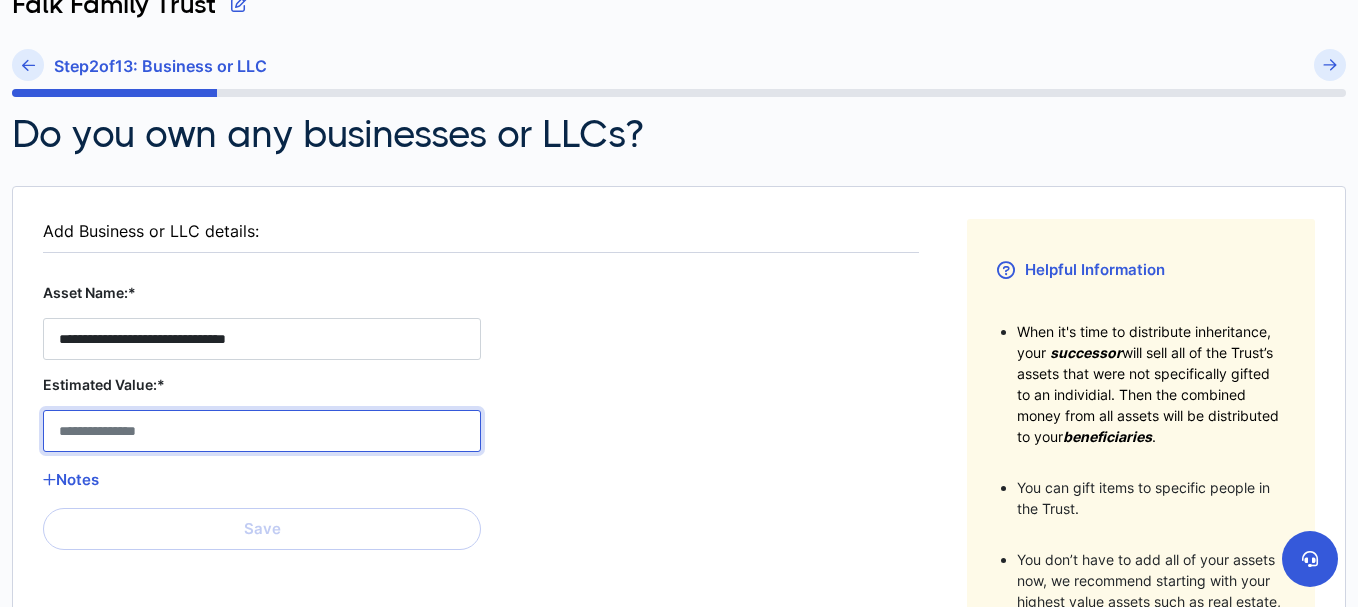 click on "Estimated Value:*" at bounding box center (262, 431) 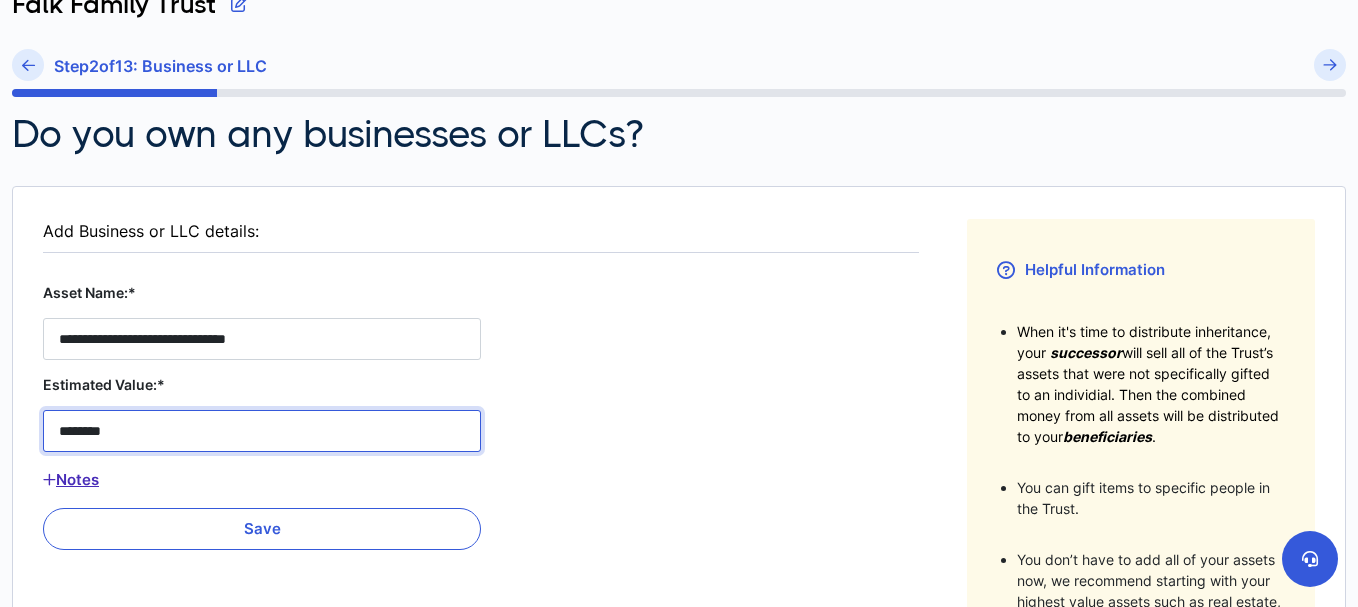 type on "********" 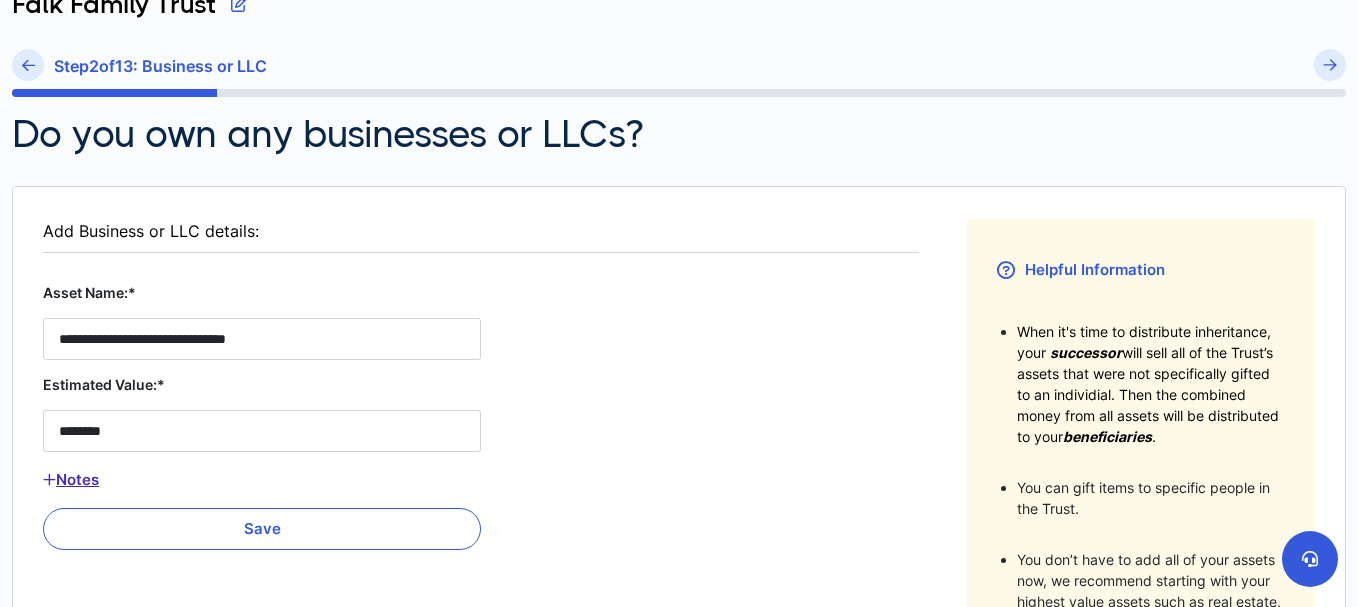 click on "Notes" at bounding box center [262, 480] 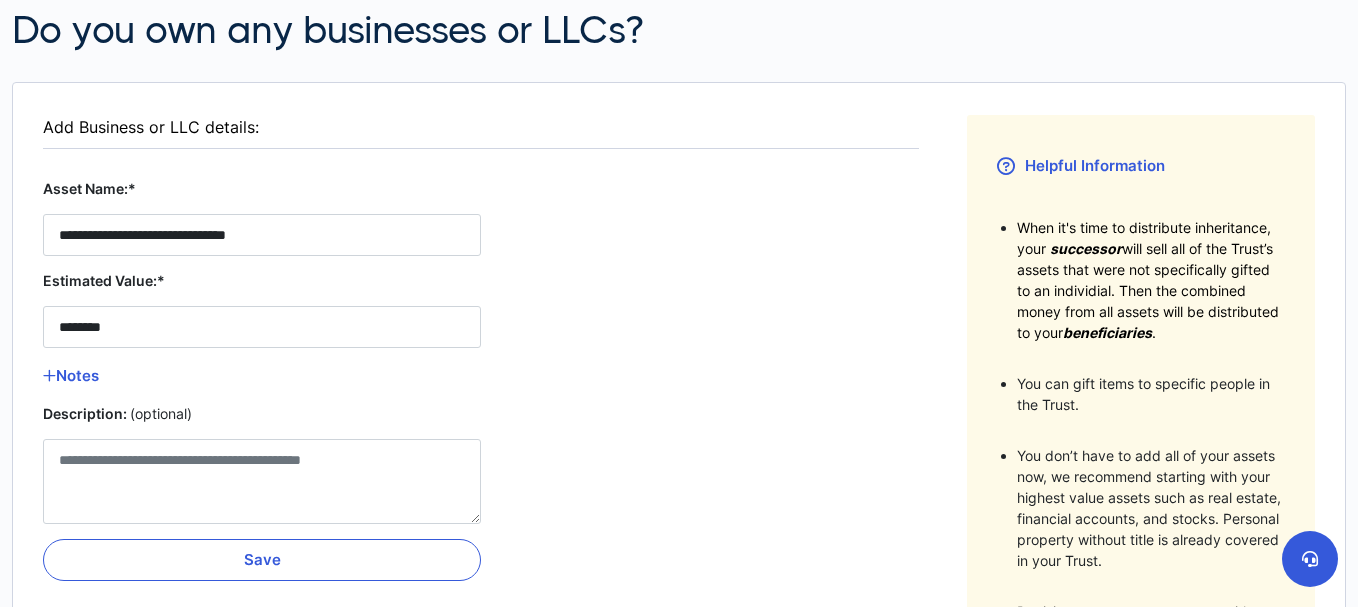 scroll, scrollTop: 259, scrollLeft: 0, axis: vertical 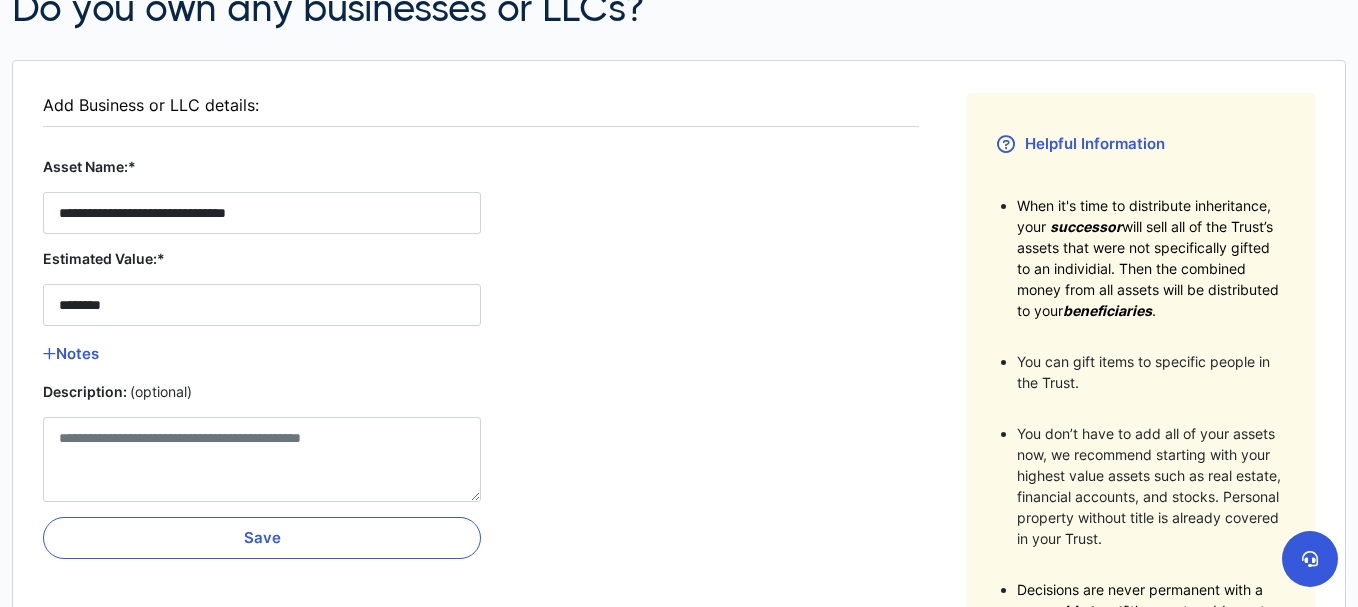 click on "**********" at bounding box center (481, 418) 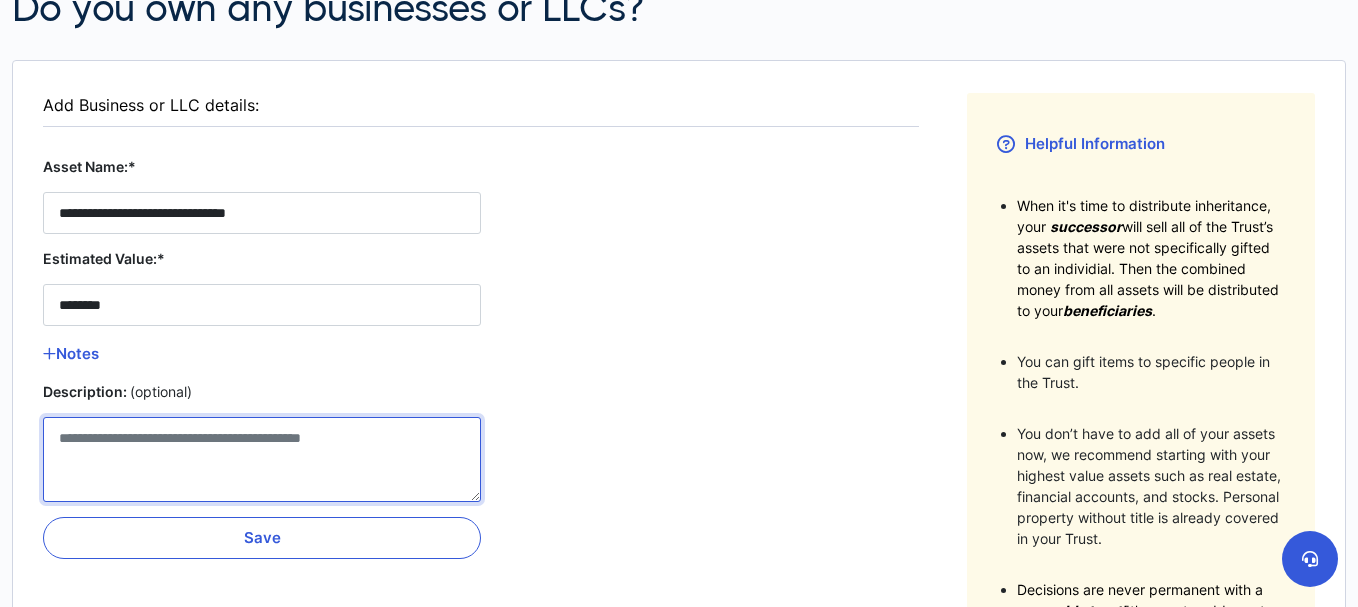 click on "Description:   (optional)" at bounding box center (262, 459) 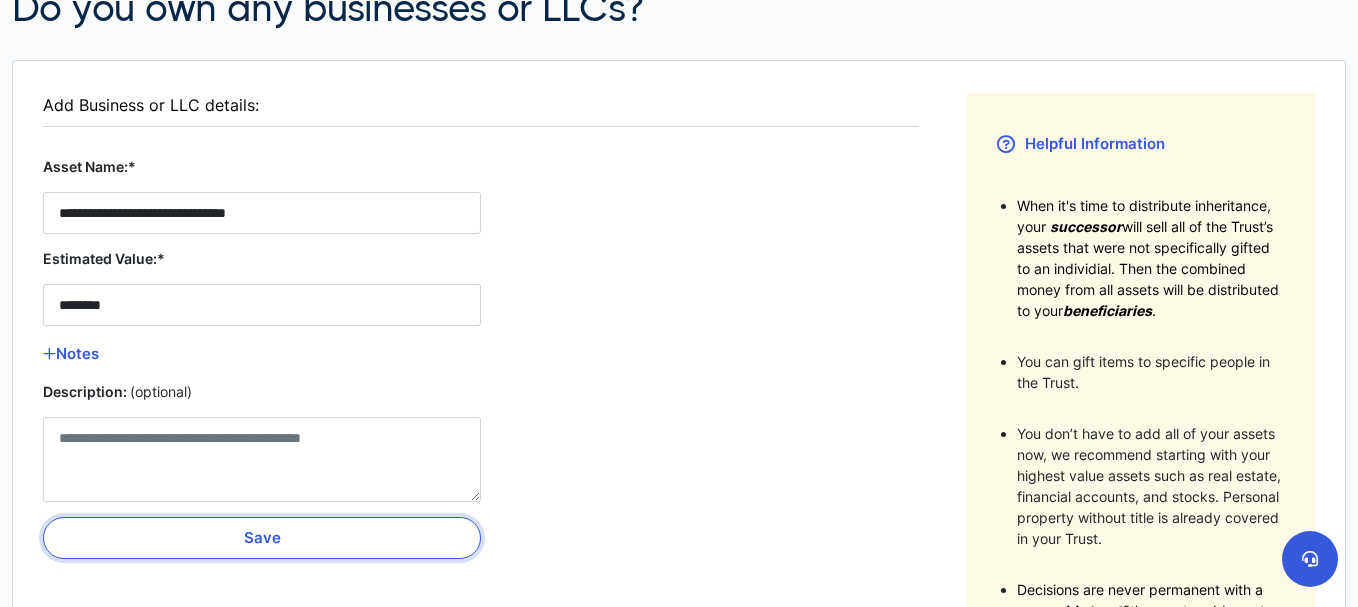 click on "Save" at bounding box center (262, 538) 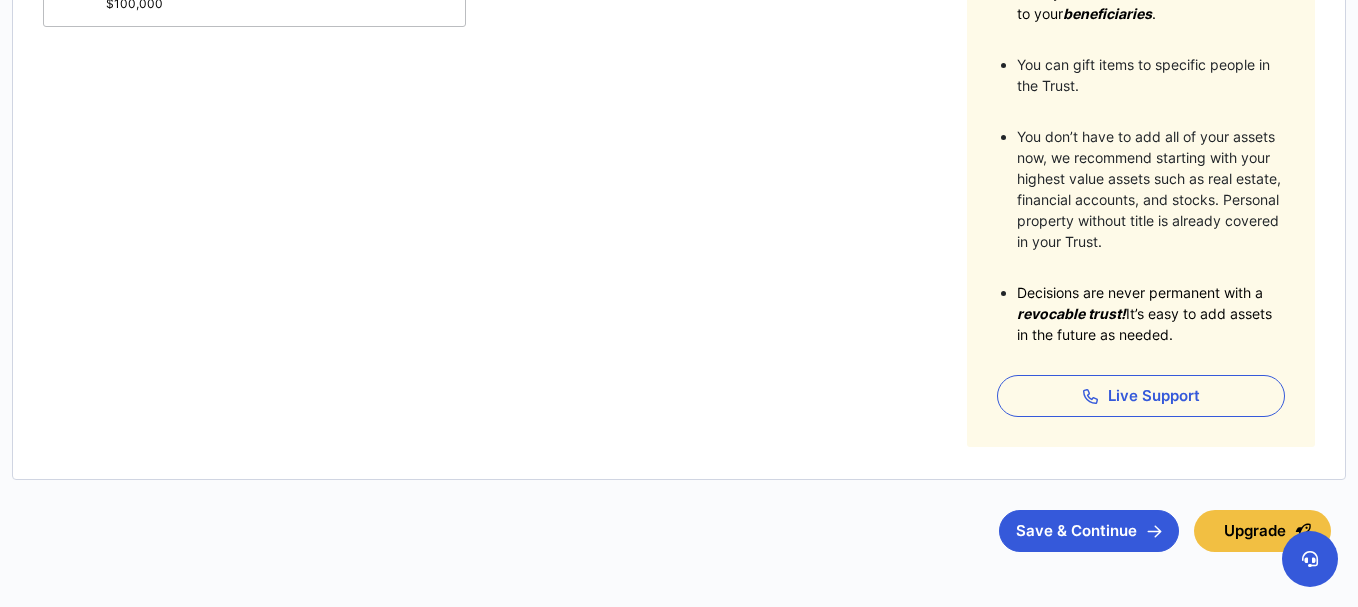 scroll, scrollTop: 557, scrollLeft: 0, axis: vertical 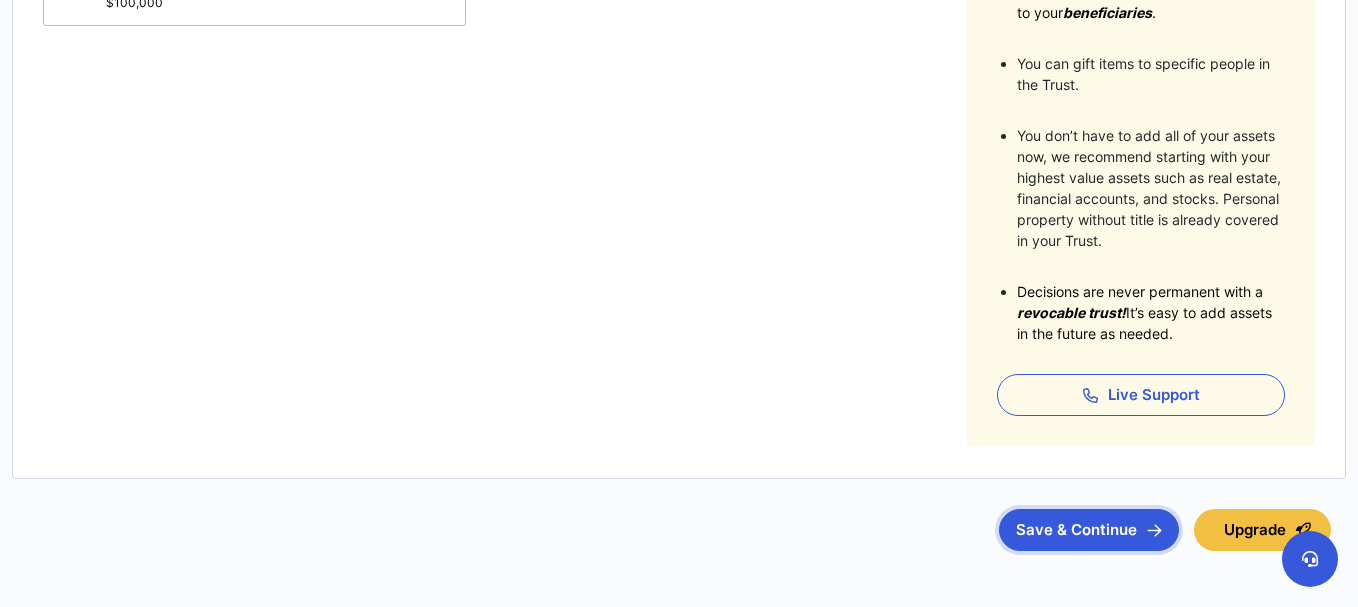 click on "Save & Continue" at bounding box center (1089, 530) 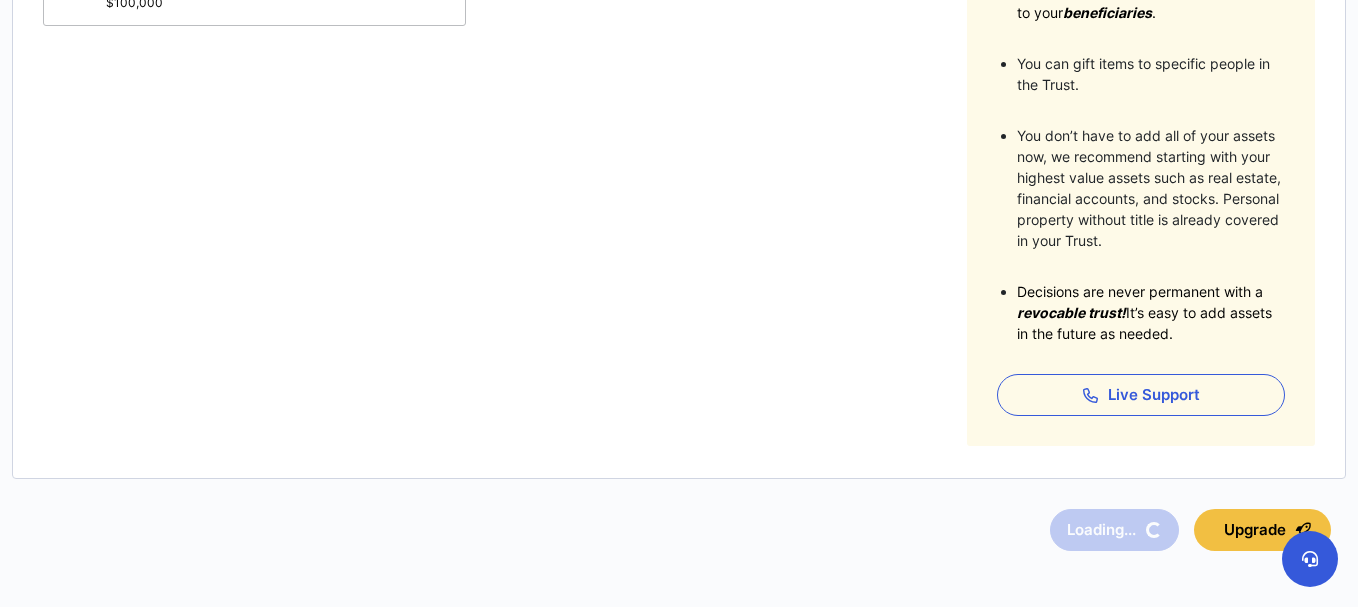scroll, scrollTop: 0, scrollLeft: 0, axis: both 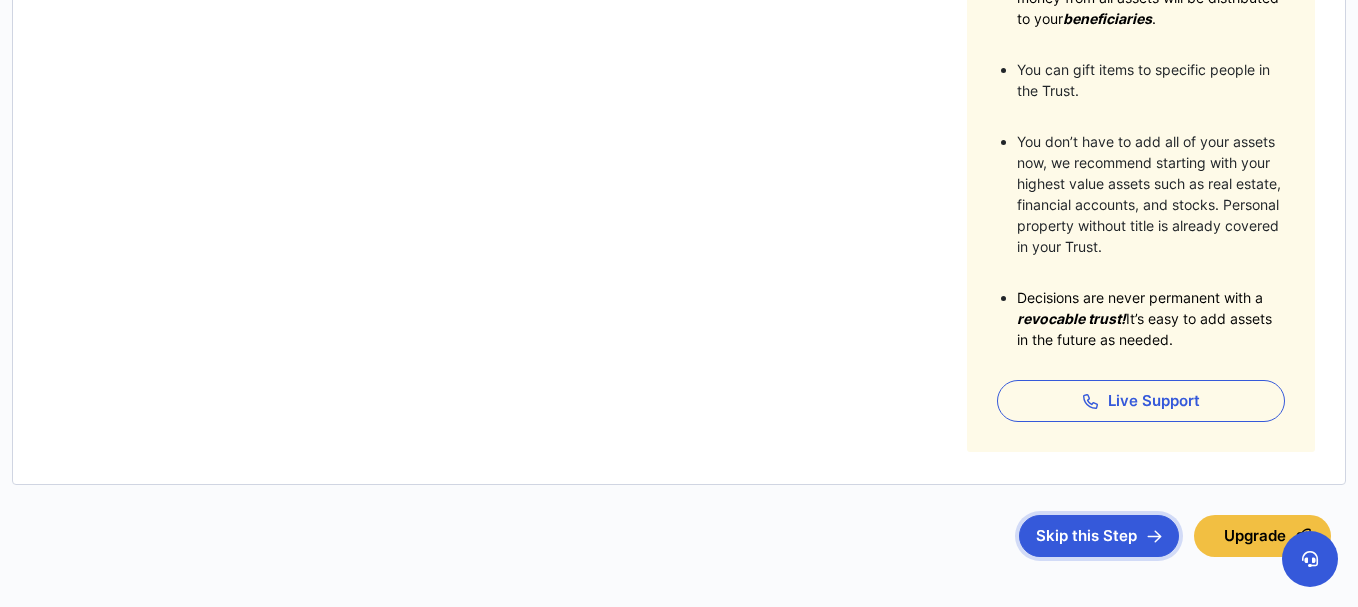 click on "Skip this Step" at bounding box center [1099, 536] 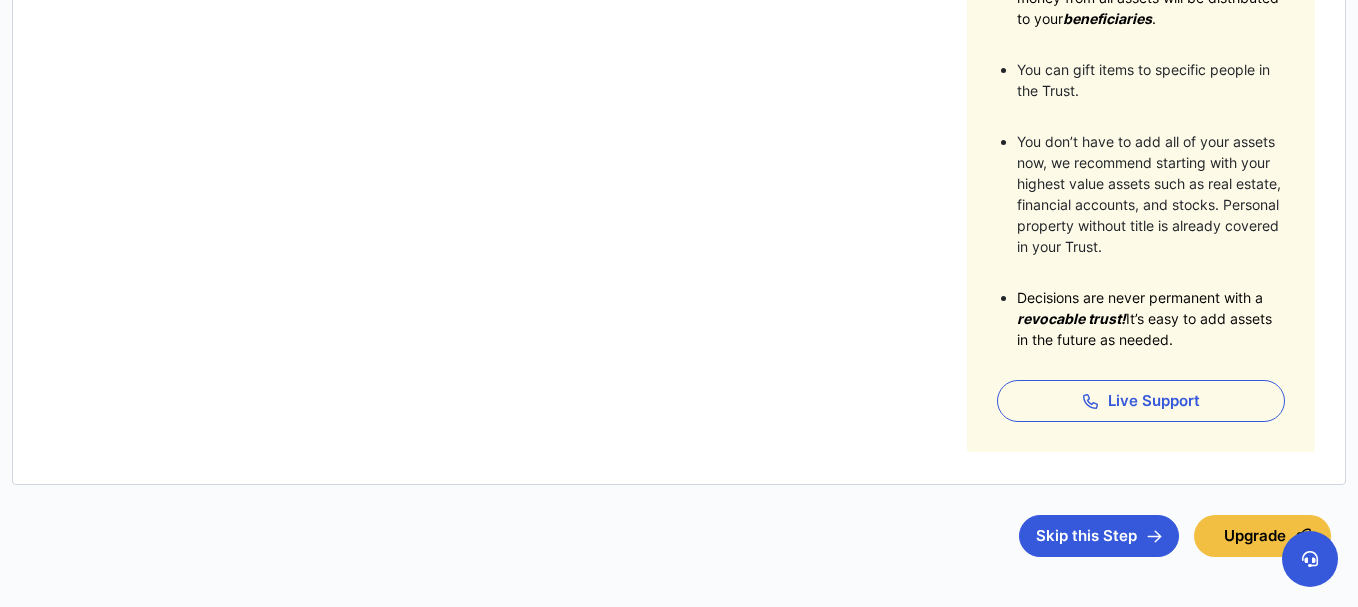 scroll, scrollTop: 0, scrollLeft: 0, axis: both 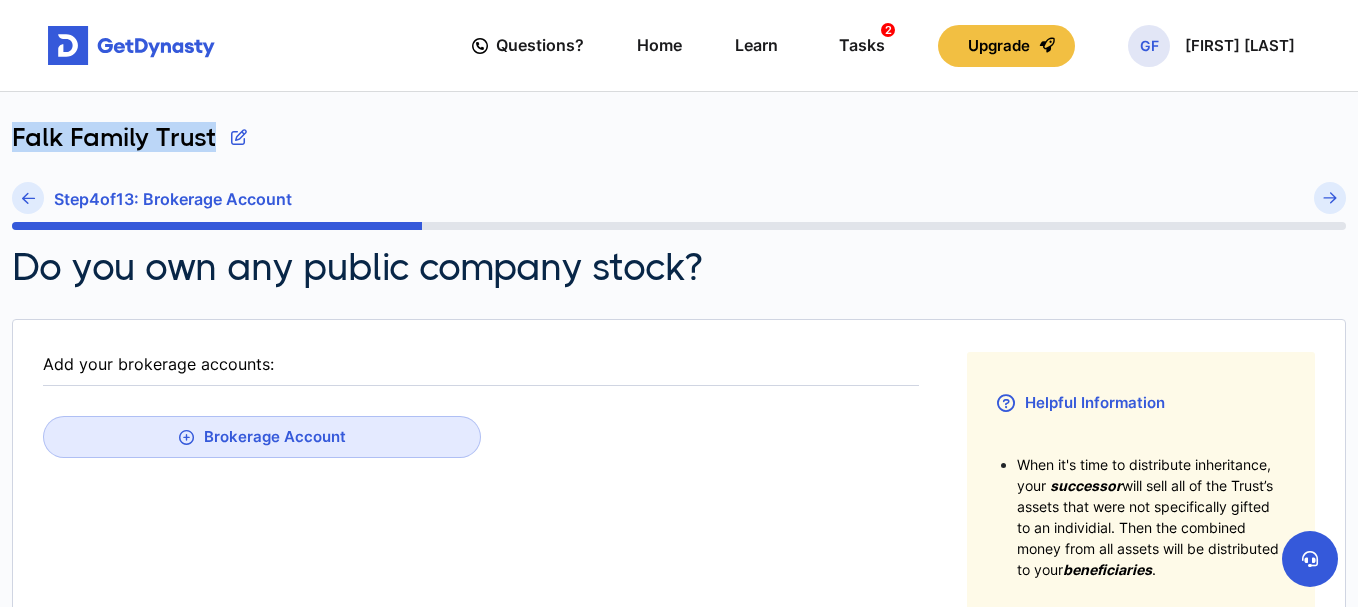 drag, startPoint x: 1357, startPoint y: 73, endPoint x: 1365, endPoint y: 112, distance: 39.812057 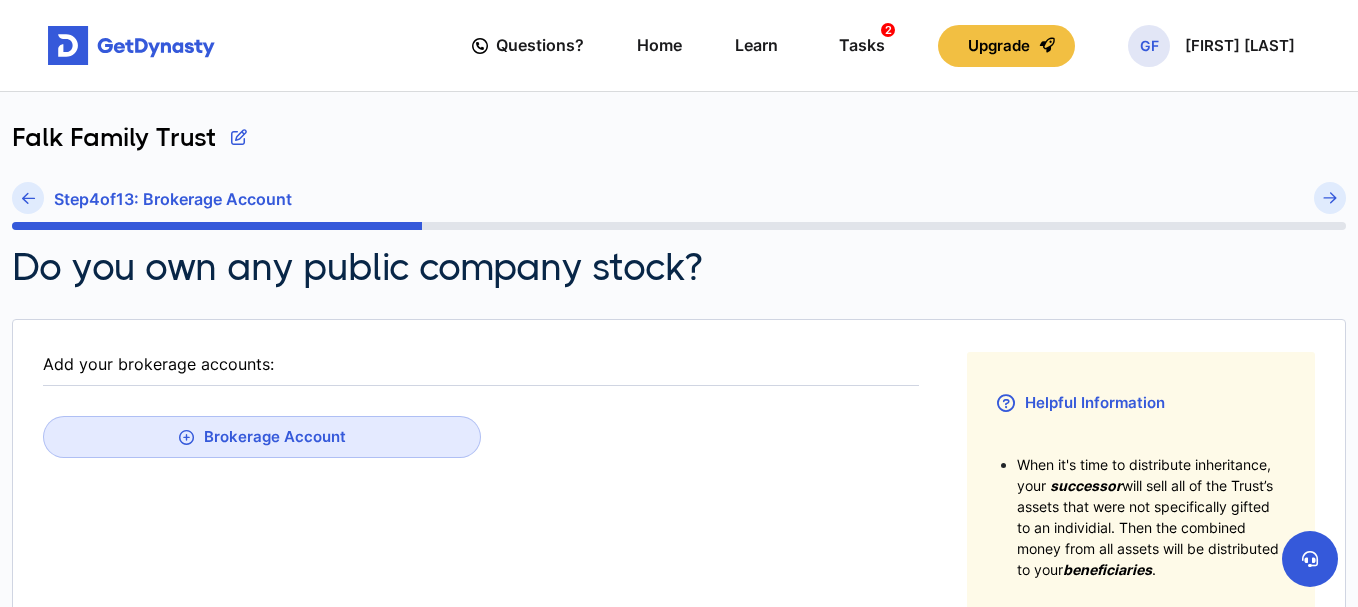 click on "Add your brokerage accounts:" at bounding box center [481, 364] 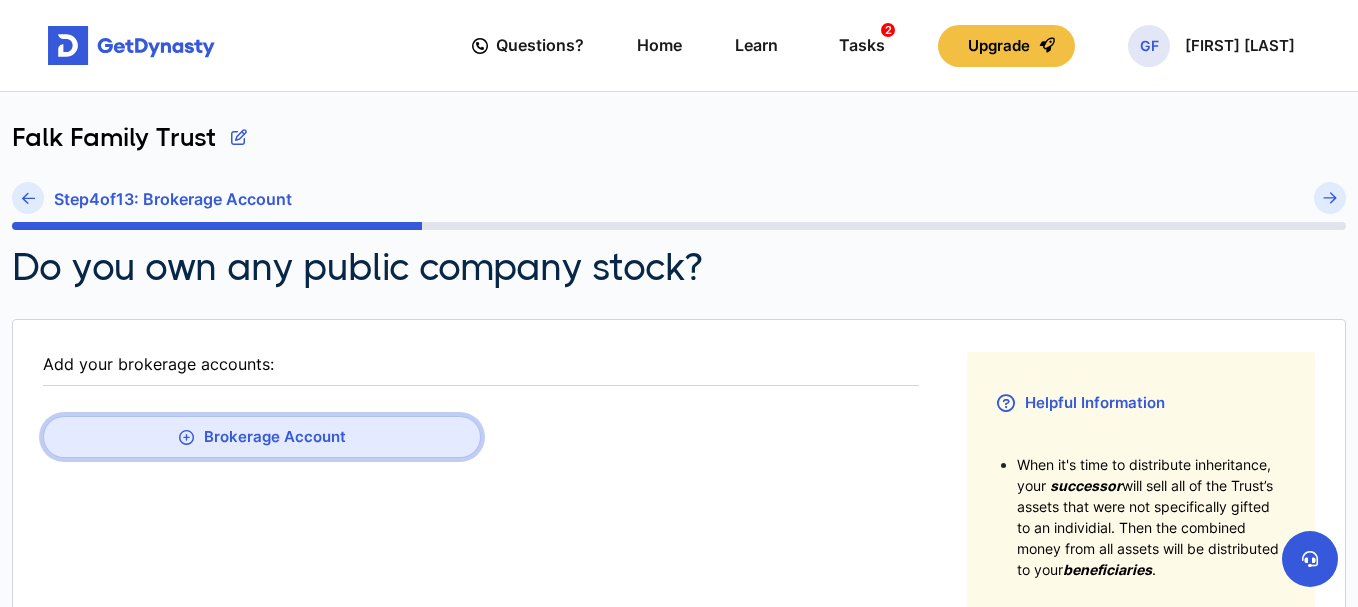 click on "Brokerage Account" at bounding box center (262, 437) 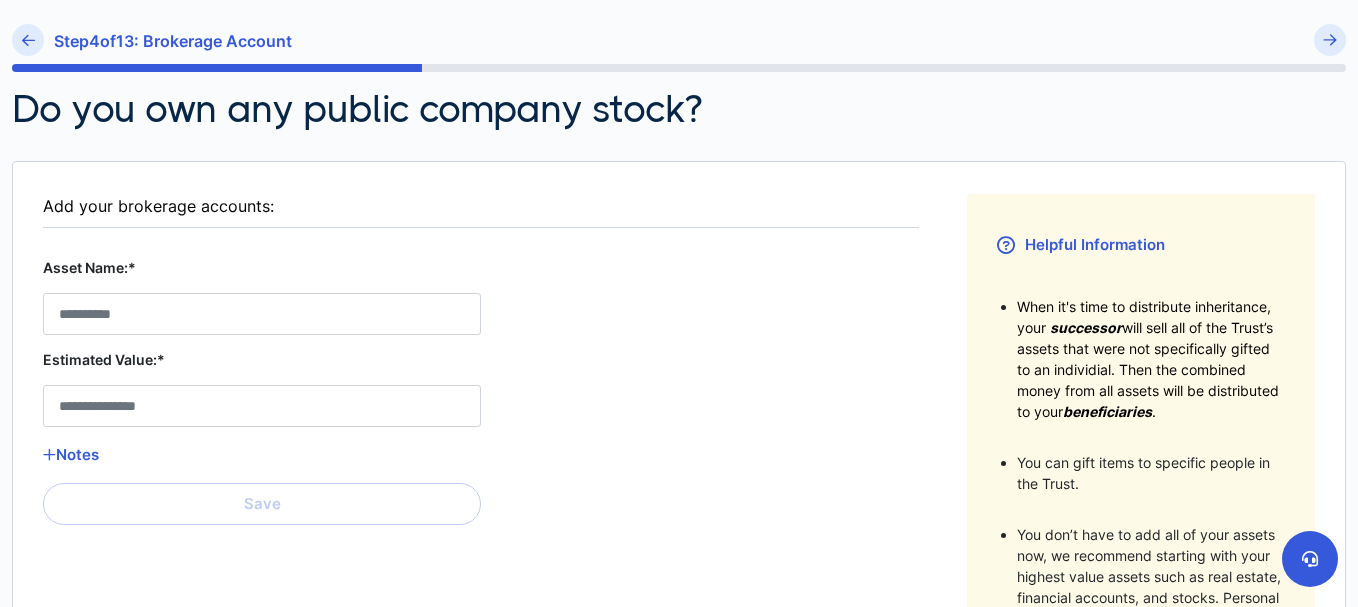 scroll, scrollTop: 160, scrollLeft: 0, axis: vertical 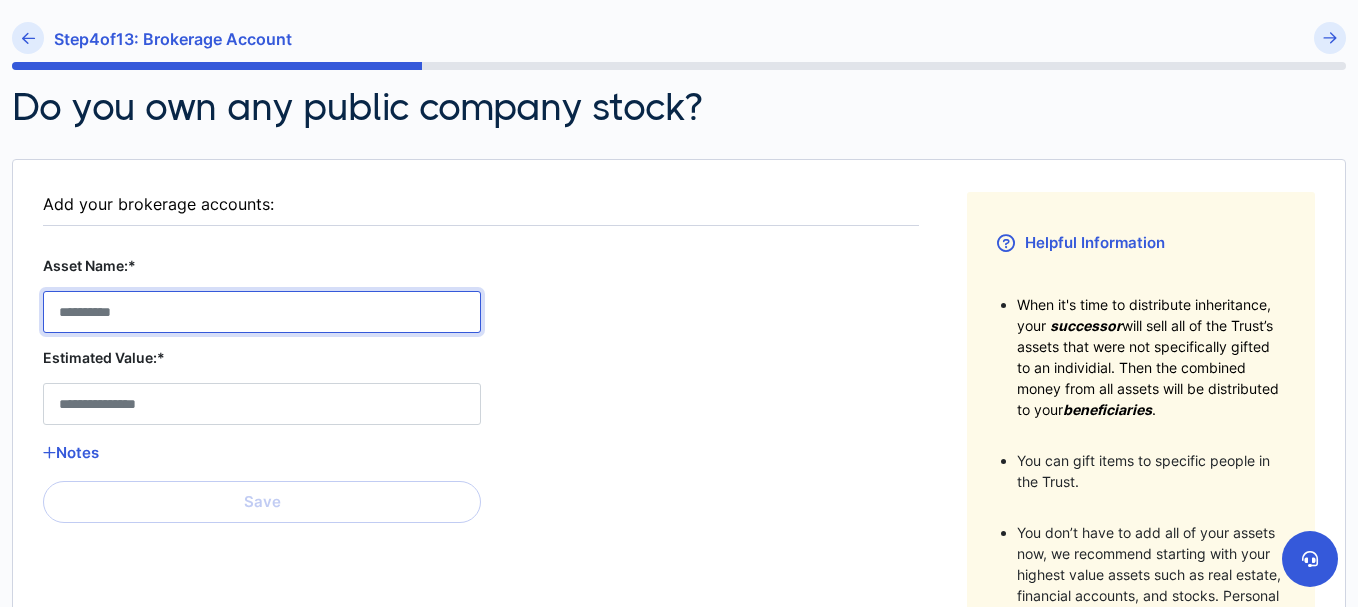 click on "Asset Name:*" at bounding box center [262, 312] 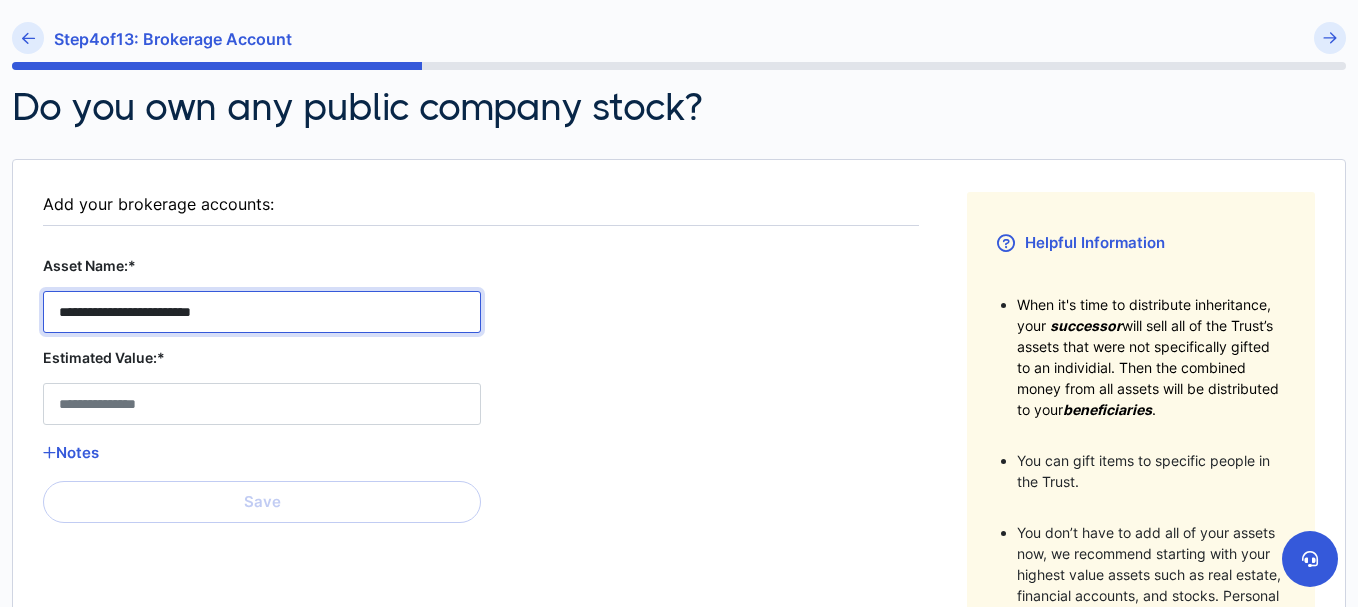 type on "**********" 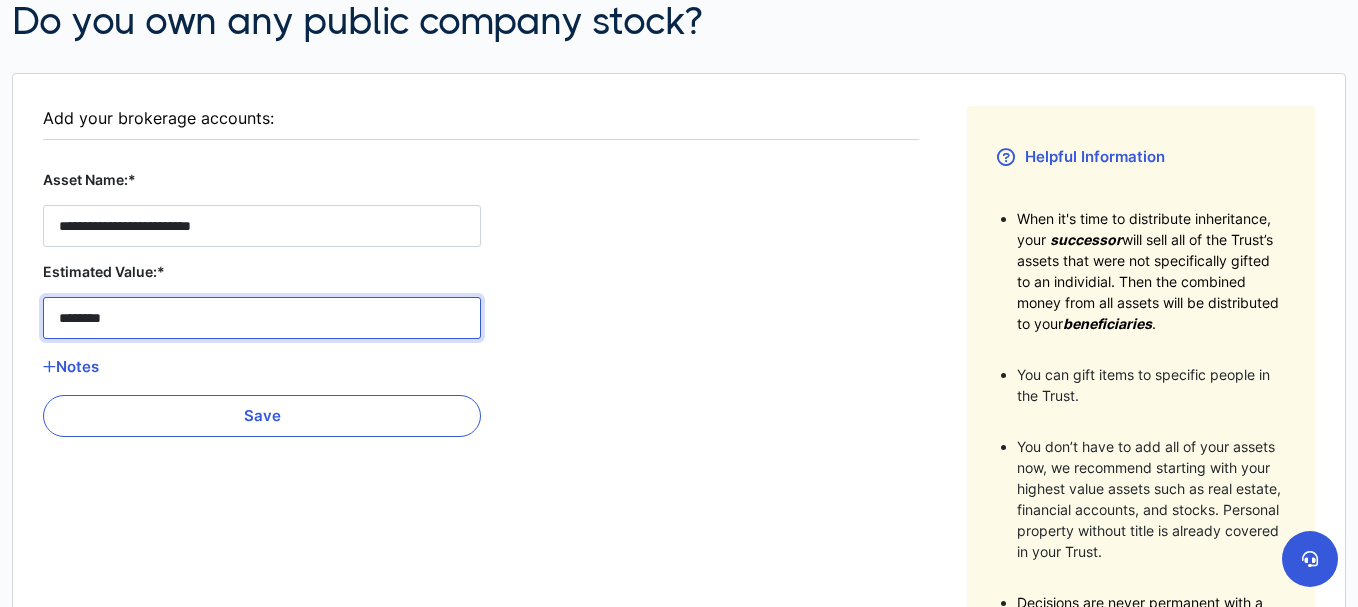 scroll, scrollTop: 250, scrollLeft: 0, axis: vertical 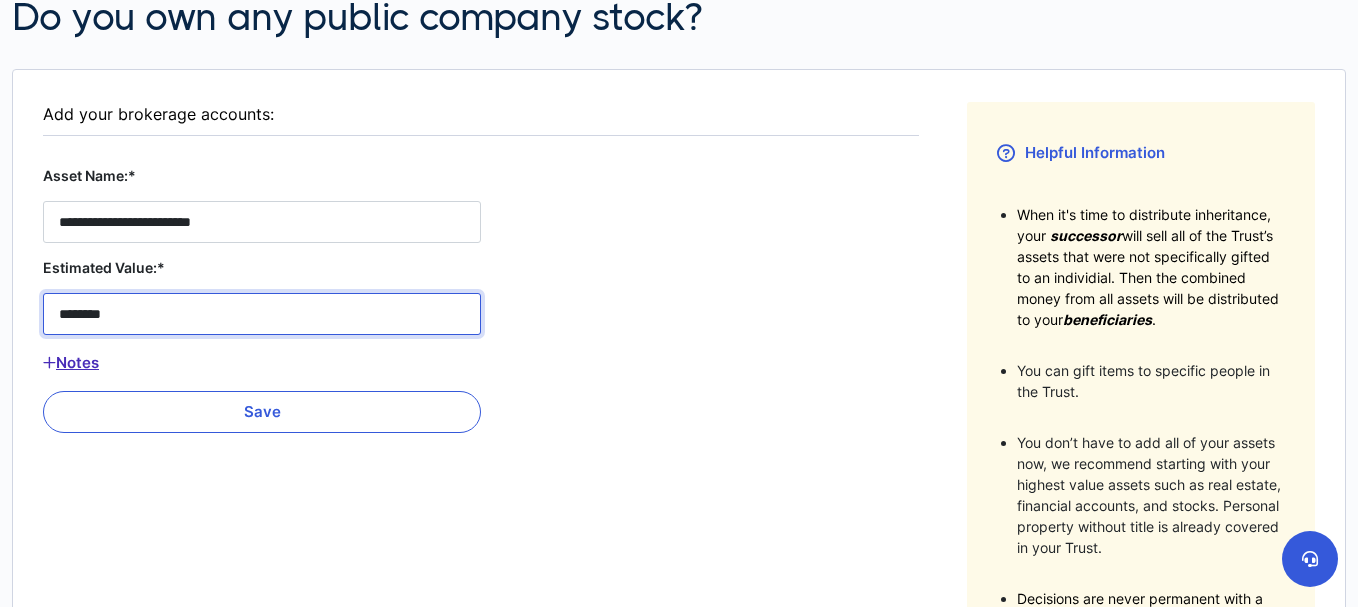 type on "********" 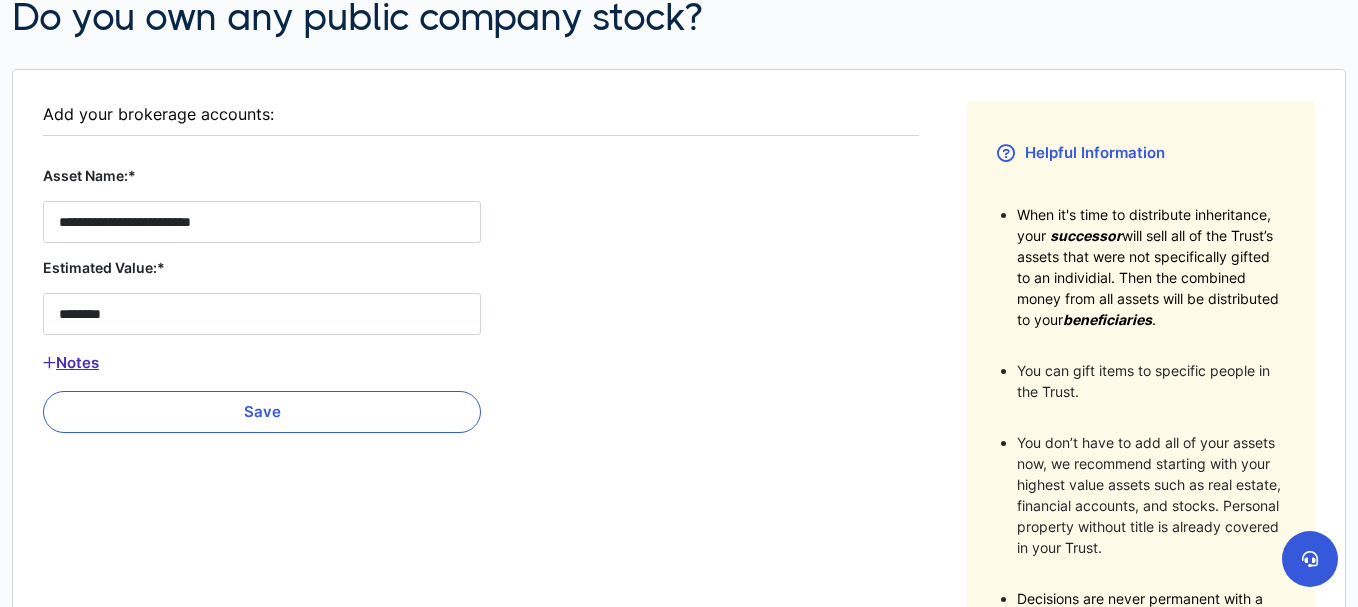 click on "Notes" at bounding box center [262, 363] 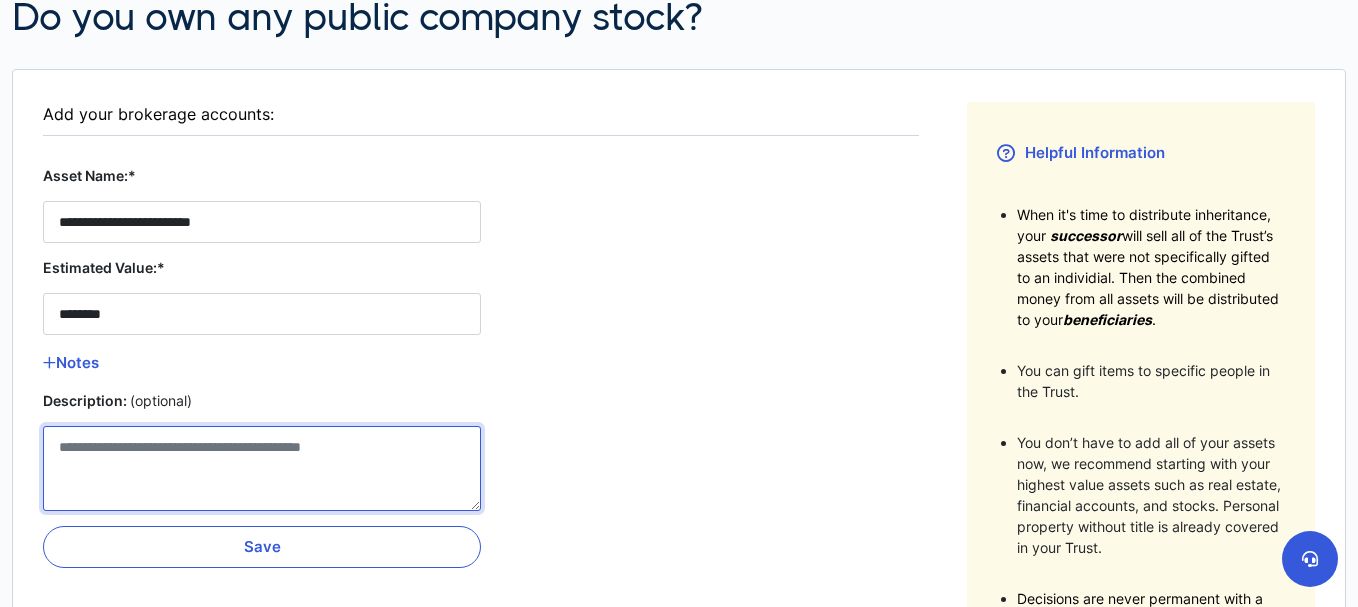 click on "Description:   (optional)" at bounding box center (262, 468) 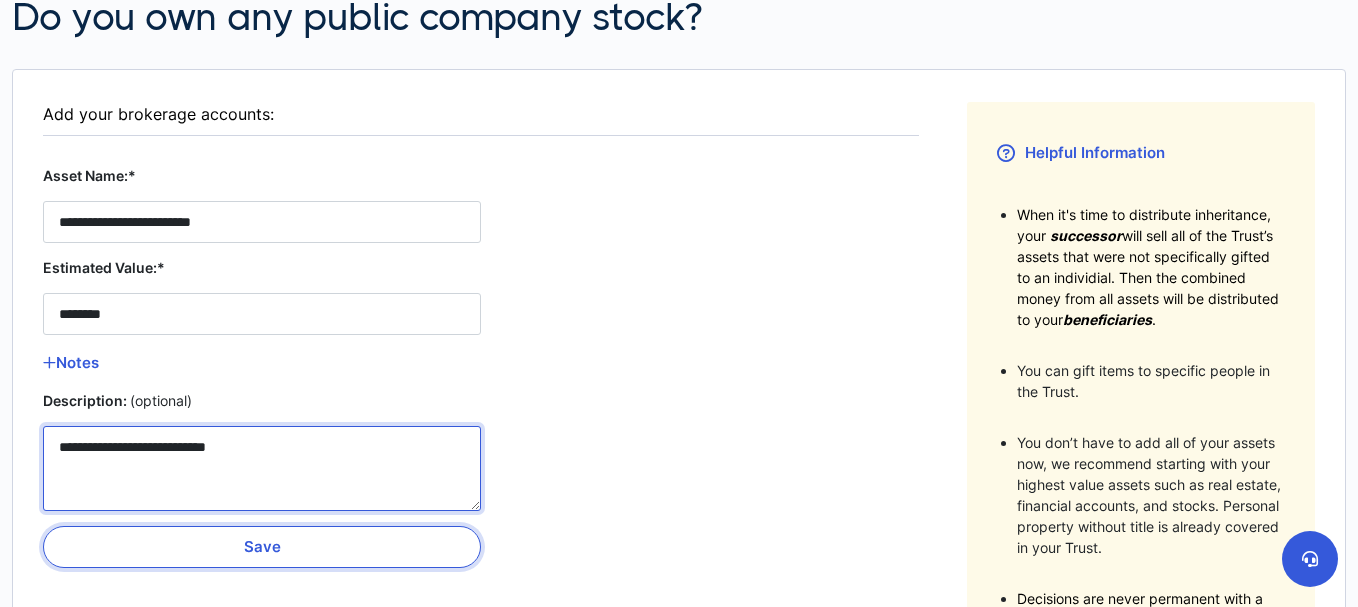 type on "**********" 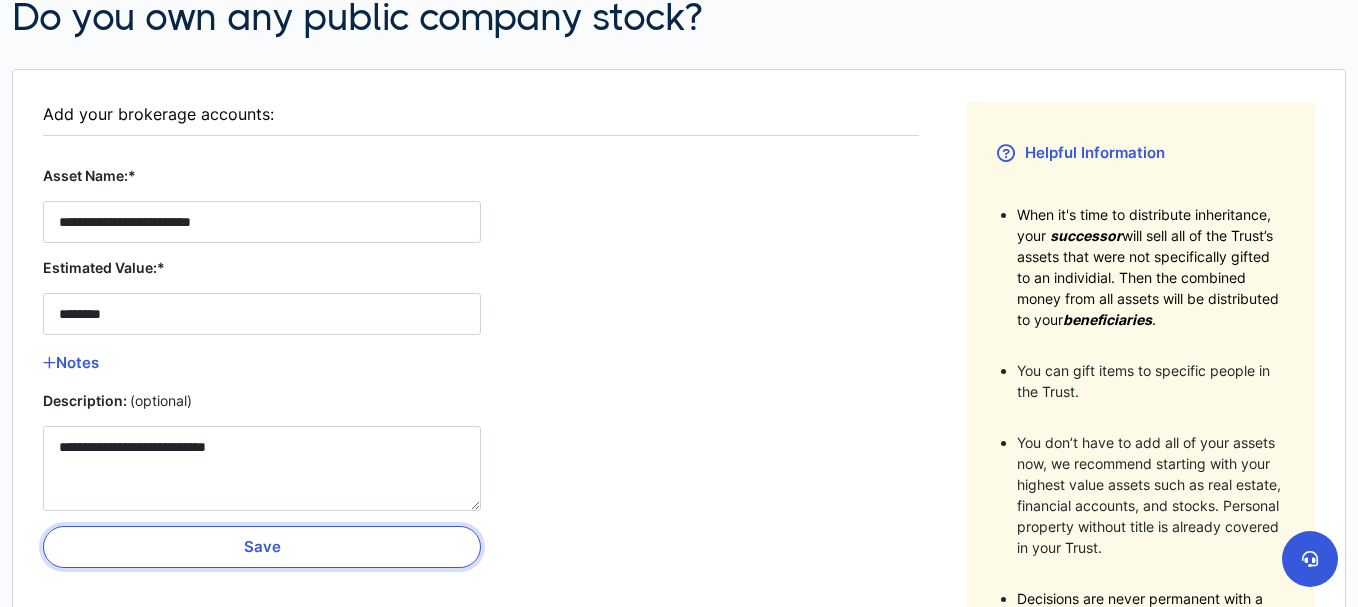 click on "Save" at bounding box center (262, 547) 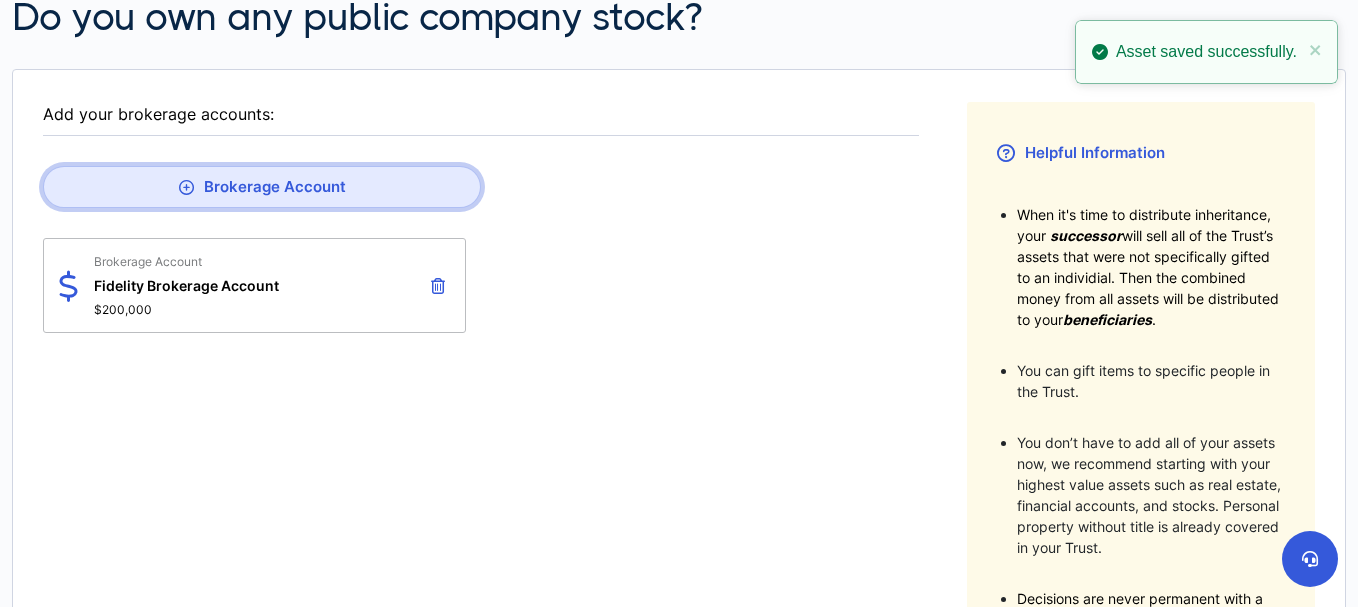click on "Brokerage Account" at bounding box center [262, 187] 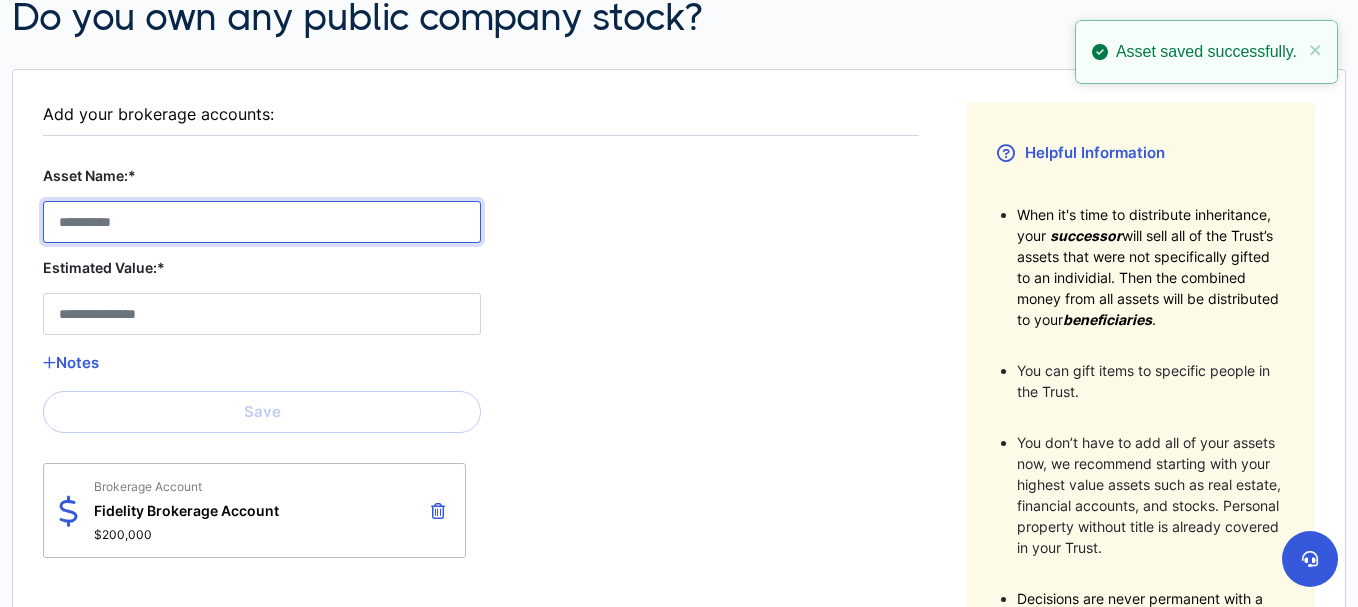click on "Asset Name:*" at bounding box center [262, 222] 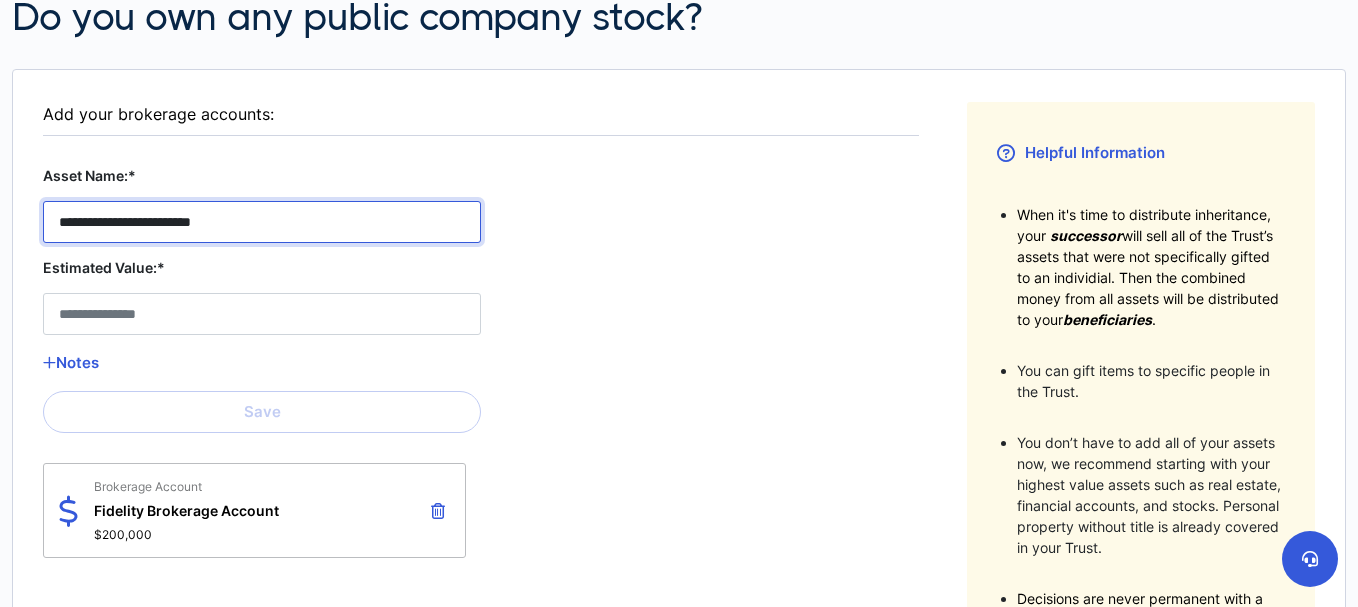 type on "**********" 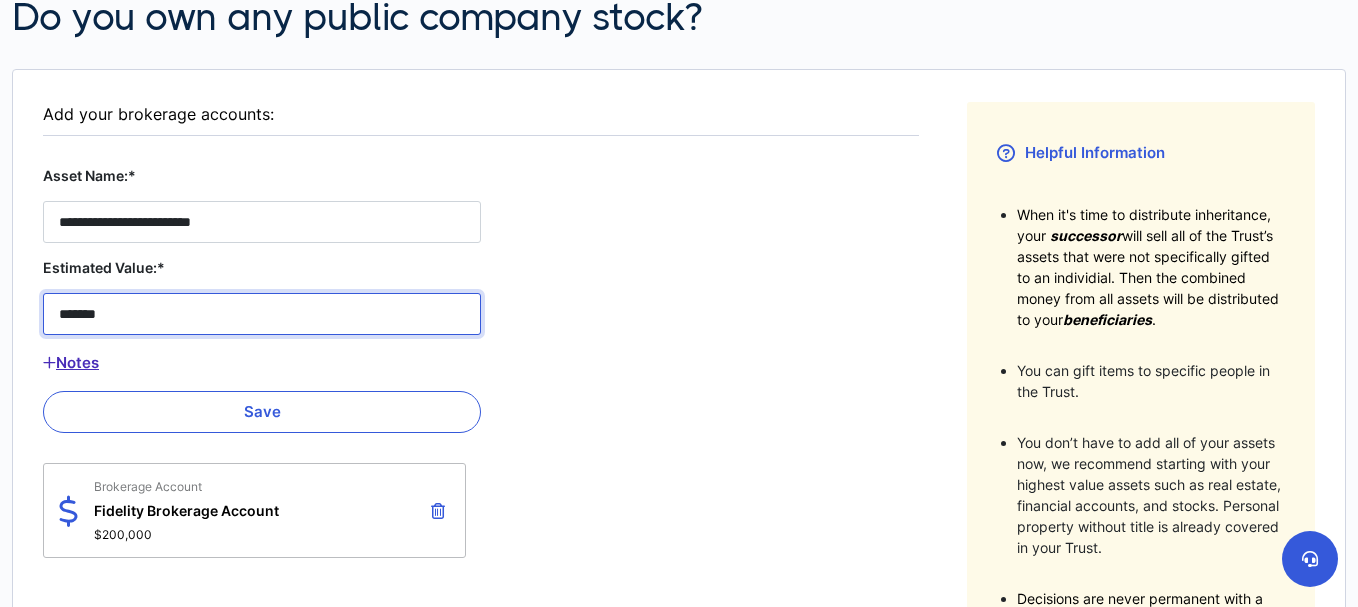 type on "*******" 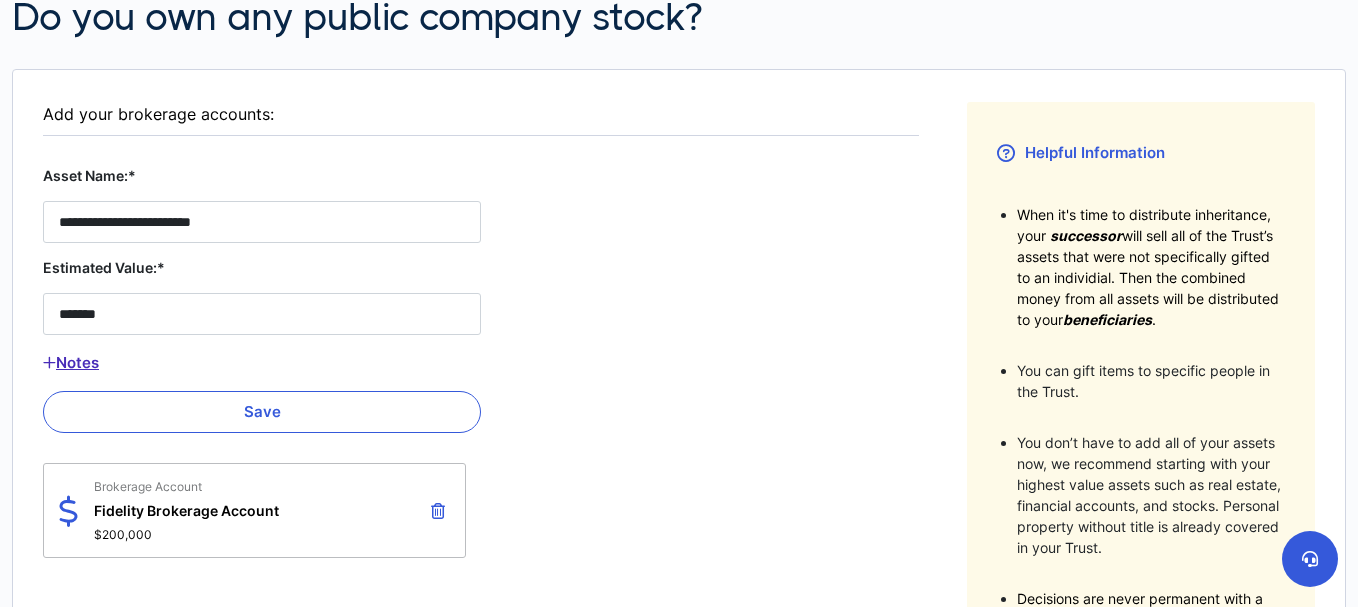 click on "Notes" at bounding box center [262, 363] 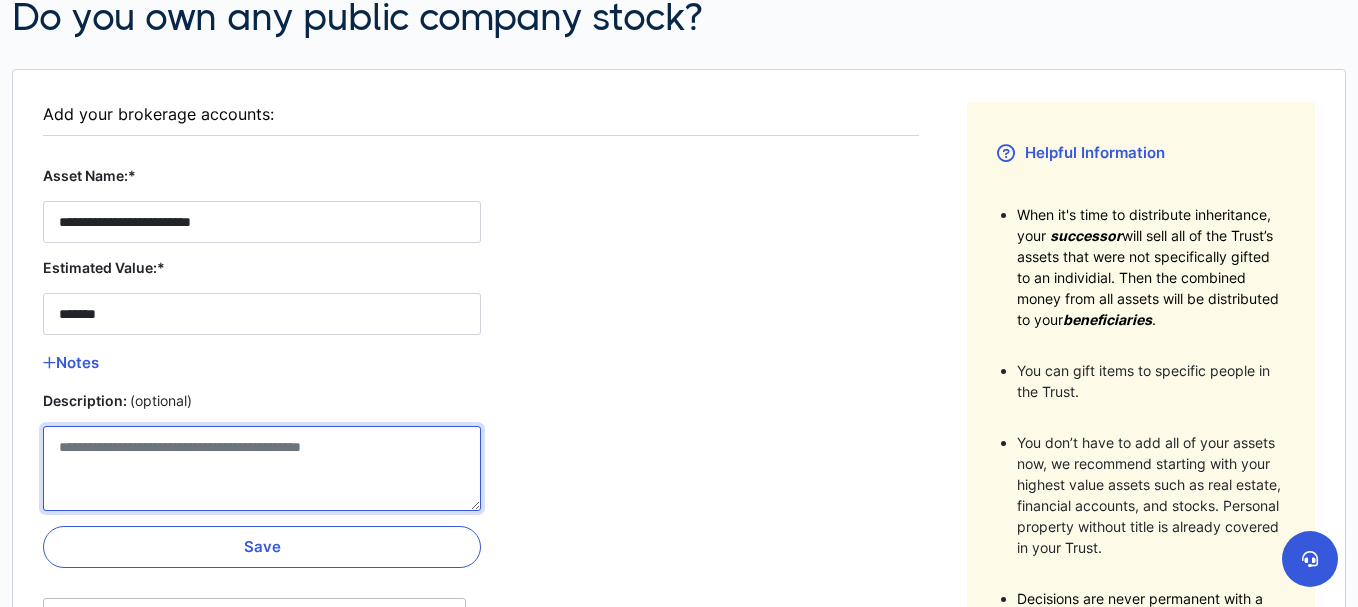 click on "Description:   (optional)" at bounding box center (262, 468) 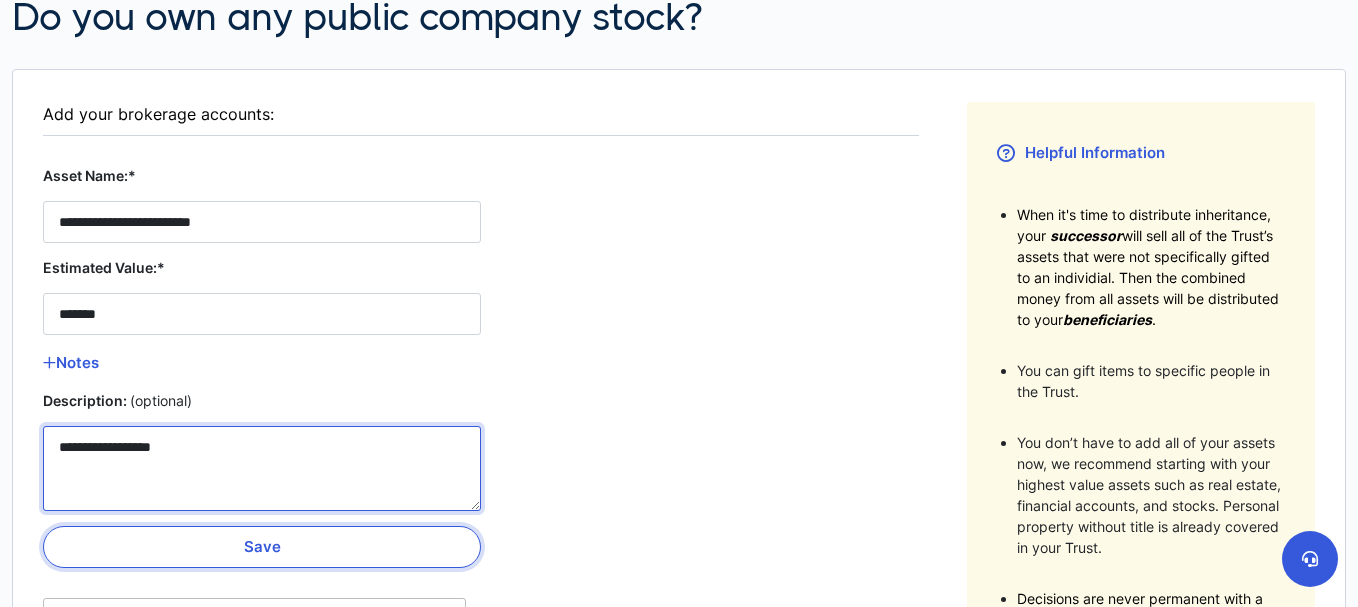 type on "**********" 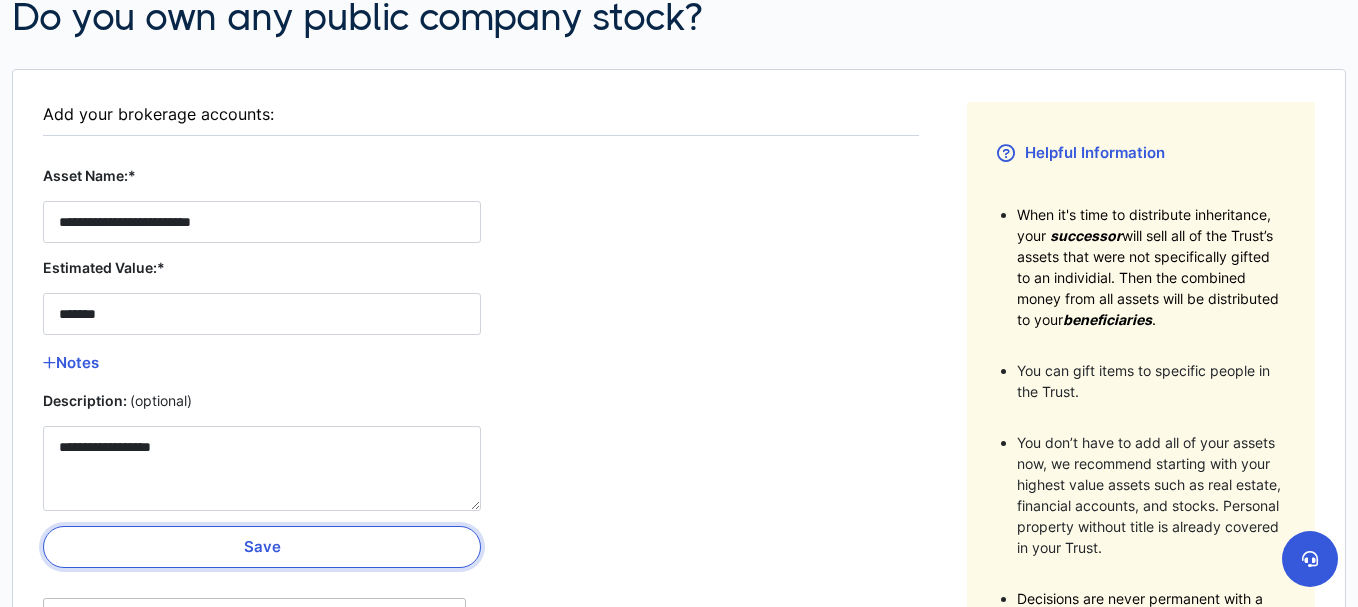 click on "Save" at bounding box center (262, 547) 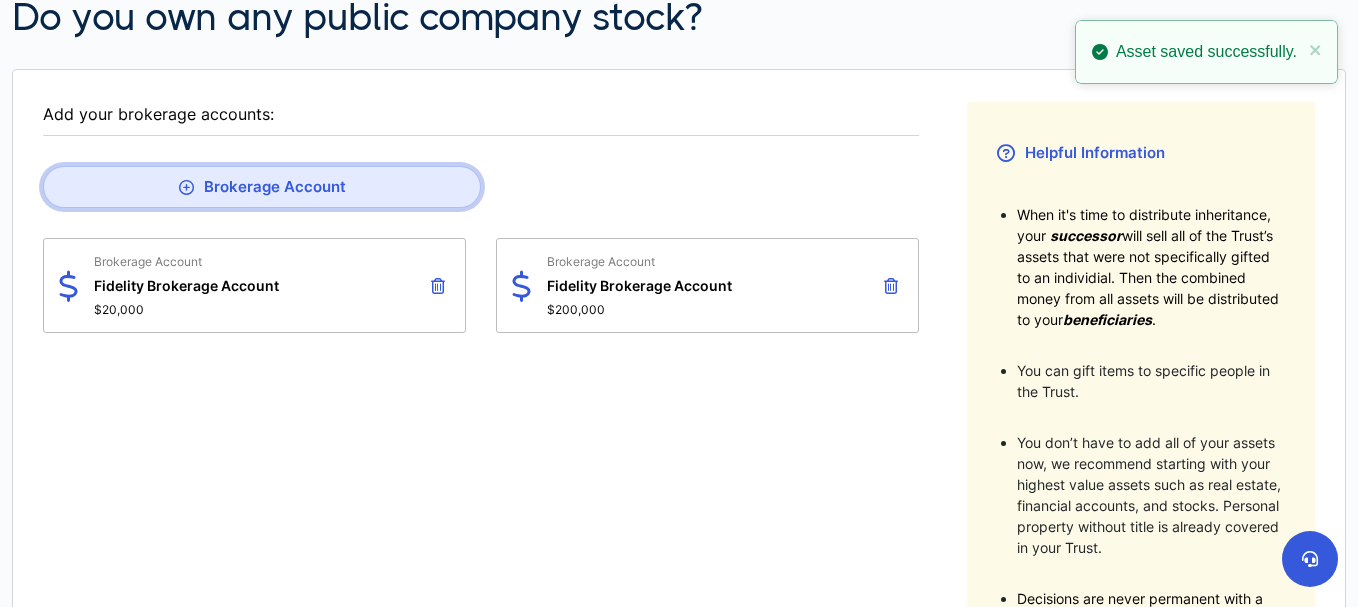 click at bounding box center (186, 187) 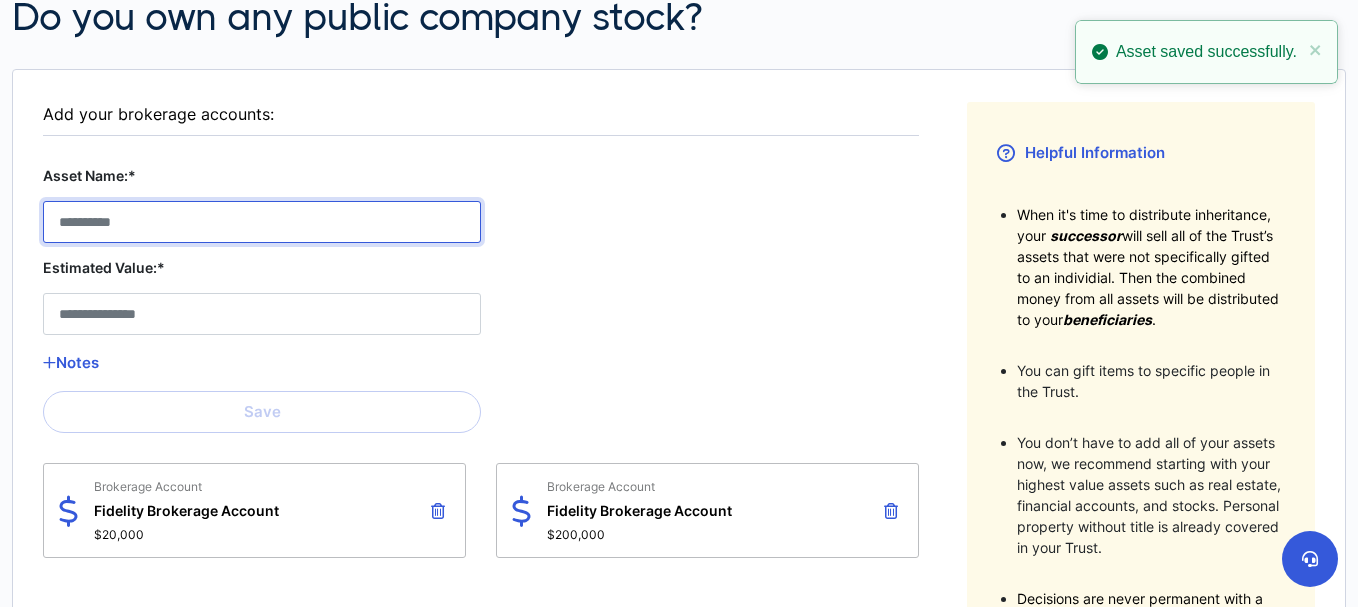 click on "Asset Name:*" at bounding box center (262, 222) 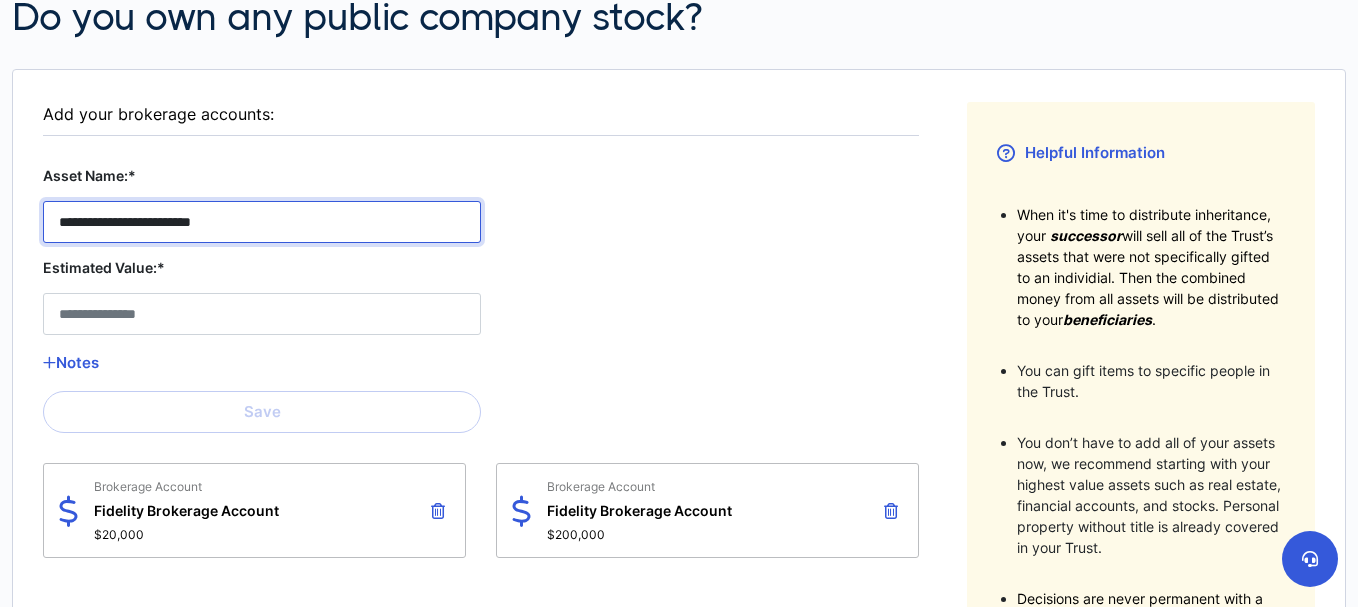 type on "**********" 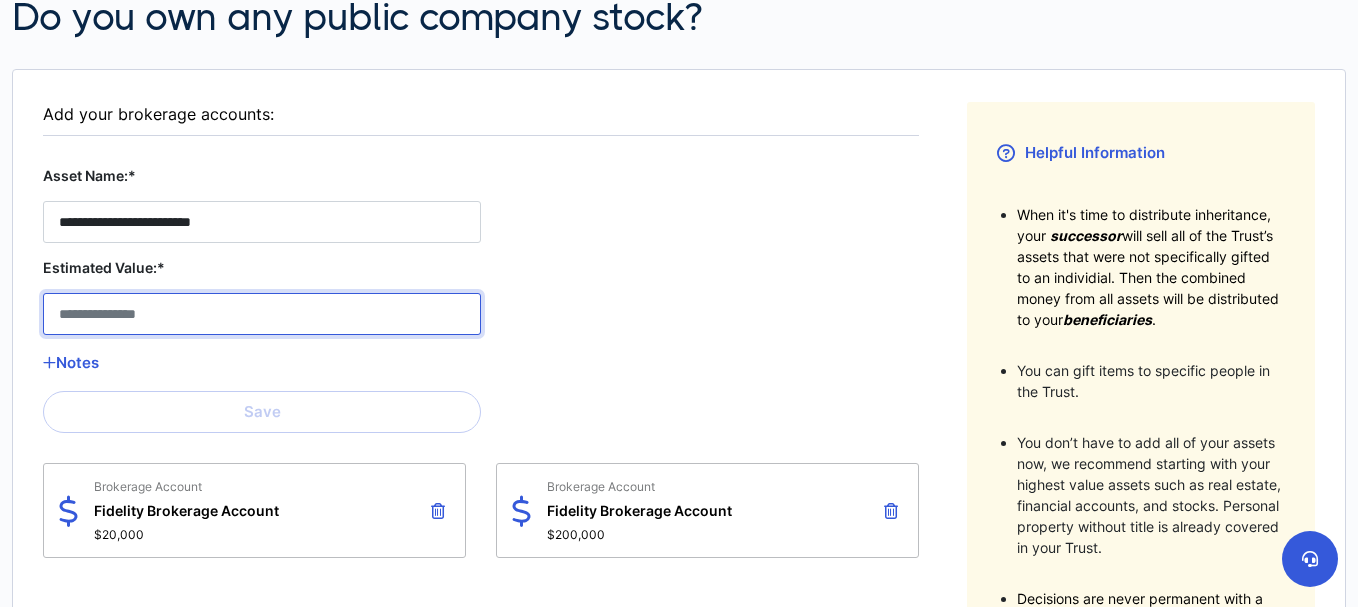 click on "Estimated Value:*" at bounding box center (262, 314) 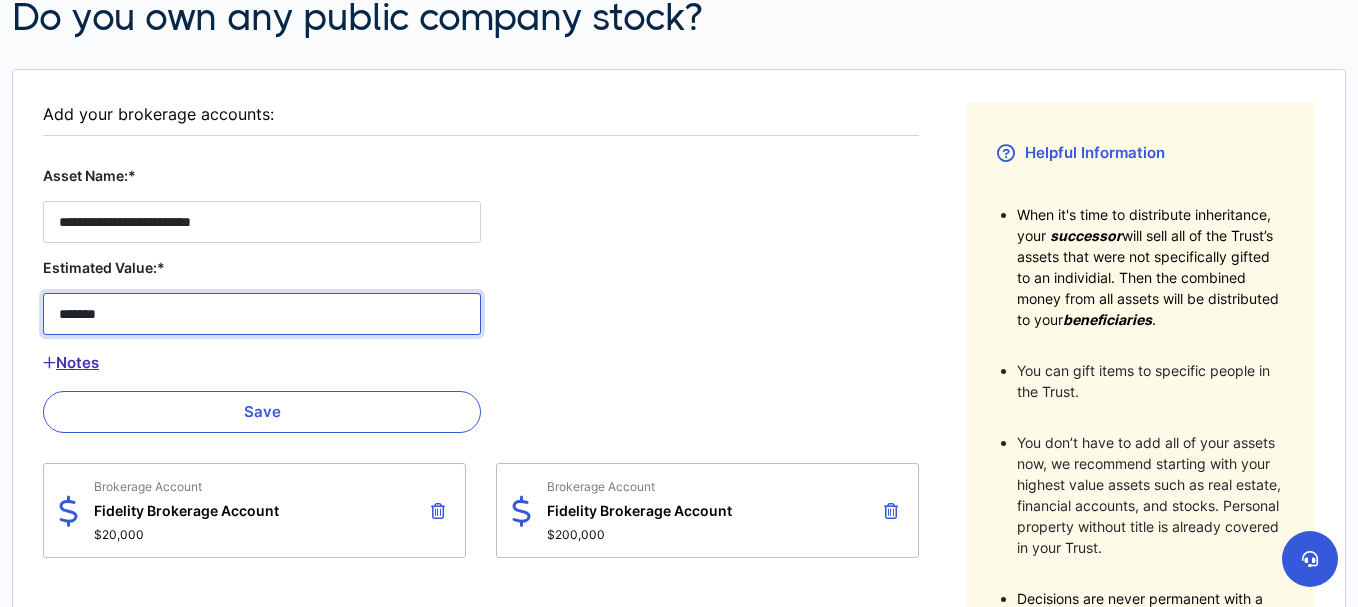type on "*******" 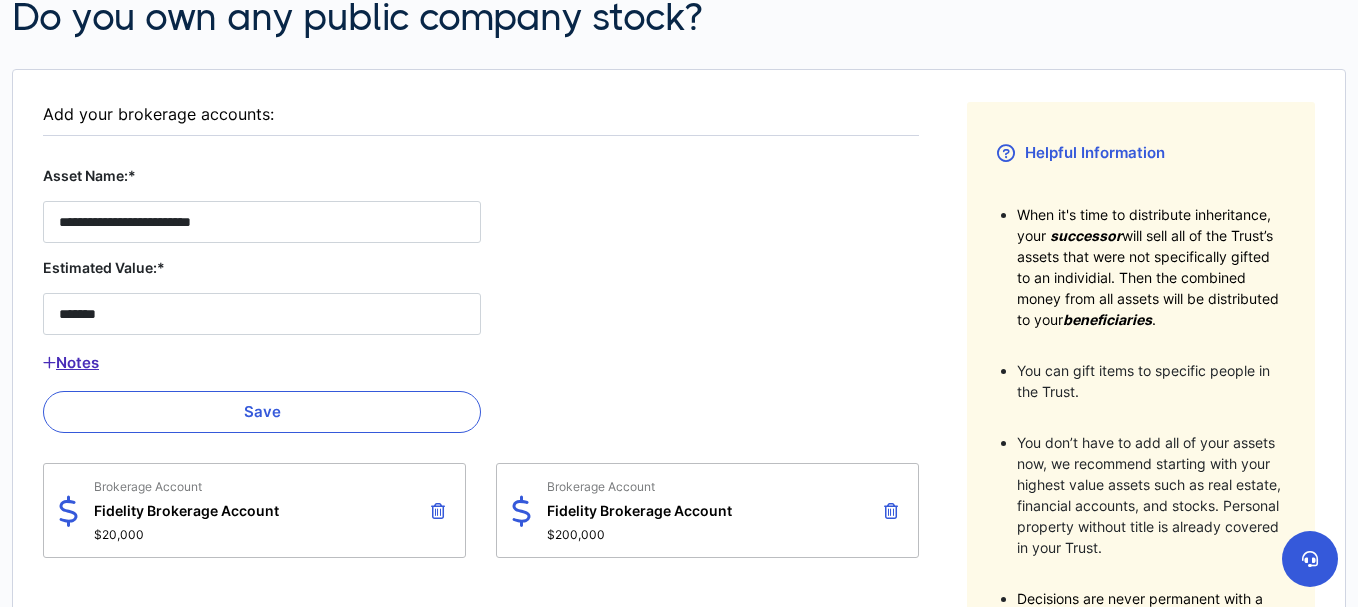 click on "Notes" at bounding box center (262, 363) 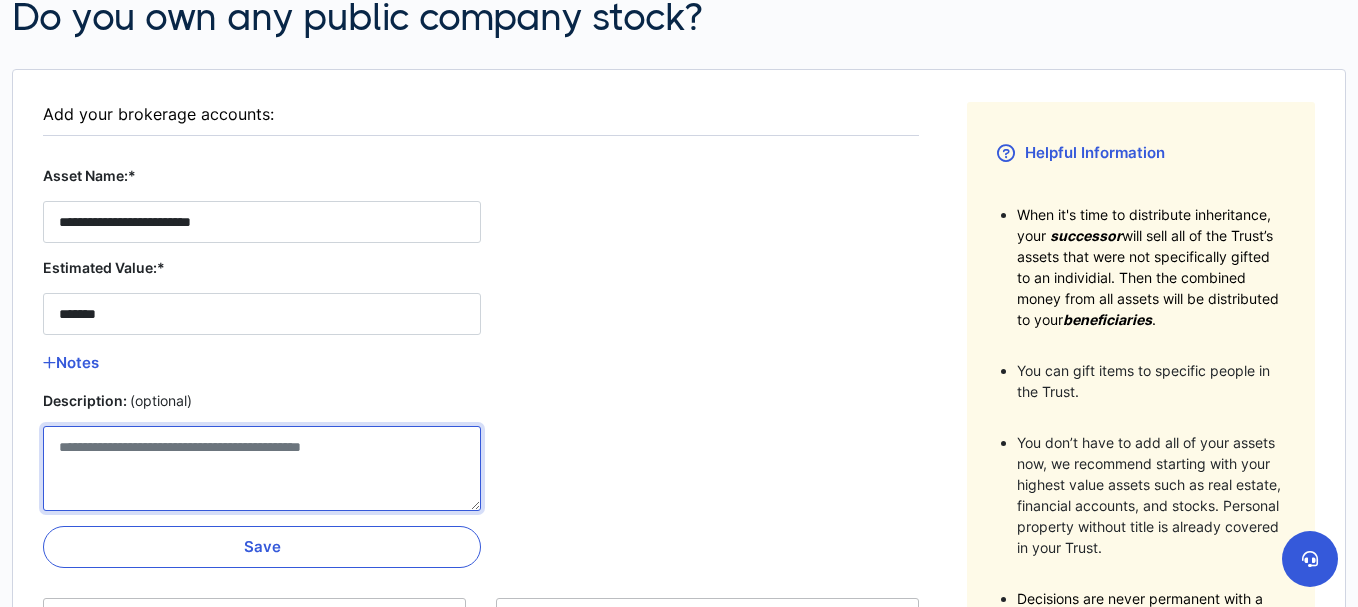 click on "Description:   (optional)" at bounding box center (262, 468) 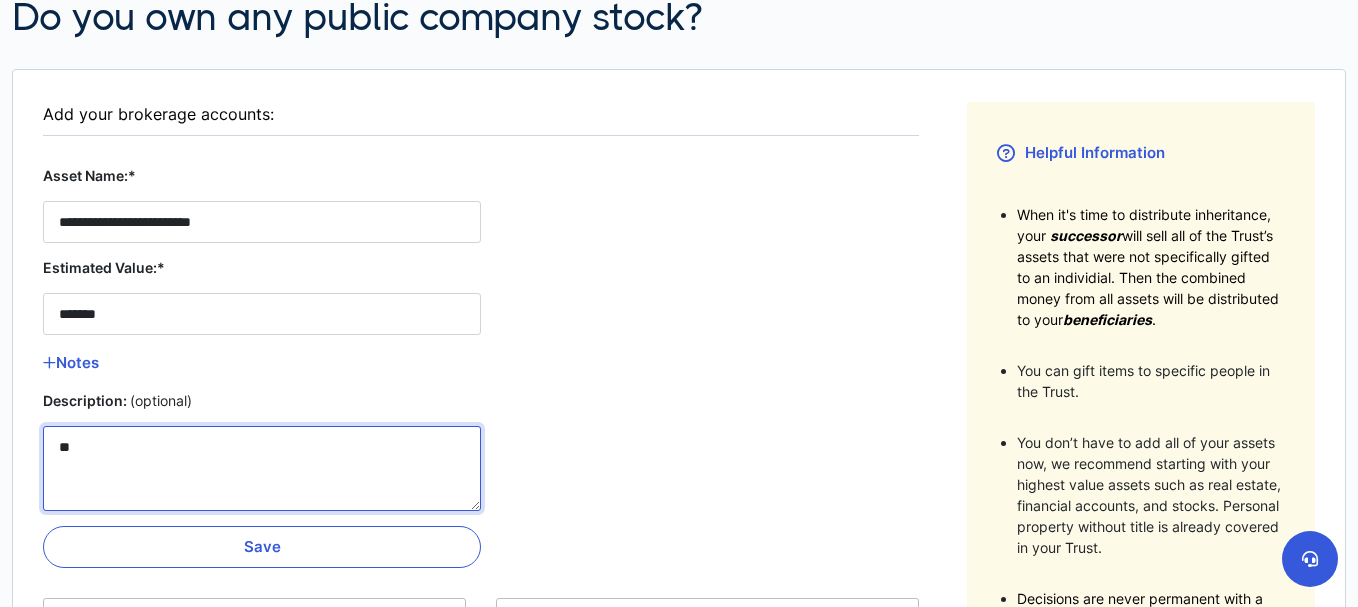type on "*" 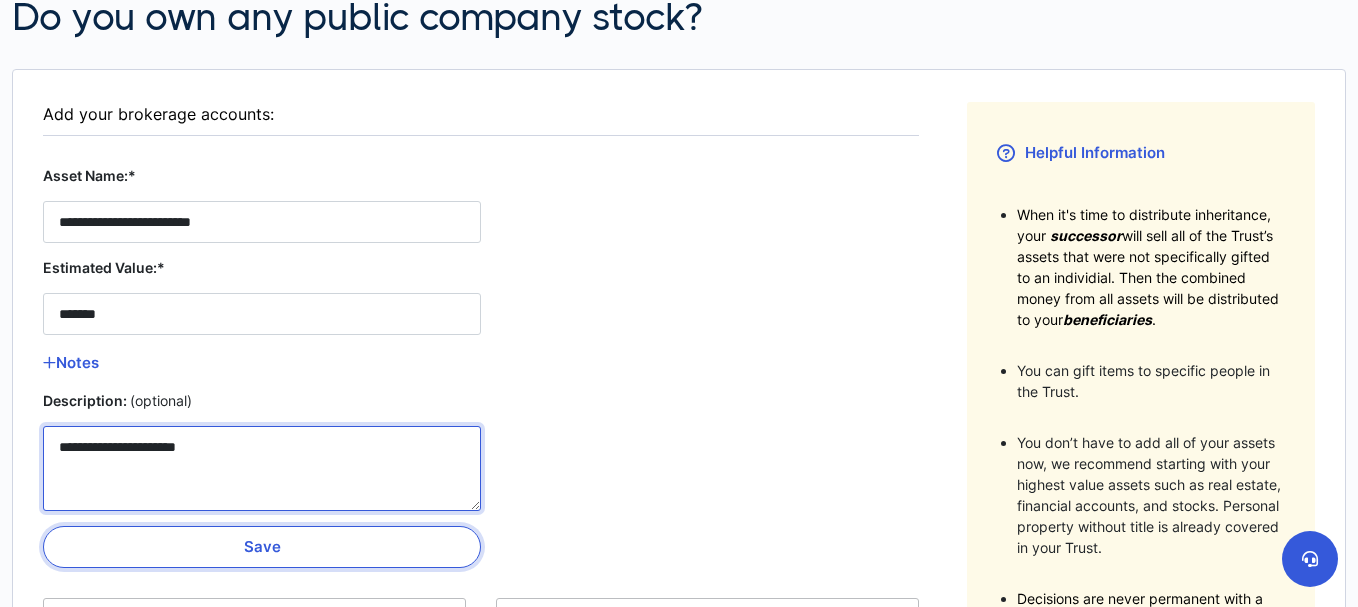 type on "**********" 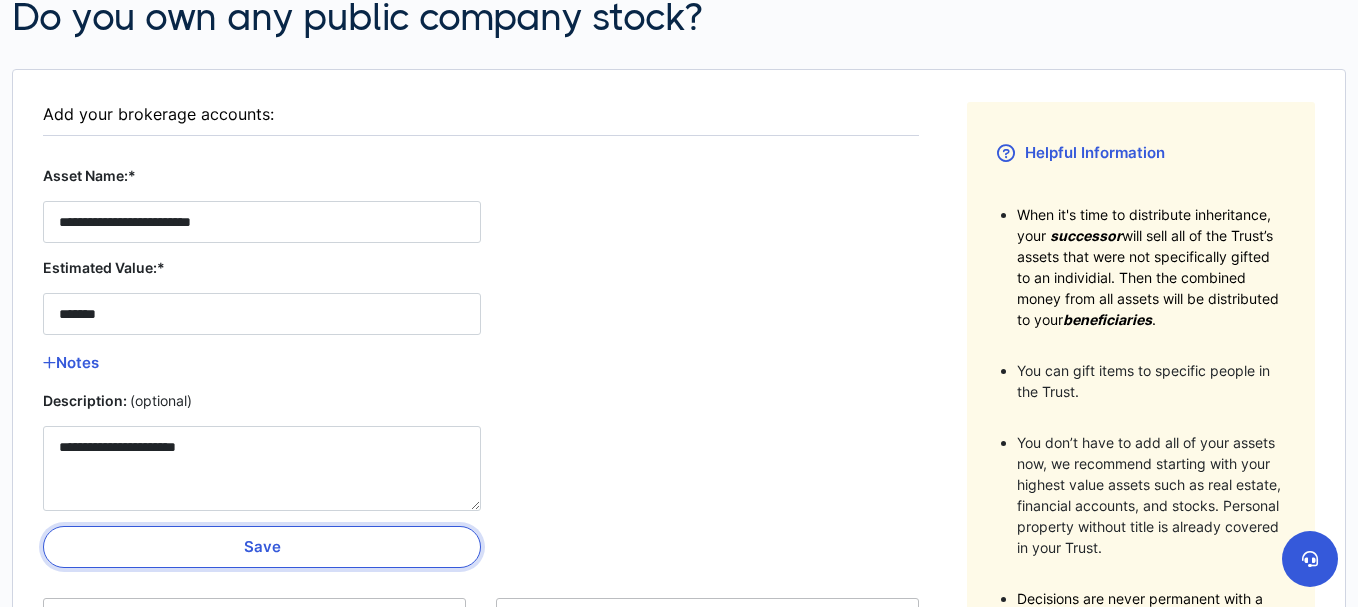 click on "Save" at bounding box center (262, 547) 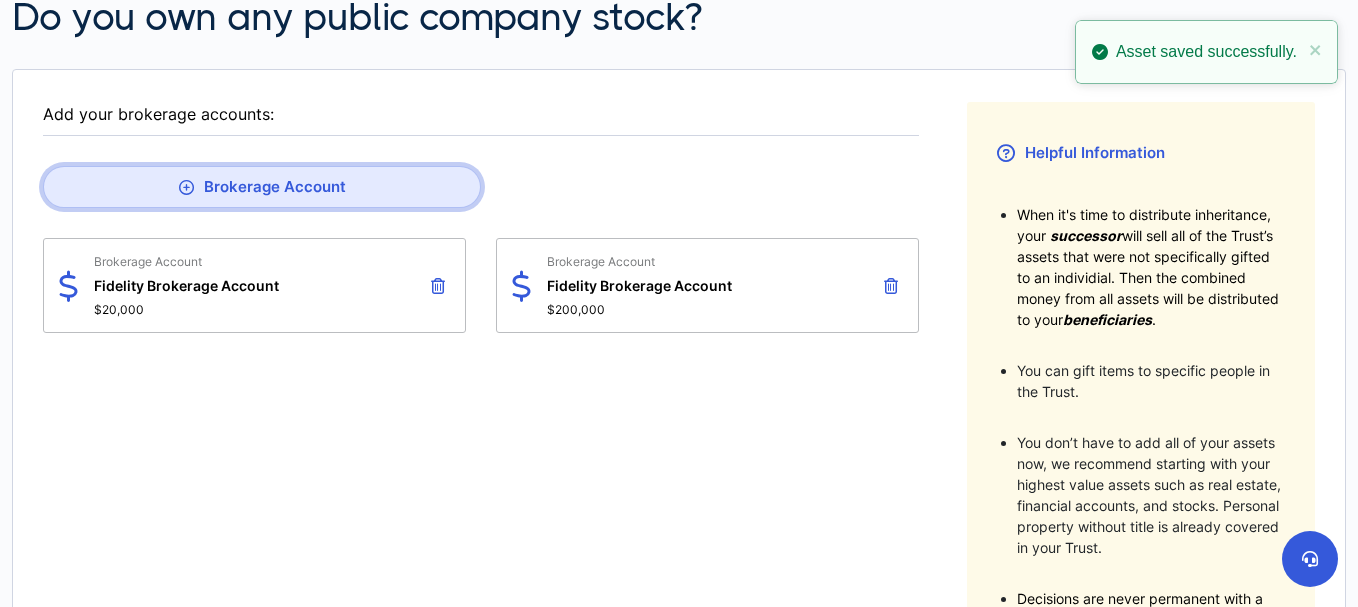 click on "Brokerage Account" at bounding box center (262, 187) 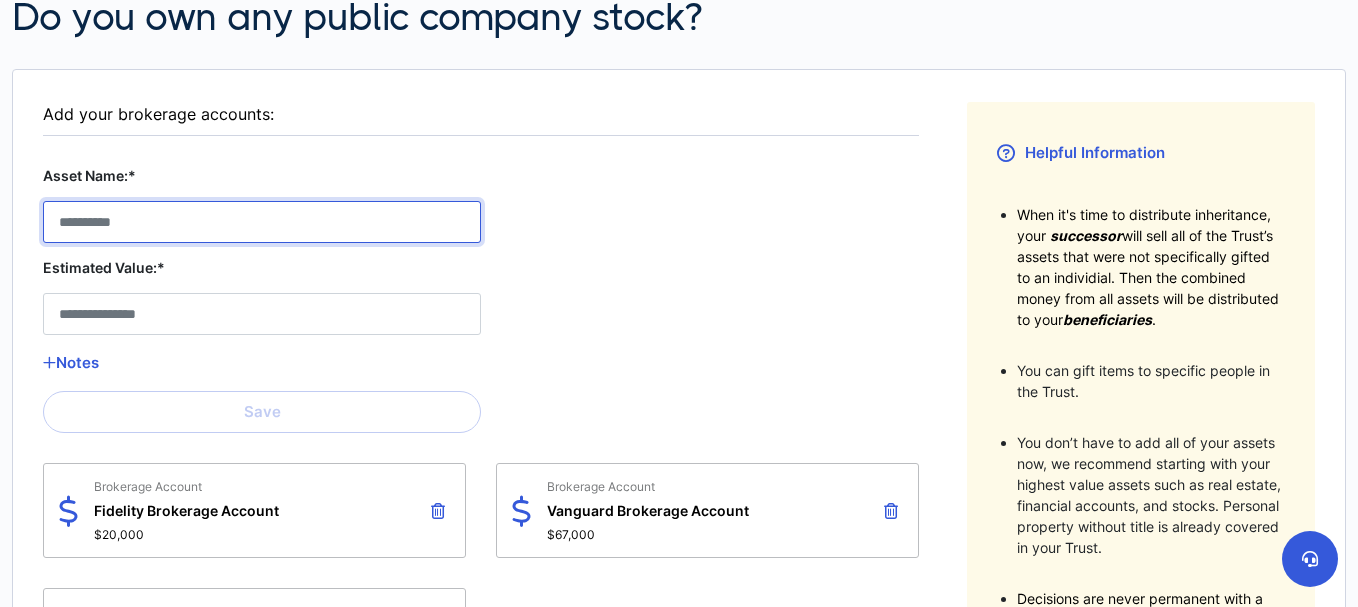 click on "Asset Name:*" at bounding box center (262, 222) 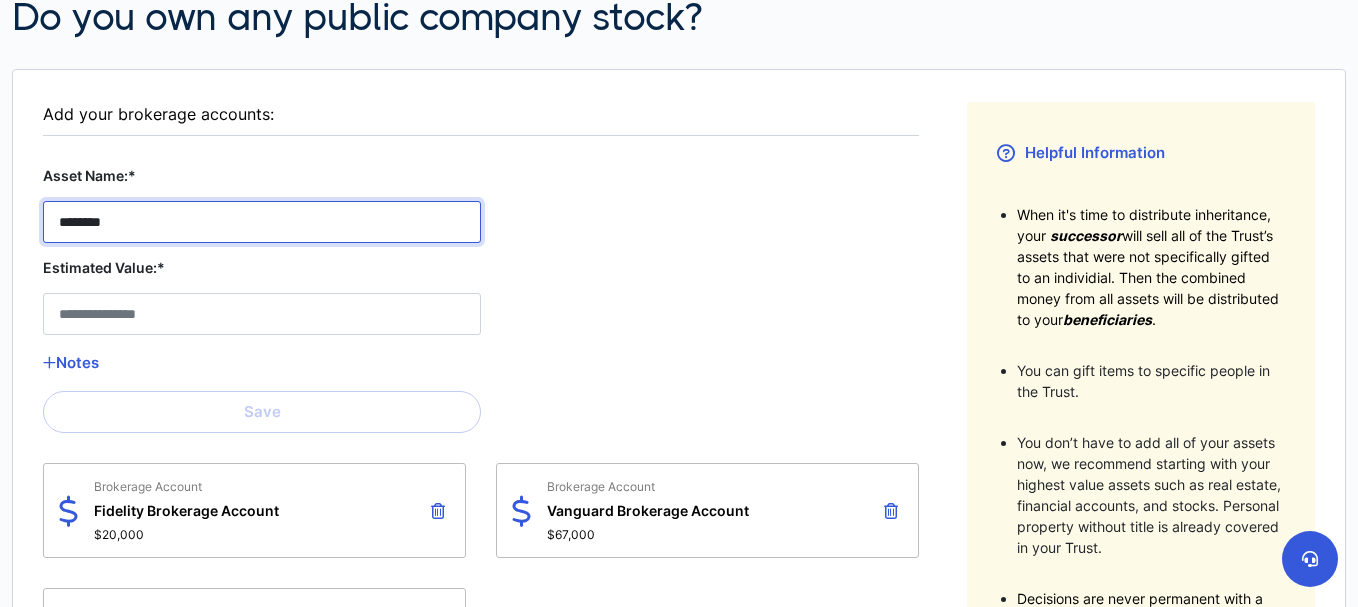 type on "********" 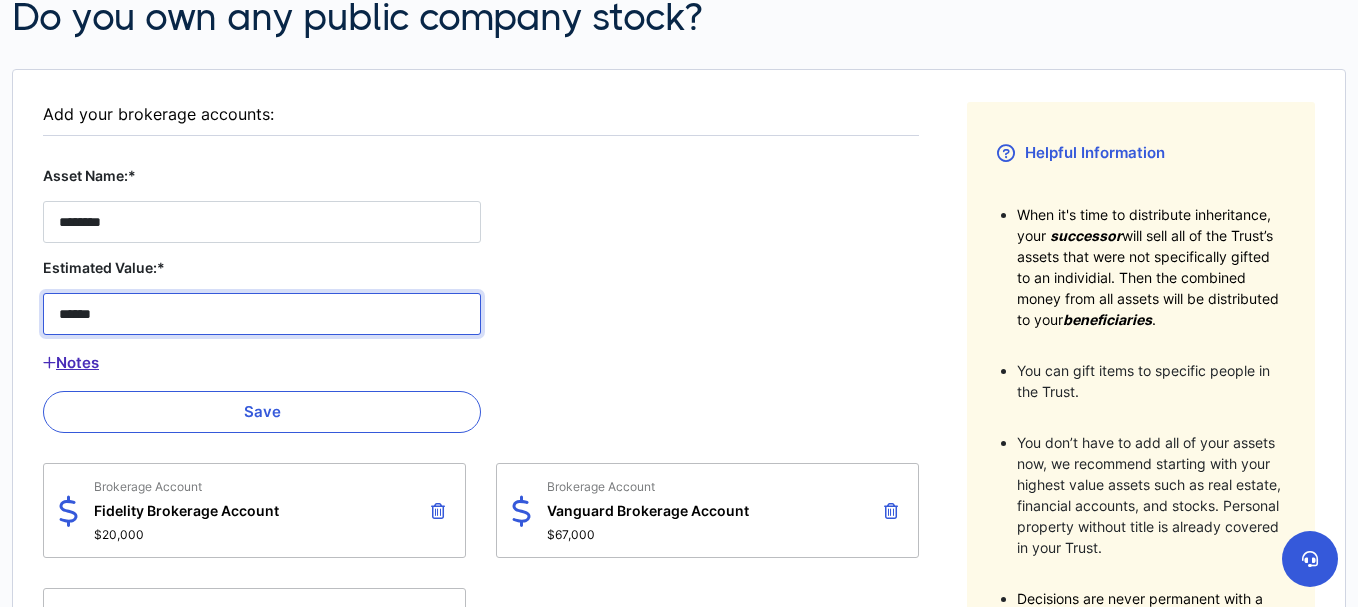 type on "******" 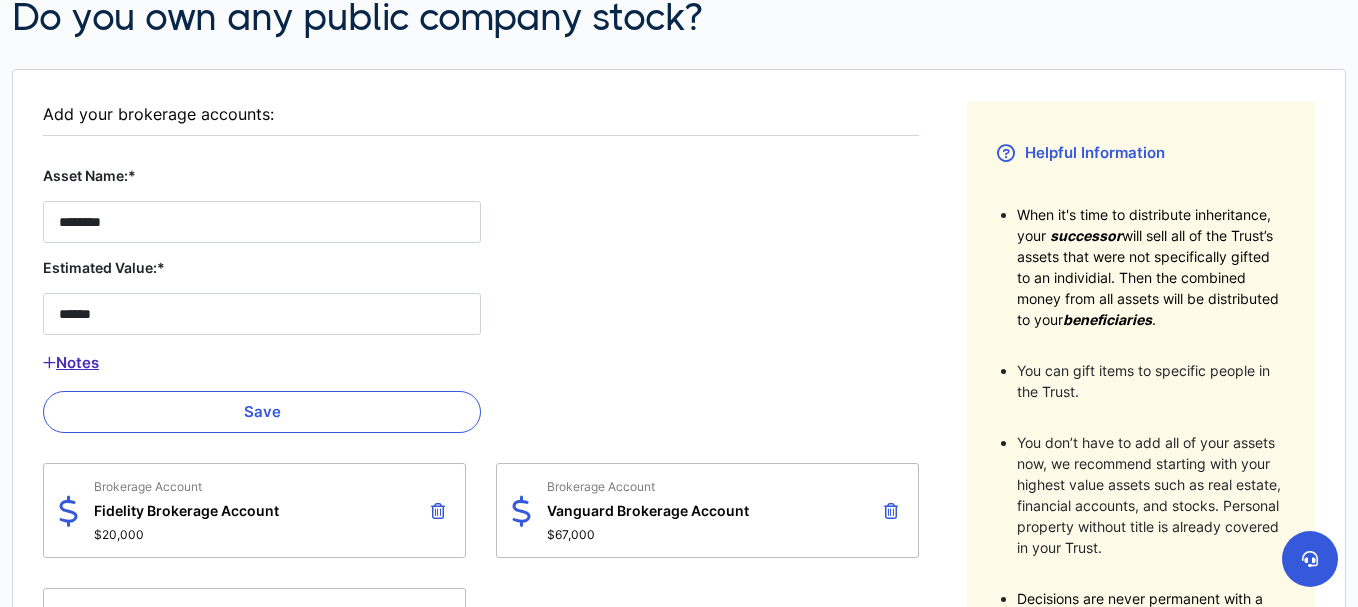 click on "Notes" at bounding box center (262, 363) 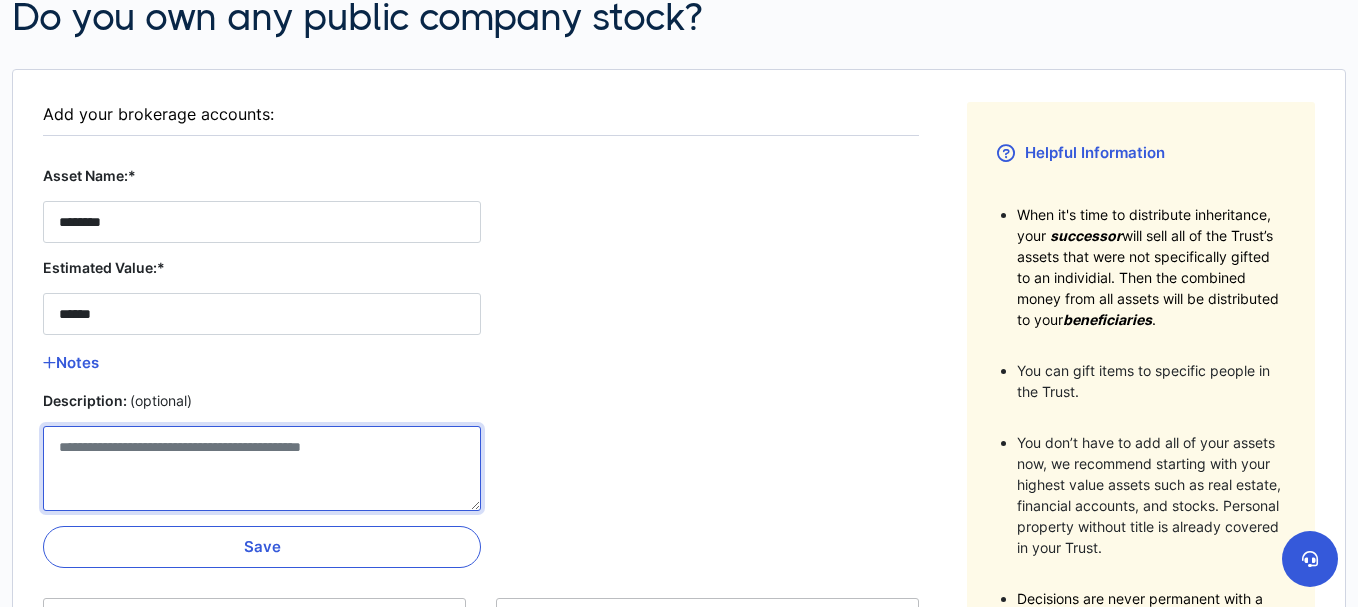 click on "Description:   (optional)" at bounding box center [262, 468] 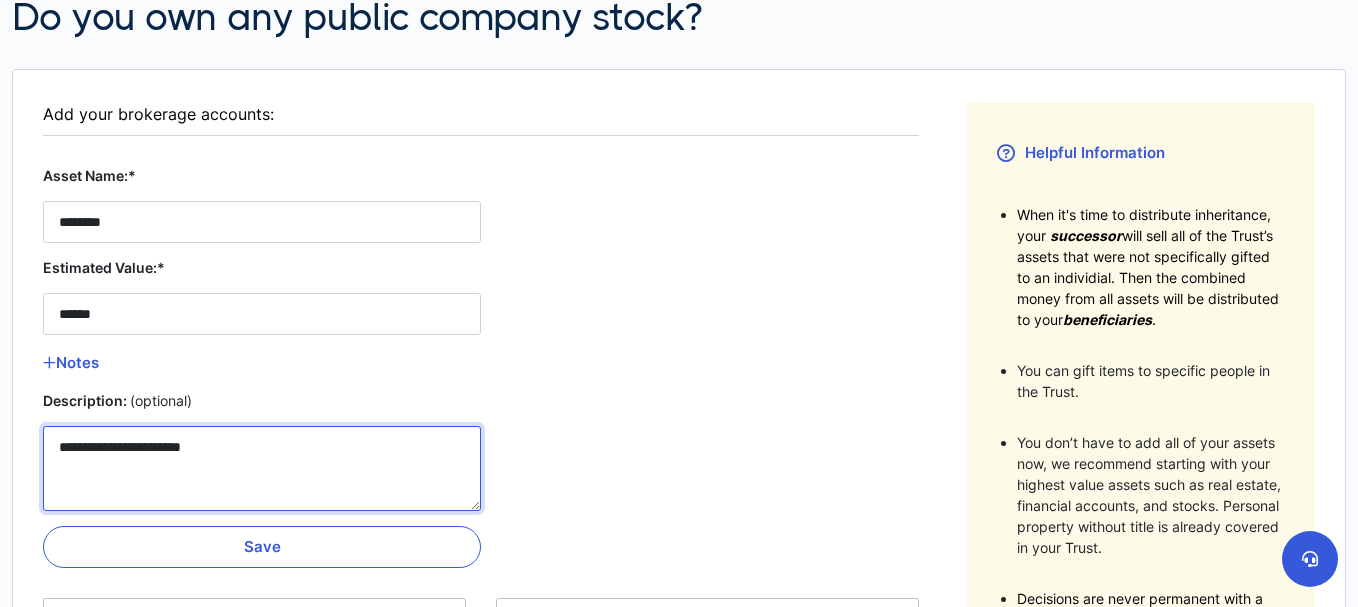 type on "**********" 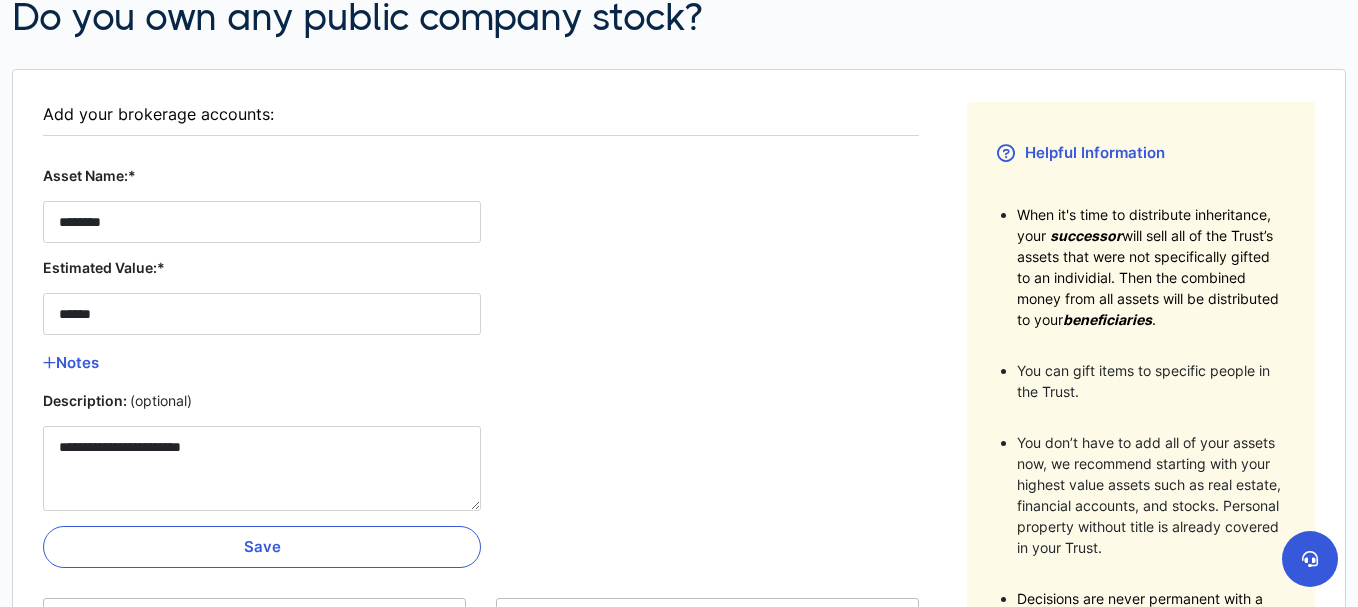 click on "**********" at bounding box center [481, 460] 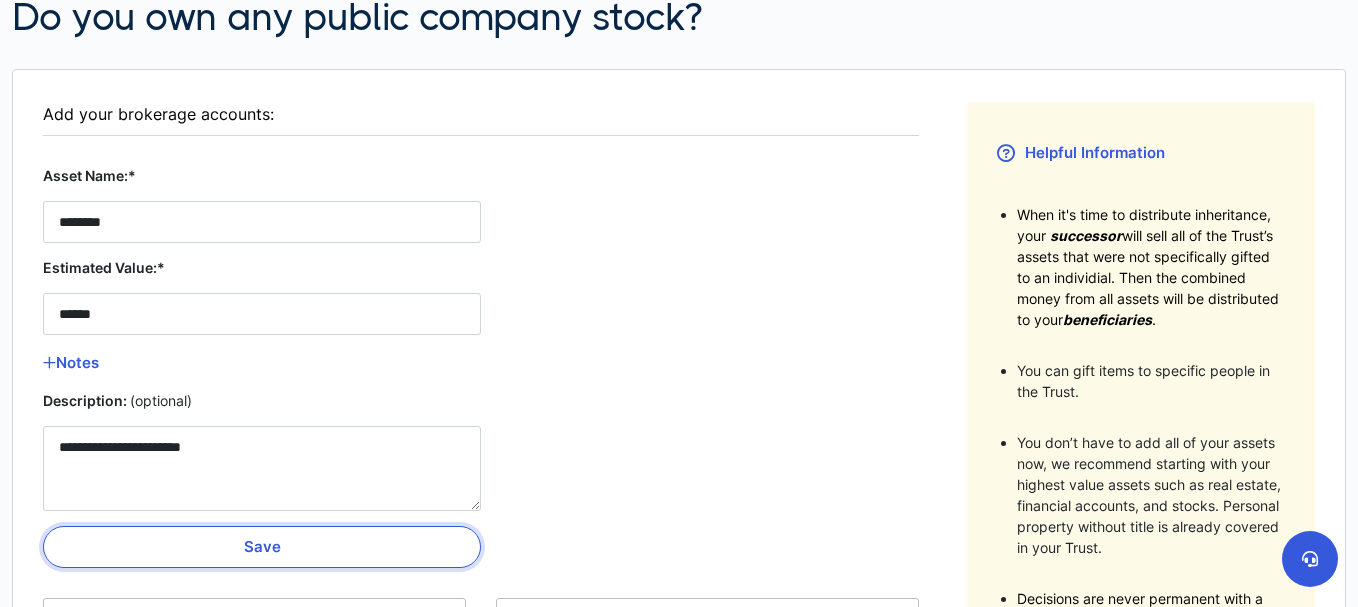 click on "Save" at bounding box center [262, 547] 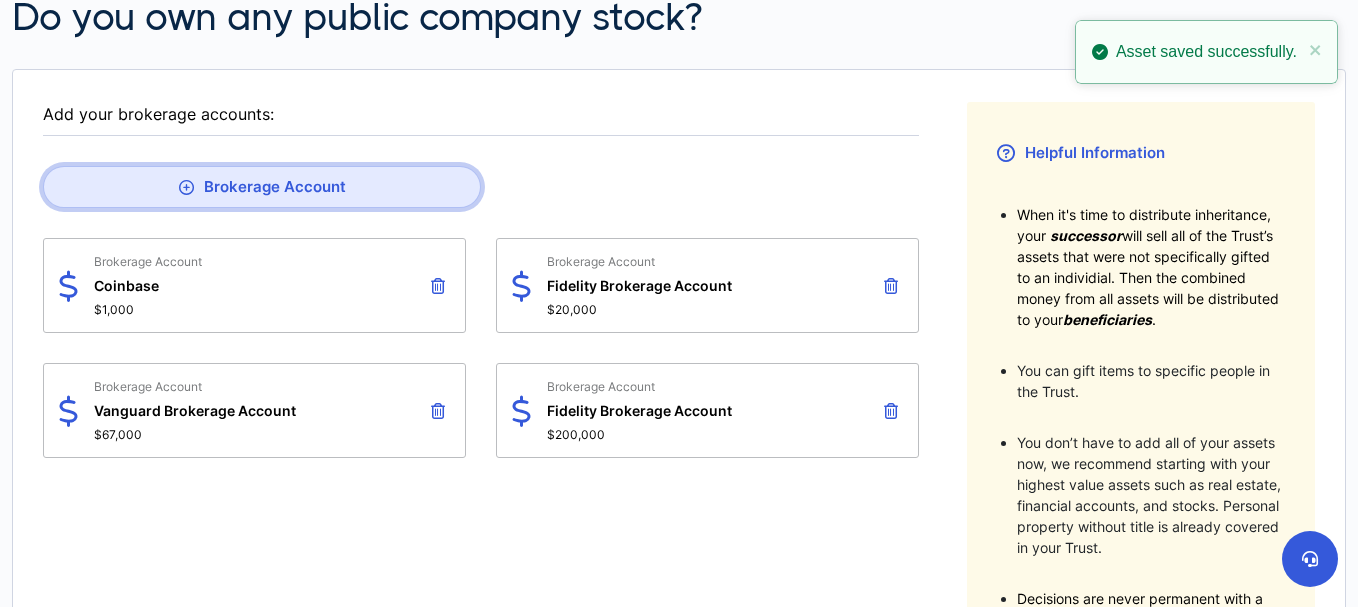 click on "Brokerage Account" at bounding box center (262, 187) 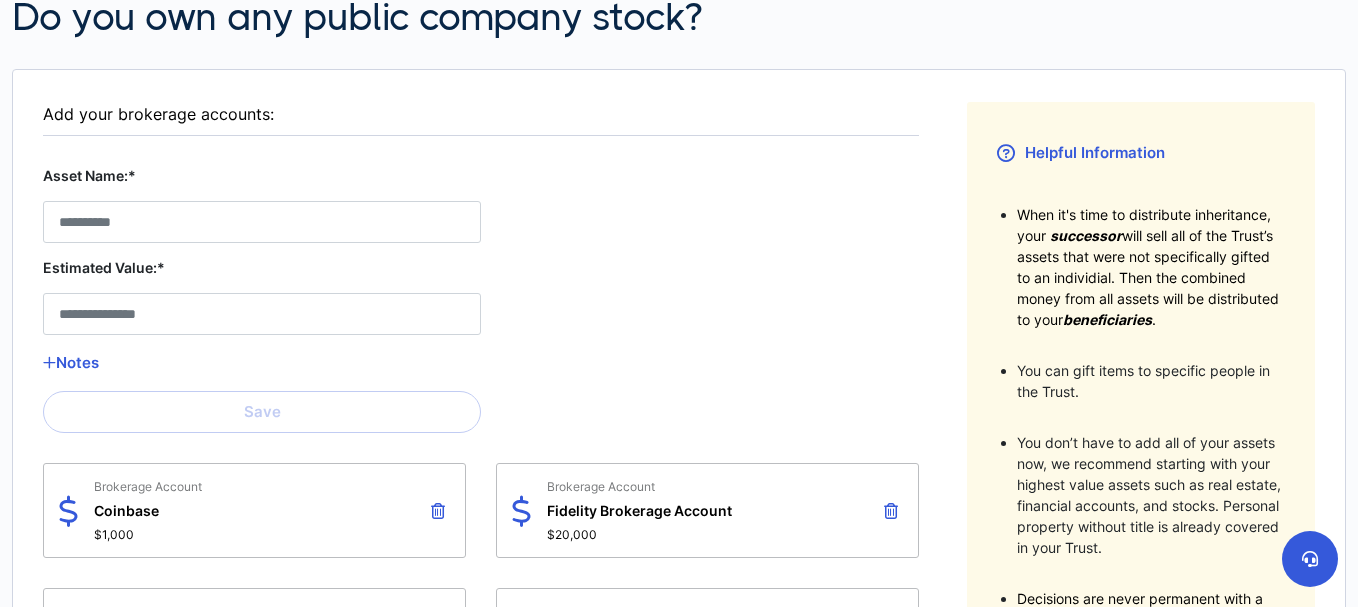 click on "Asset Name:* Estimated Value:*  Notes Save" at bounding box center (262, 299) 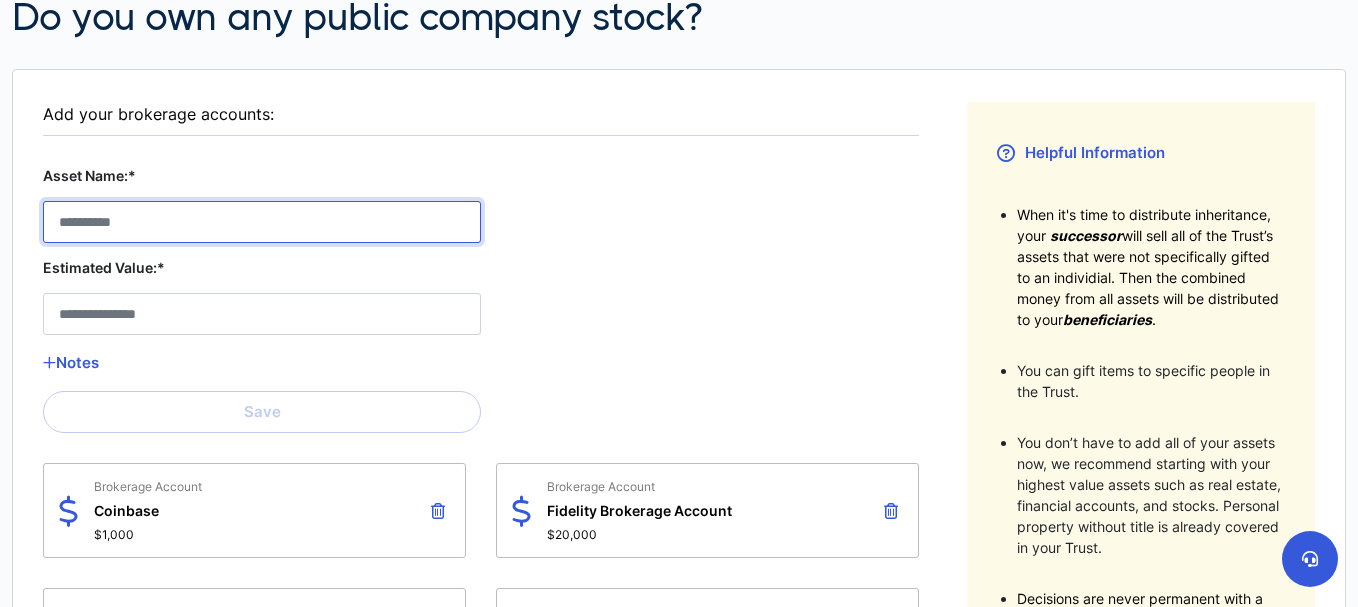 click on "Asset Name:*" at bounding box center (262, 222) 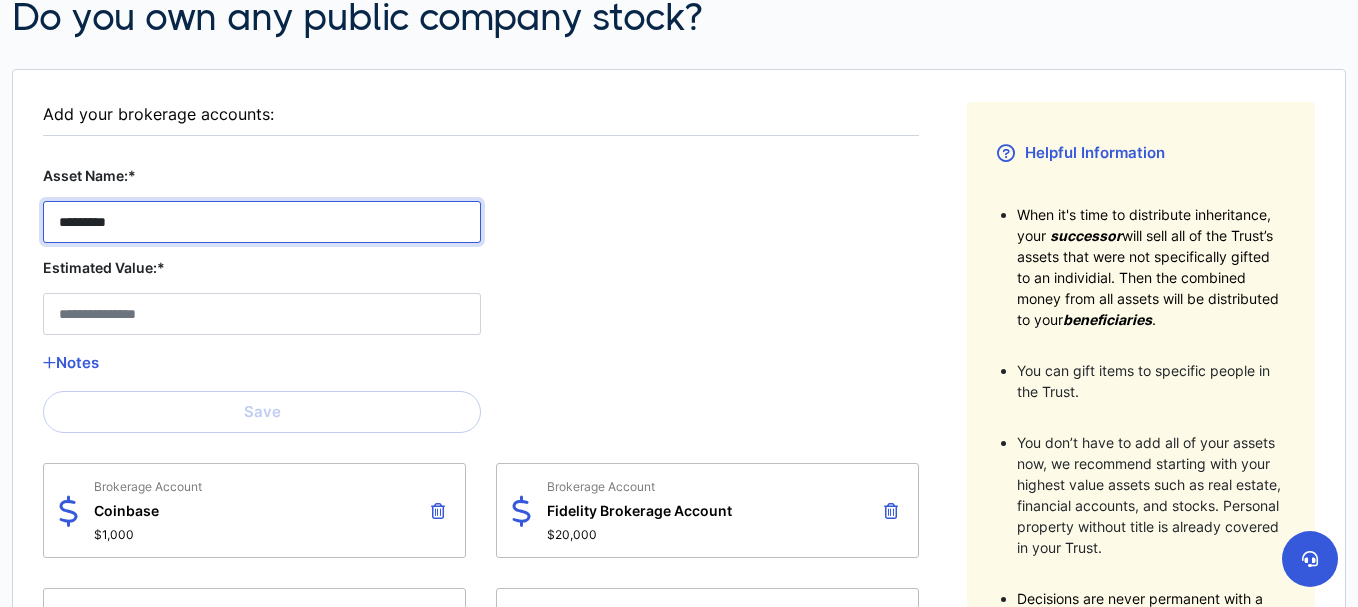 type on "*********" 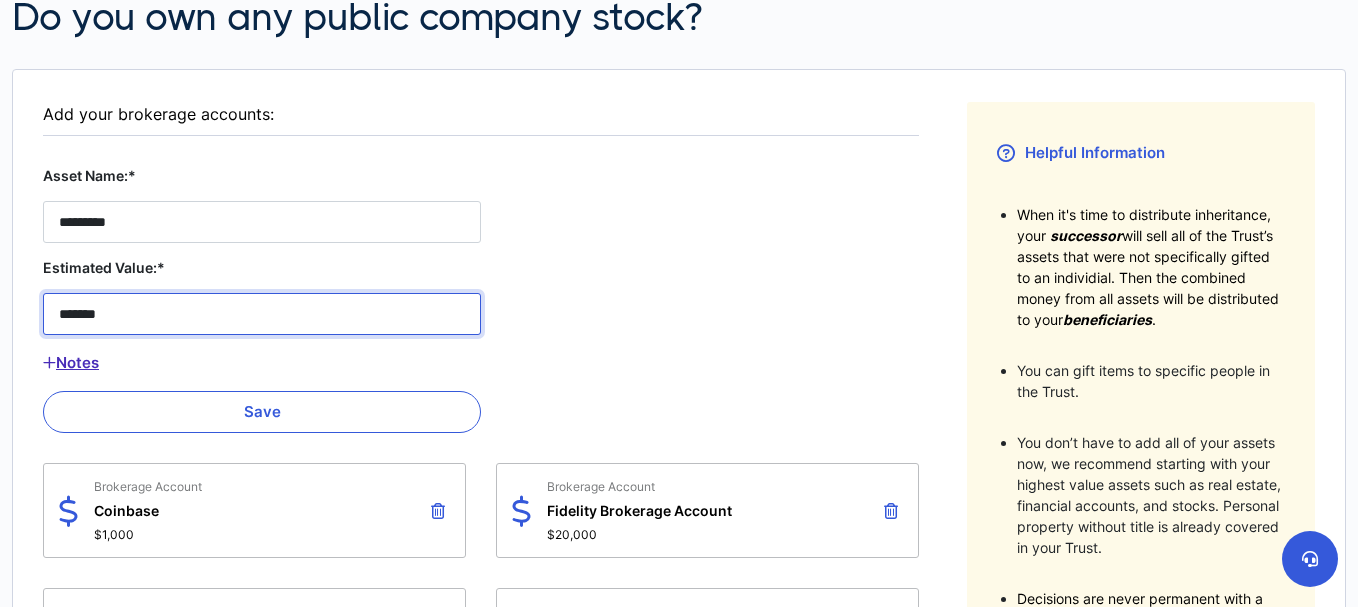 type on "*******" 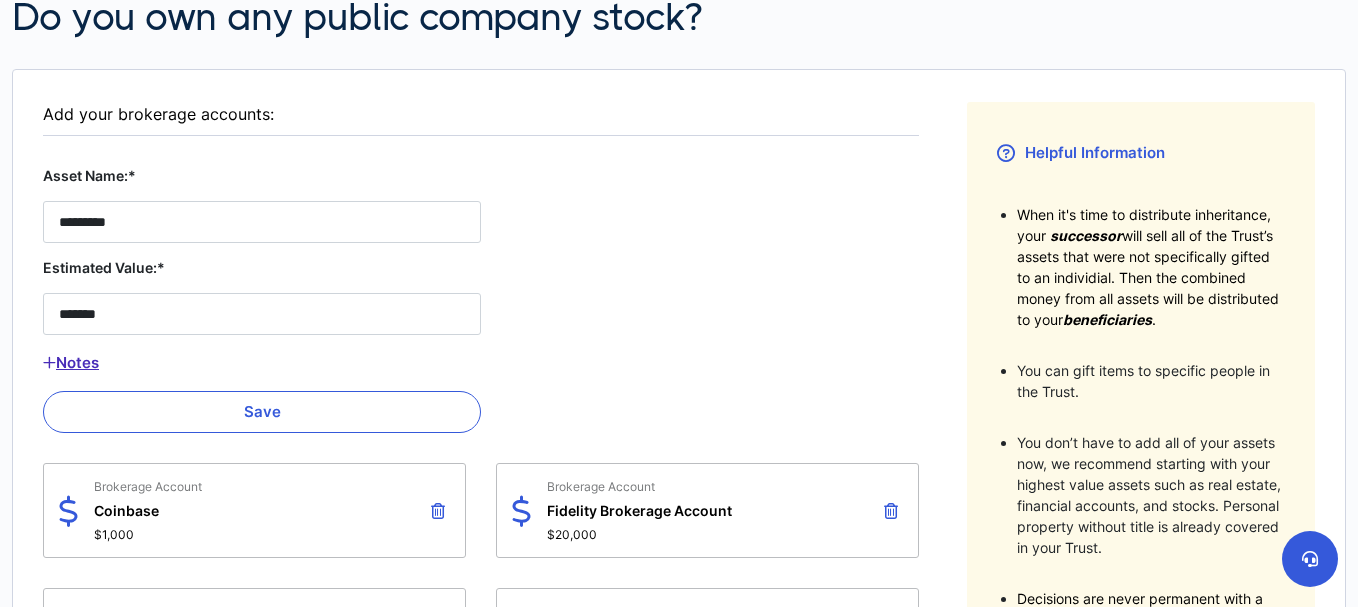 click on "Notes" at bounding box center (262, 363) 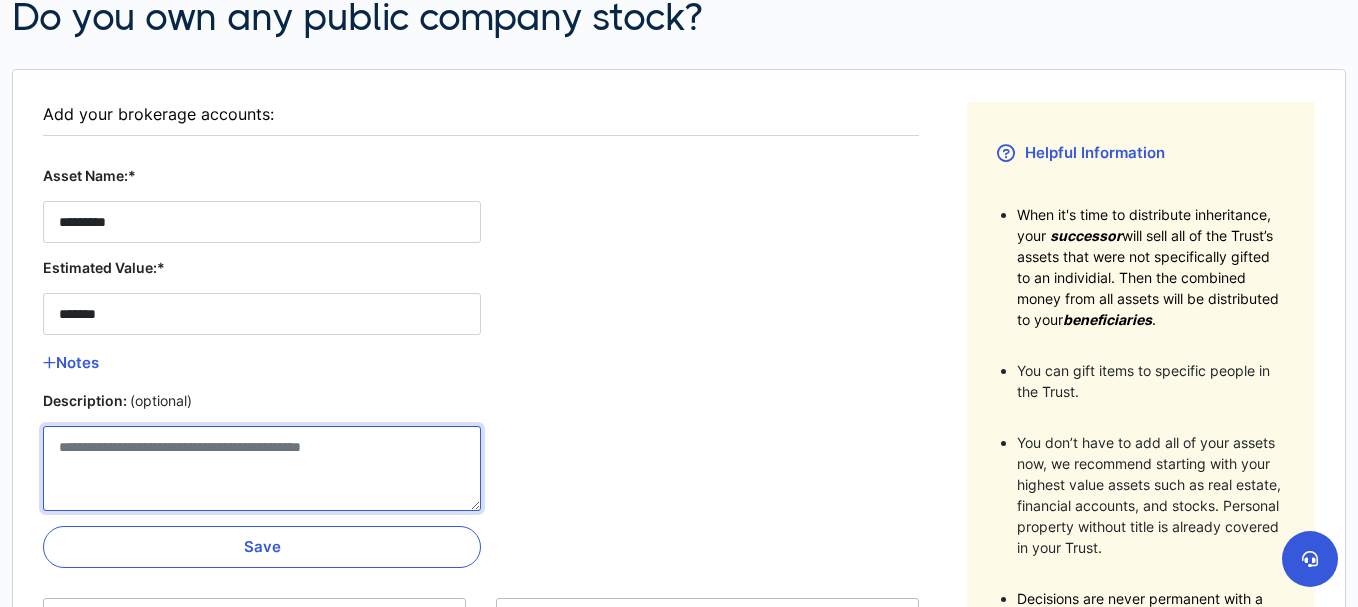 click on "Description:   (optional)" at bounding box center [262, 468] 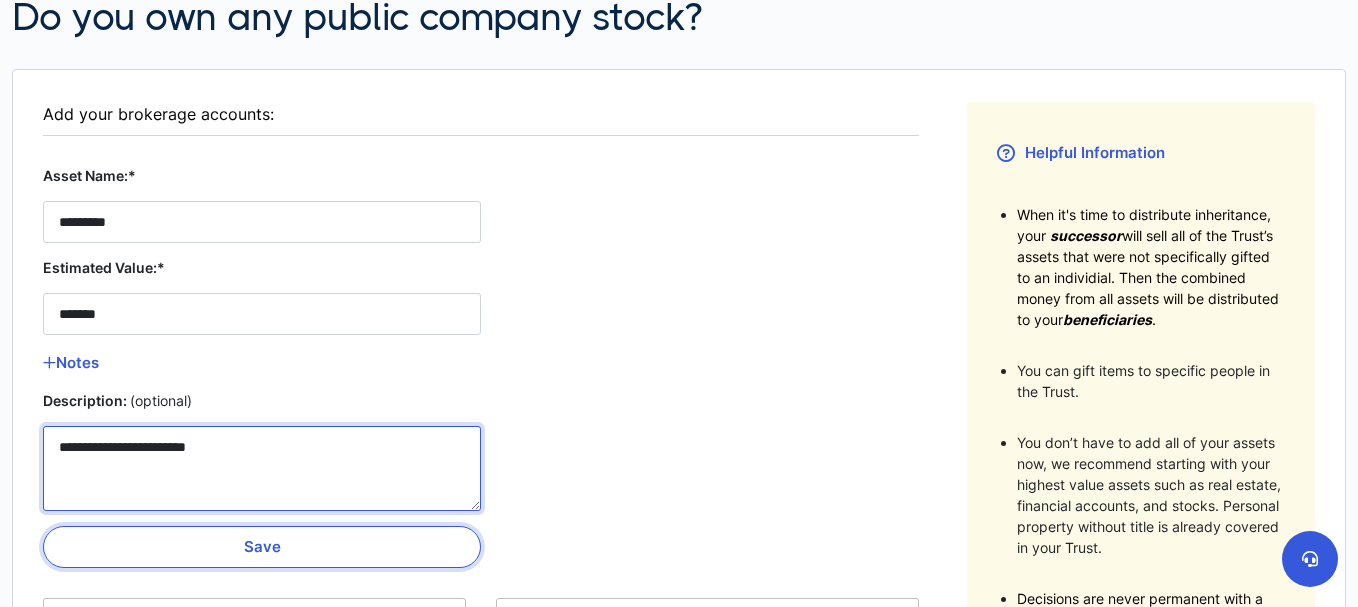 type on "**********" 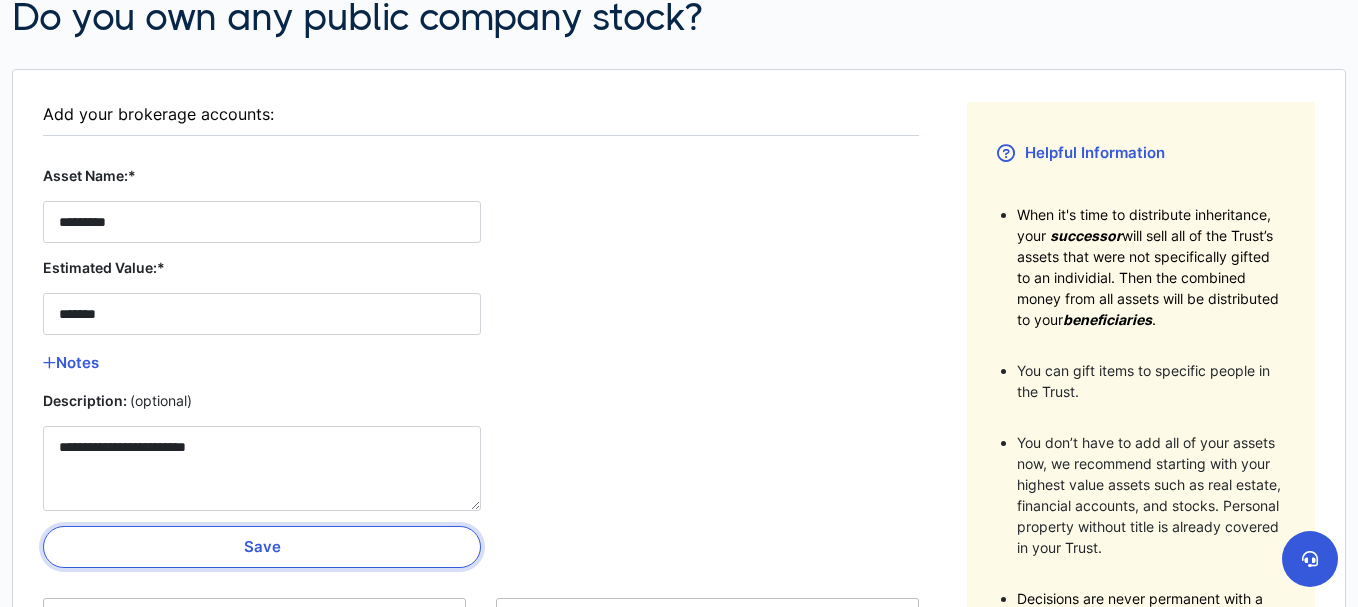click on "Save" at bounding box center (262, 547) 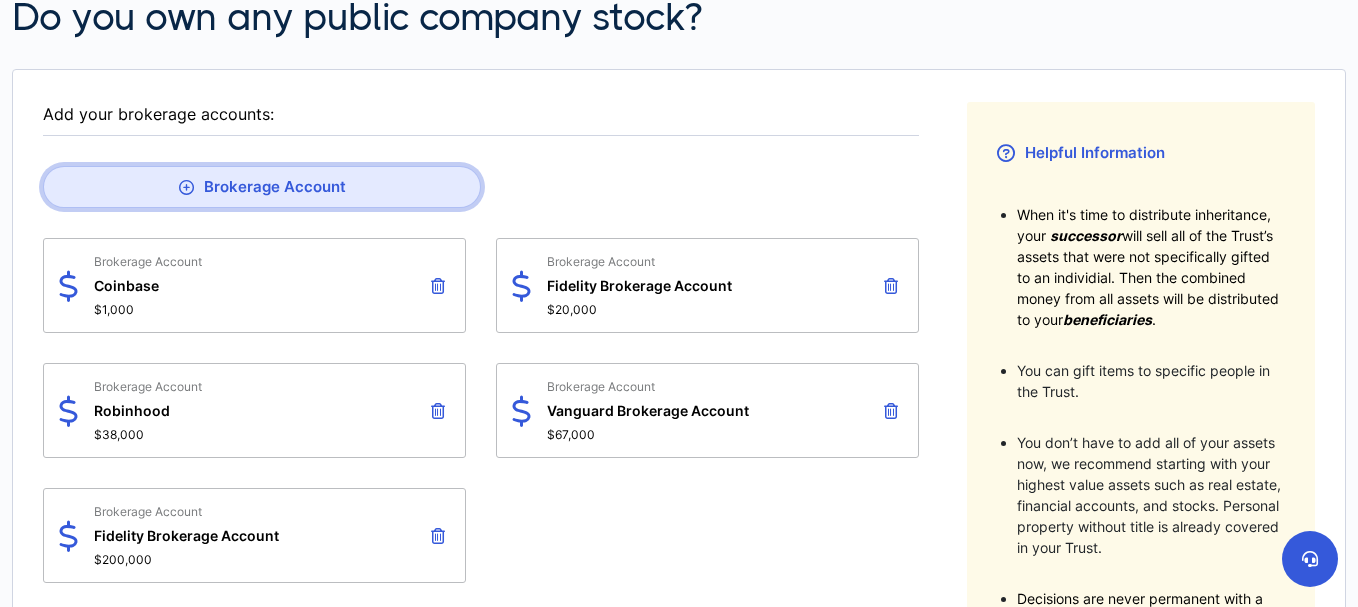 click on "Brokerage Account" at bounding box center (262, 187) 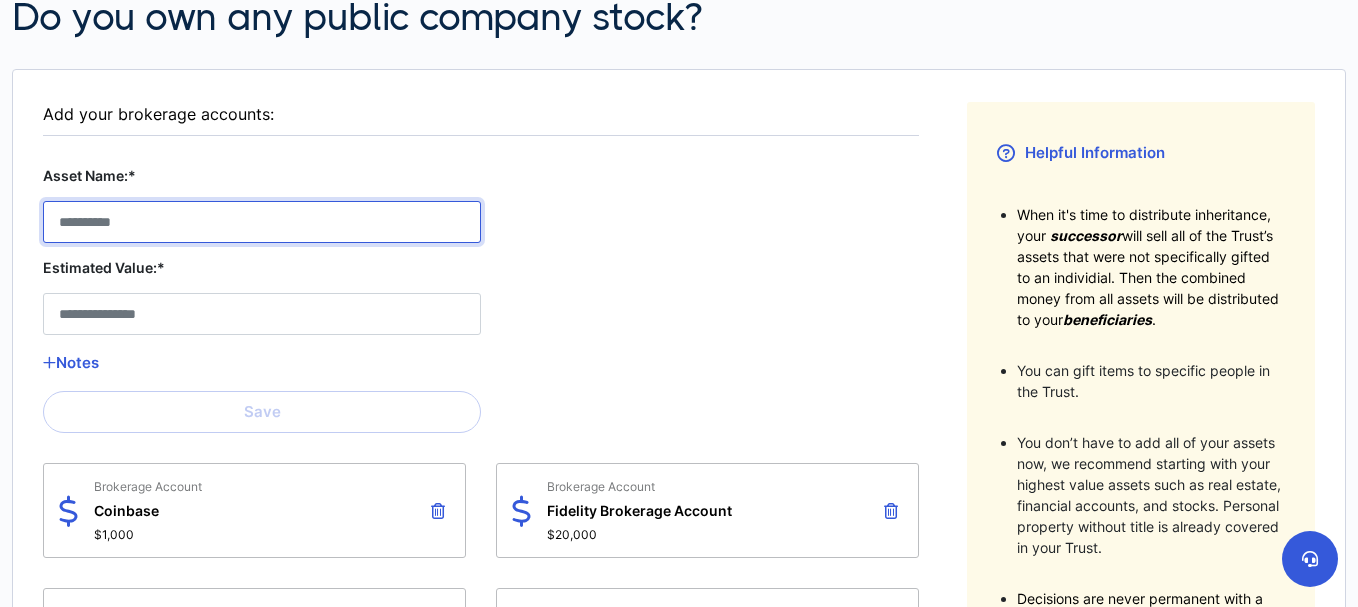 click on "Asset Name:*" at bounding box center [262, 222] 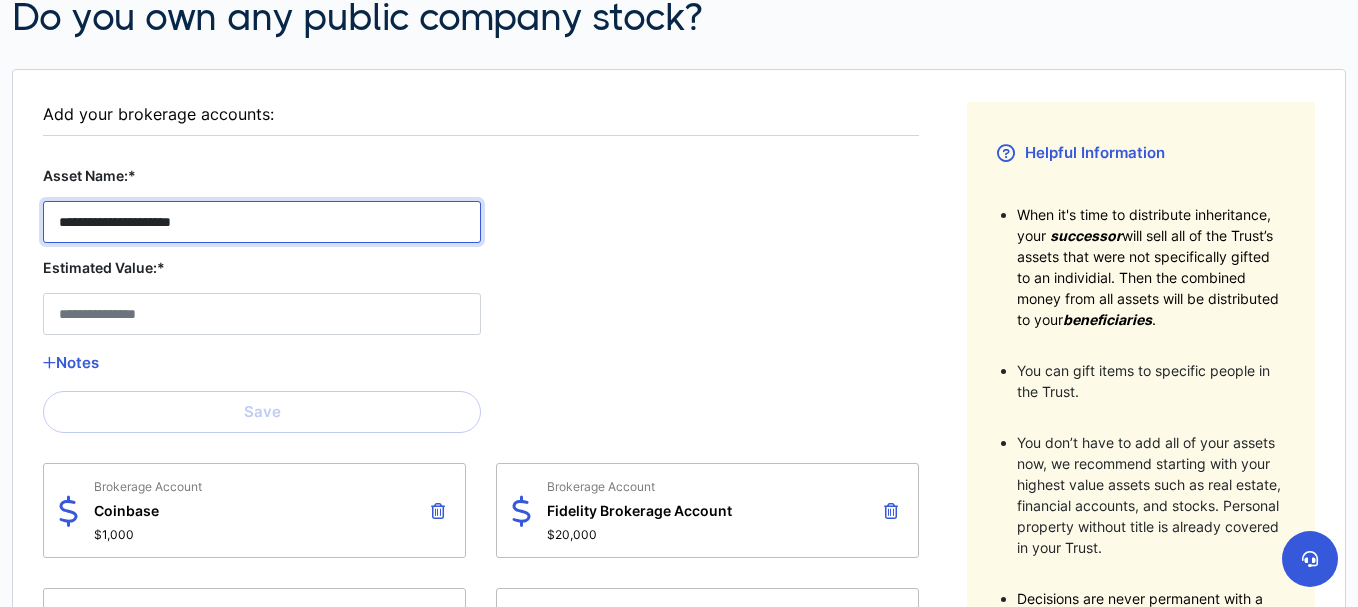 type on "**********" 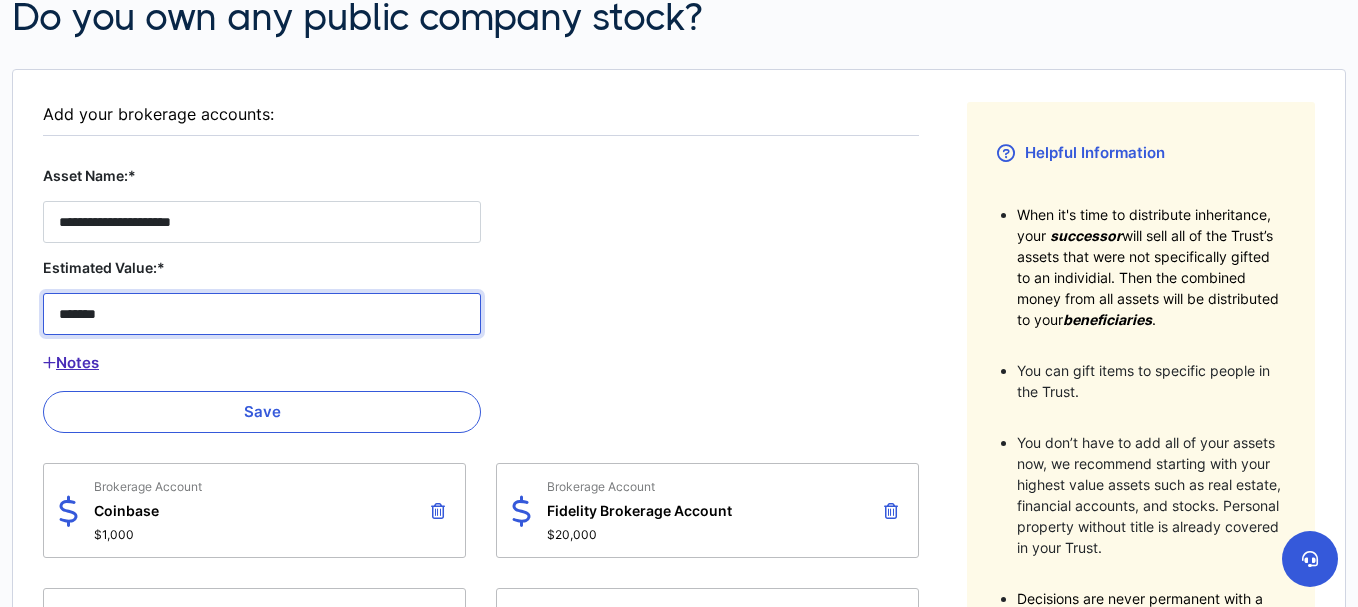 type on "*******" 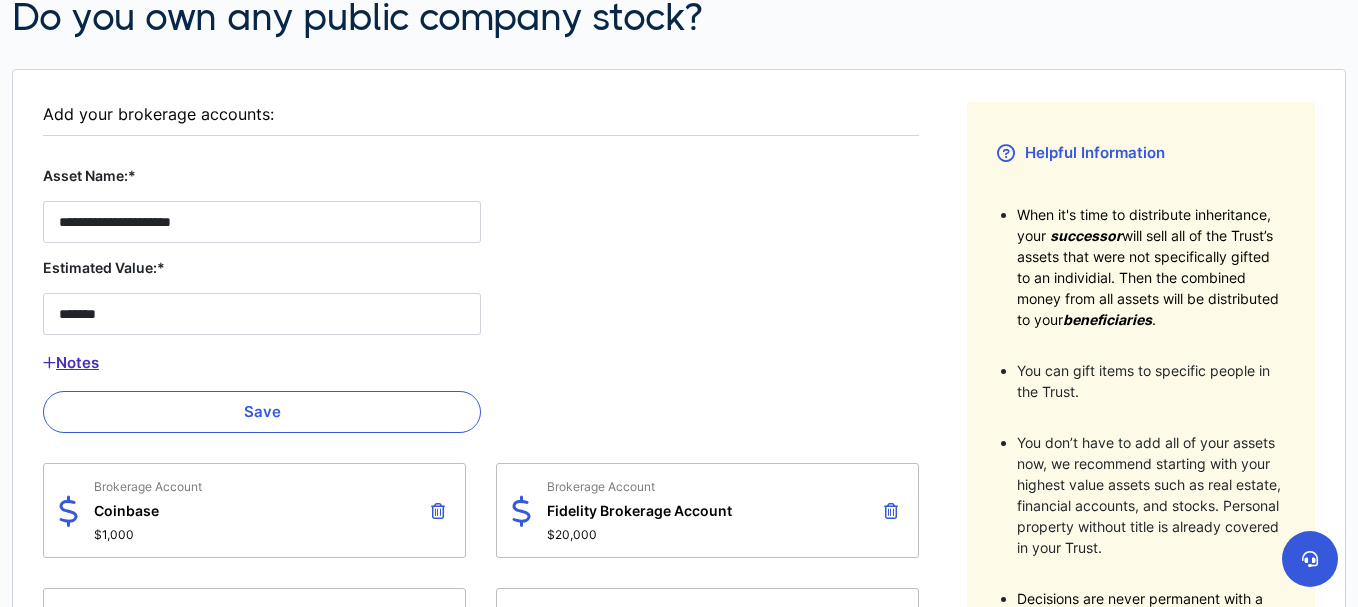 click on "Notes" at bounding box center (262, 363) 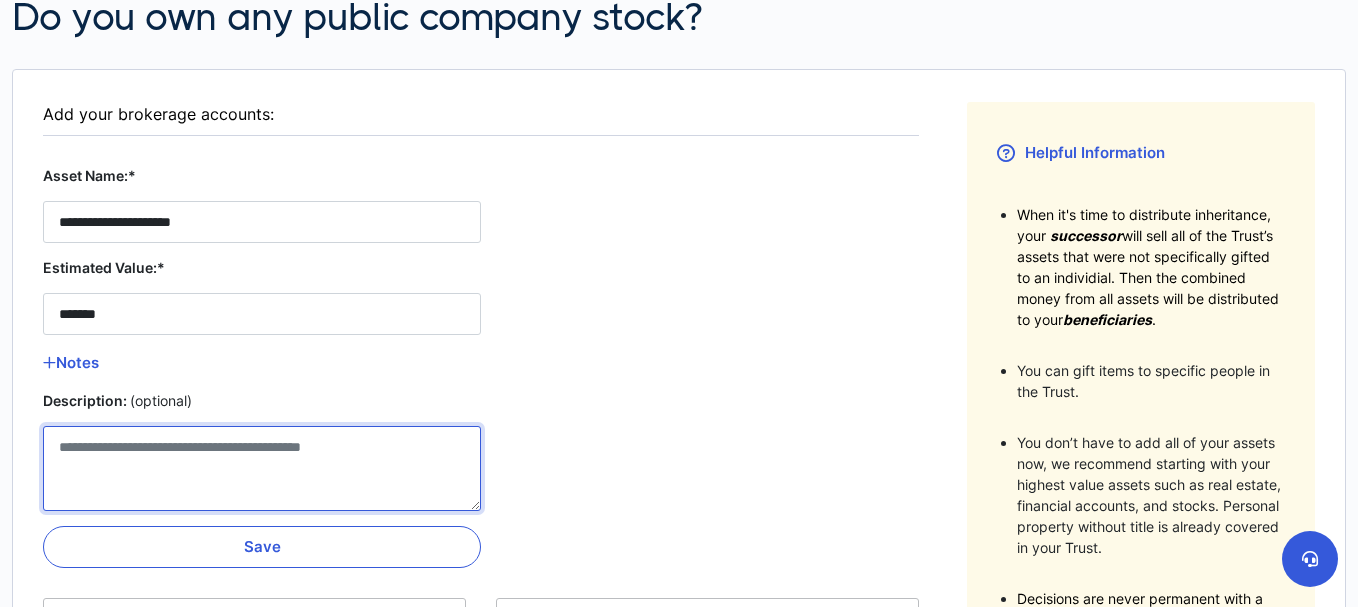 click on "Description:   (optional)" at bounding box center [262, 468] 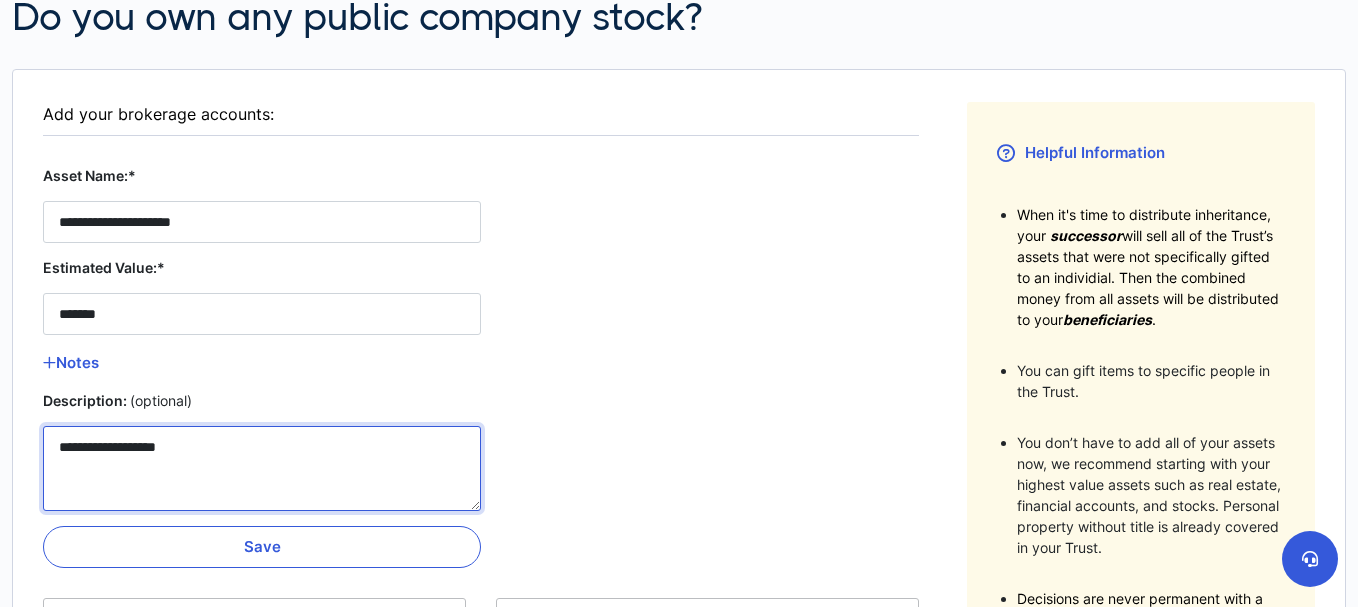 click on "**********" at bounding box center [262, 468] 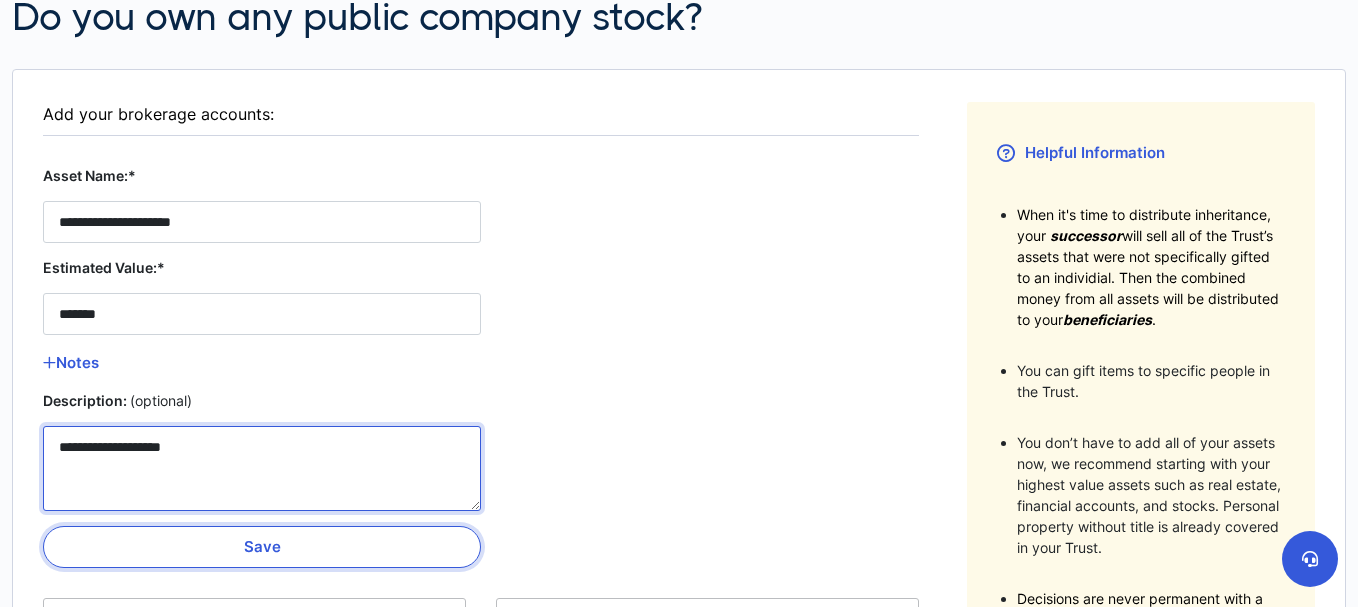 type on "**********" 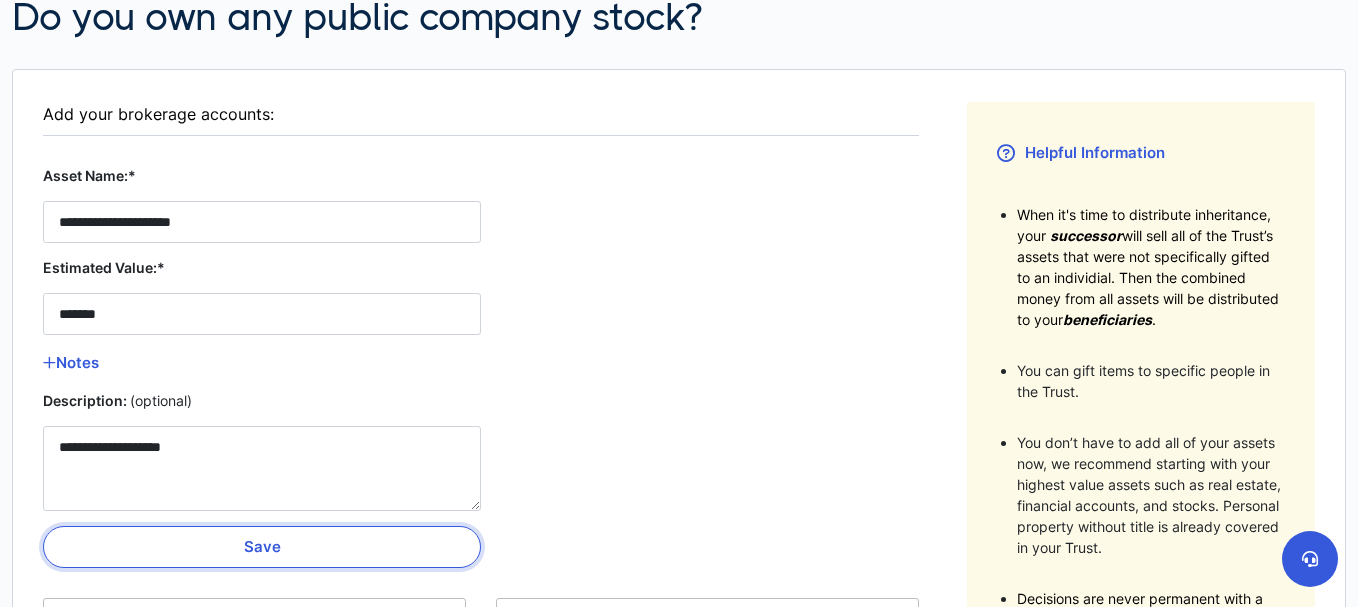 click on "Save" at bounding box center (262, 547) 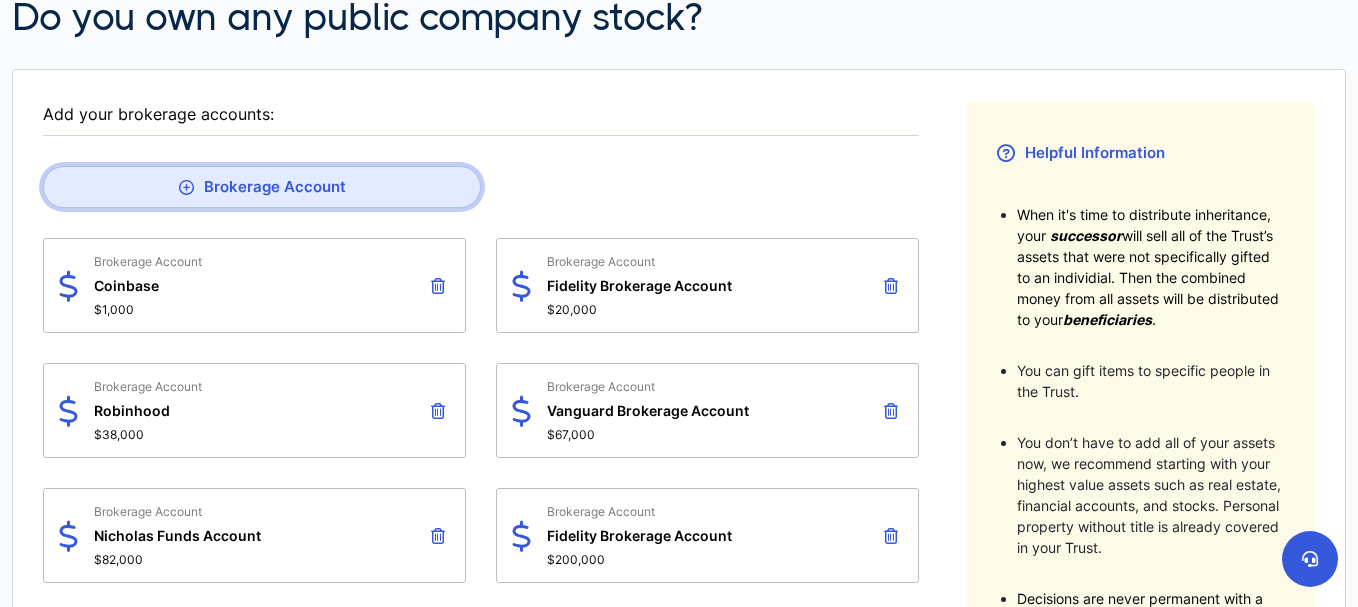 drag, startPoint x: 281, startPoint y: 193, endPoint x: 214, endPoint y: 188, distance: 67.18631 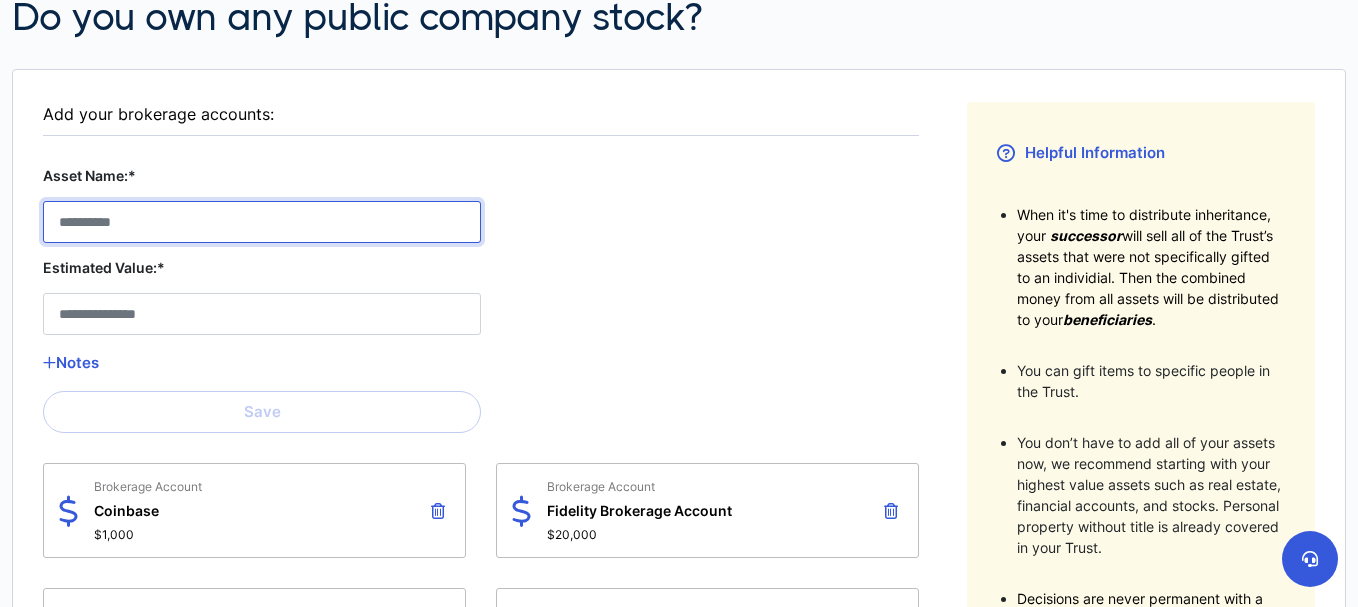 click on "Asset Name:*" at bounding box center (262, 222) 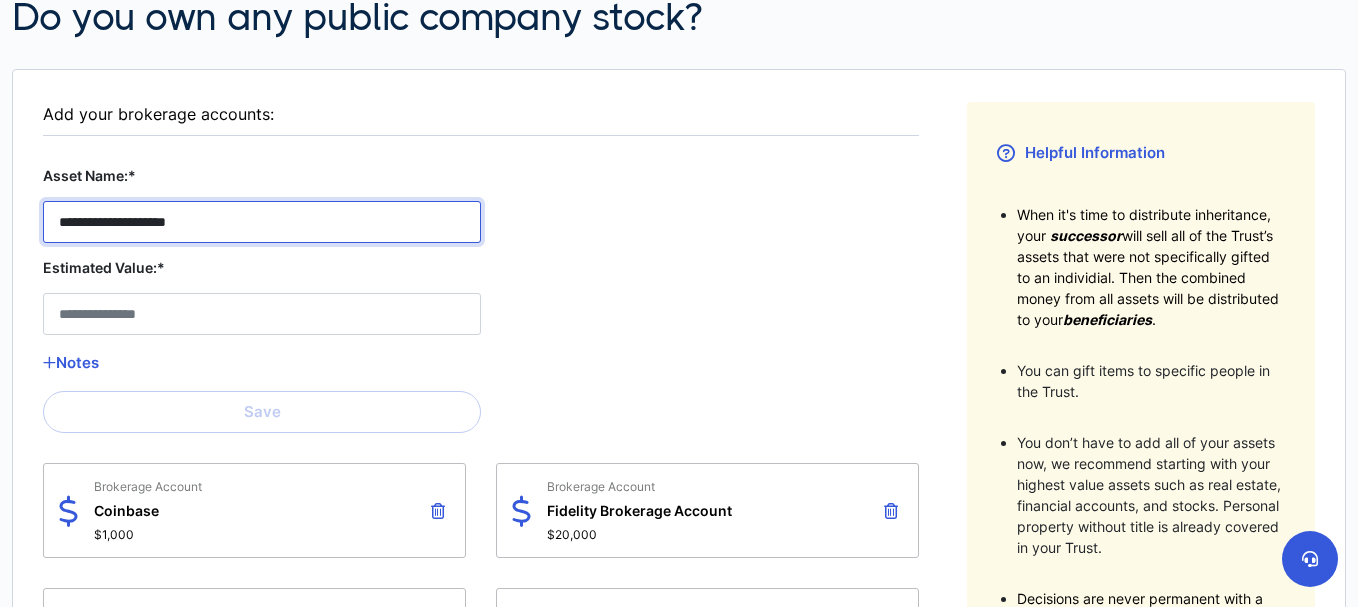 type on "**********" 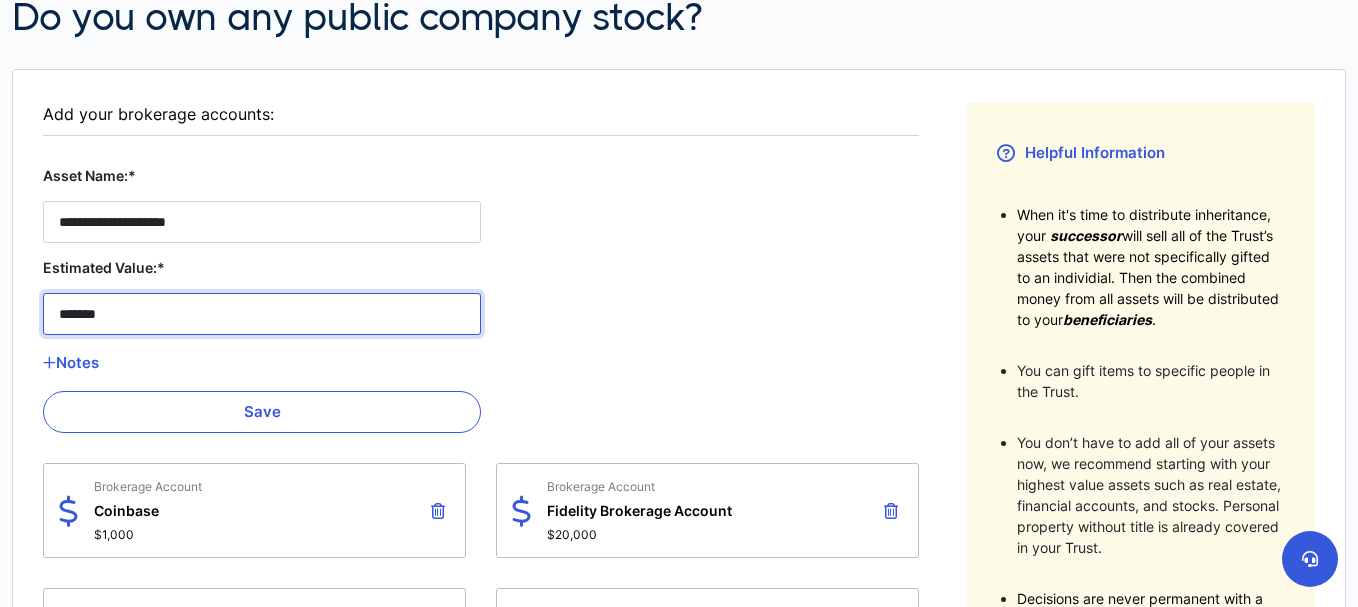 click on "*******" at bounding box center [262, 314] 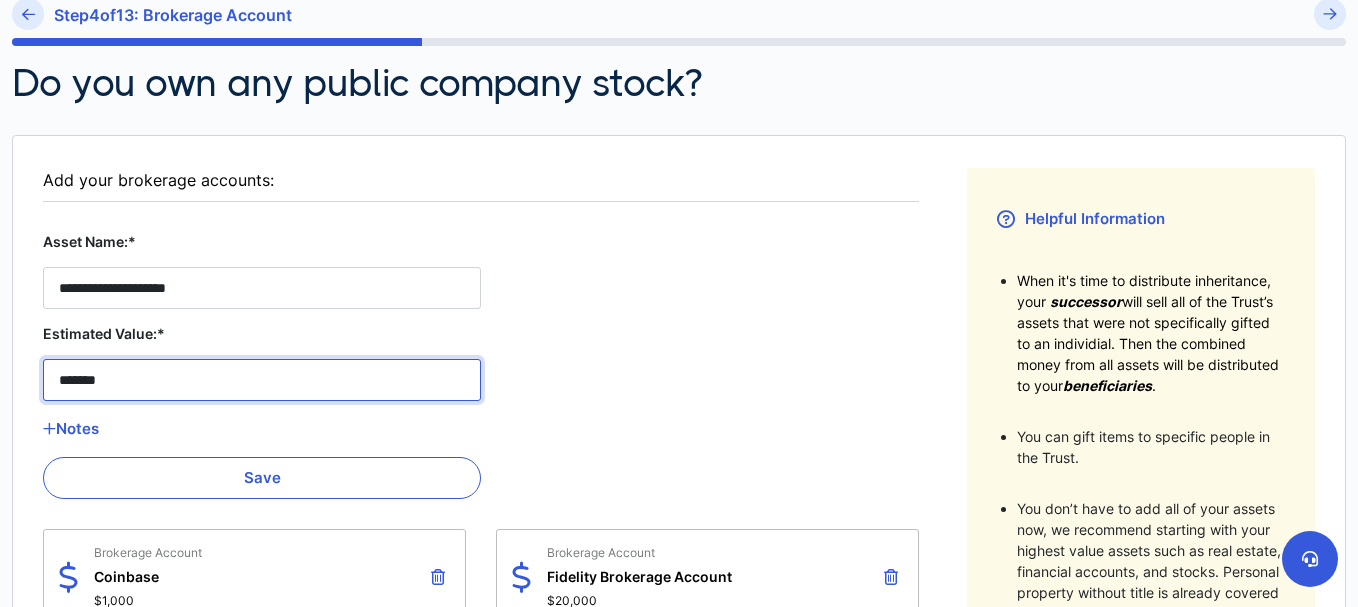 scroll, scrollTop: 180, scrollLeft: 0, axis: vertical 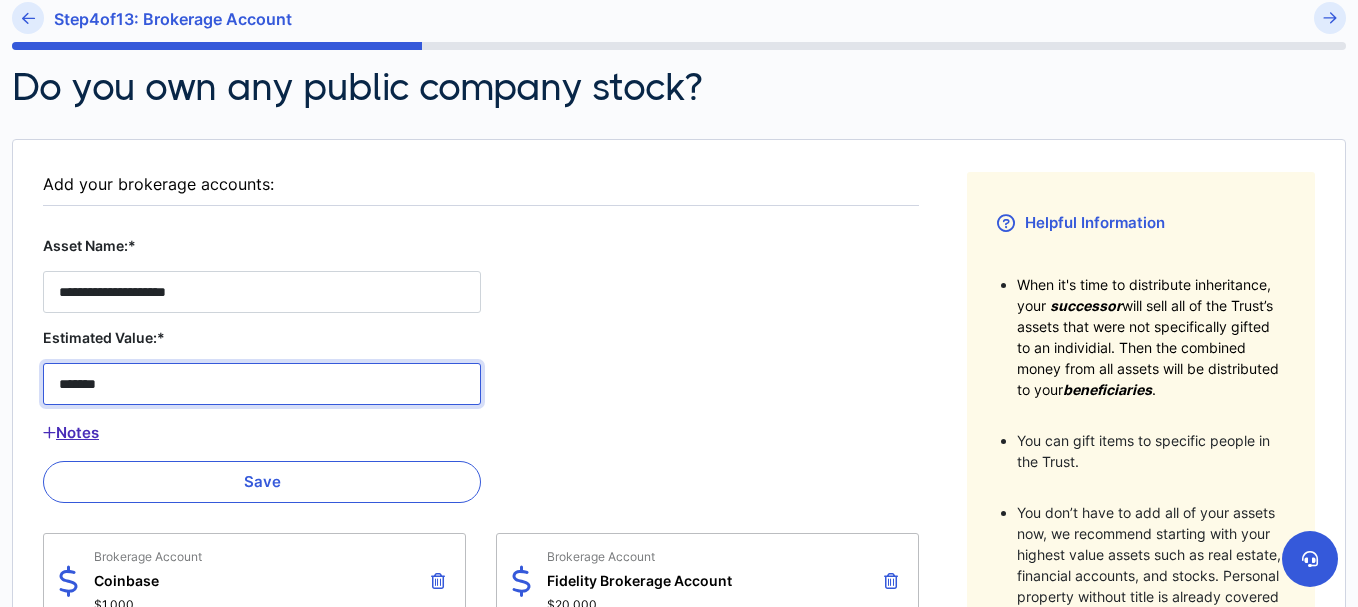 type on "*******" 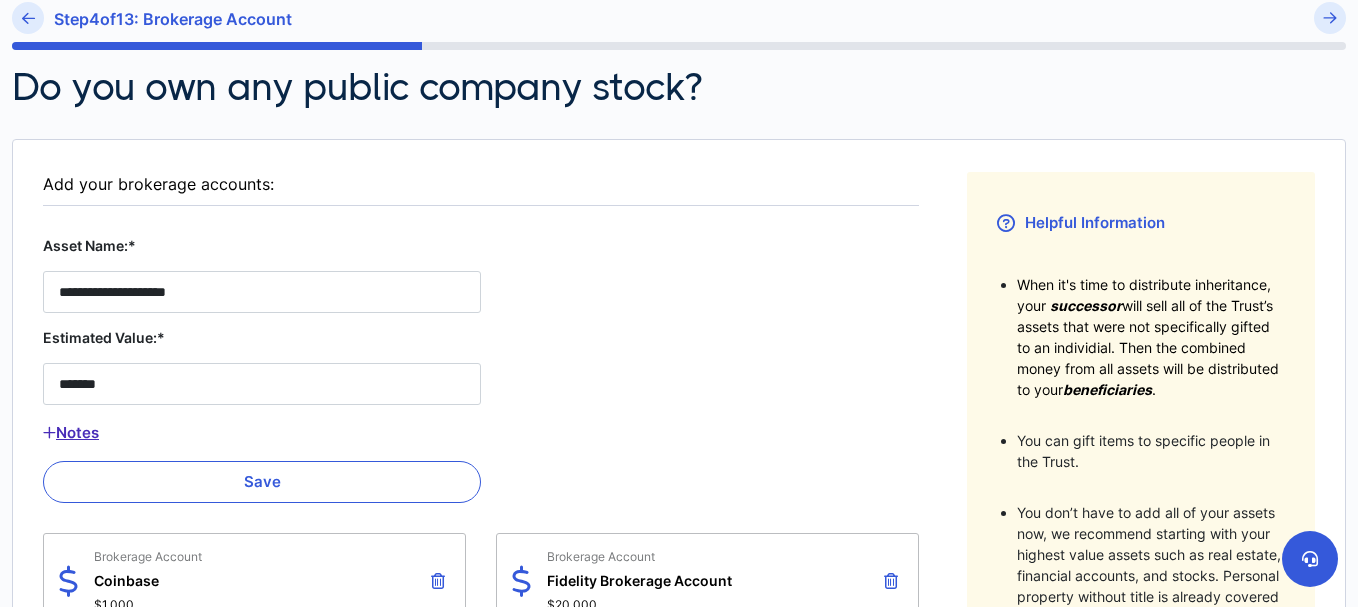 drag, startPoint x: 90, startPoint y: 422, endPoint x: 66, endPoint y: 432, distance: 26 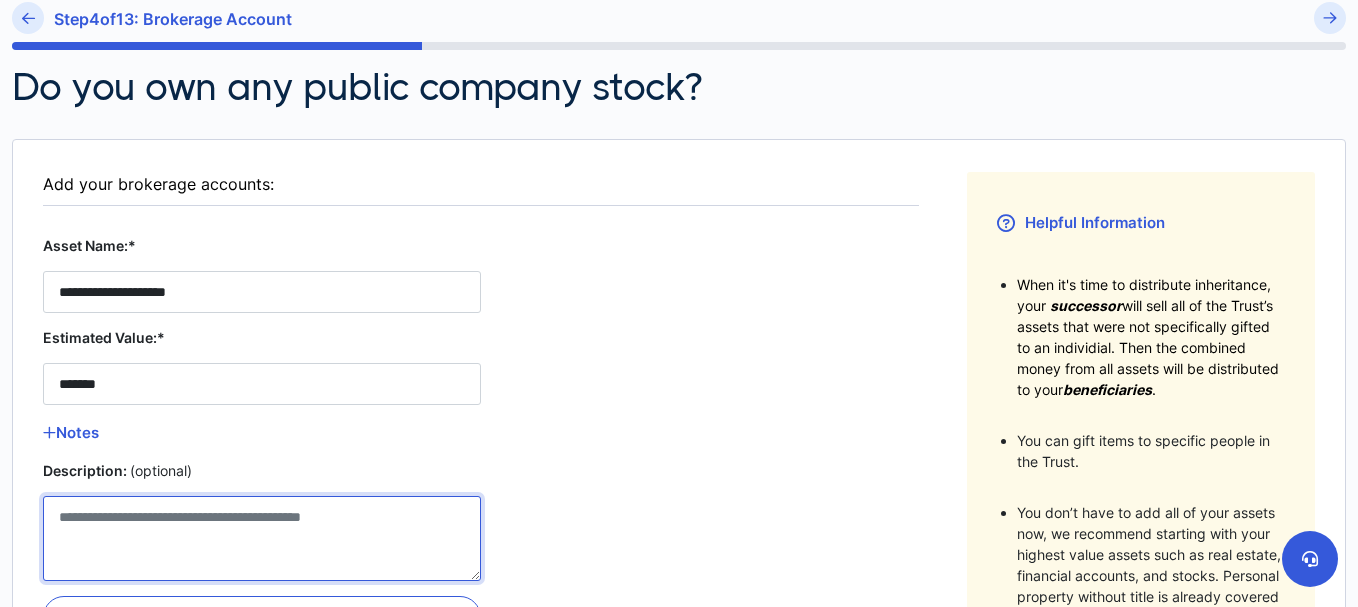 click on "Description:   (optional)" at bounding box center [262, 538] 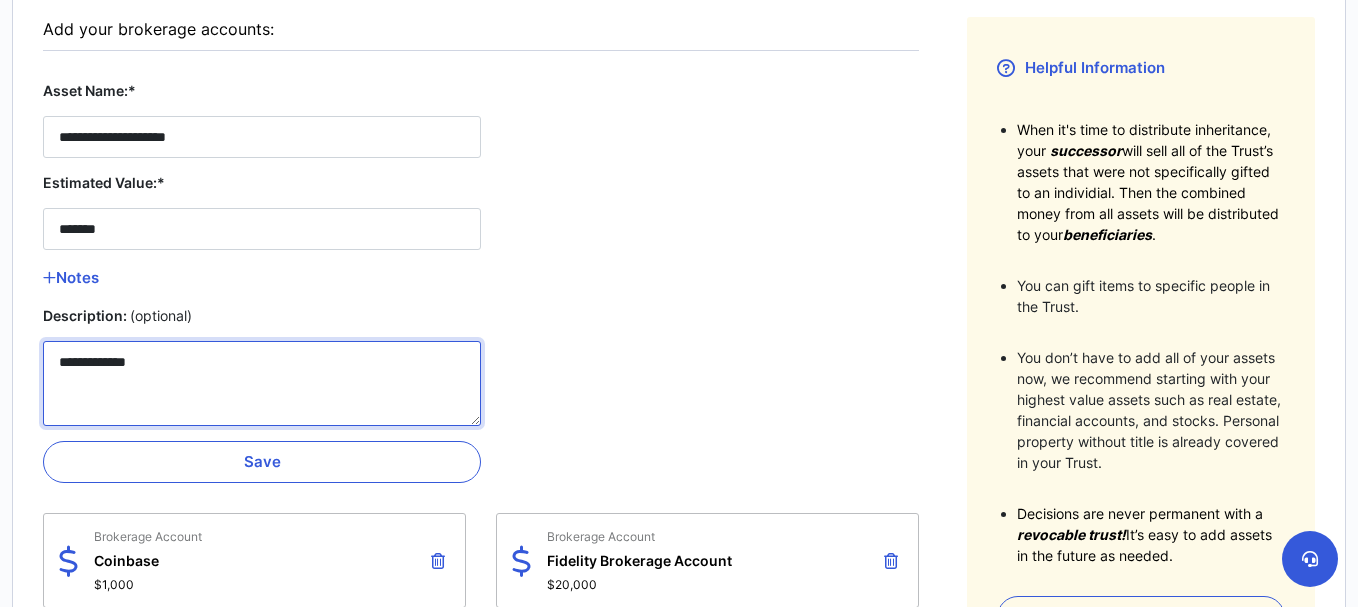 scroll, scrollTop: 336, scrollLeft: 0, axis: vertical 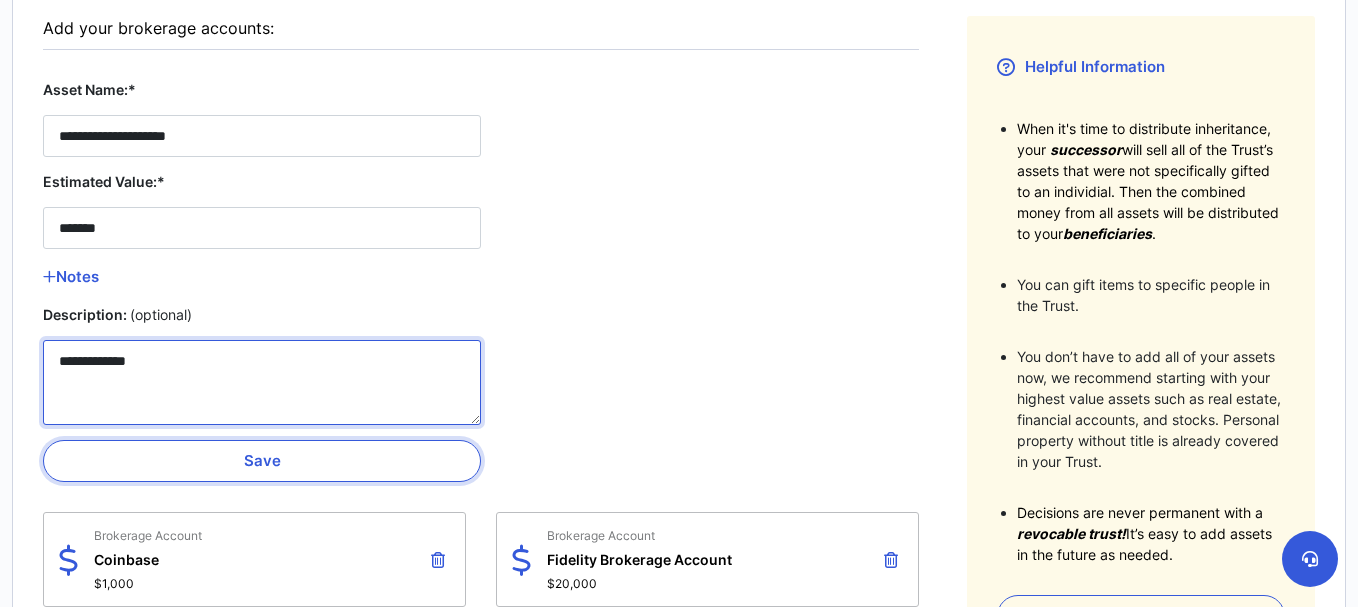 type on "**********" 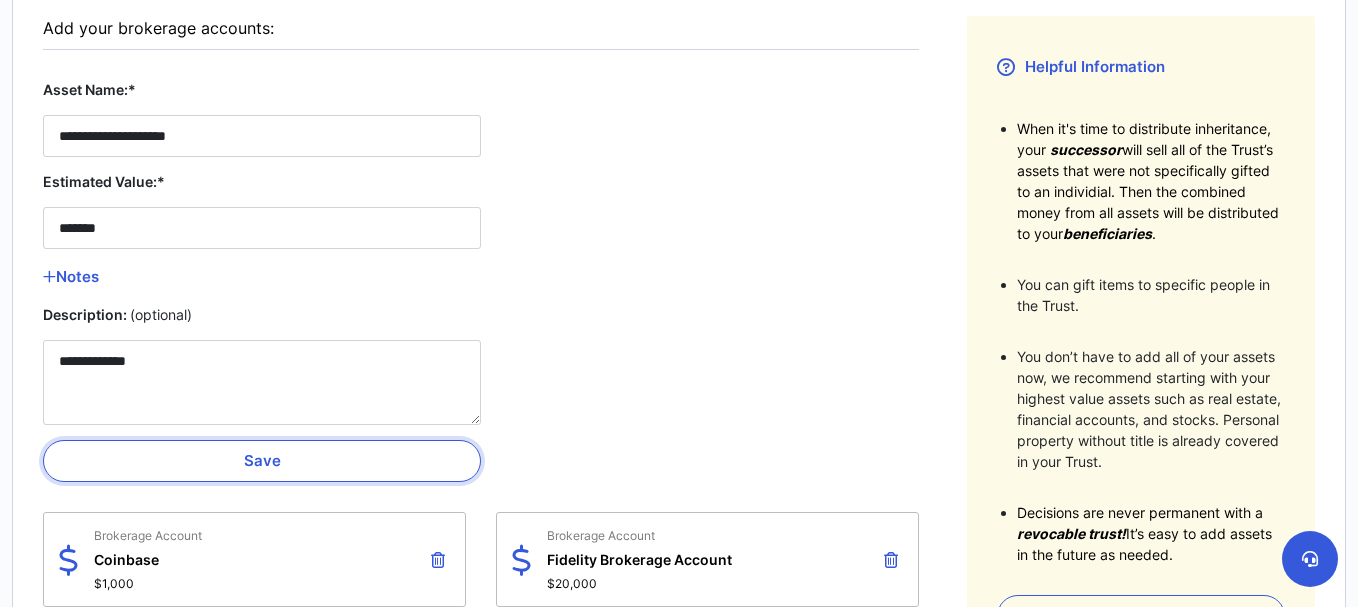 click on "Save" at bounding box center [262, 461] 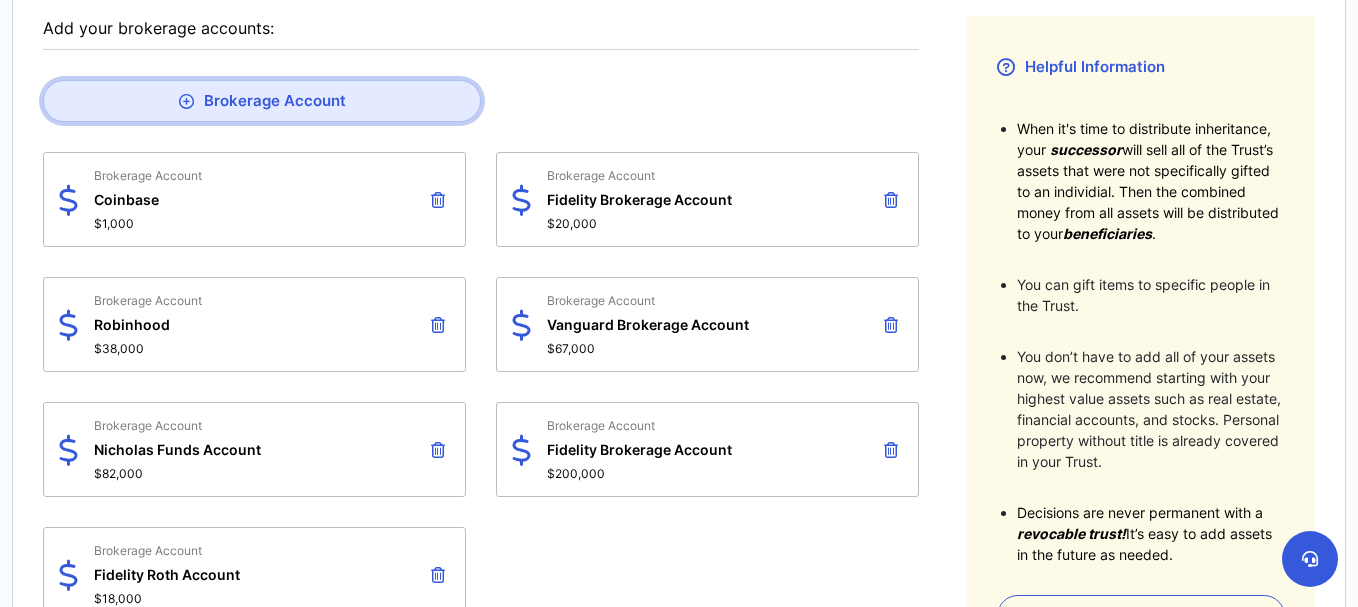 click on "Brokerage Account" at bounding box center (262, 101) 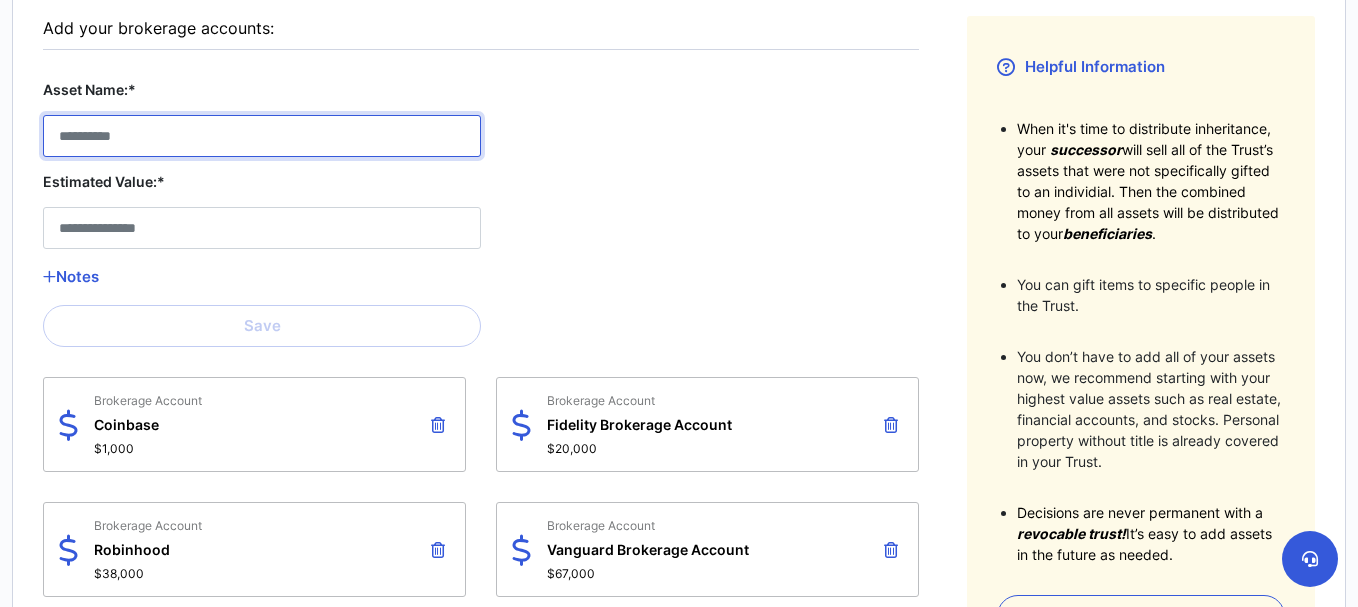 click on "Asset Name:*" at bounding box center [262, 136] 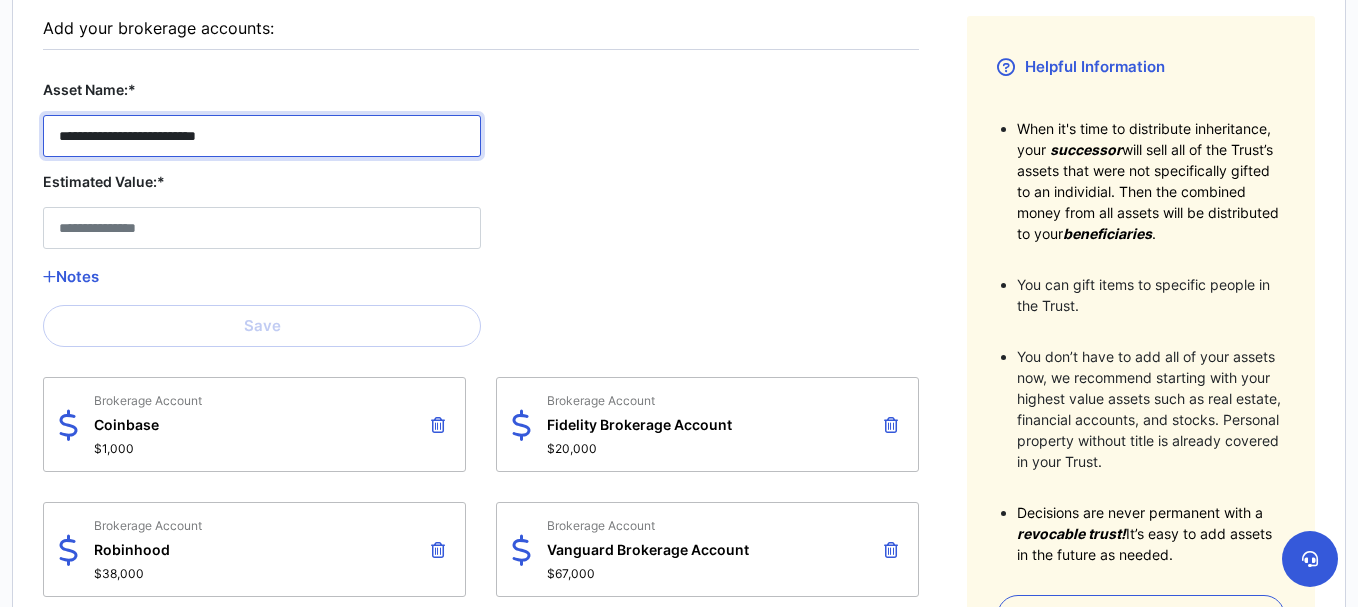 type on "**********" 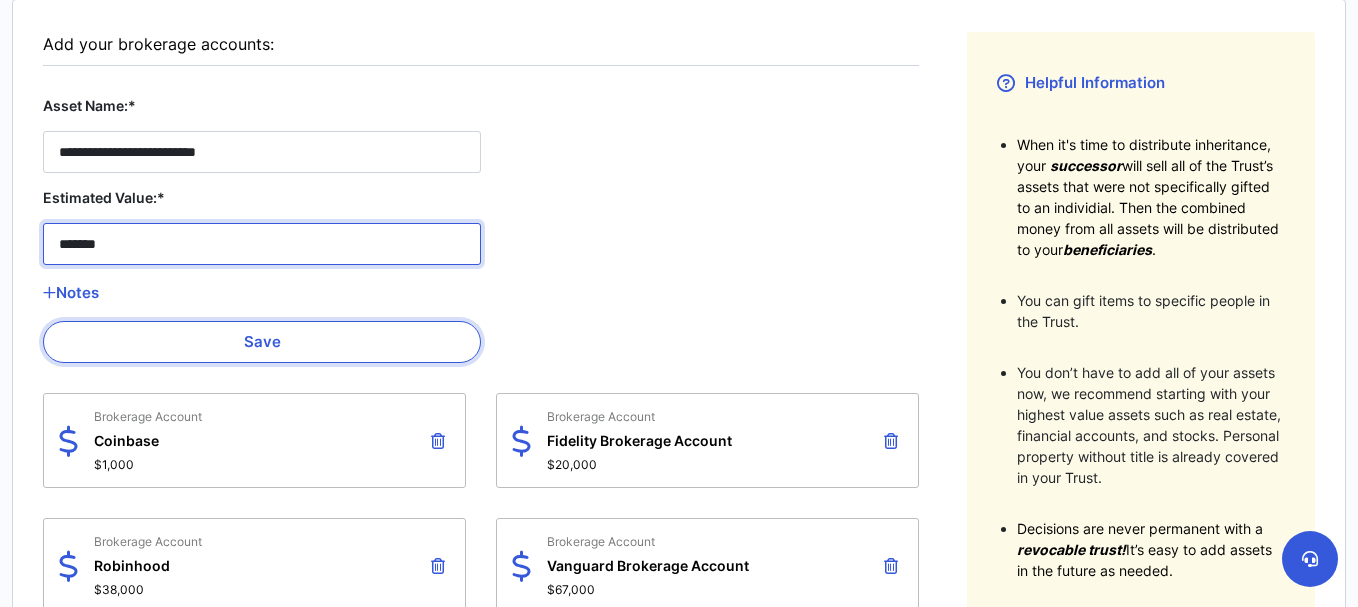 scroll, scrollTop: 329, scrollLeft: 0, axis: vertical 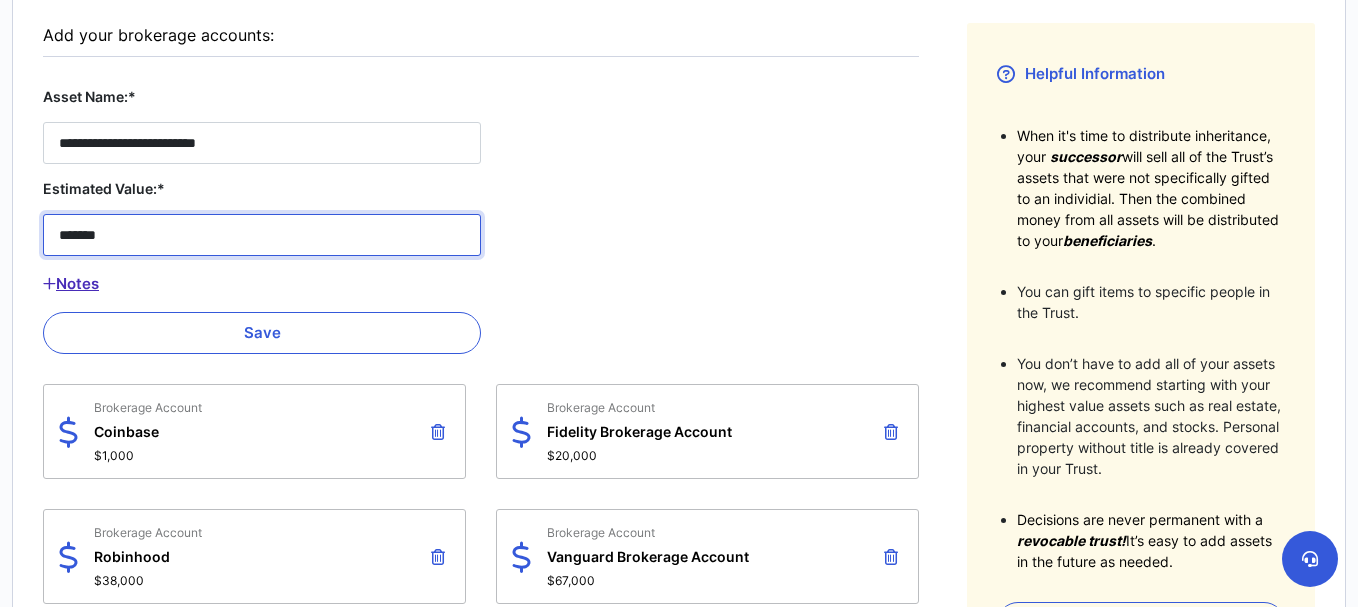 type on "*******" 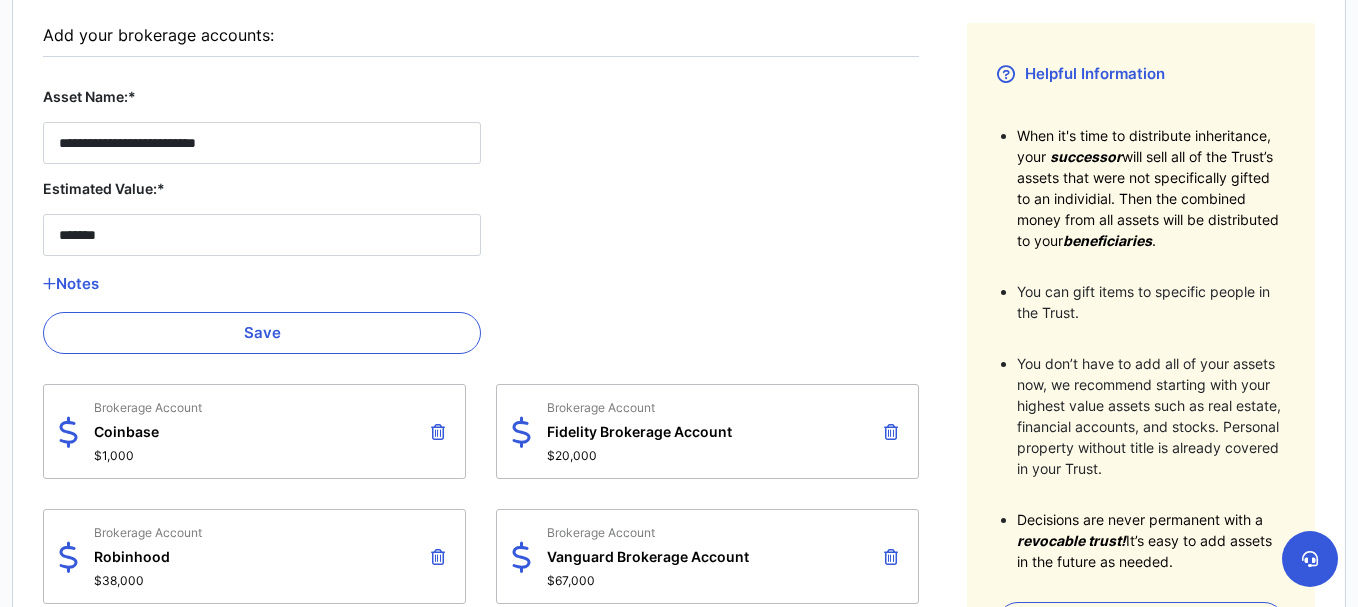 drag, startPoint x: 85, startPoint y: 285, endPoint x: 53, endPoint y: 298, distance: 34.539833 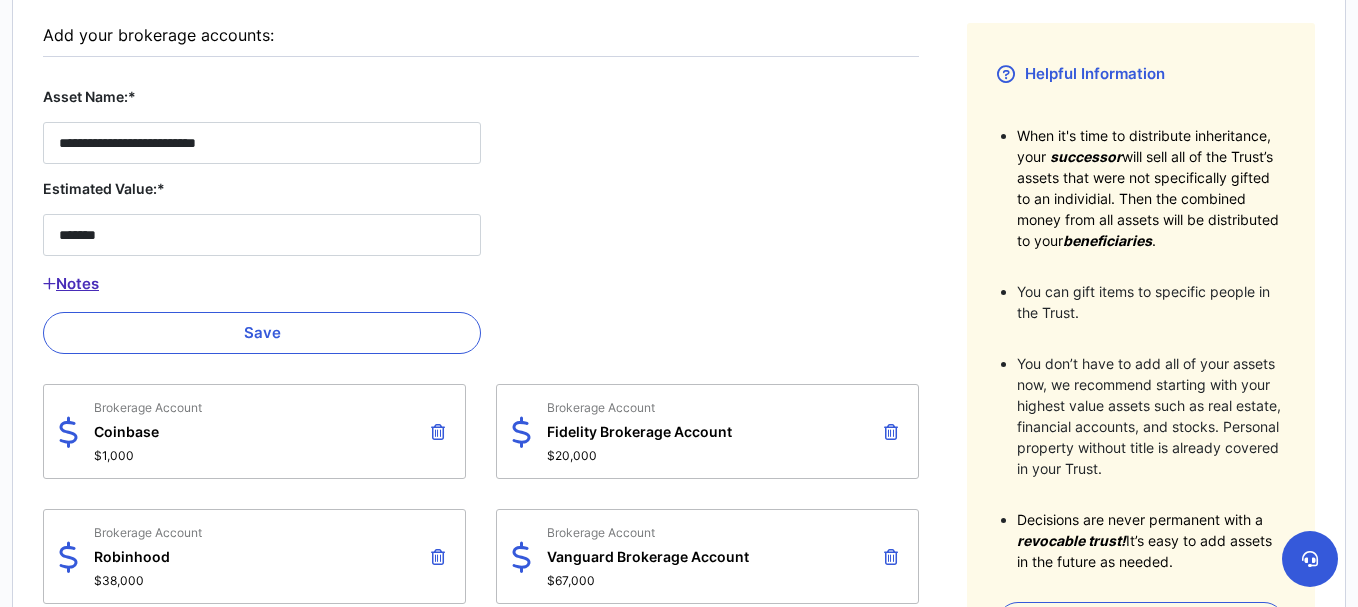 click on "Notes" at bounding box center (262, 284) 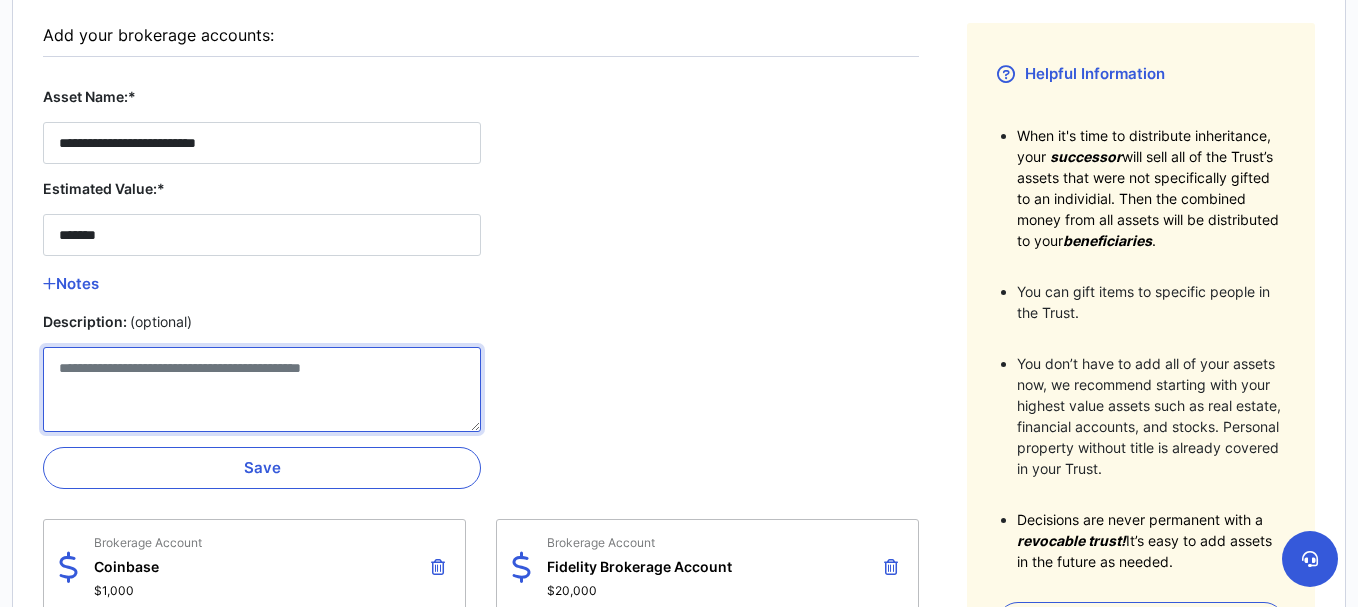 click on "Description:   (optional)" at bounding box center [262, 389] 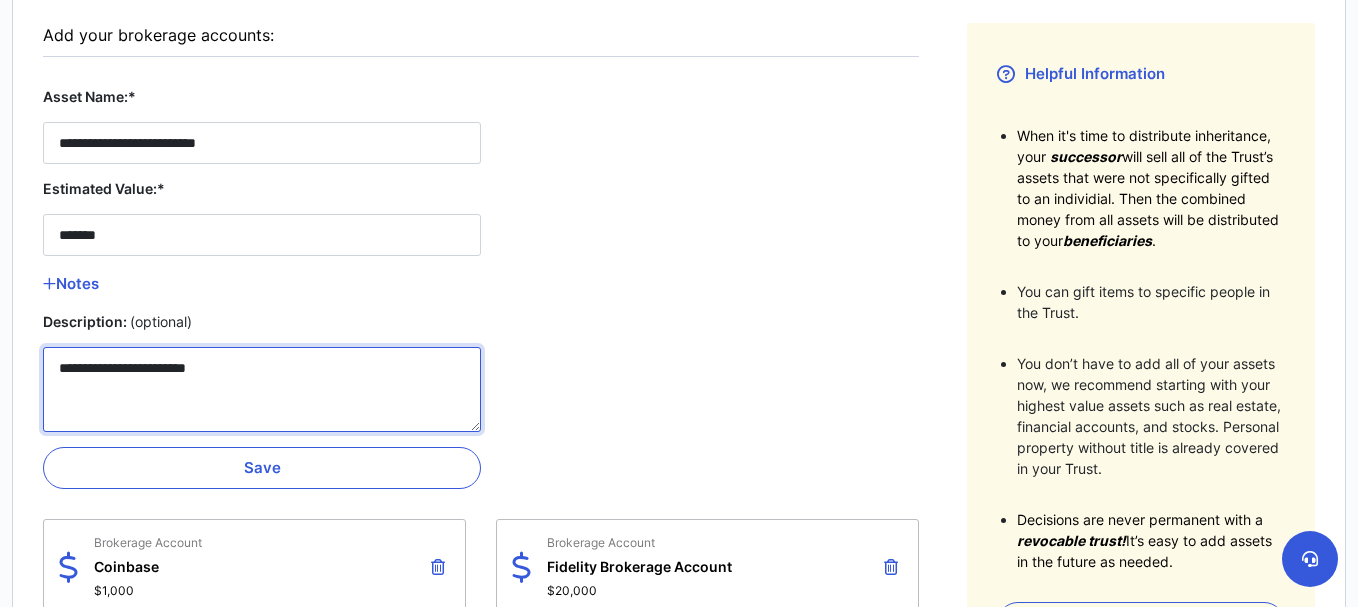 scroll, scrollTop: 324, scrollLeft: 0, axis: vertical 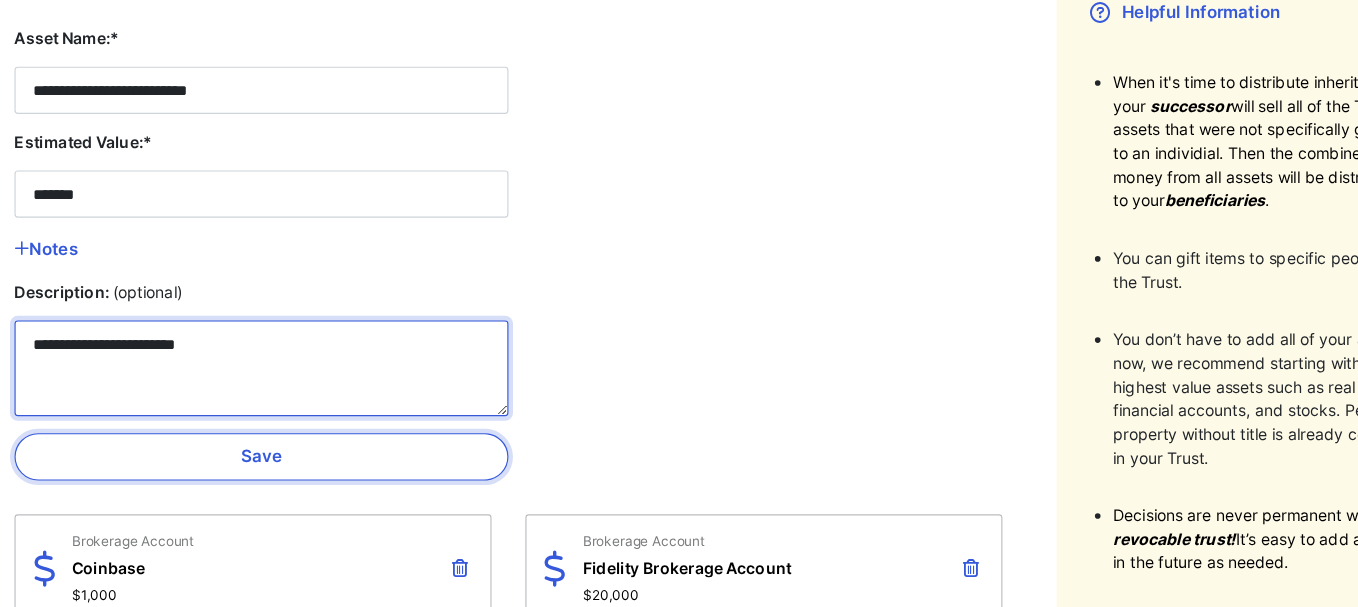 type on "**********" 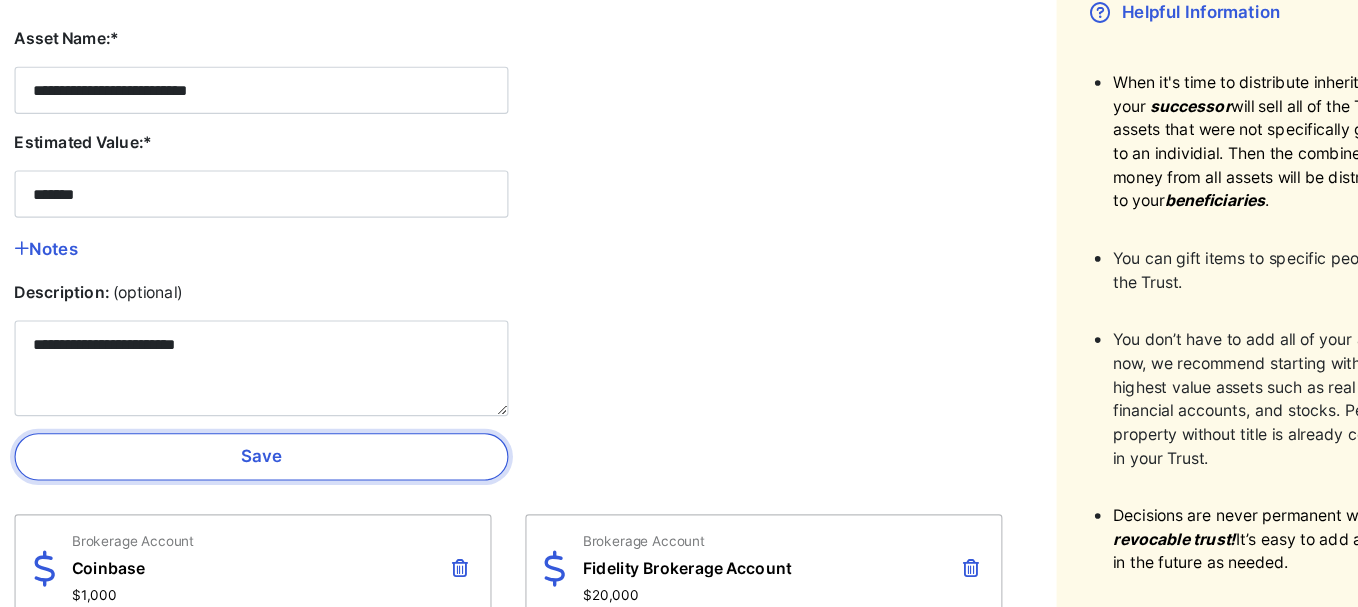 click on "Save" at bounding box center (262, 473) 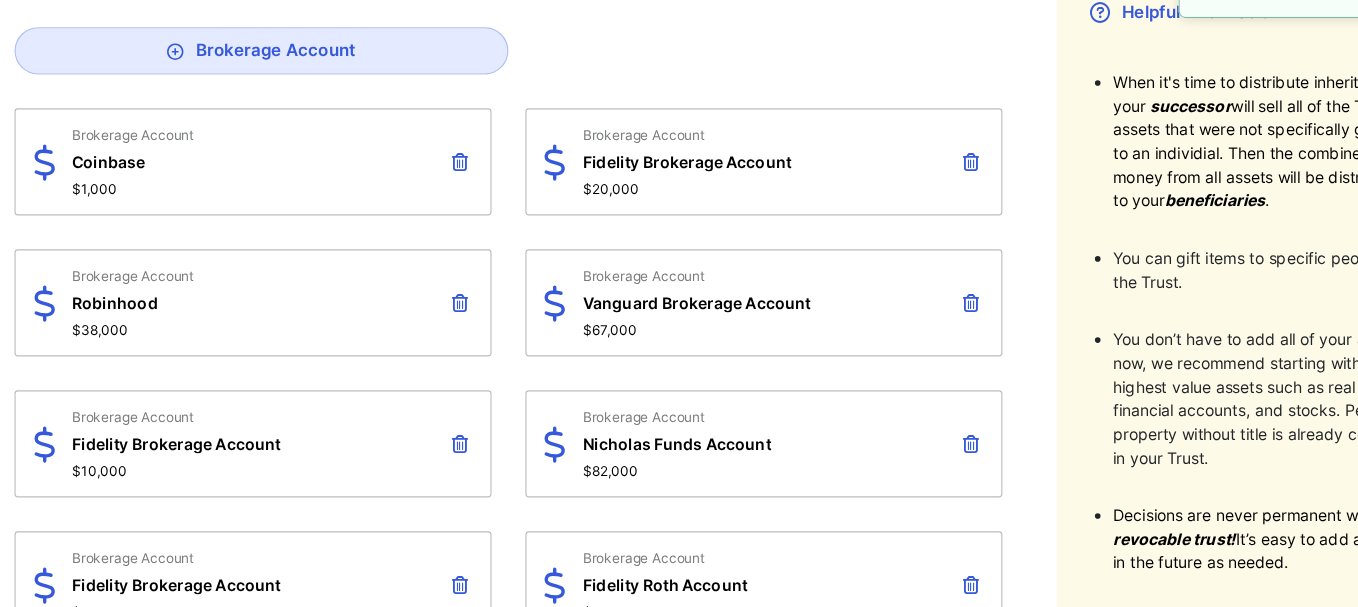 scroll, scrollTop: 321, scrollLeft: 0, axis: vertical 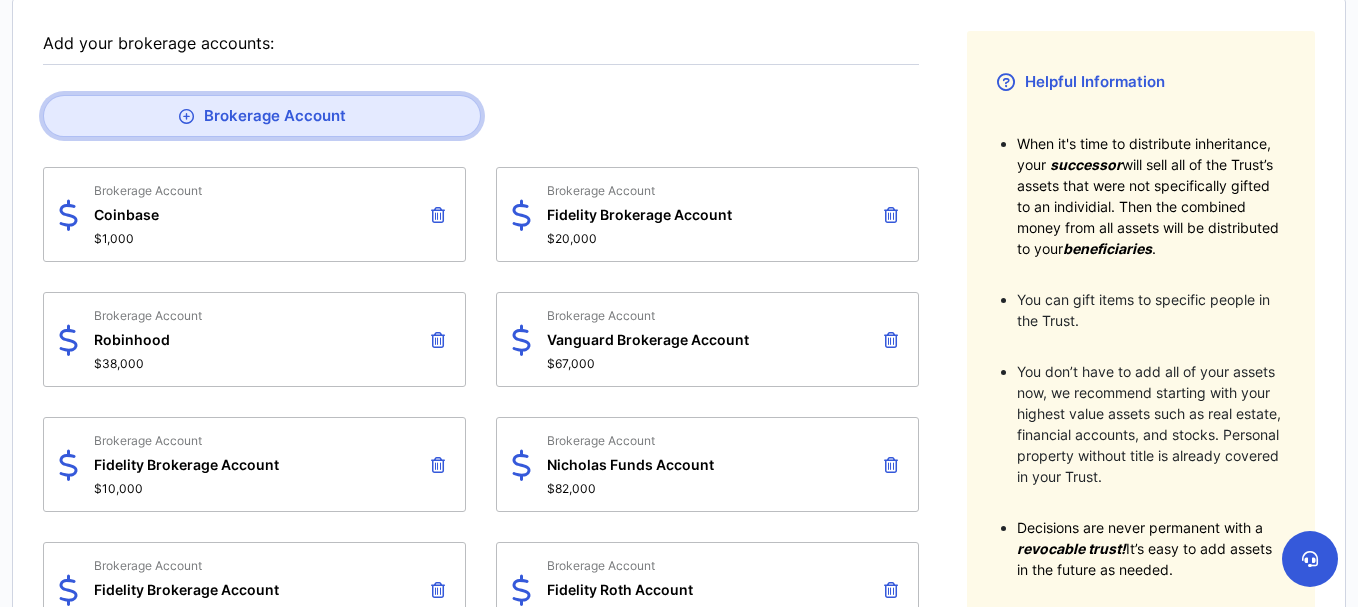 click on "Brokerage Account" at bounding box center [262, 116] 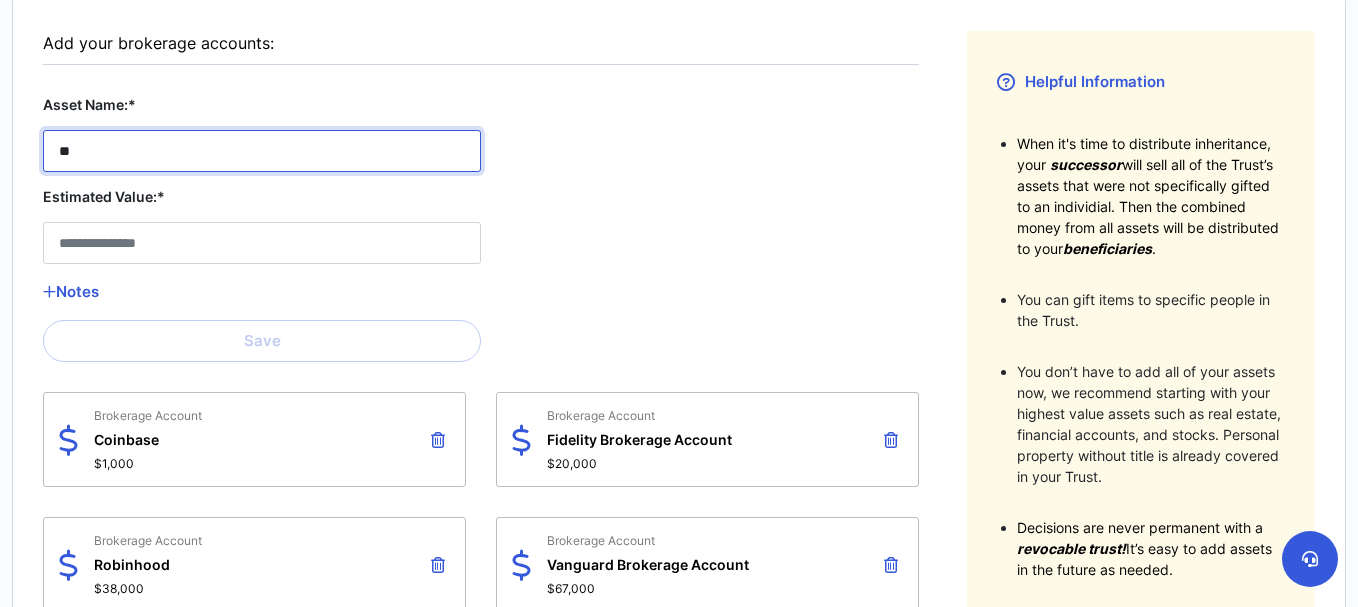 type on "*" 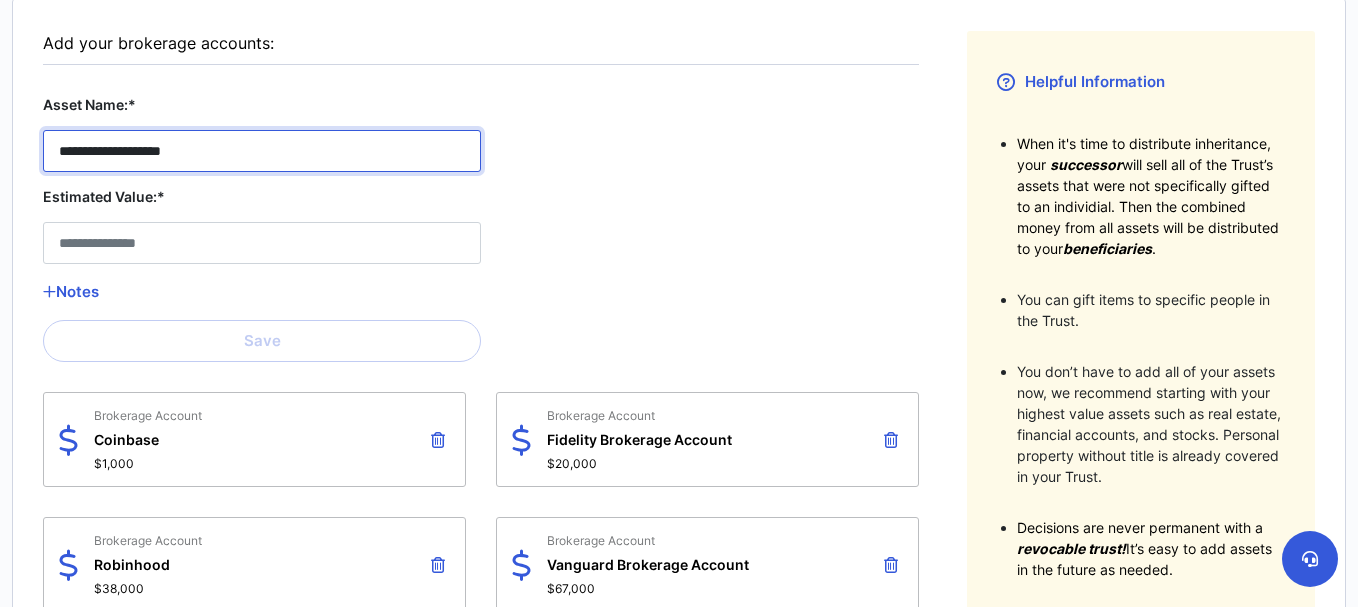 type on "**********" 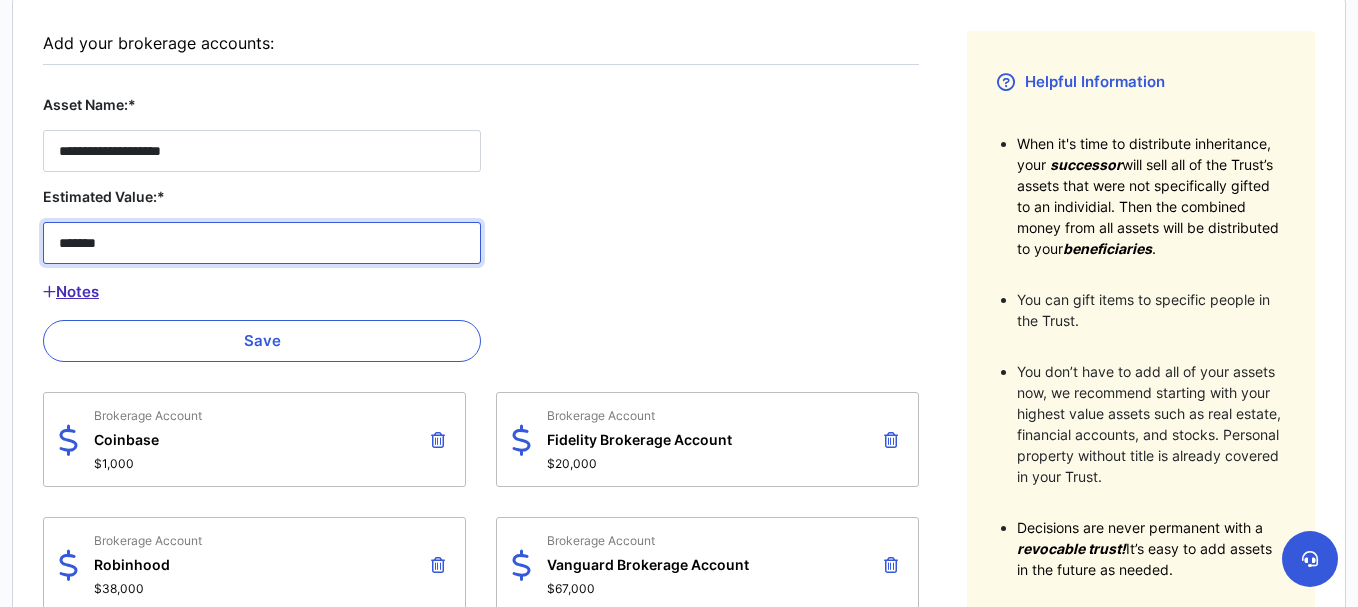 type on "*******" 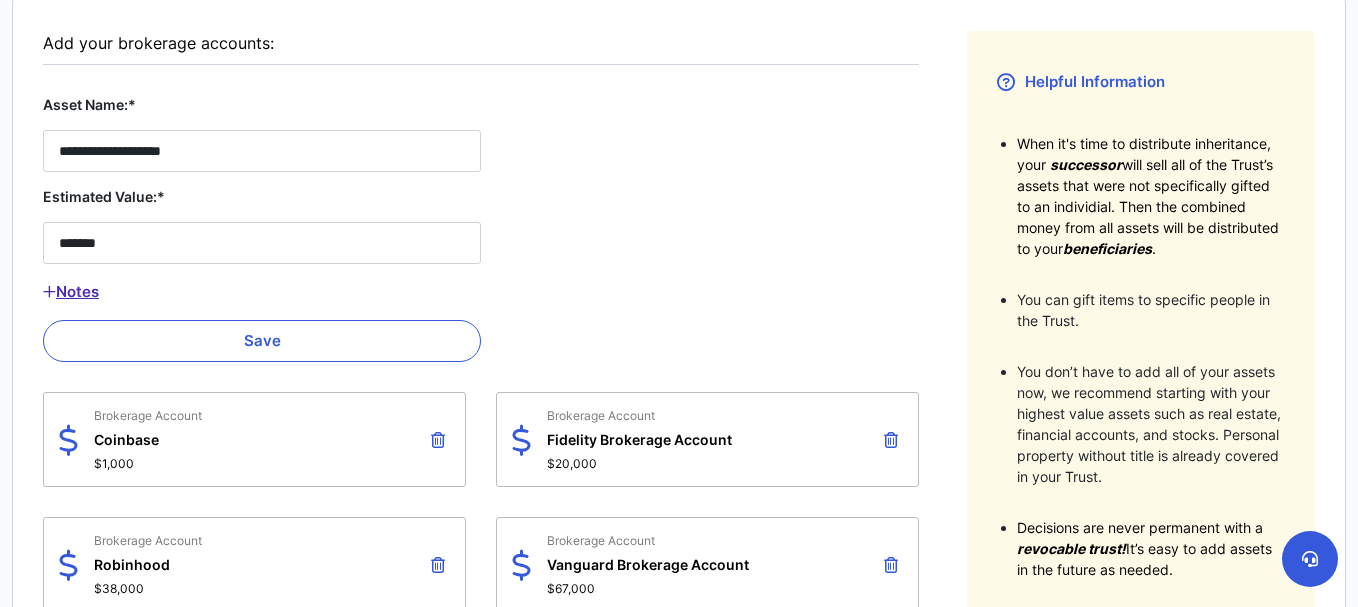 drag, startPoint x: 72, startPoint y: 284, endPoint x: 55, endPoint y: 285, distance: 17.029387 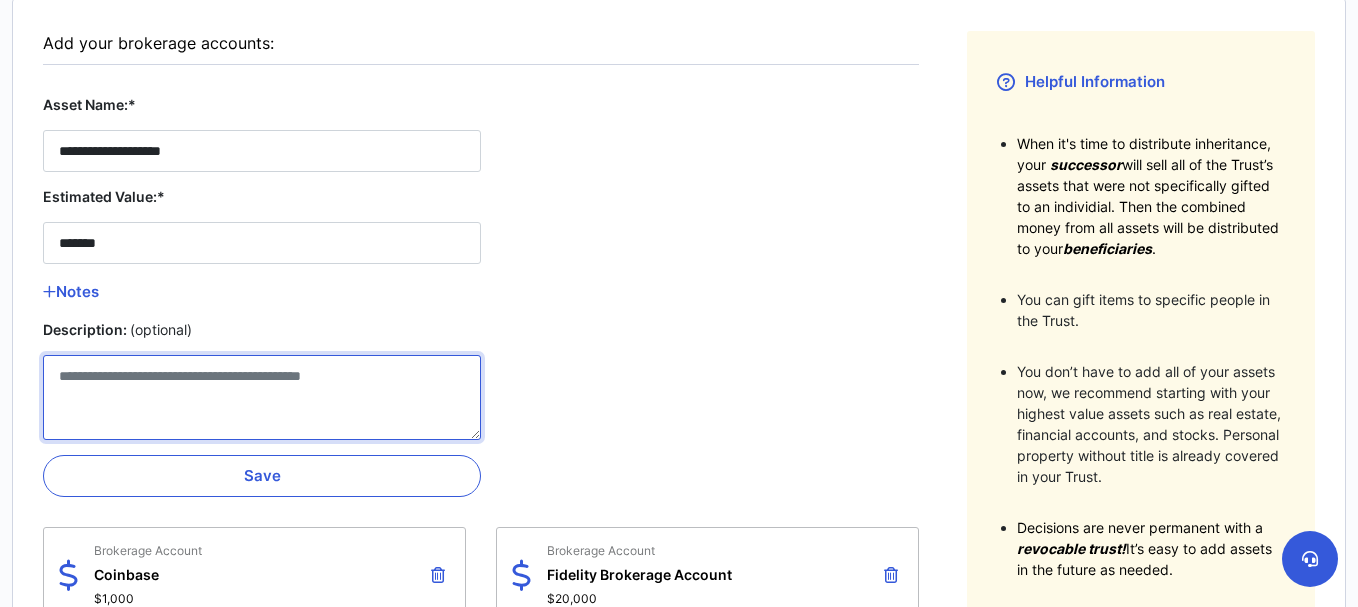 click on "Description:   (optional)" at bounding box center [262, 397] 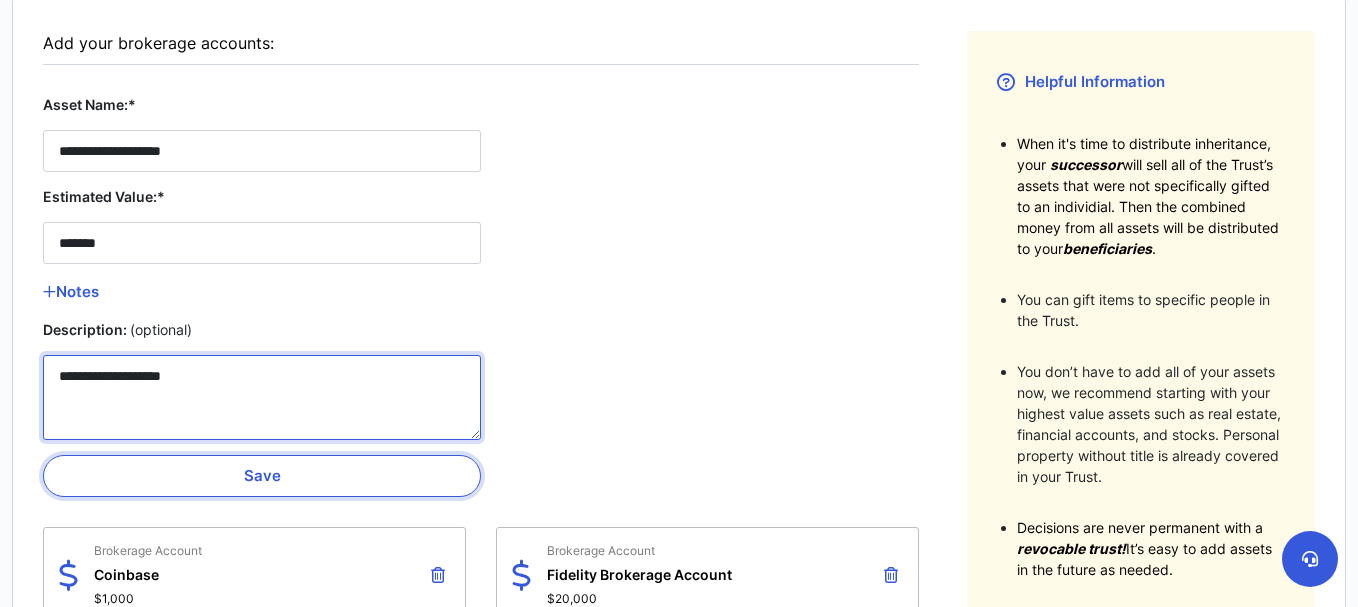 type on "**********" 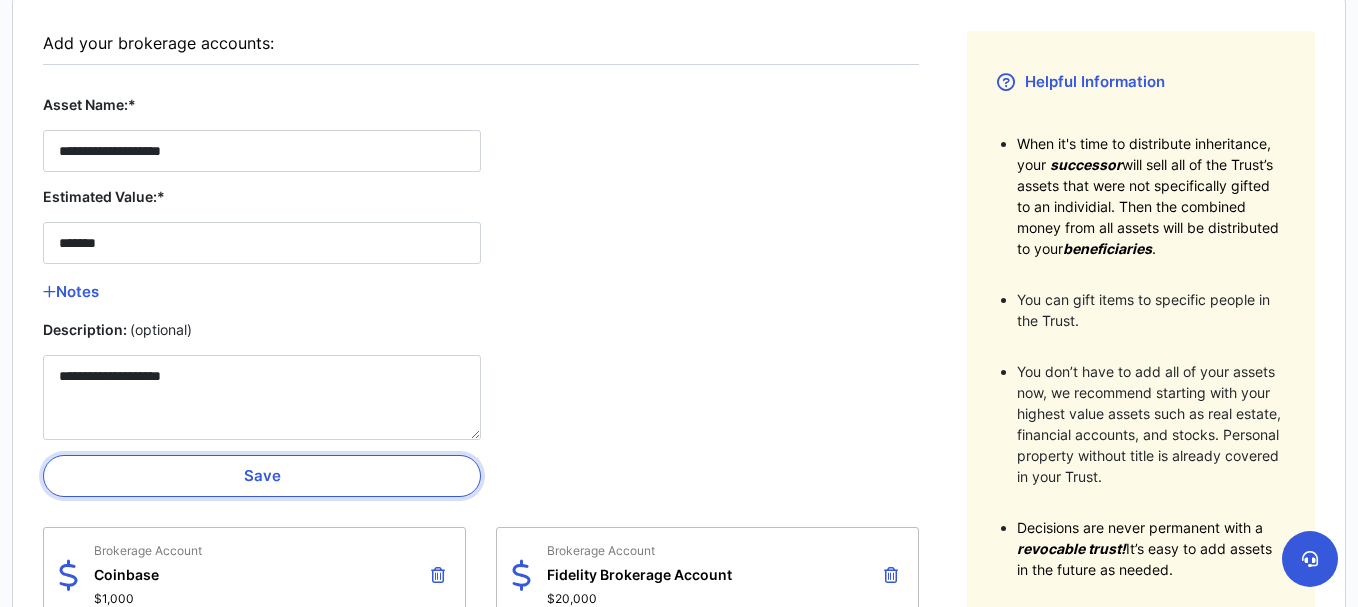 drag, startPoint x: 265, startPoint y: 468, endPoint x: 239, endPoint y: 467, distance: 26.019224 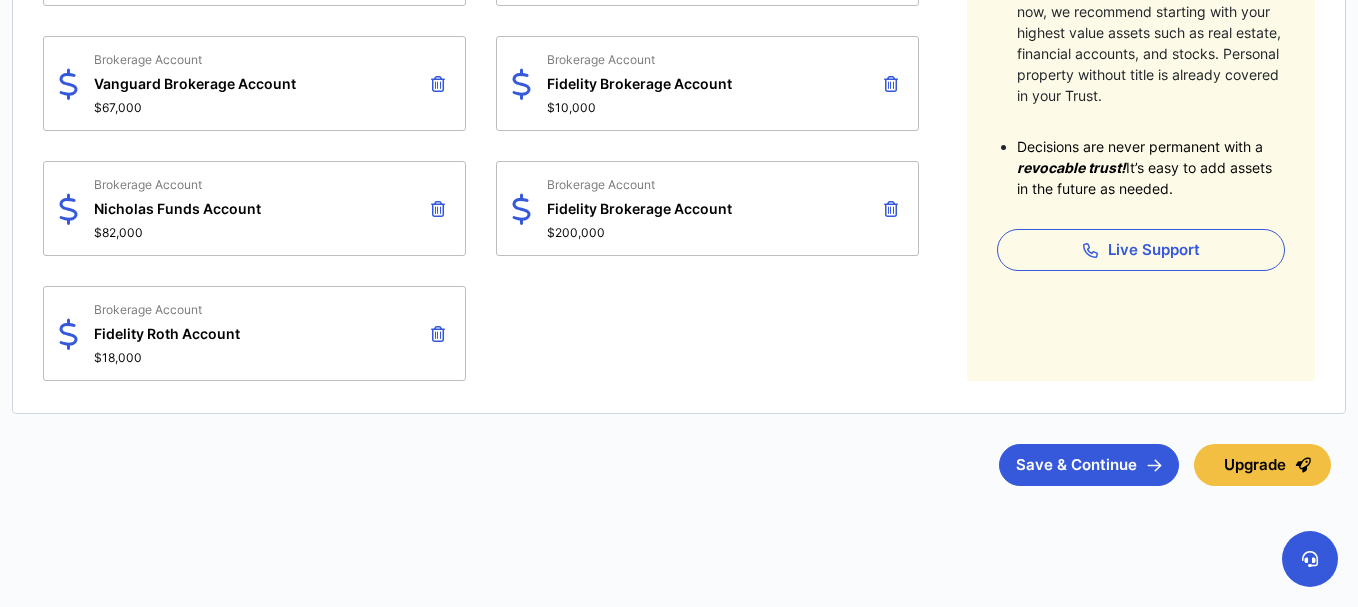 scroll, scrollTop: 717, scrollLeft: 0, axis: vertical 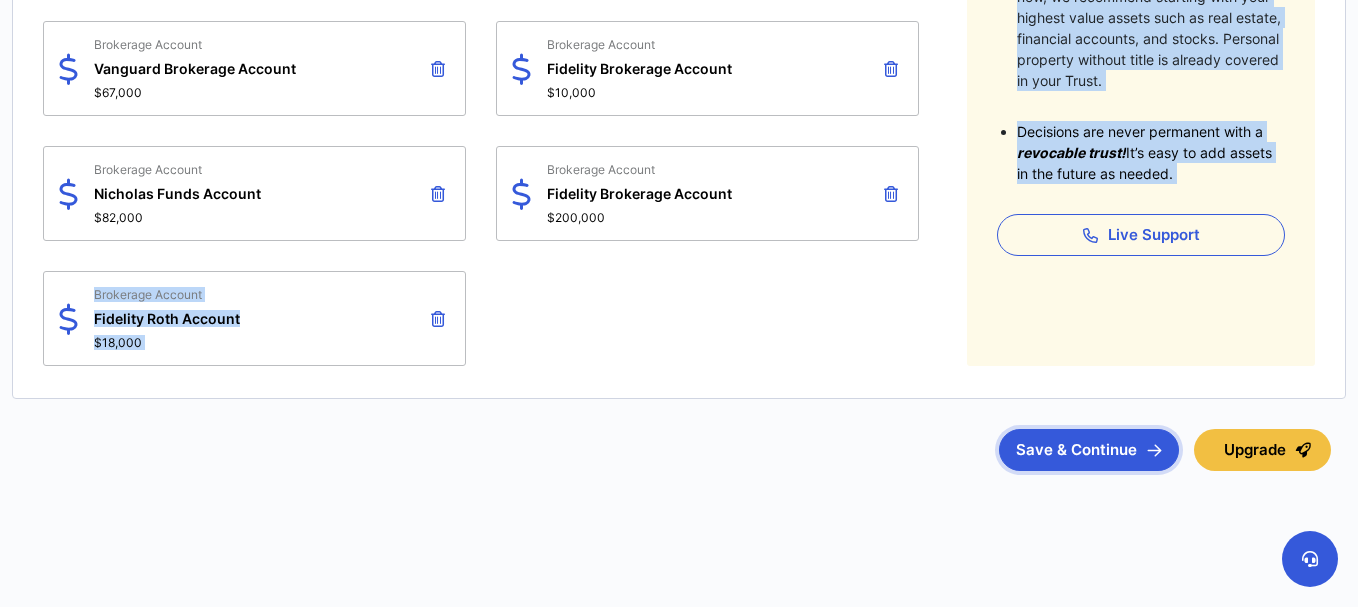 drag, startPoint x: 789, startPoint y: 249, endPoint x: 1064, endPoint y: 465, distance: 349.687 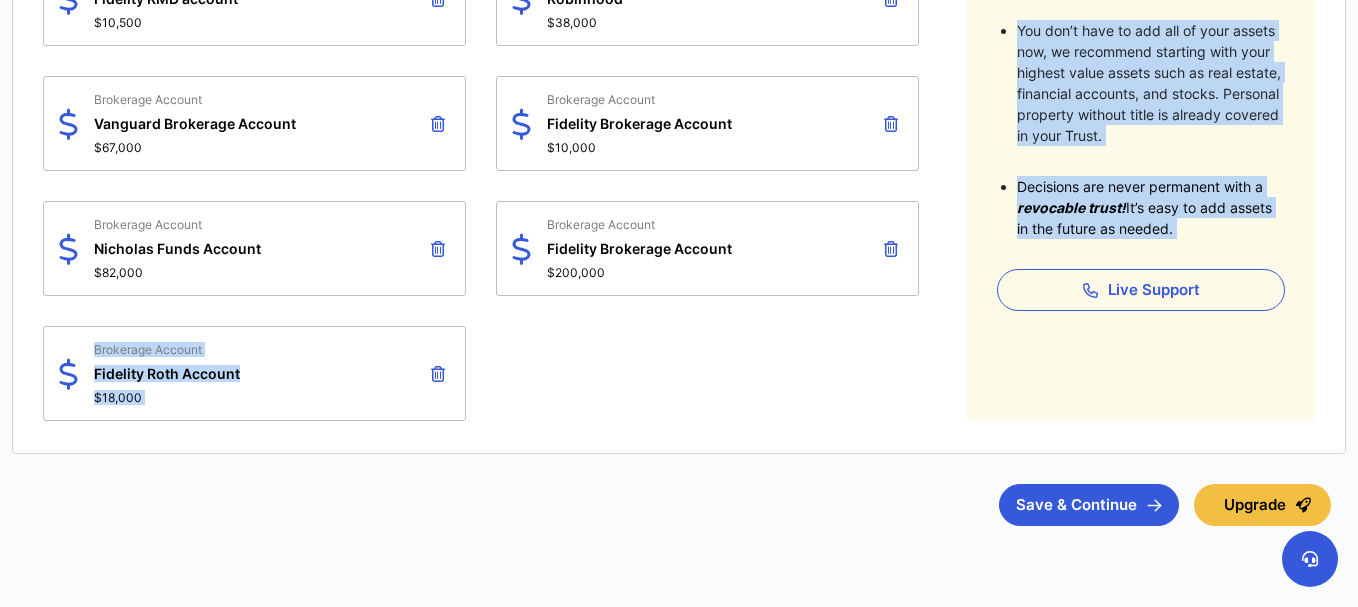 scroll, scrollTop: 683, scrollLeft: 0, axis: vertical 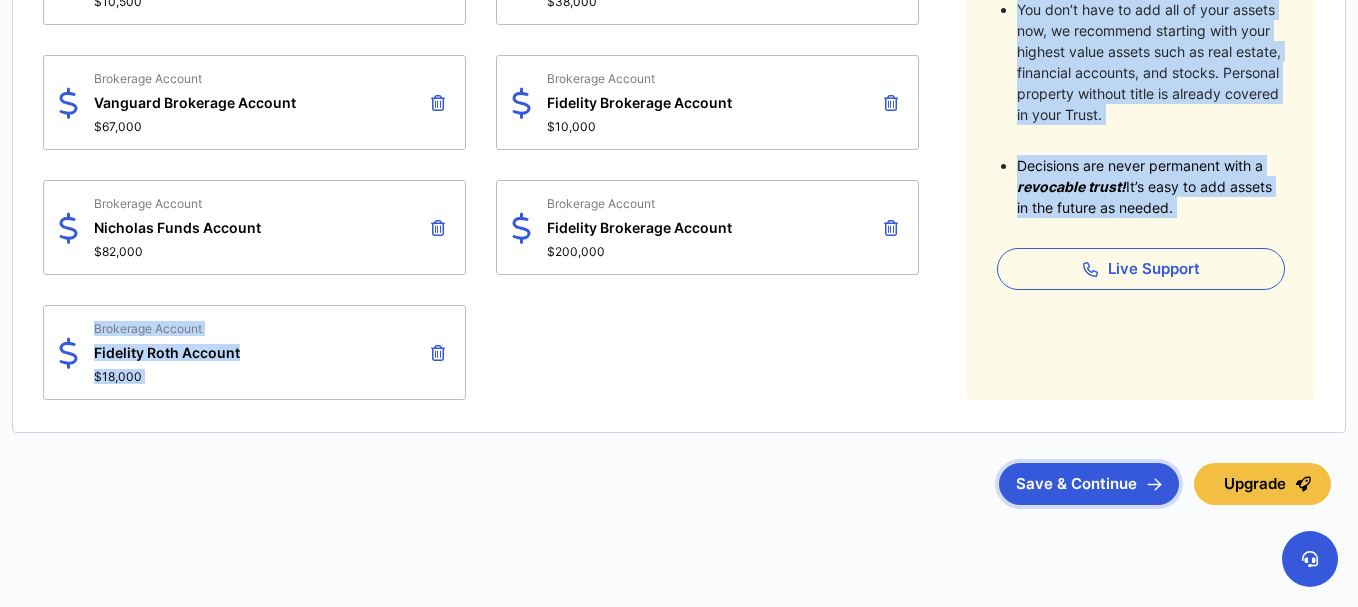 type 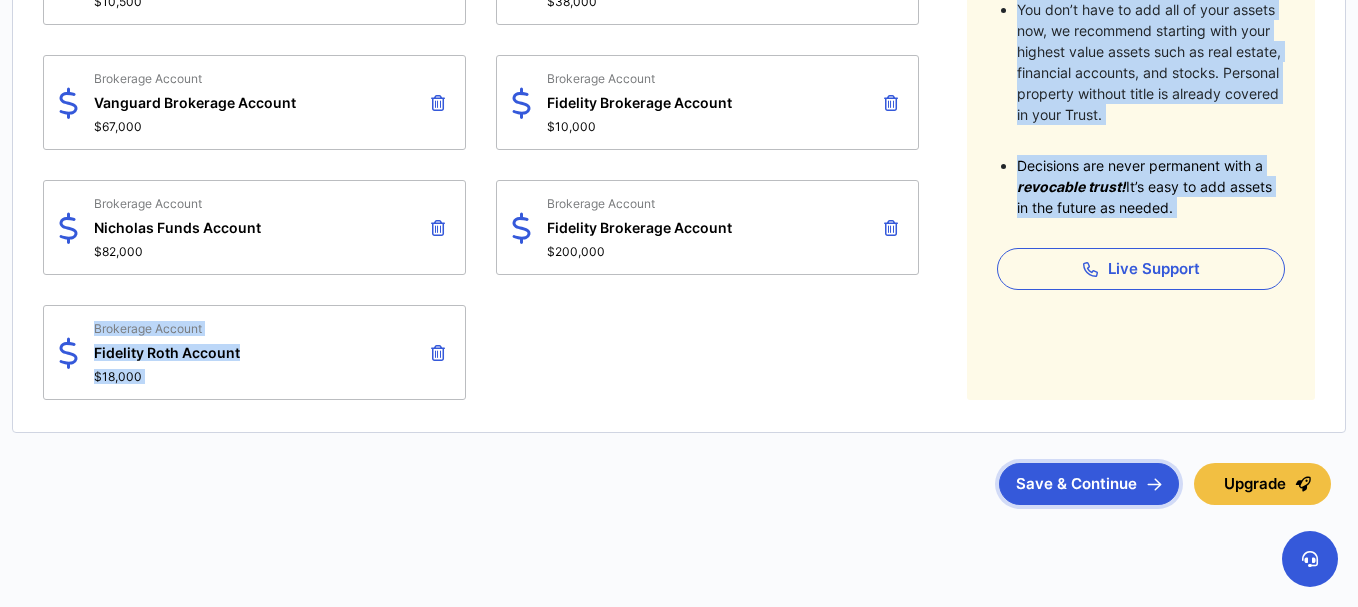 click on "Save & Continue" at bounding box center (1089, 484) 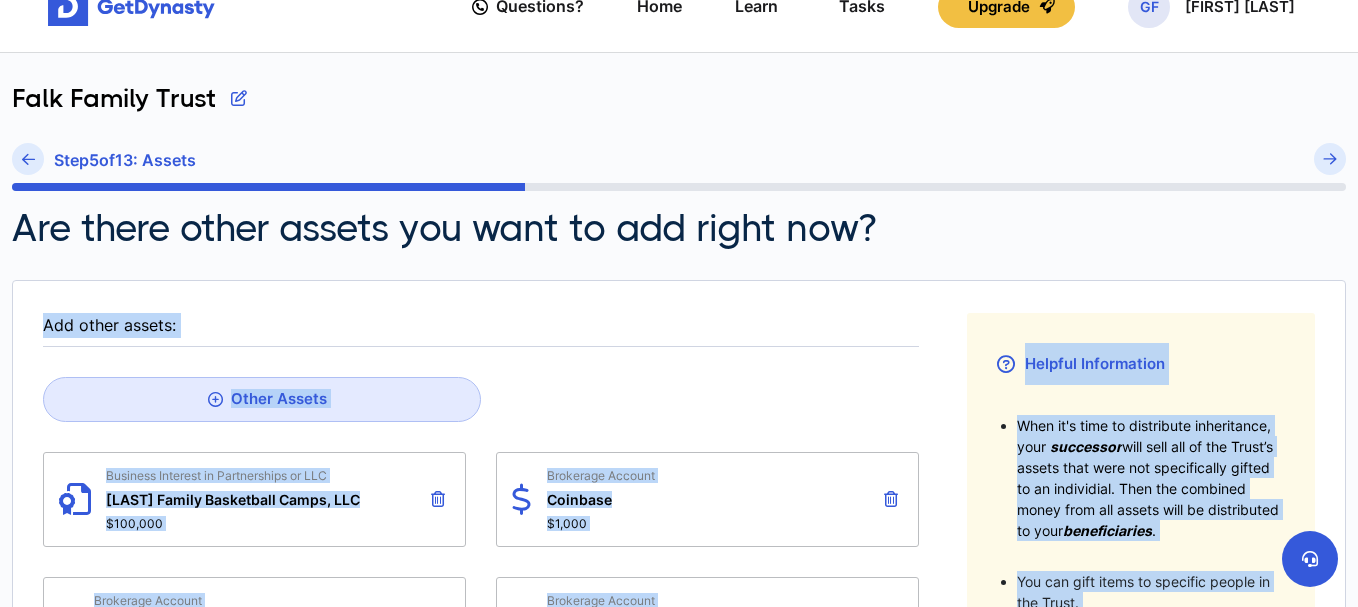 scroll, scrollTop: 61, scrollLeft: 0, axis: vertical 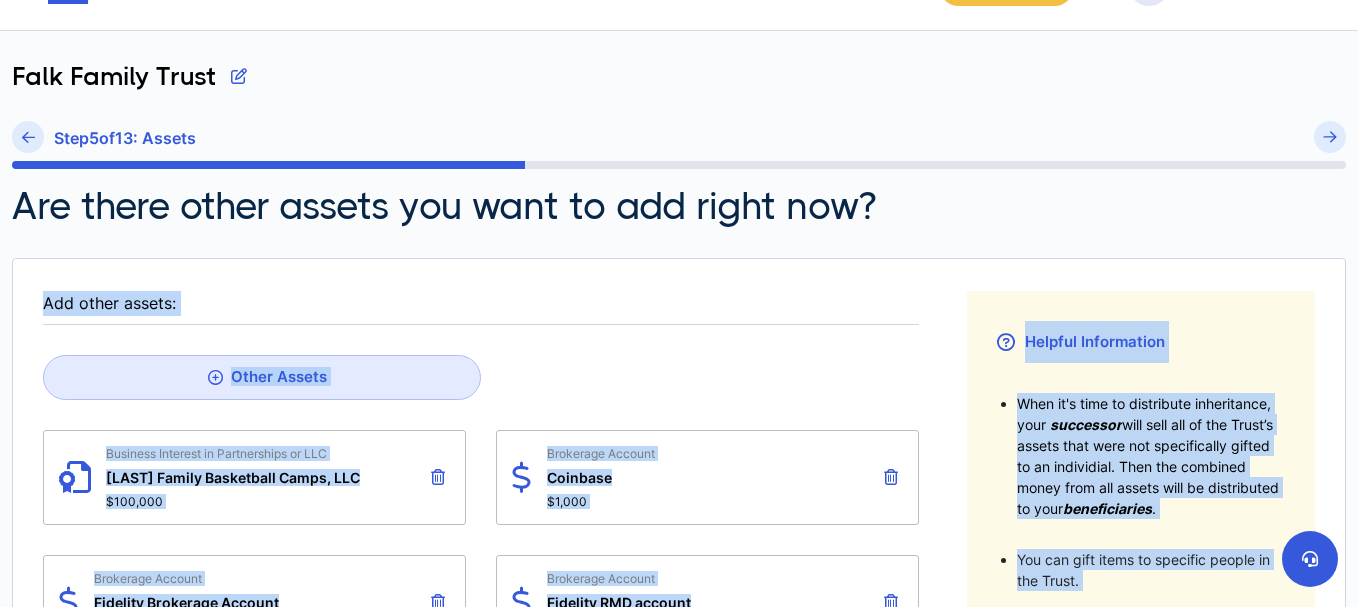 click on "Helpful Information When it's time to distribute inheritance, your   successor  will sell all of the Trust’s assets that were not specifically gifted to an individial. Then the combined money from all assets will be distributed to your  beneficiaries . You can gift items to specific people in the Trust. You don’t have to add all of your assets now, we recommend starting with your highest value assets such as real estate, financial accounts, and stocks. Personal property without title is already covered in your Trust. Decisions are never permanent with a   revocable trust!  It’s easy to add assets in the future as needed.  Live Support" at bounding box center [1141, 734] 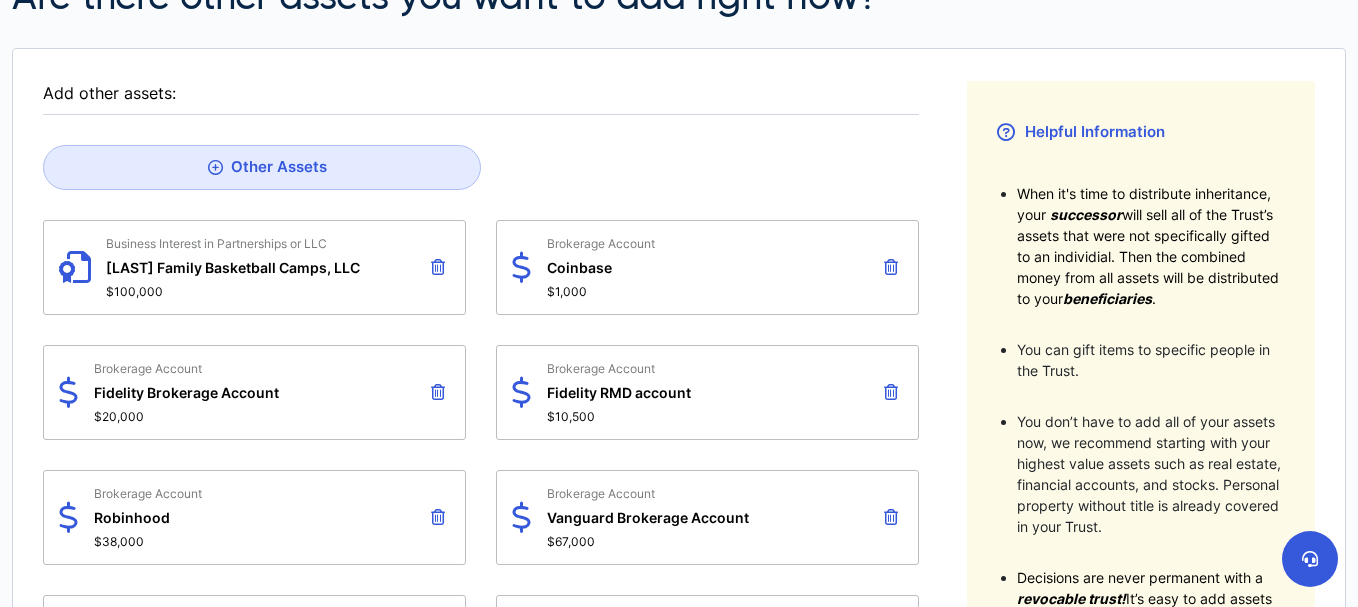 scroll, scrollTop: 271, scrollLeft: 0, axis: vertical 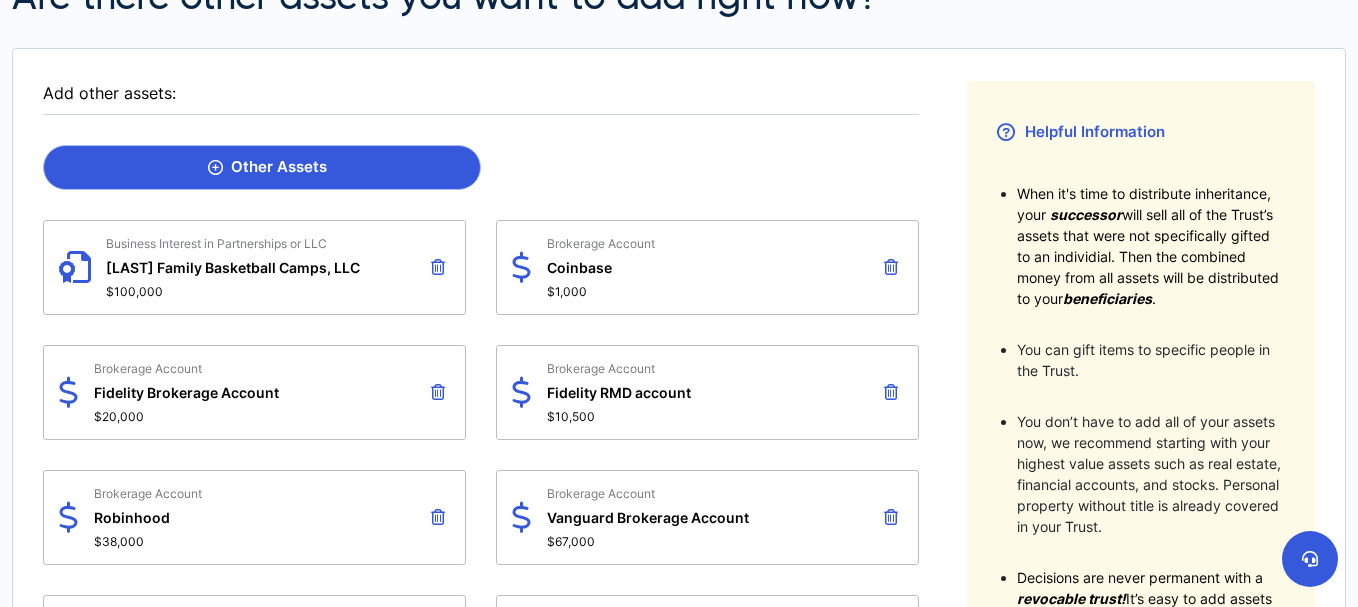 click on "Other Assets" at bounding box center (267, 167) 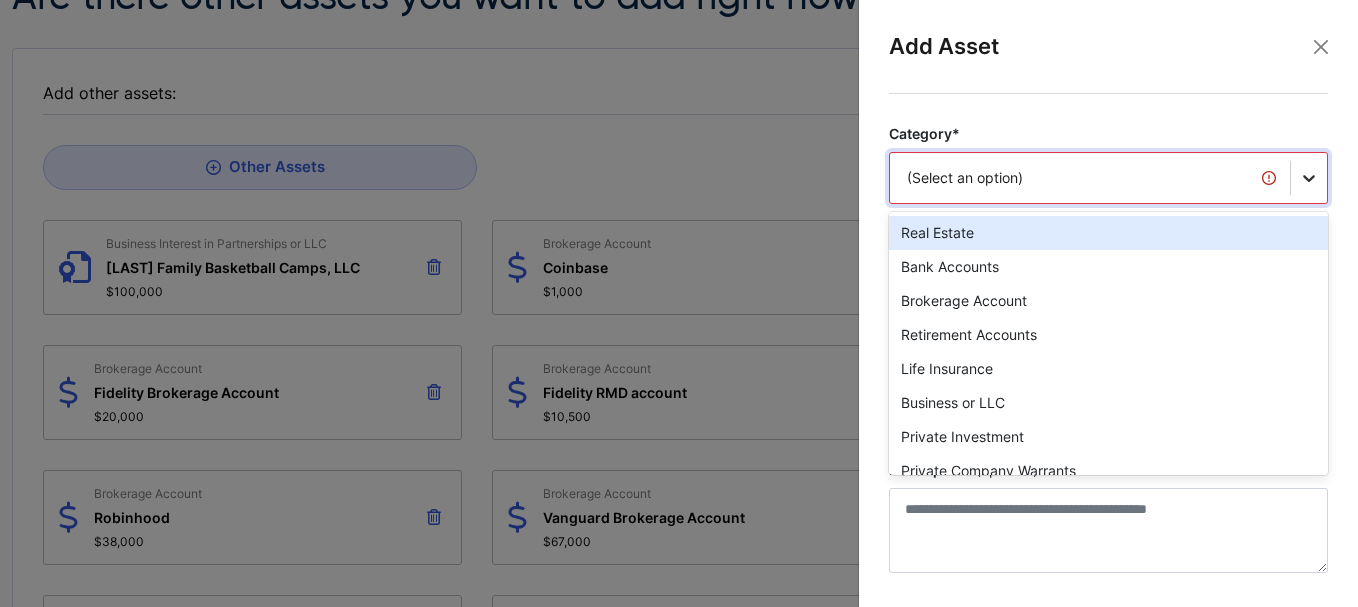 click on "Category* option Real Estate focused, 1 of 20. 20 results available. Use Up and Down to choose options, press Enter to select the currently focused option, press Escape to exit the menu, press Tab to select the option and exit the menu. (Select an option) Real Estate Bank Accounts Brokerage Account Retirement Accounts Life Insurance Business or LLC Private Investment Private Company Warrants Cryptocurrency Vehicles Notes or Debt Safe Deposit Box Business Interest in Partnerships or LLC Patents or Copyrights Precious Metals or Stones Valuable Art, Furniture, Antique, Collectibles Private Company RSU Private Company Stock Private Company Stock Options Other Category is required." at bounding box center (1108, 177) 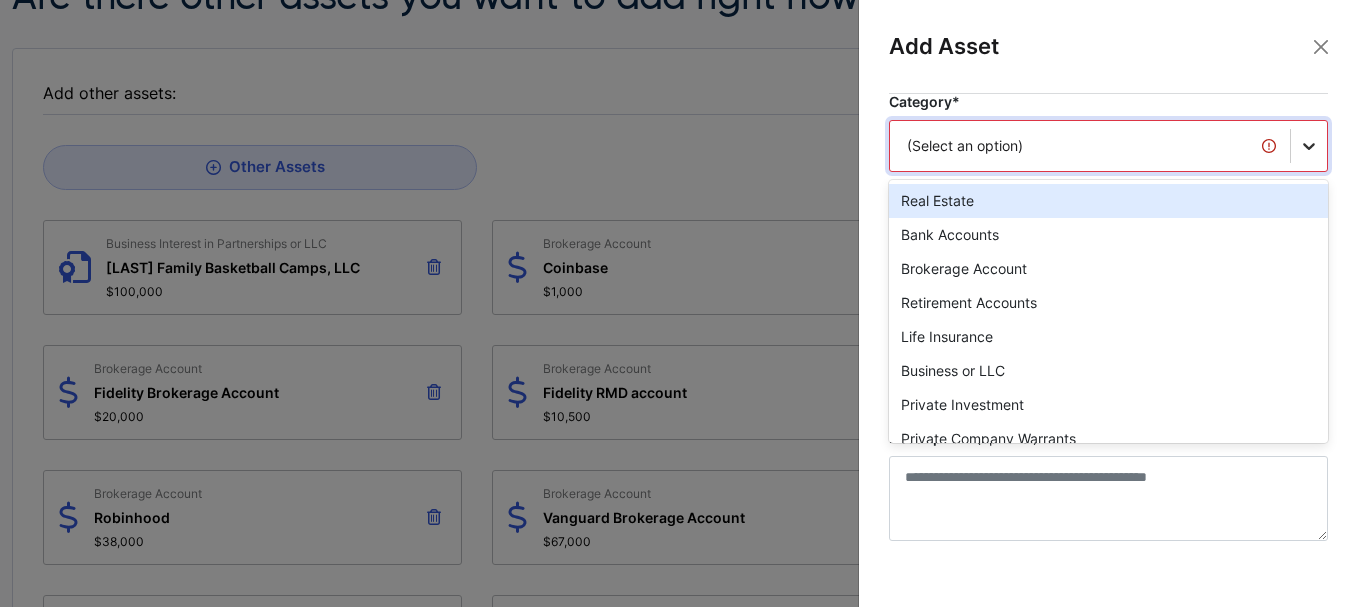 scroll, scrollTop: 37, scrollLeft: 0, axis: vertical 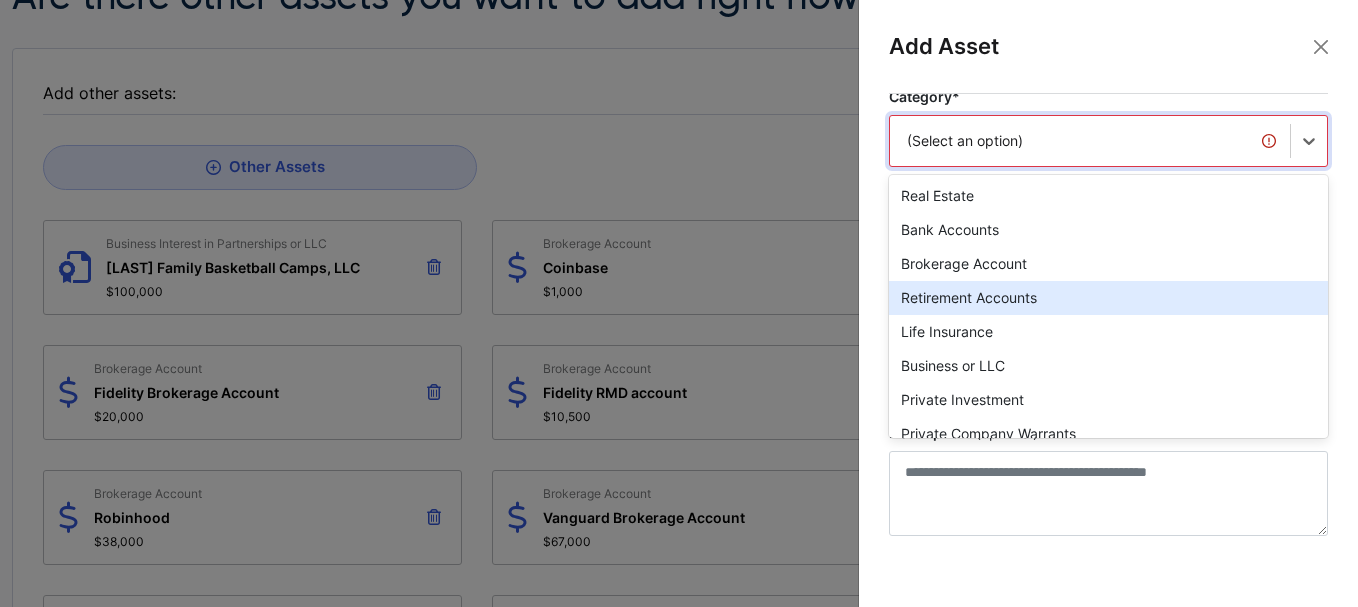 click on "Retirement Accounts" at bounding box center (1108, 298) 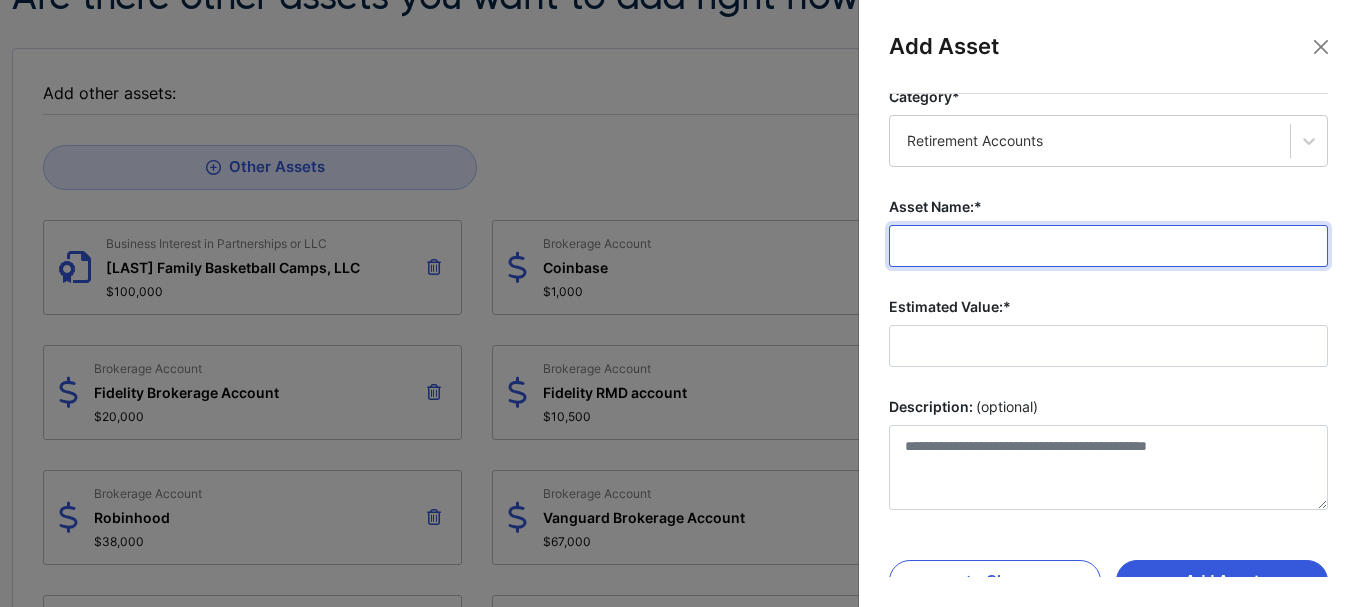 click on "Asset Name:*" at bounding box center (1108, 246) 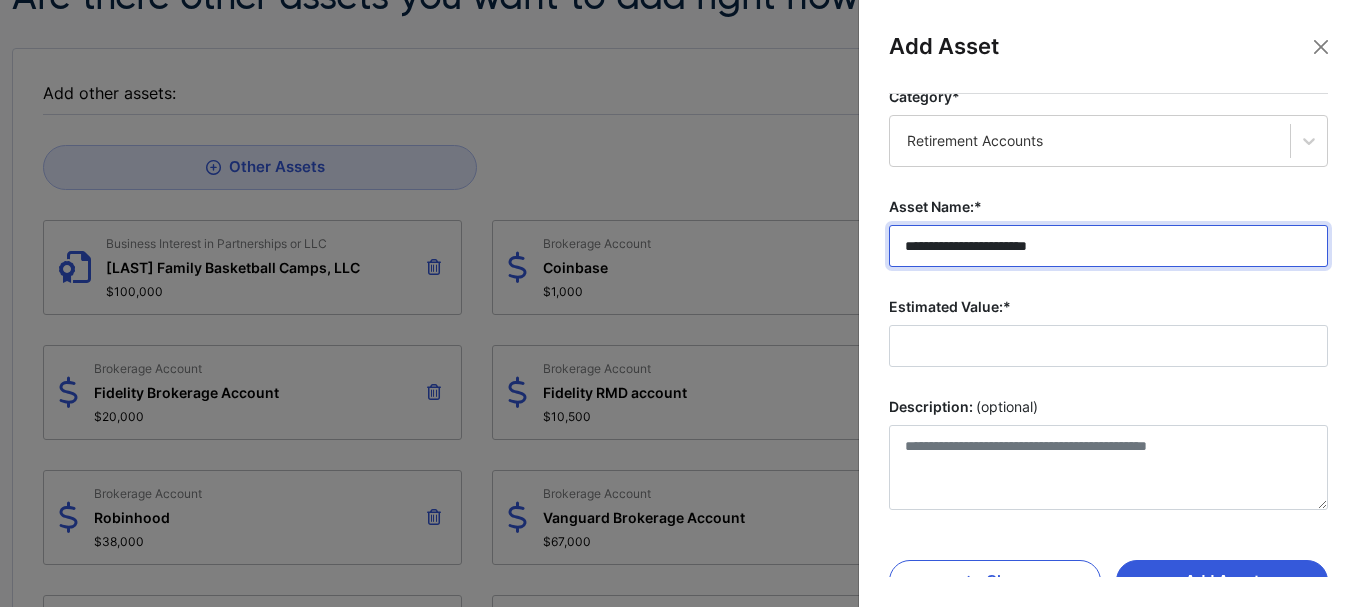 type on "**********" 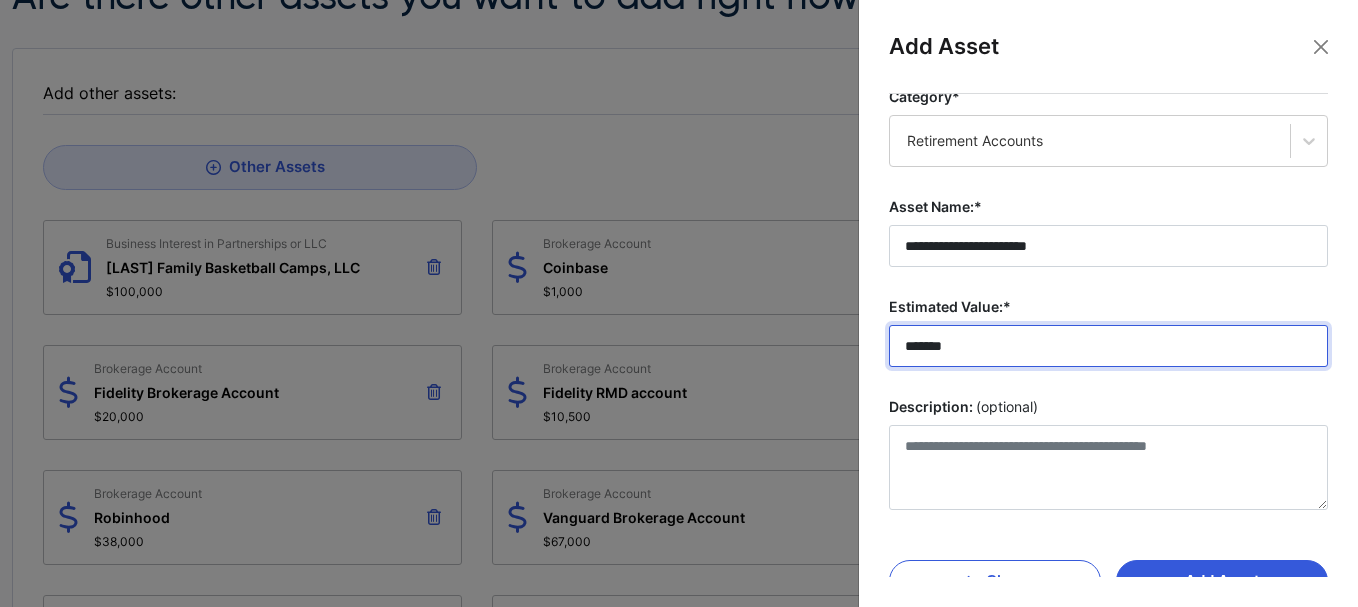 scroll, scrollTop: 32, scrollLeft: 0, axis: vertical 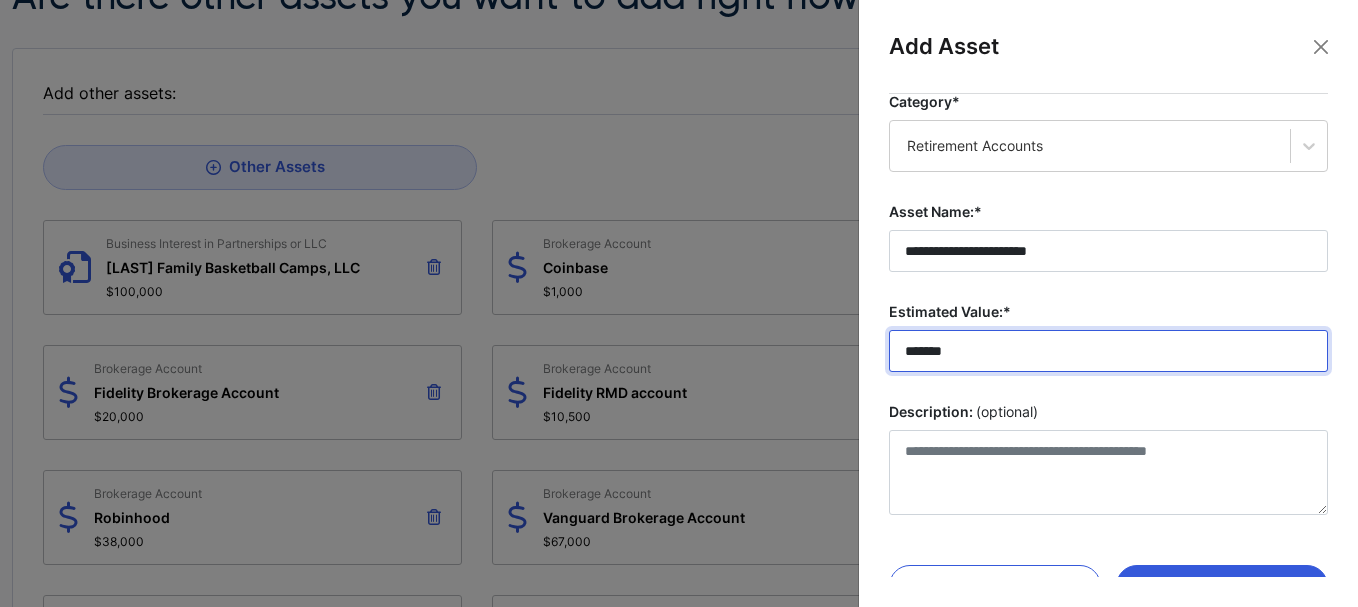 type on "*******" 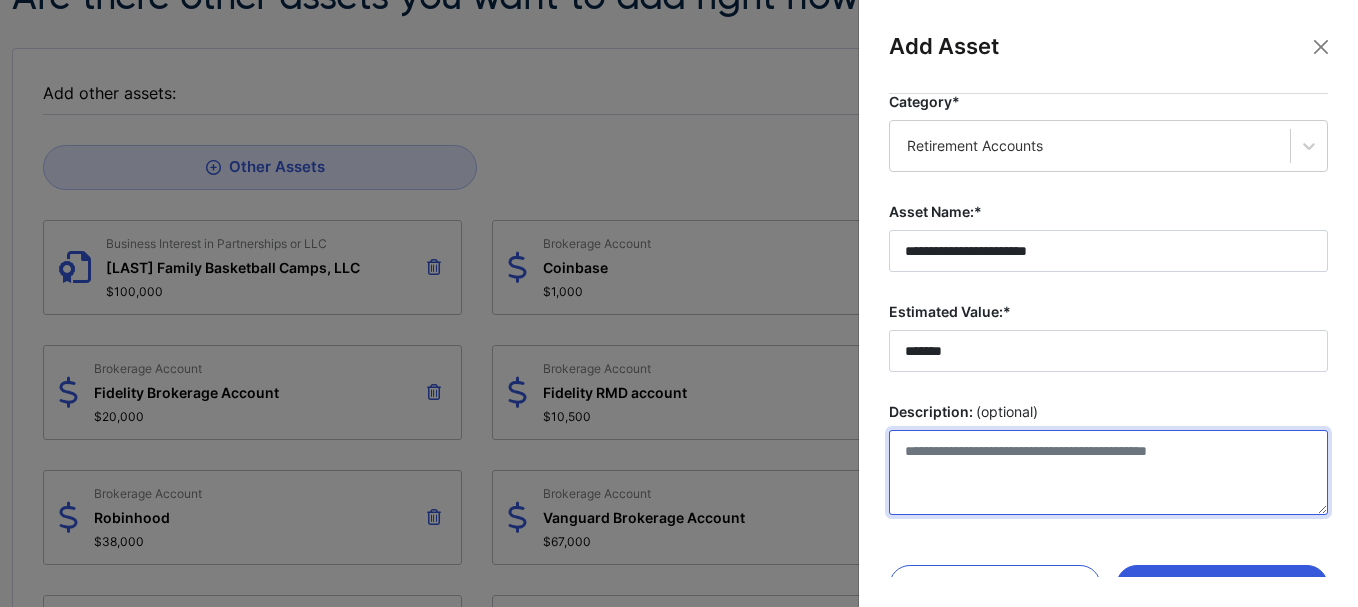 click on "Description:   (optional)" at bounding box center [1108, 472] 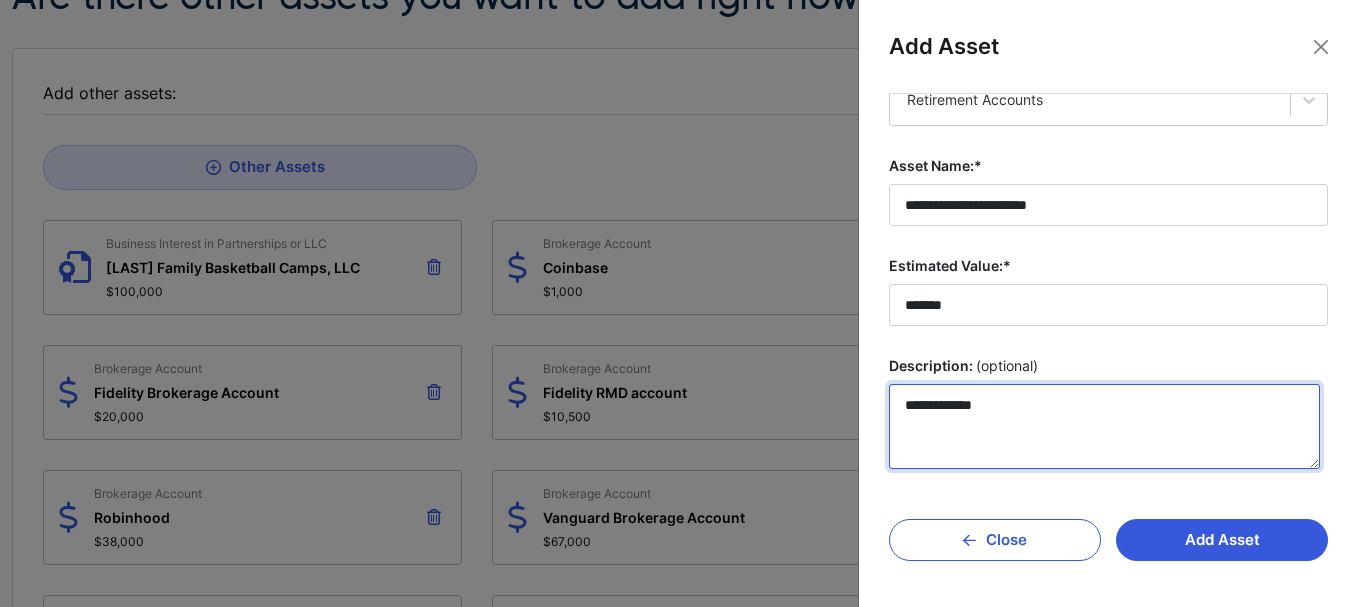 scroll, scrollTop: 76, scrollLeft: 0, axis: vertical 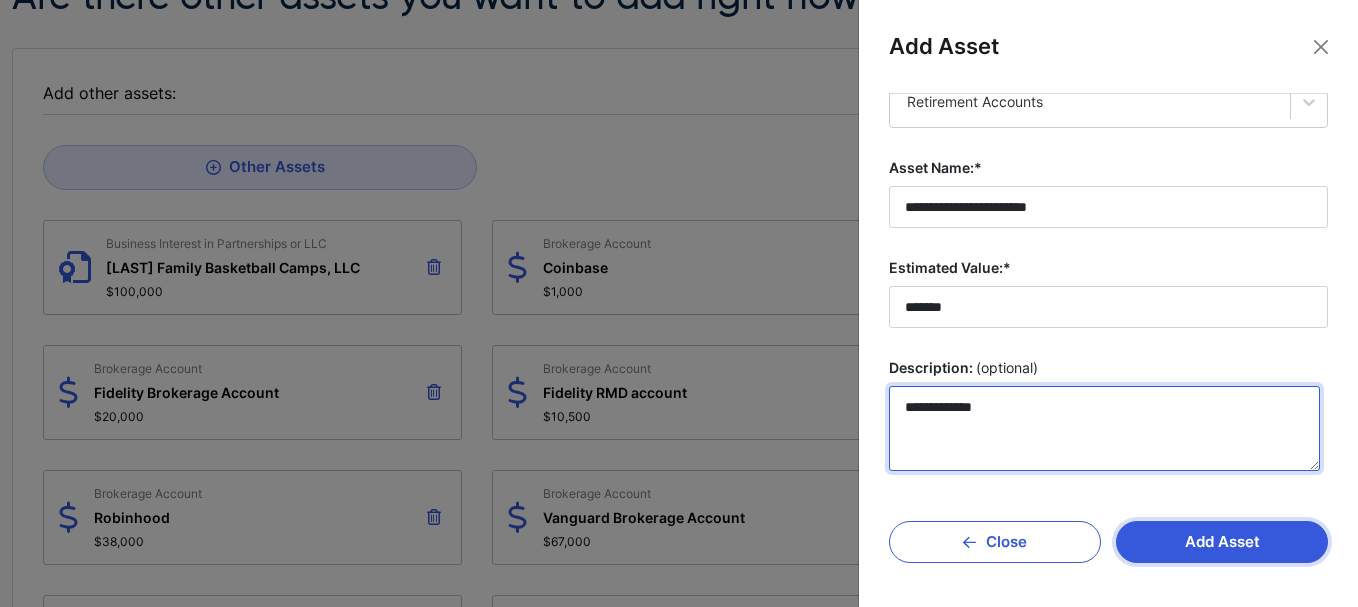 type on "**********" 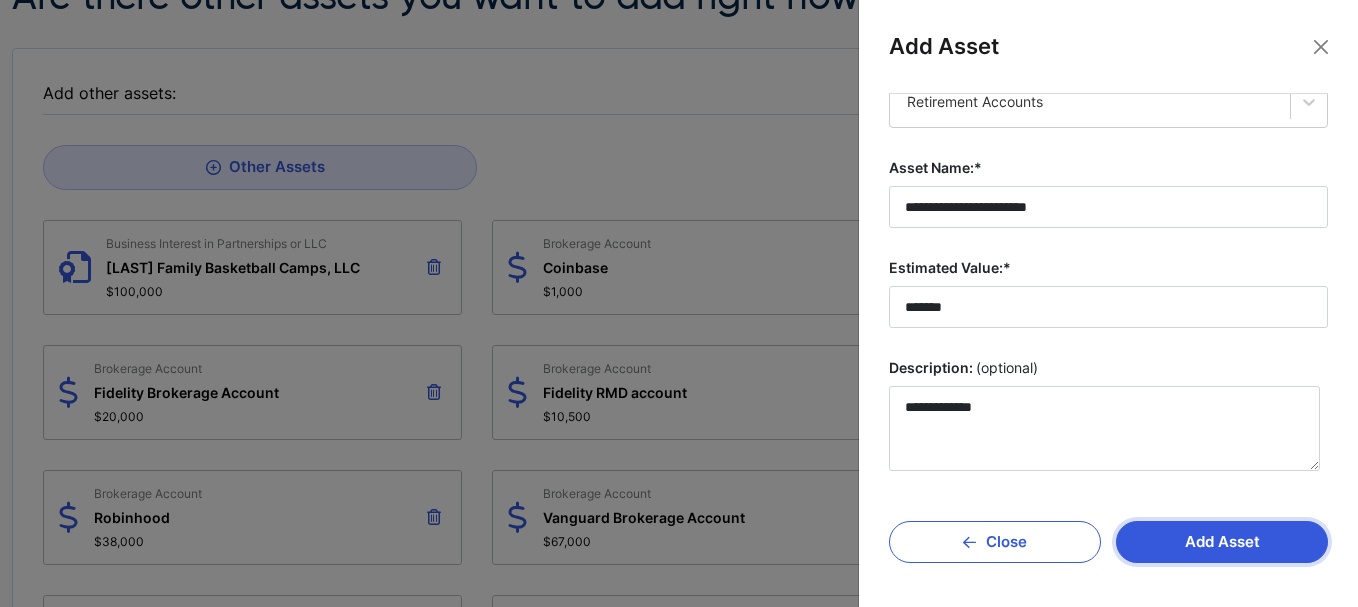 click on "Add Asset" at bounding box center [1222, 542] 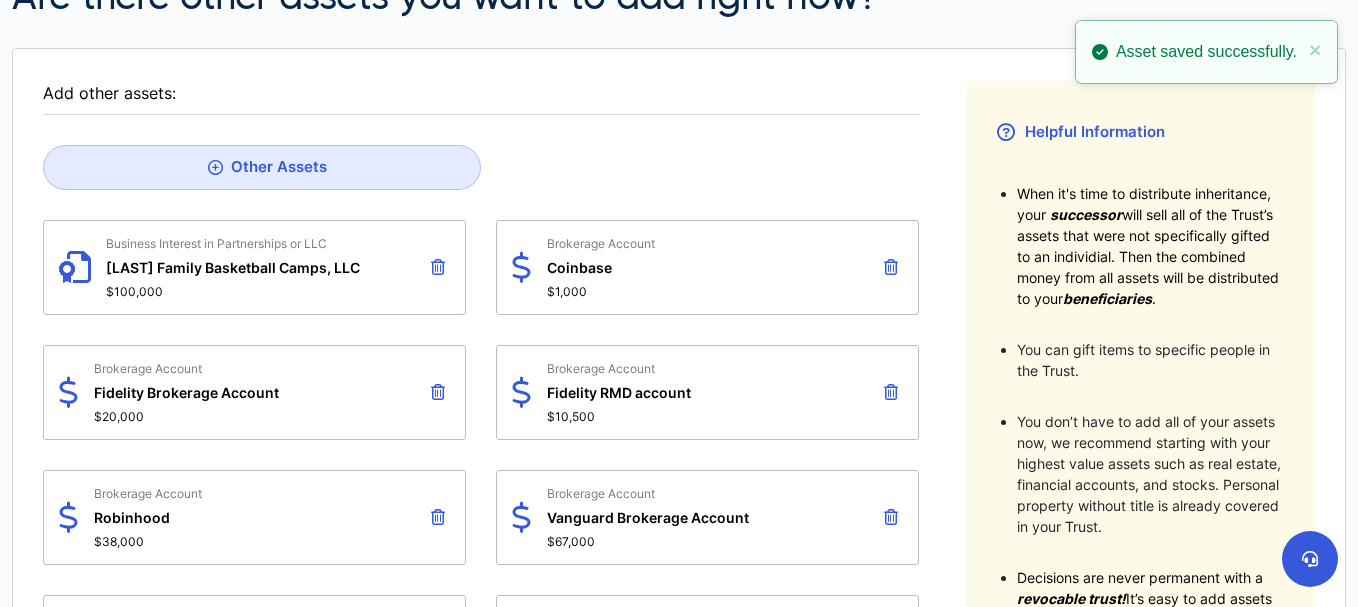 drag, startPoint x: 1125, startPoint y: 529, endPoint x: 1272, endPoint y: 169, distance: 388.85602 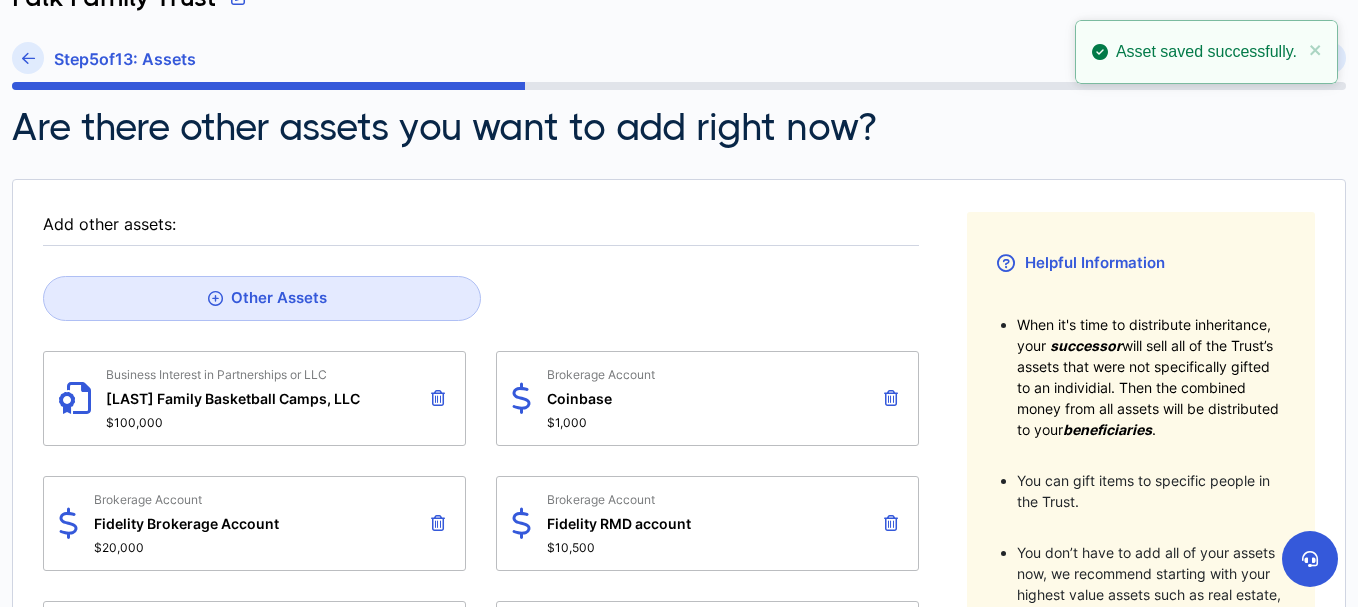 scroll, scrollTop: 137, scrollLeft: 0, axis: vertical 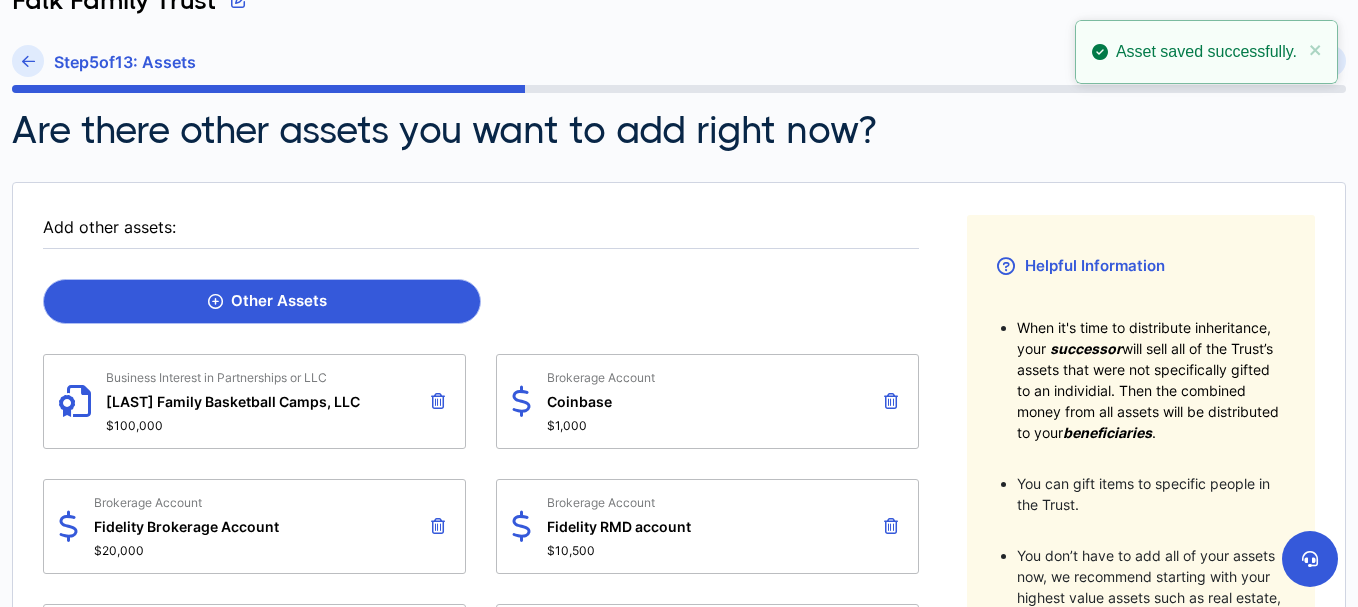 click on "Other Assets" at bounding box center [267, 301] 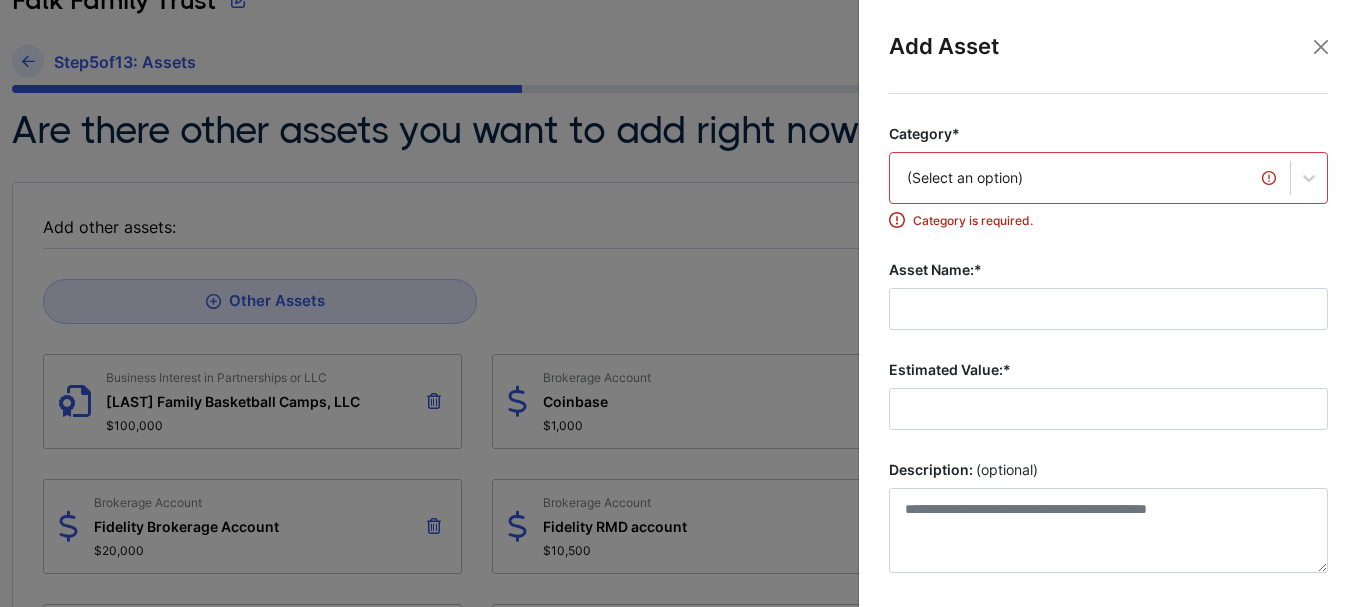 scroll, scrollTop: 130, scrollLeft: 0, axis: vertical 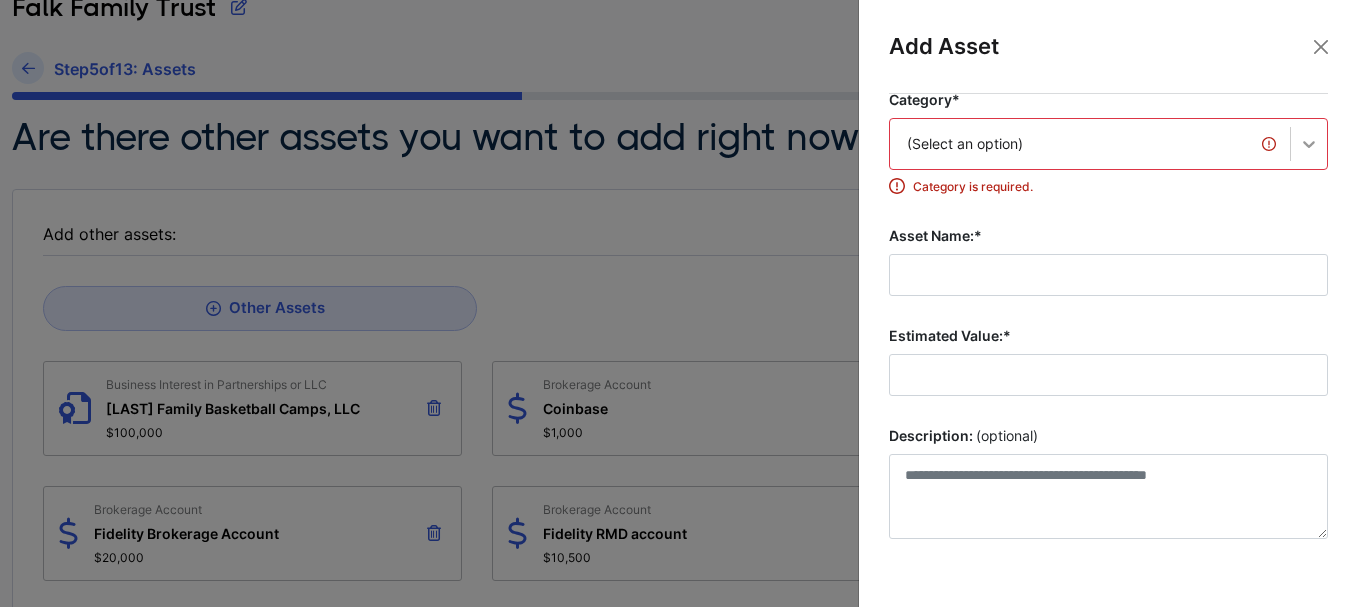 click at bounding box center (1308, 144) 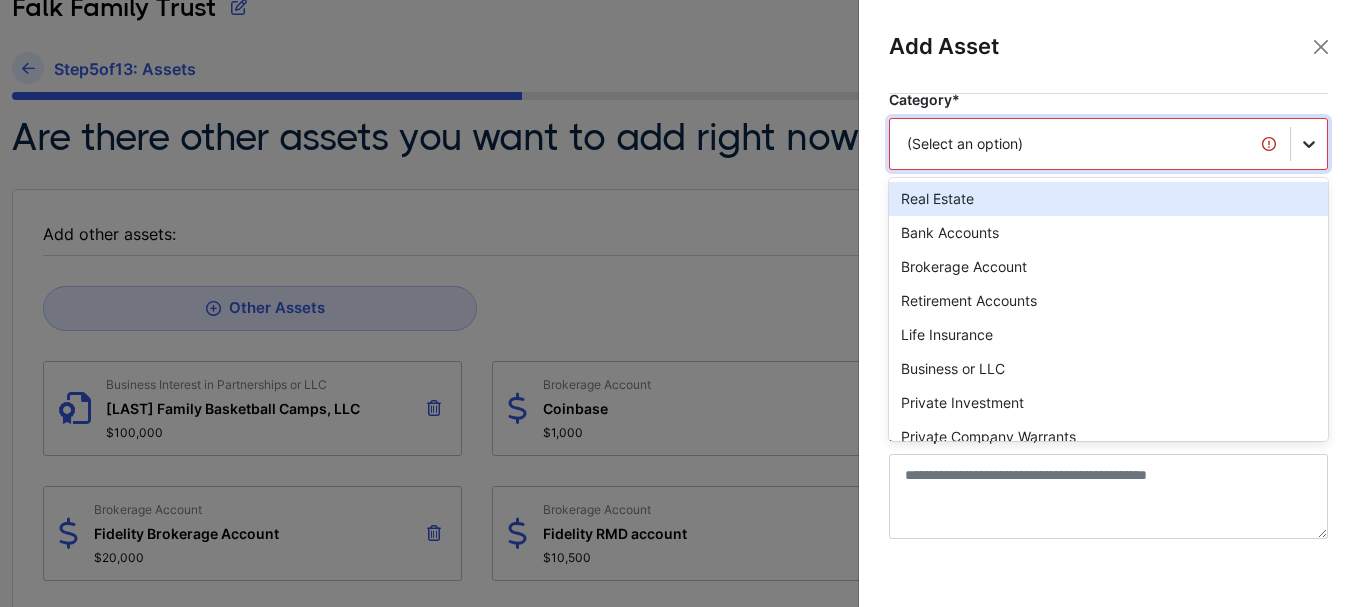 scroll, scrollTop: 37, scrollLeft: 0, axis: vertical 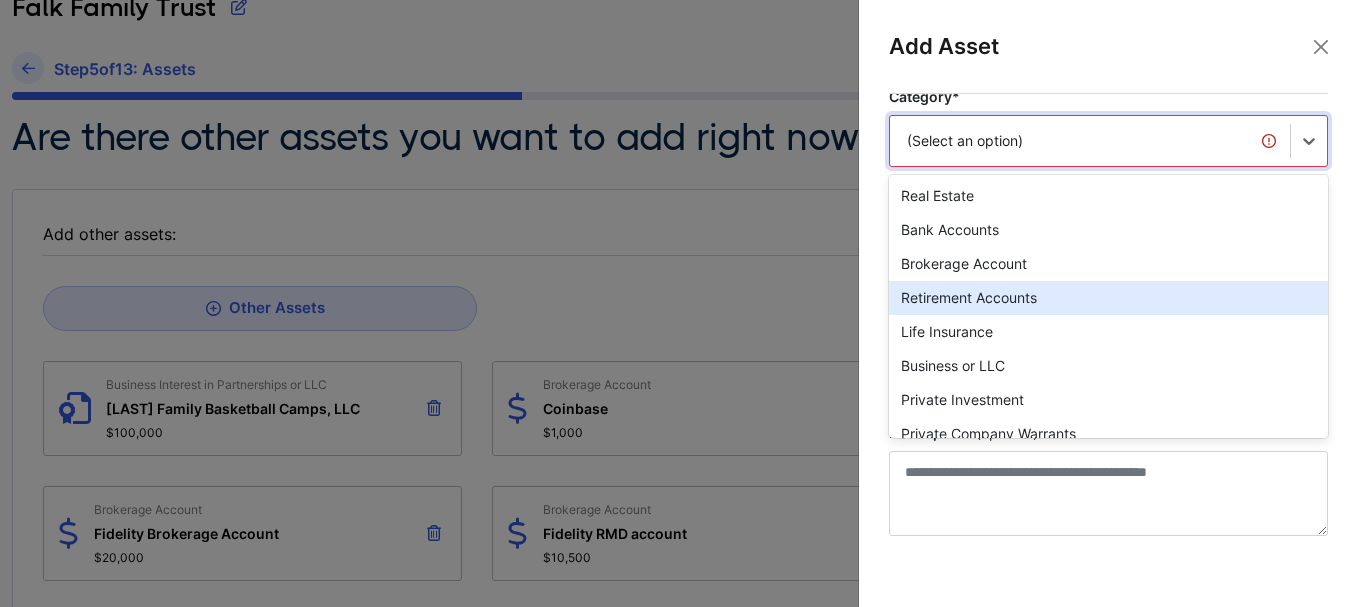 click on "Retirement Accounts" at bounding box center (1108, 298) 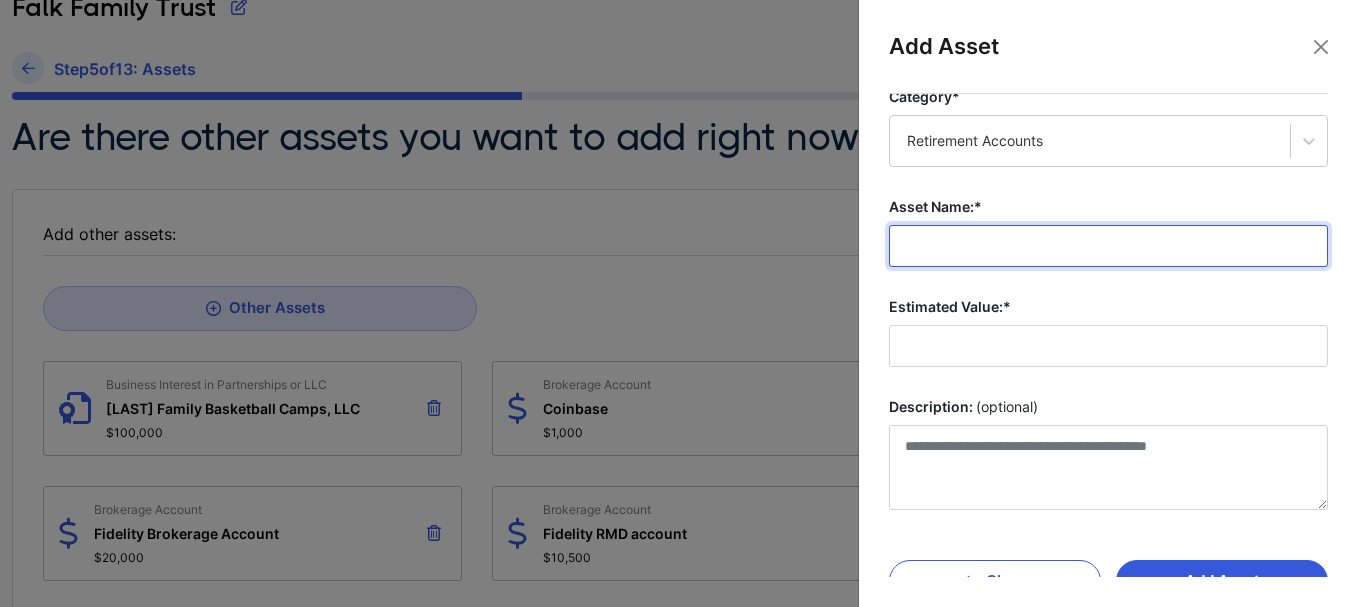 click on "Asset Name:*" at bounding box center [1108, 246] 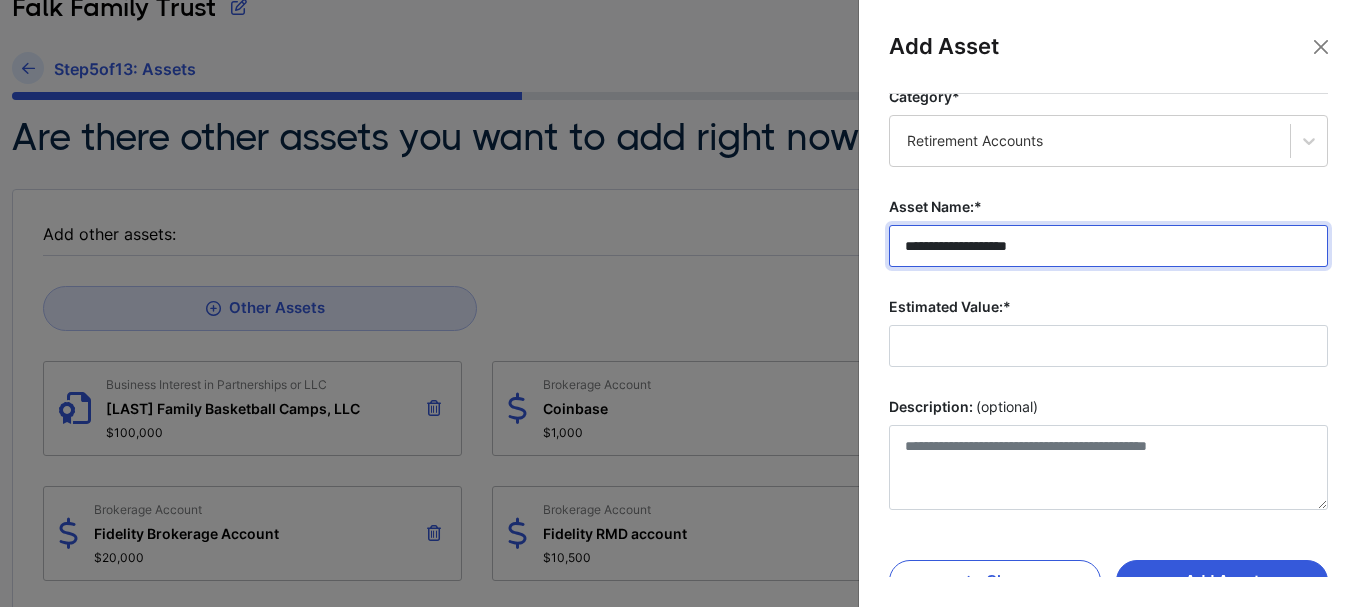 type on "**********" 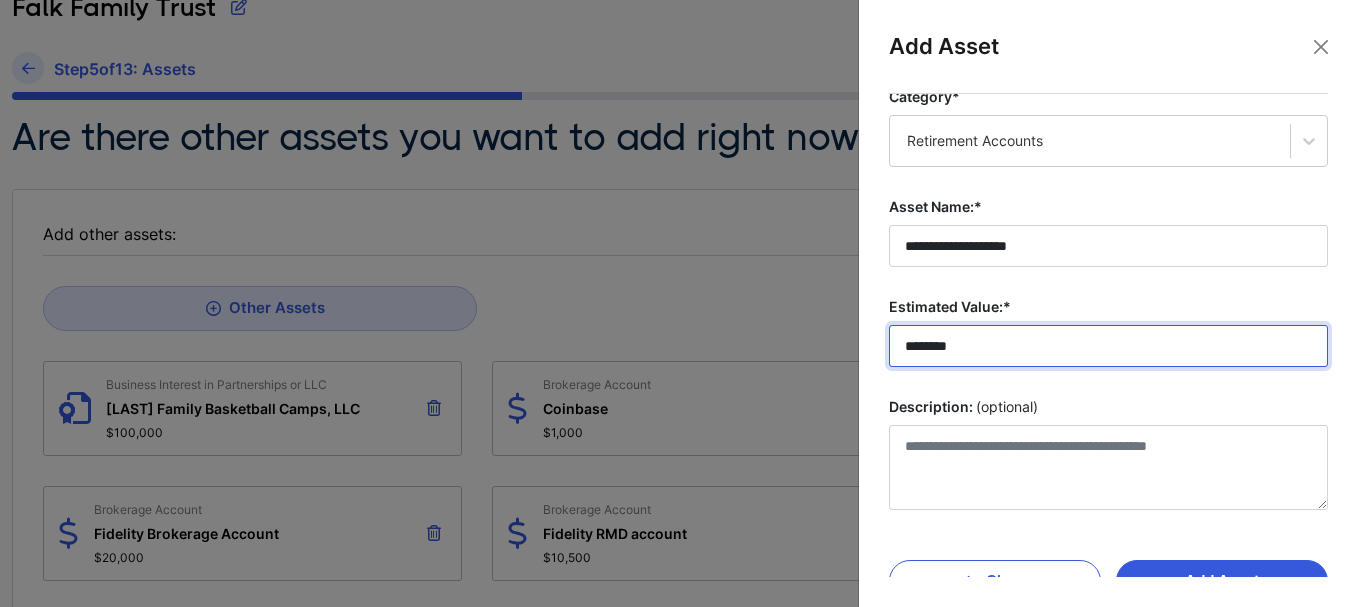 scroll, scrollTop: 0, scrollLeft: 0, axis: both 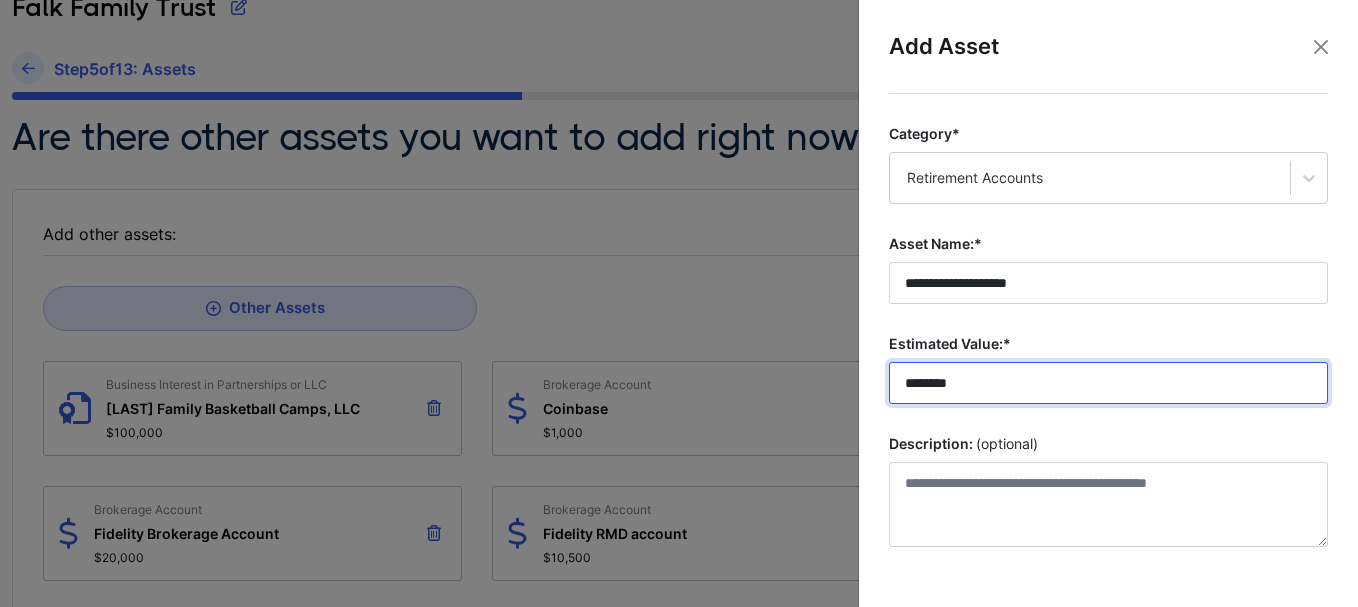 type on "********" 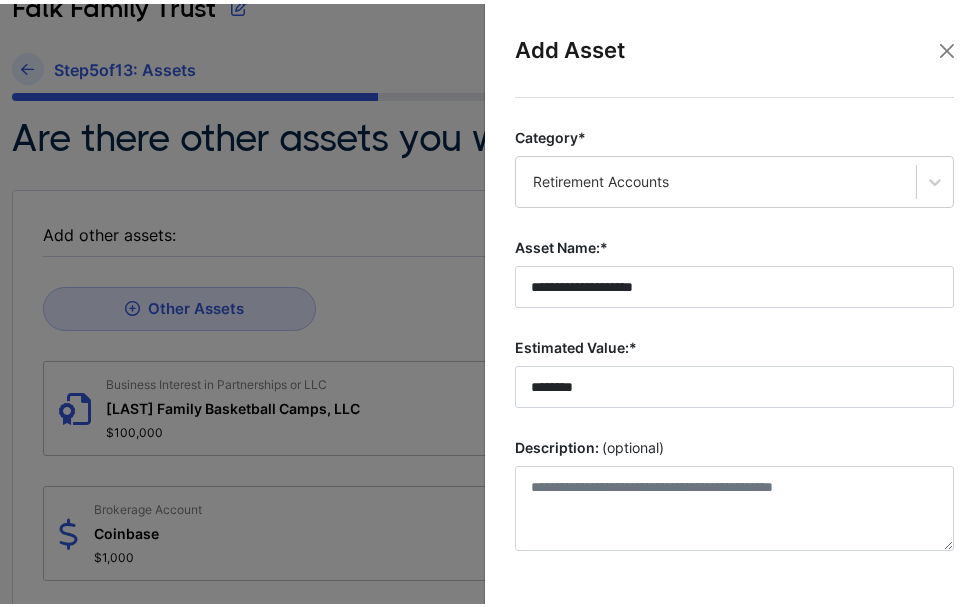 scroll, scrollTop: 125, scrollLeft: 0, axis: vertical 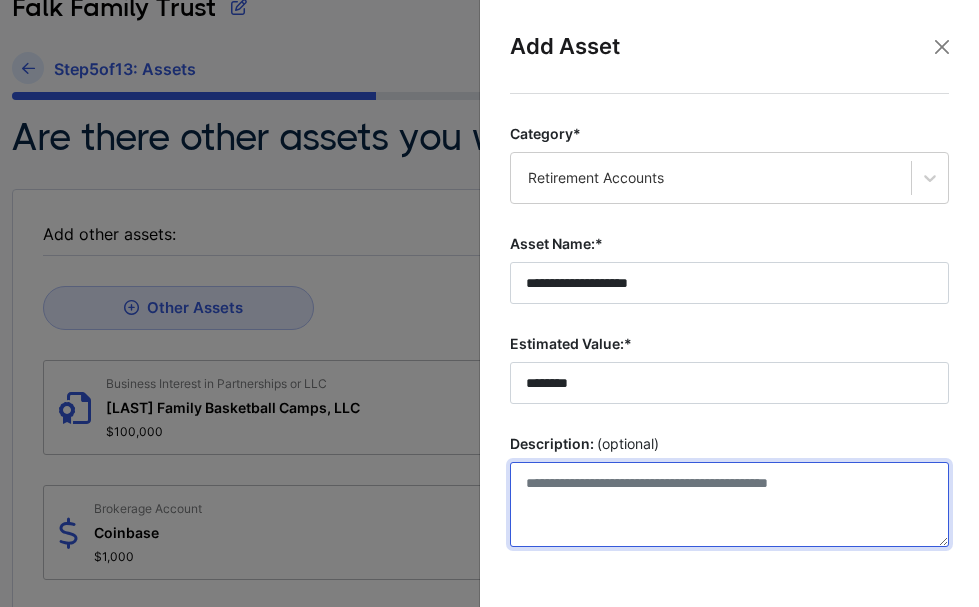 click on "Description:   (optional)" at bounding box center (729, 504) 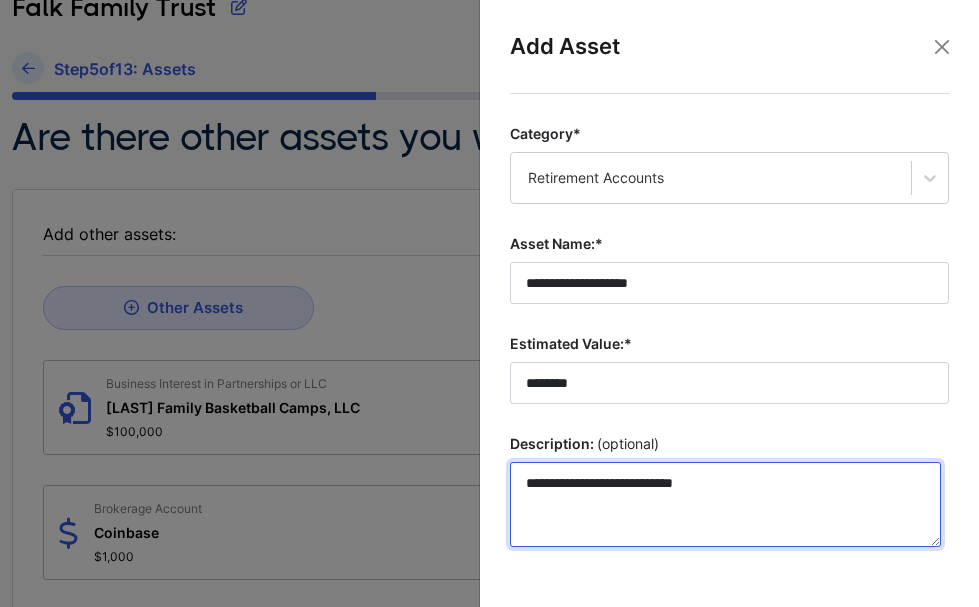 scroll, scrollTop: 78, scrollLeft: 0, axis: vertical 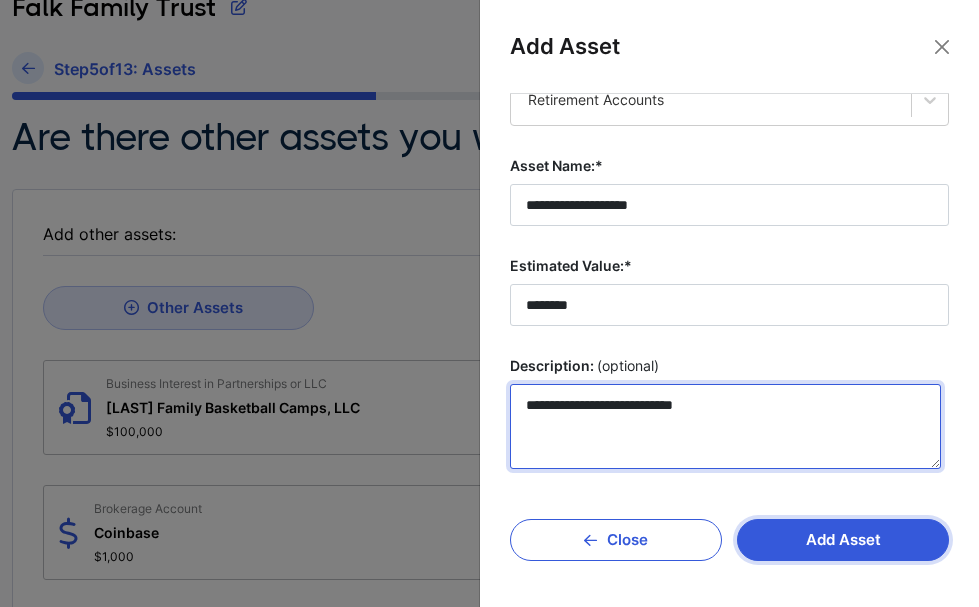 type on "**********" 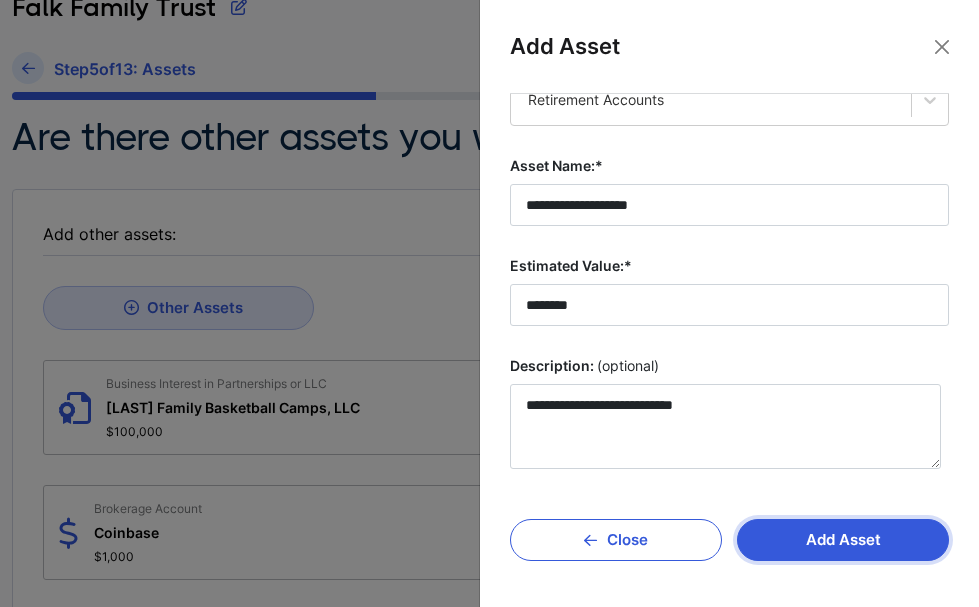 click on "Add Asset" at bounding box center (843, 540) 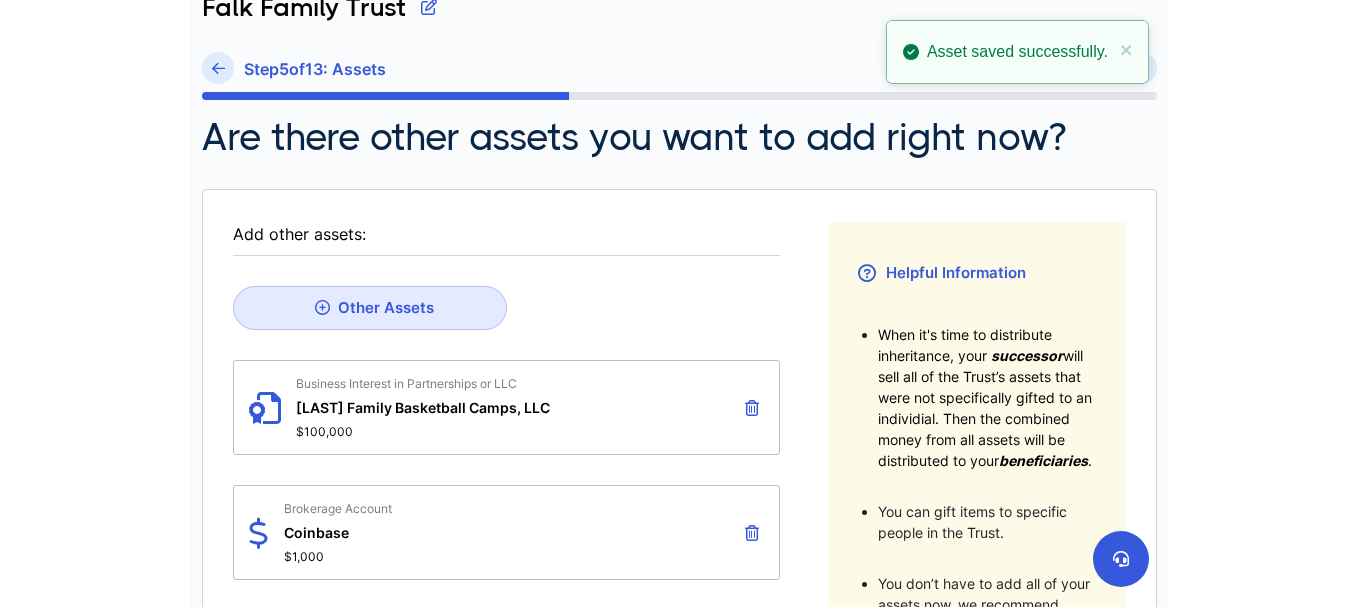 scroll, scrollTop: 130, scrollLeft: 0, axis: vertical 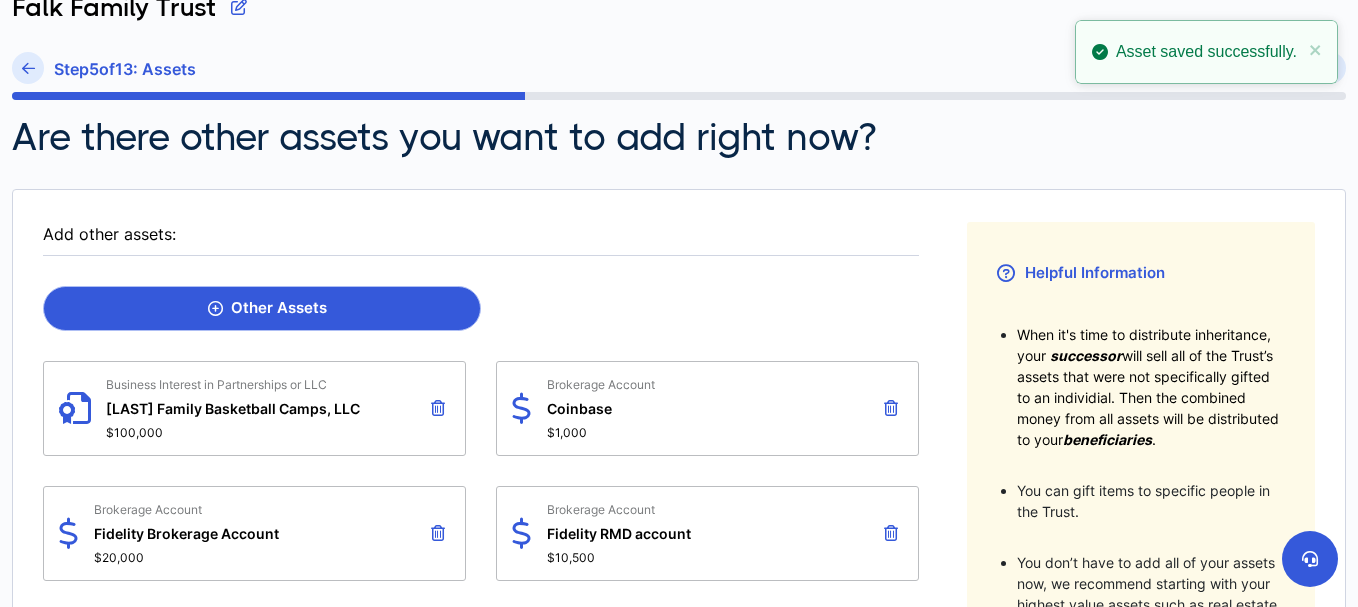 click on "Other Assets" at bounding box center [262, 308] 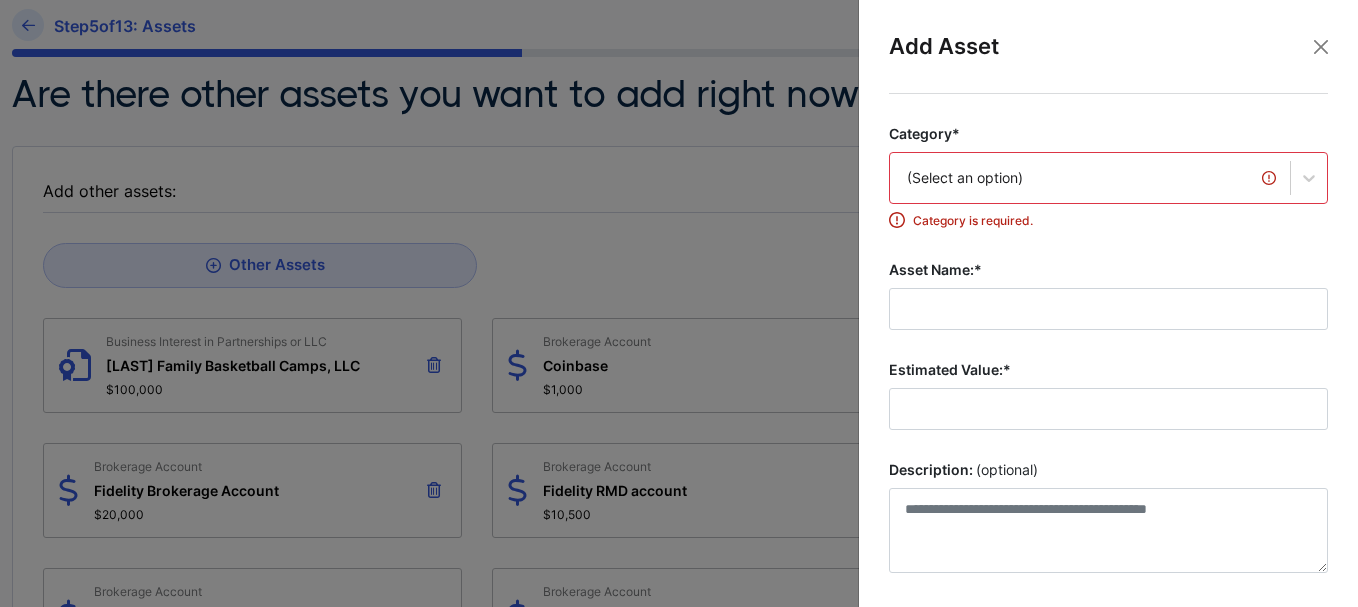 scroll, scrollTop: 180, scrollLeft: 0, axis: vertical 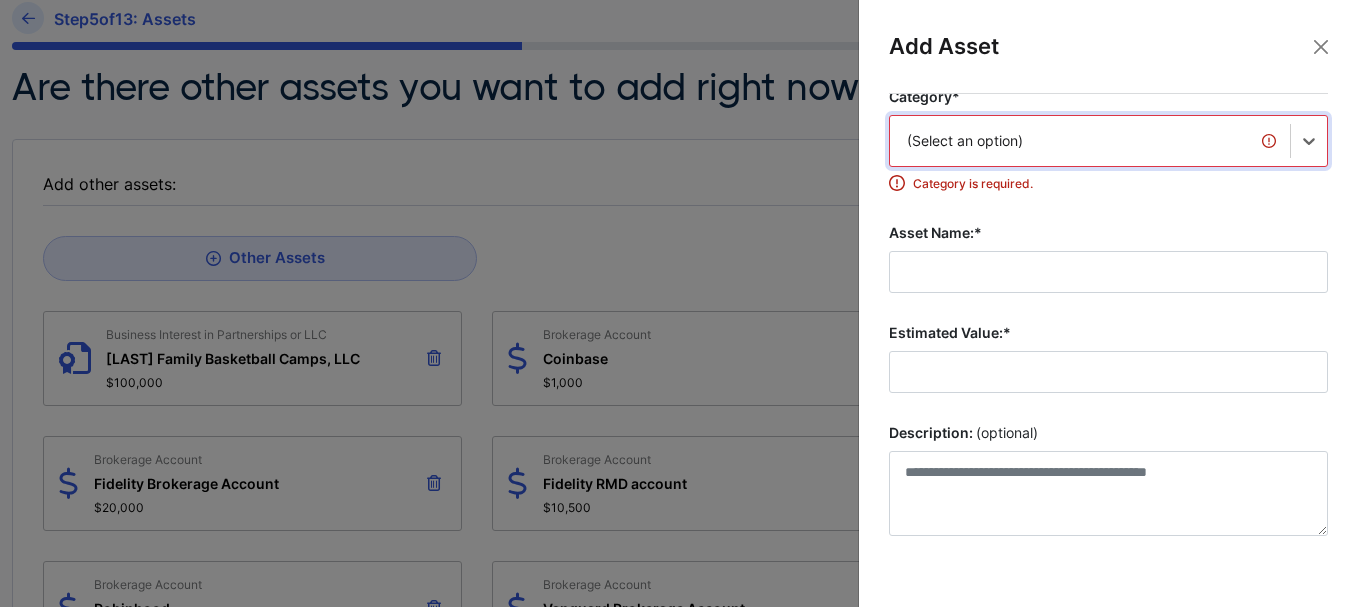 drag, startPoint x: 1052, startPoint y: 187, endPoint x: 1226, endPoint y: 142, distance: 179.7248 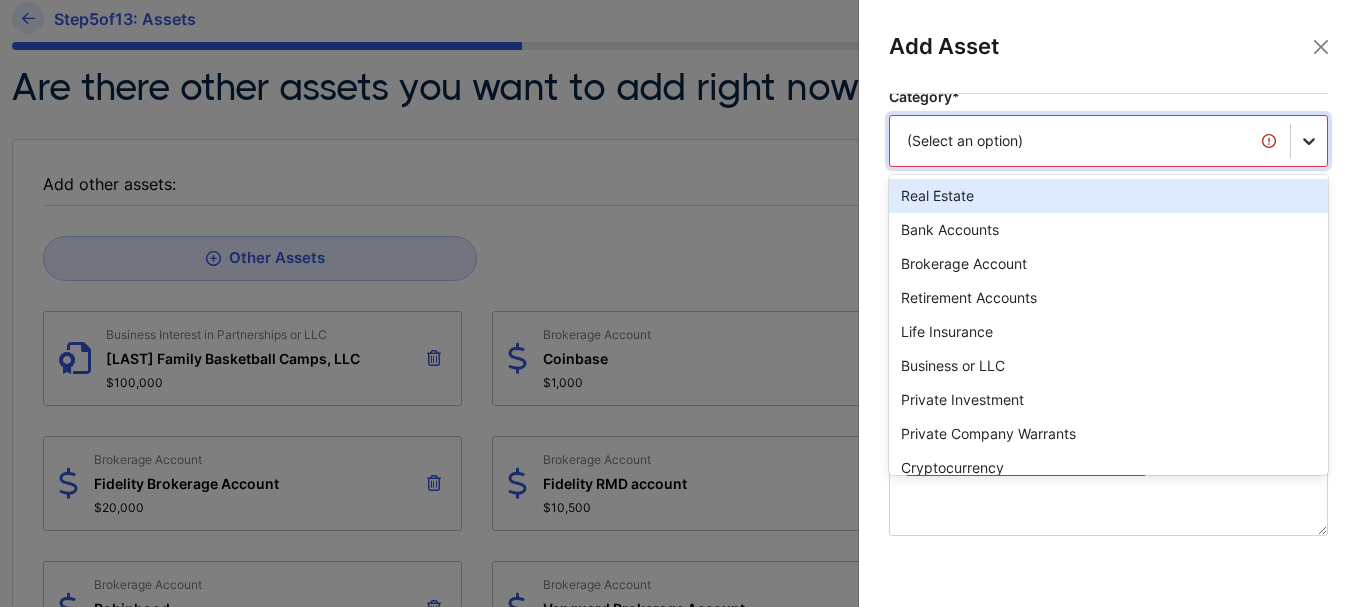 drag, startPoint x: 1226, startPoint y: 142, endPoint x: 1302, endPoint y: 142, distance: 76 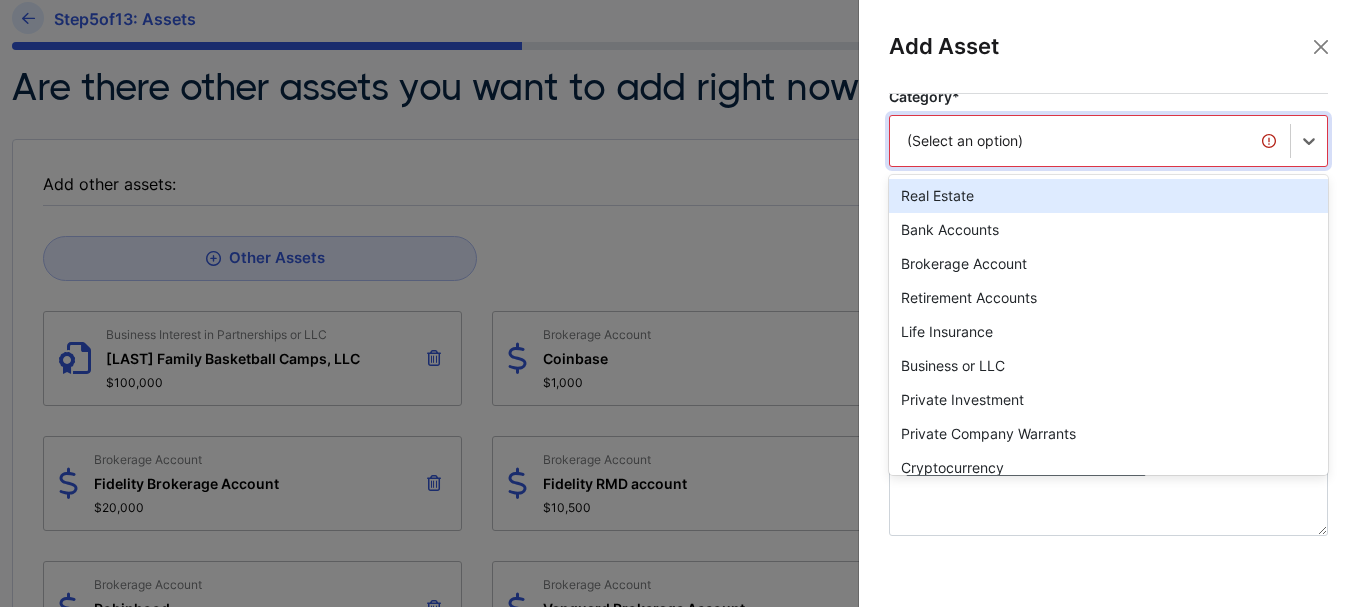 drag, startPoint x: 1302, startPoint y: 142, endPoint x: 905, endPoint y: 296, distance: 425.82272 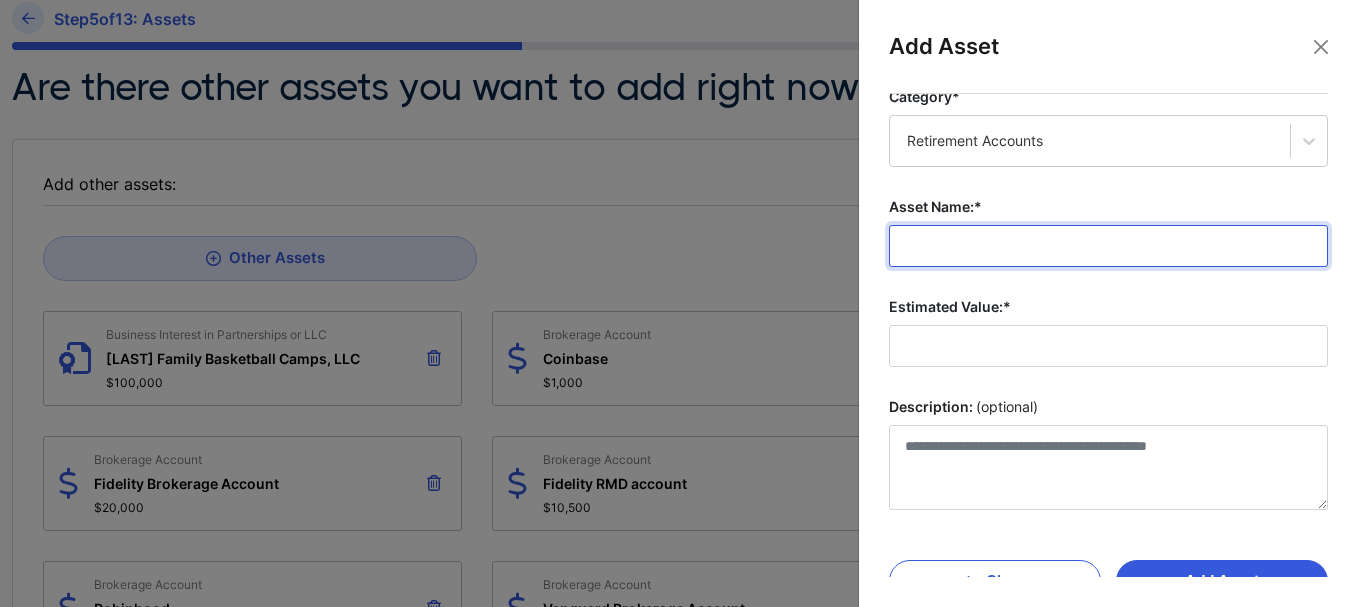 click on "Asset Name:*" at bounding box center [1108, 246] 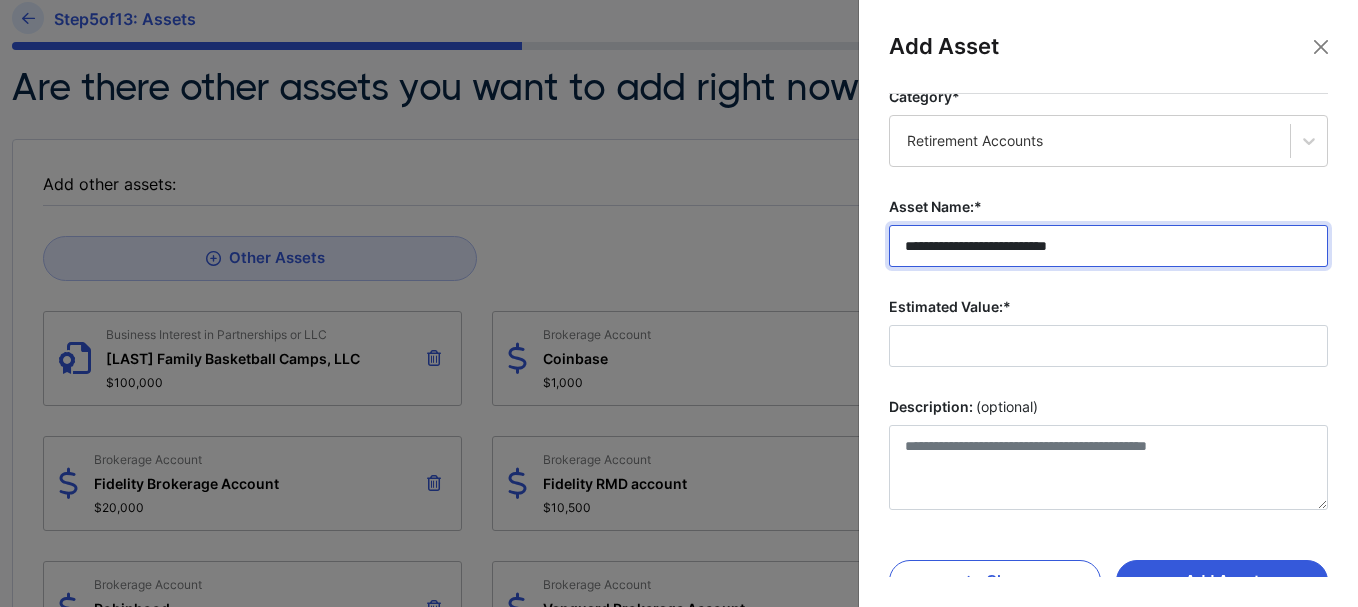 type on "**********" 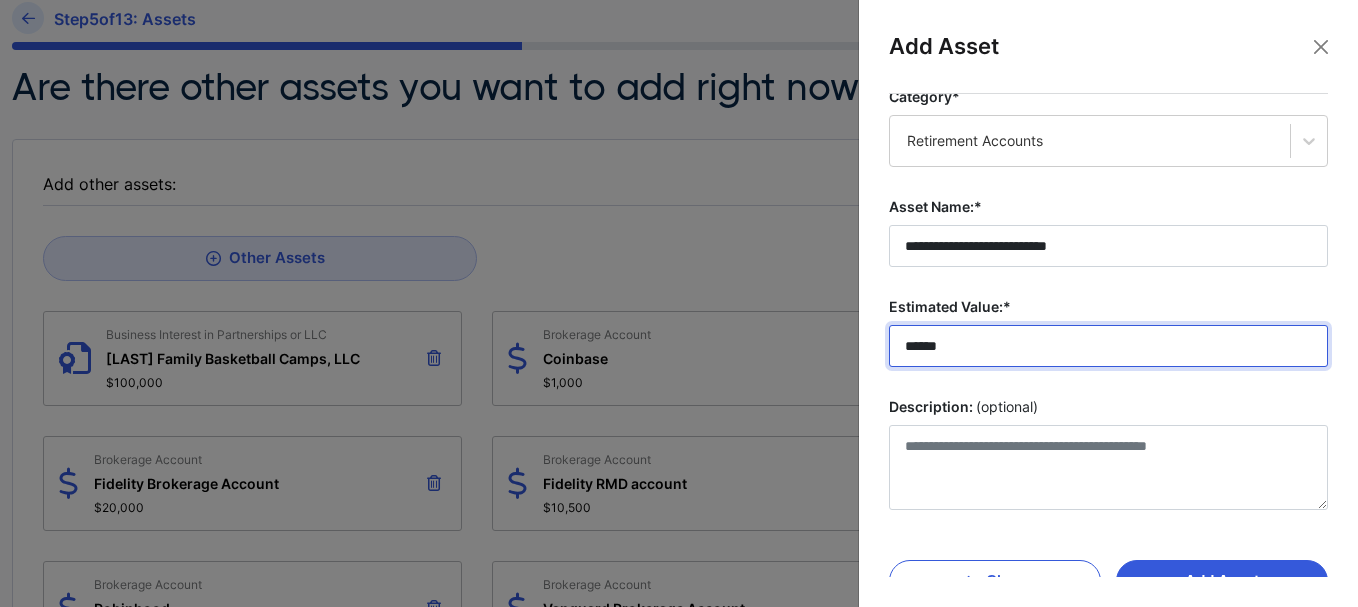 type on "******" 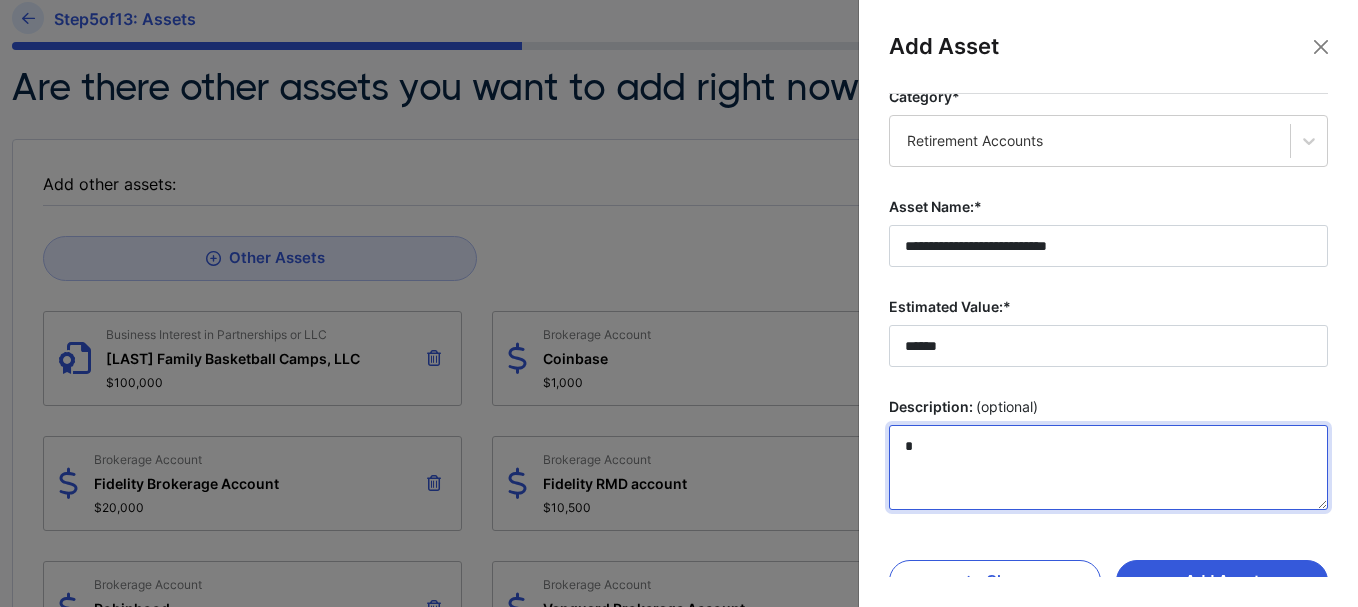 click on "*" at bounding box center [1108, 467] 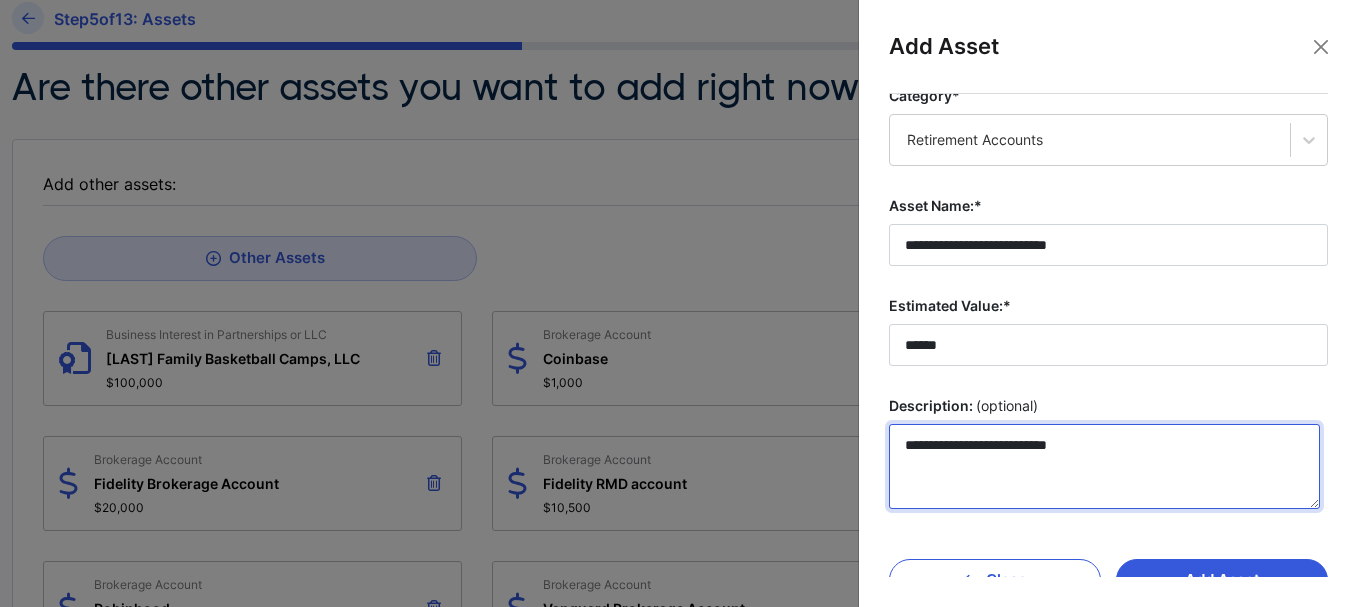 scroll, scrollTop: 35, scrollLeft: 0, axis: vertical 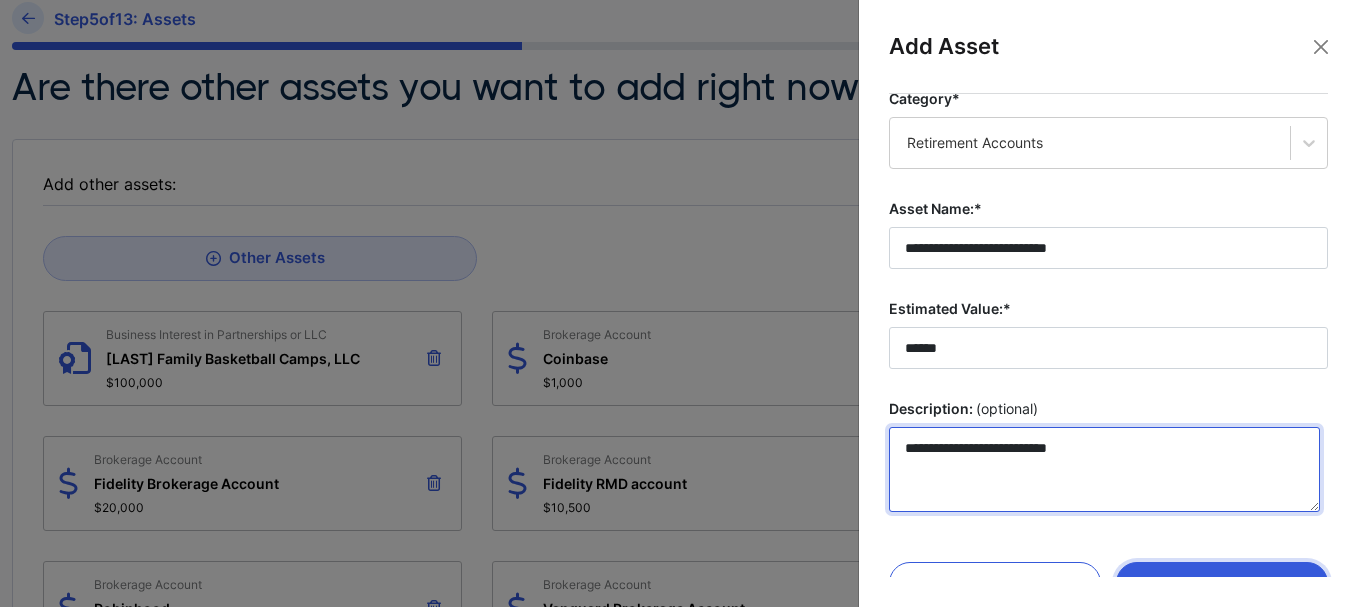 type on "**********" 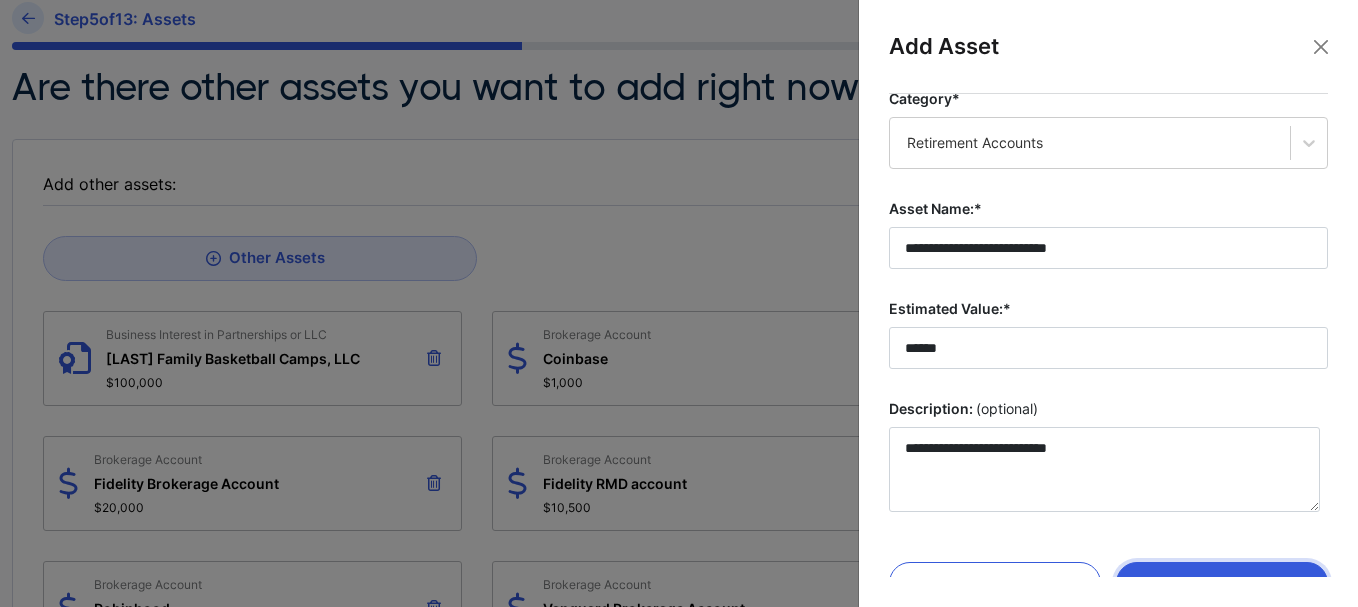 type 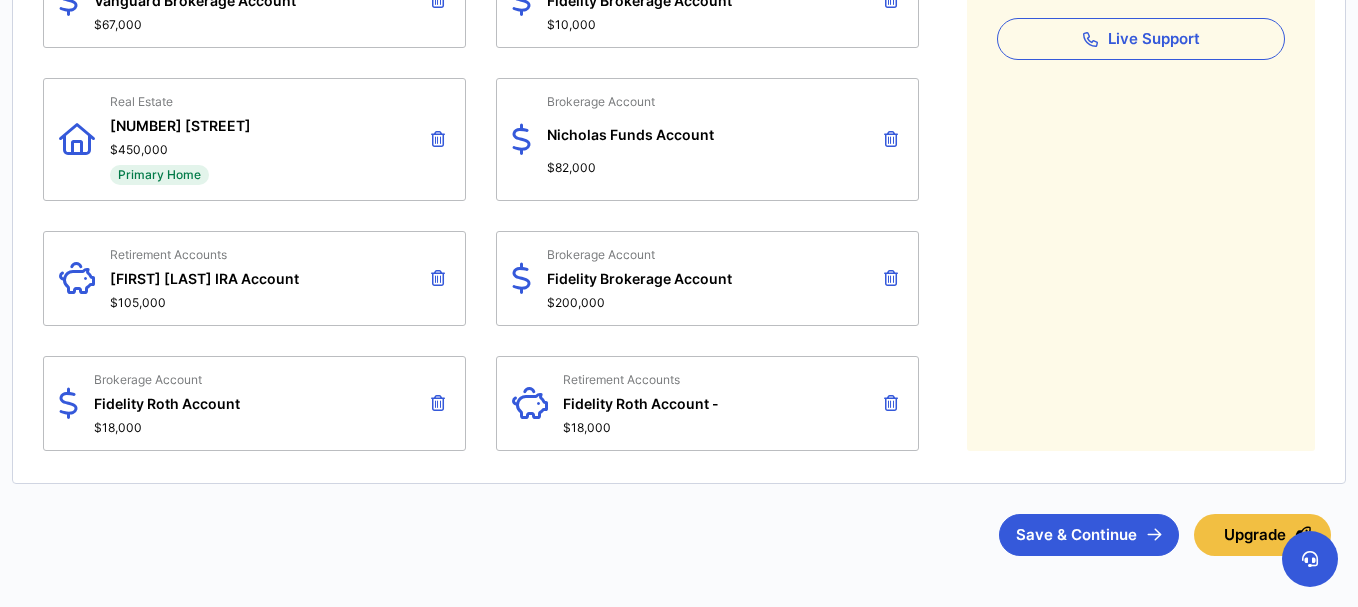 scroll, scrollTop: 914, scrollLeft: 0, axis: vertical 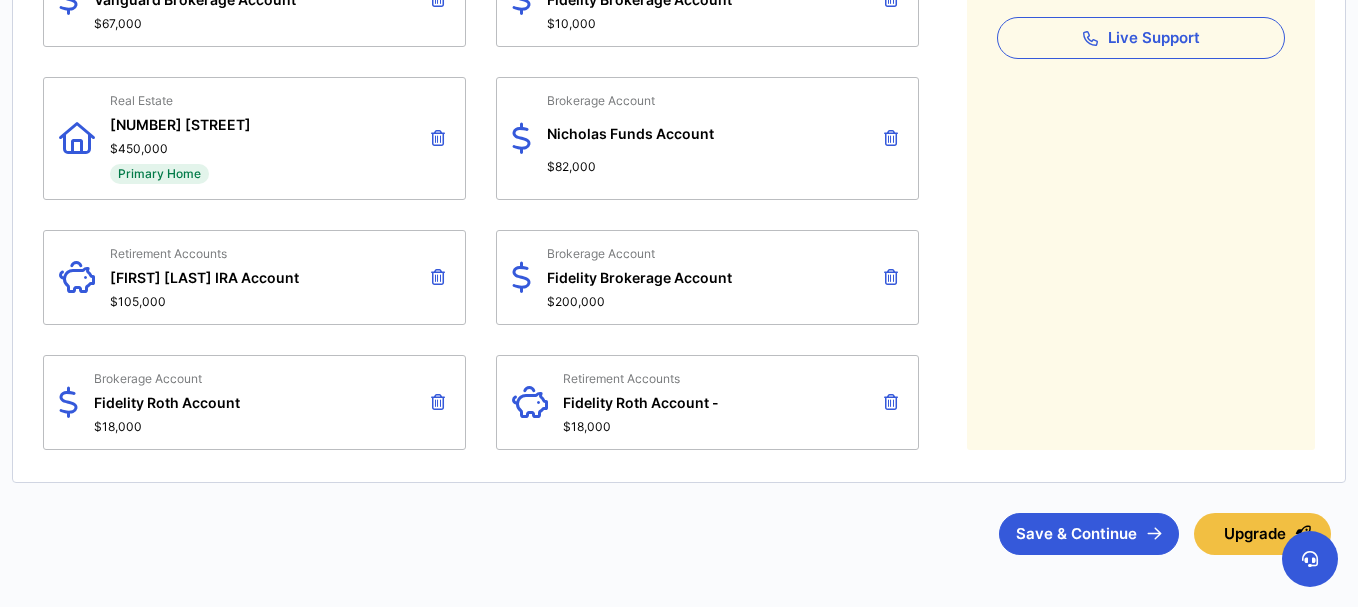 click at bounding box center [438, 402] 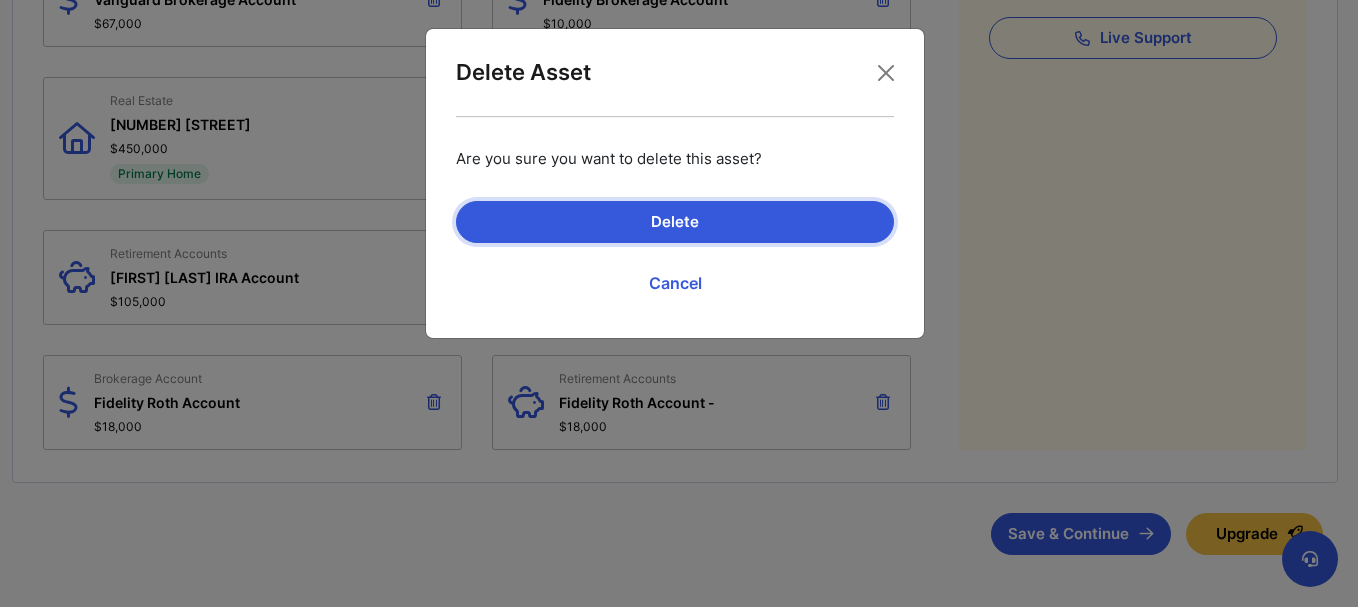 click on "Delete" at bounding box center (675, 222) 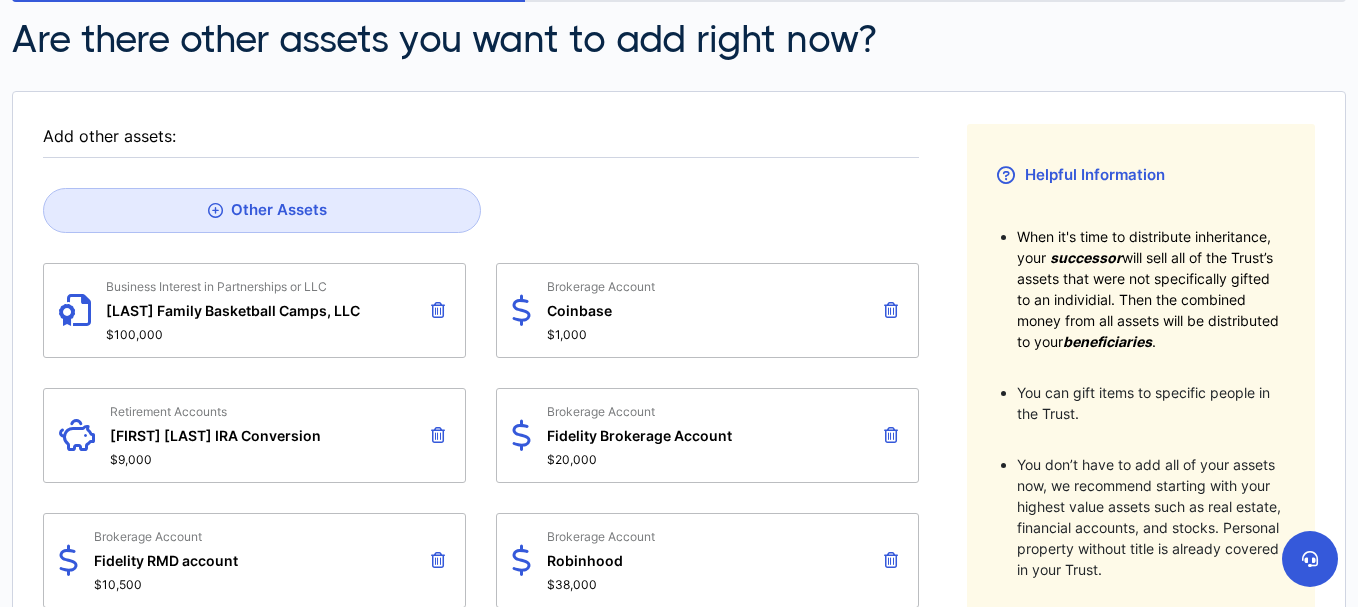 scroll, scrollTop: 221, scrollLeft: 0, axis: vertical 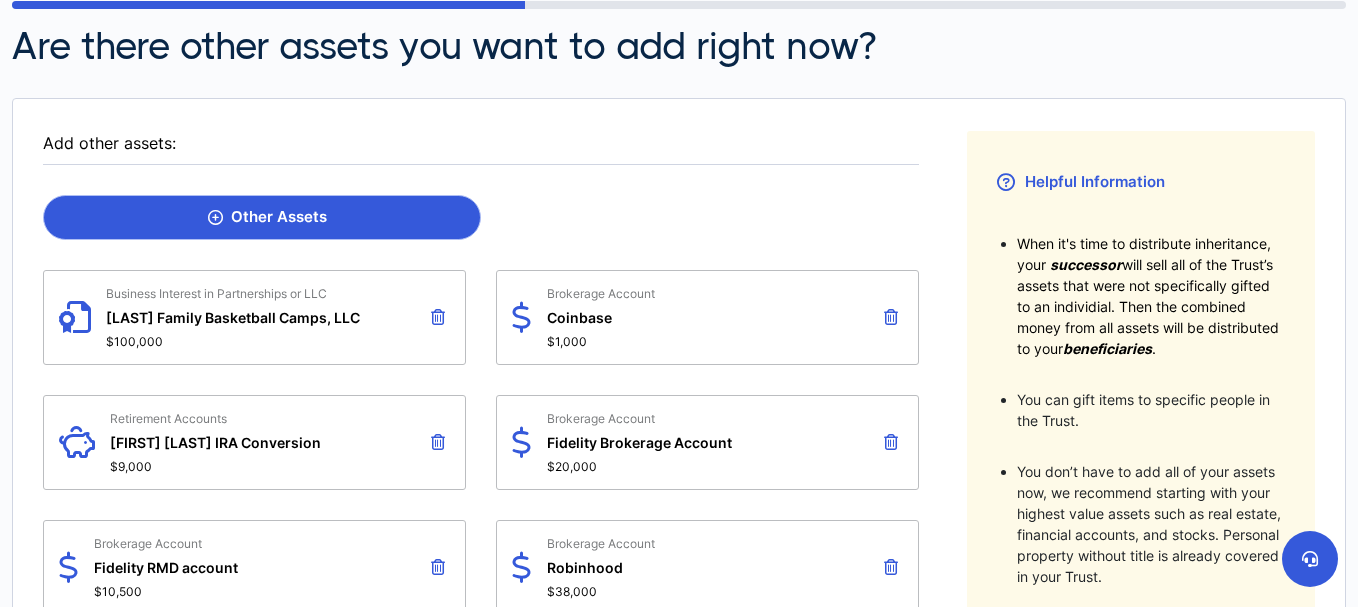 click on "Other Assets" at bounding box center [262, 217] 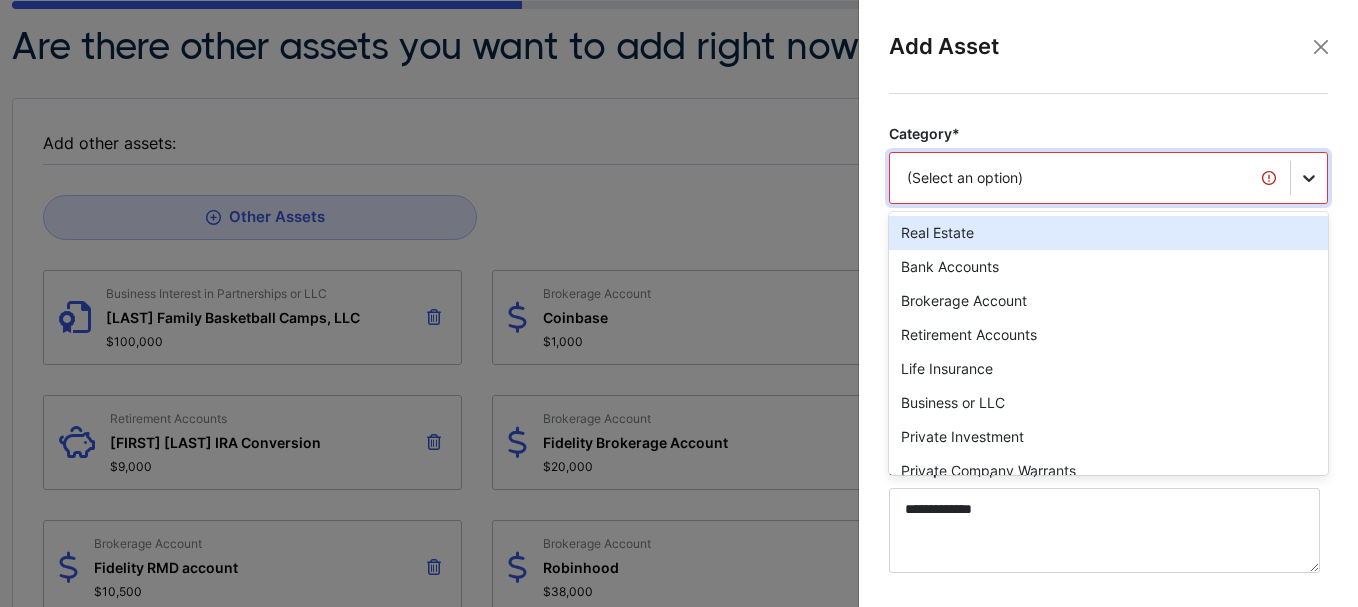 scroll, scrollTop: 37, scrollLeft: 0, axis: vertical 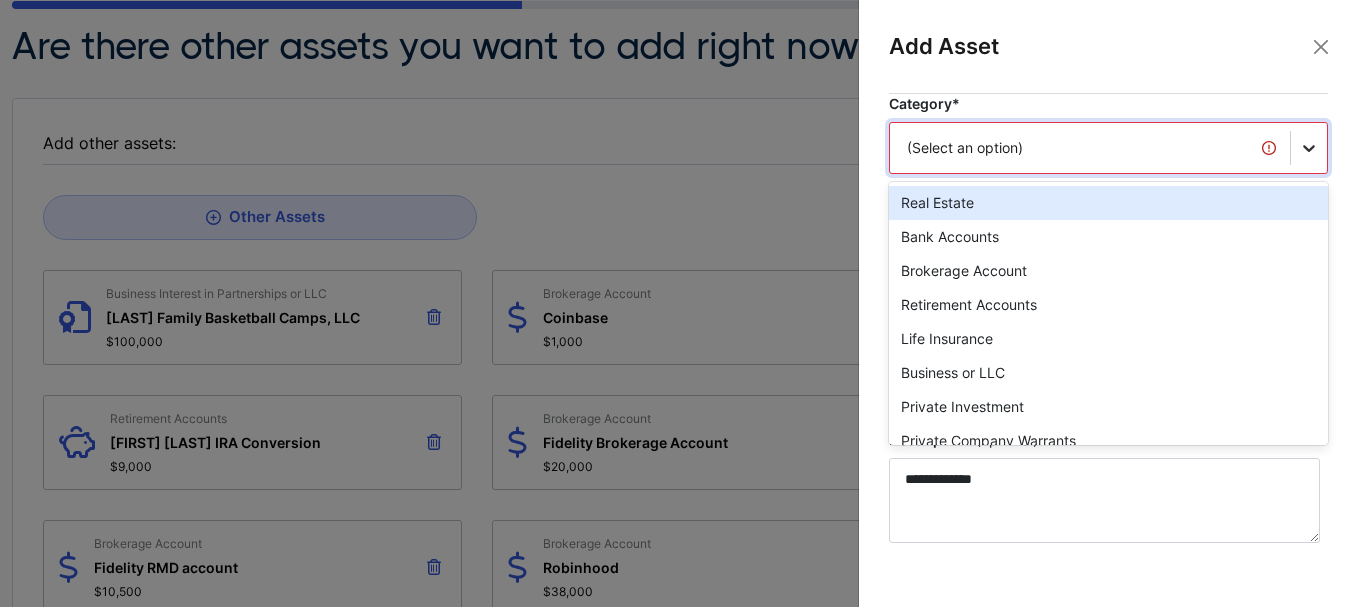 click on "Category* option Real Estate focused, 1 of 20. 20 results available. Use Up and Down to choose options, press Enter to select the currently focused option, press Escape to exit the menu, press Tab to select the option and exit the menu. (Select an option) Real Estate Bank Accounts Brokerage Account Retirement Accounts Life Insurance Business or LLC Private Investment Private Company Warrants Cryptocurrency Vehicles Notes or Debt Safe Deposit Box Business Interest in Partnerships or LLC Patents or Copyrights Precious Metals or Stones Valuable Art, Furniture, Antique, Collectibles Private Company RSU Private Company Stock Private Company Stock Options Other Category is required." at bounding box center [1108, 147] 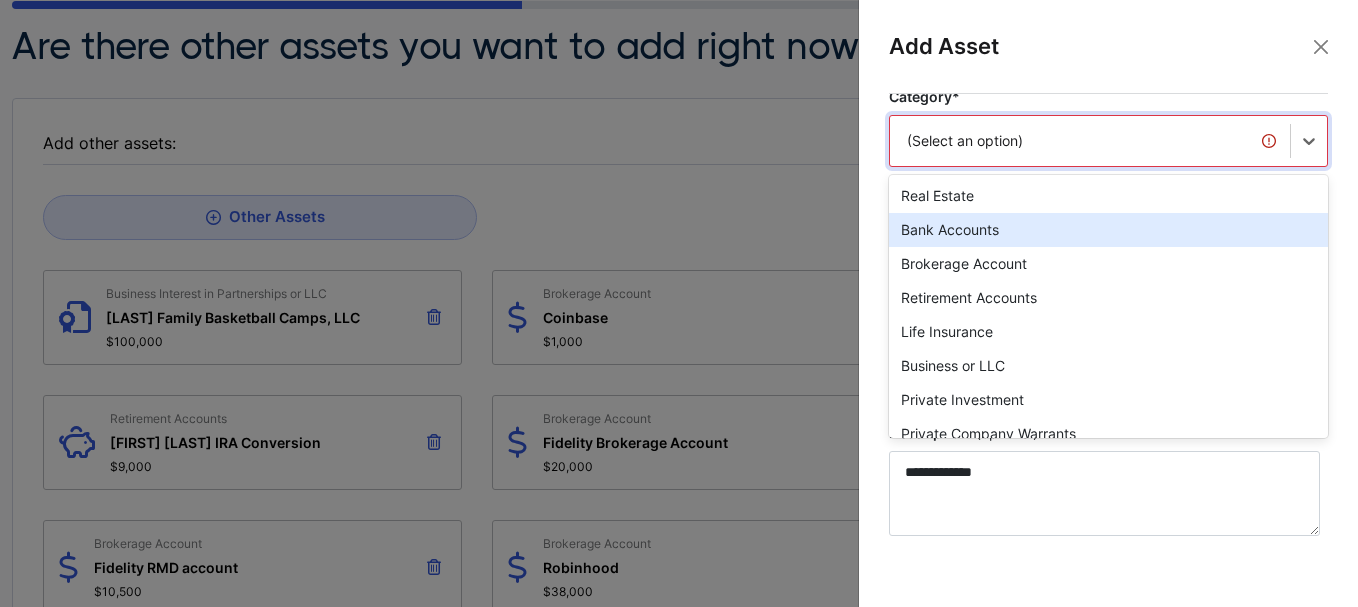 click on "Bank Accounts" at bounding box center (1108, 230) 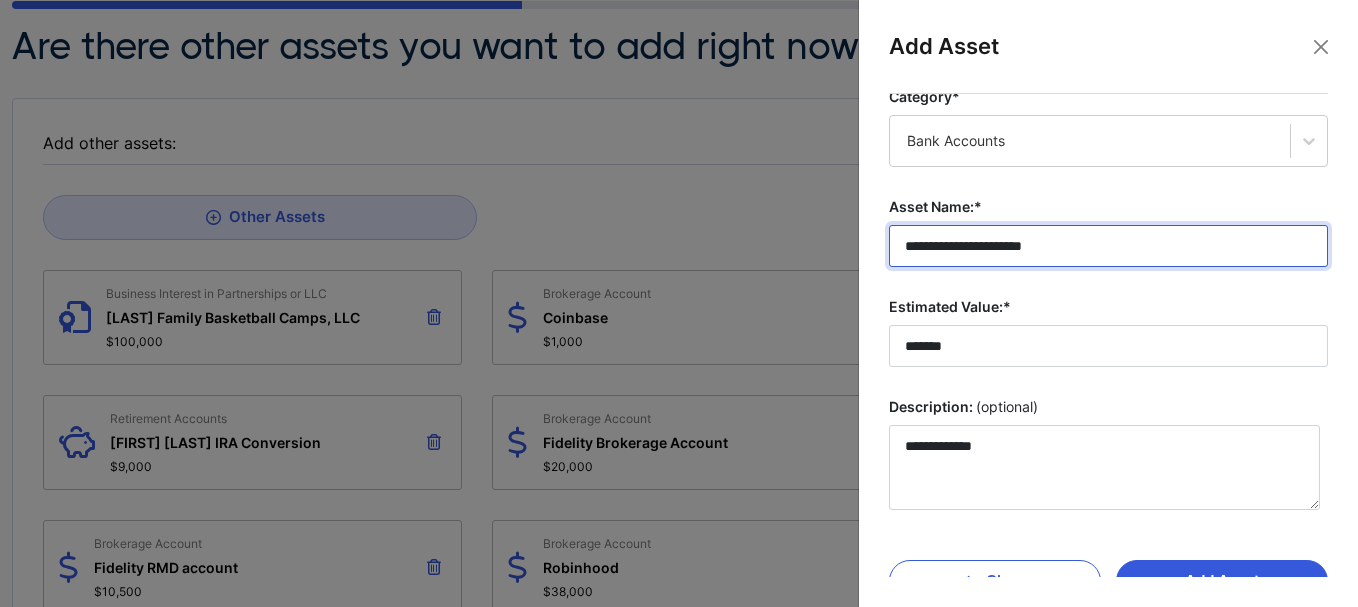 click on "**********" at bounding box center [1108, 246] 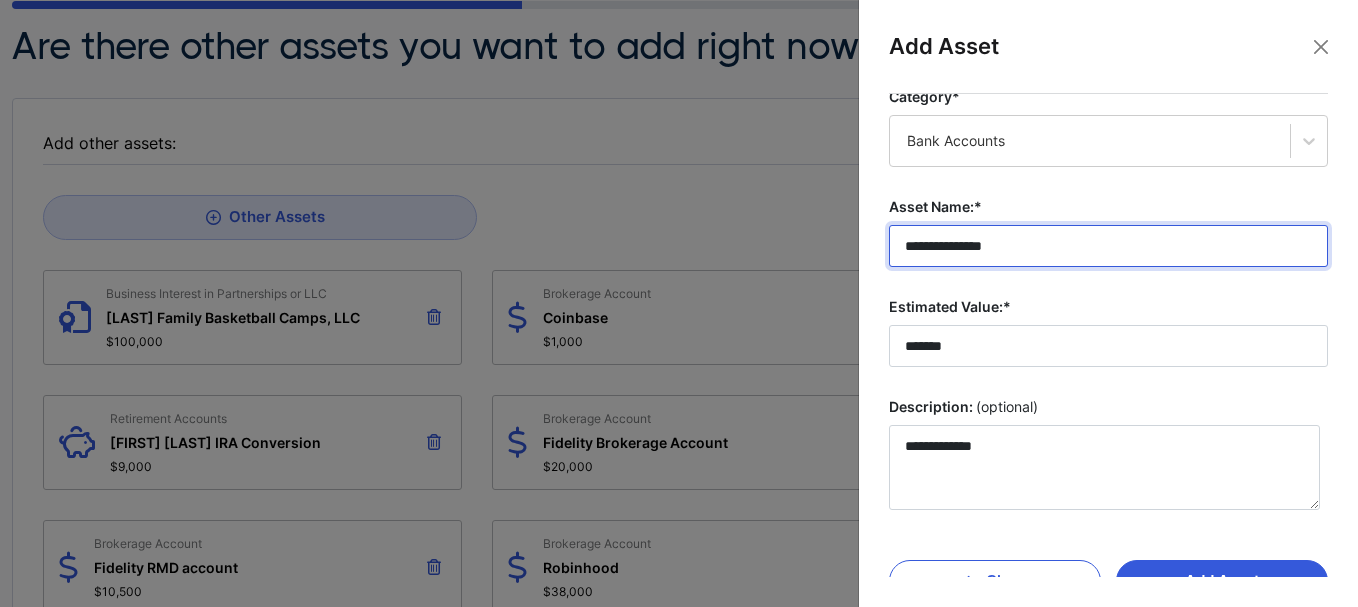 type on "**********" 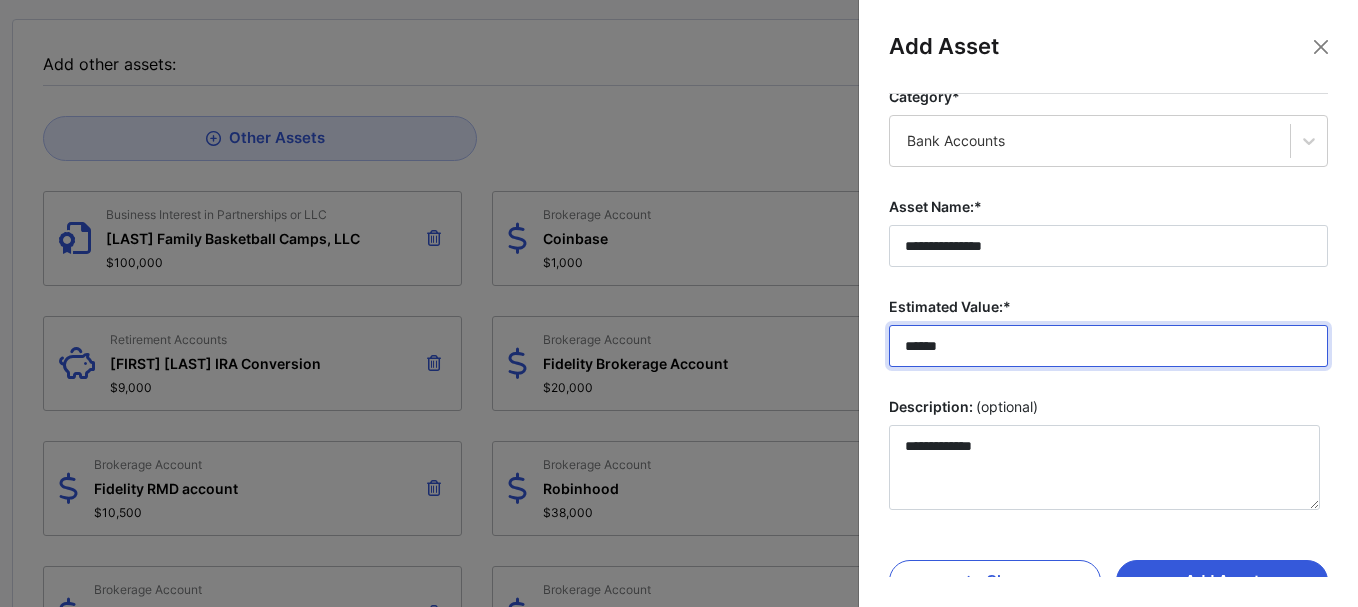 scroll, scrollTop: 298, scrollLeft: 0, axis: vertical 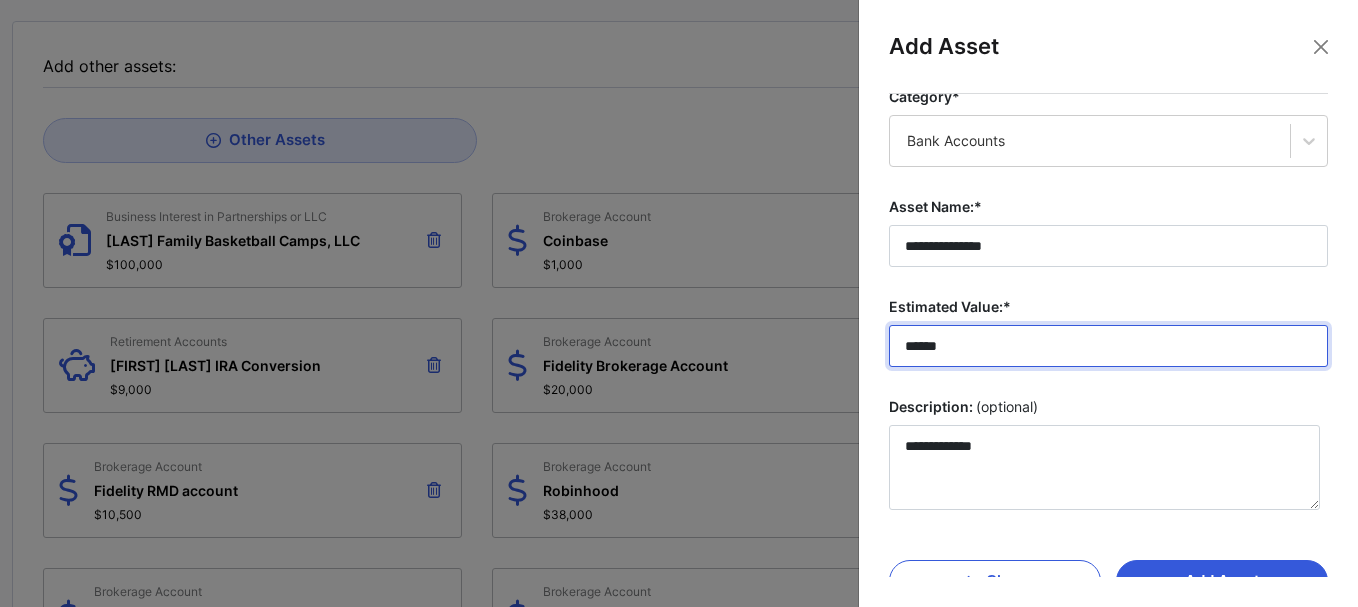 type on "******" 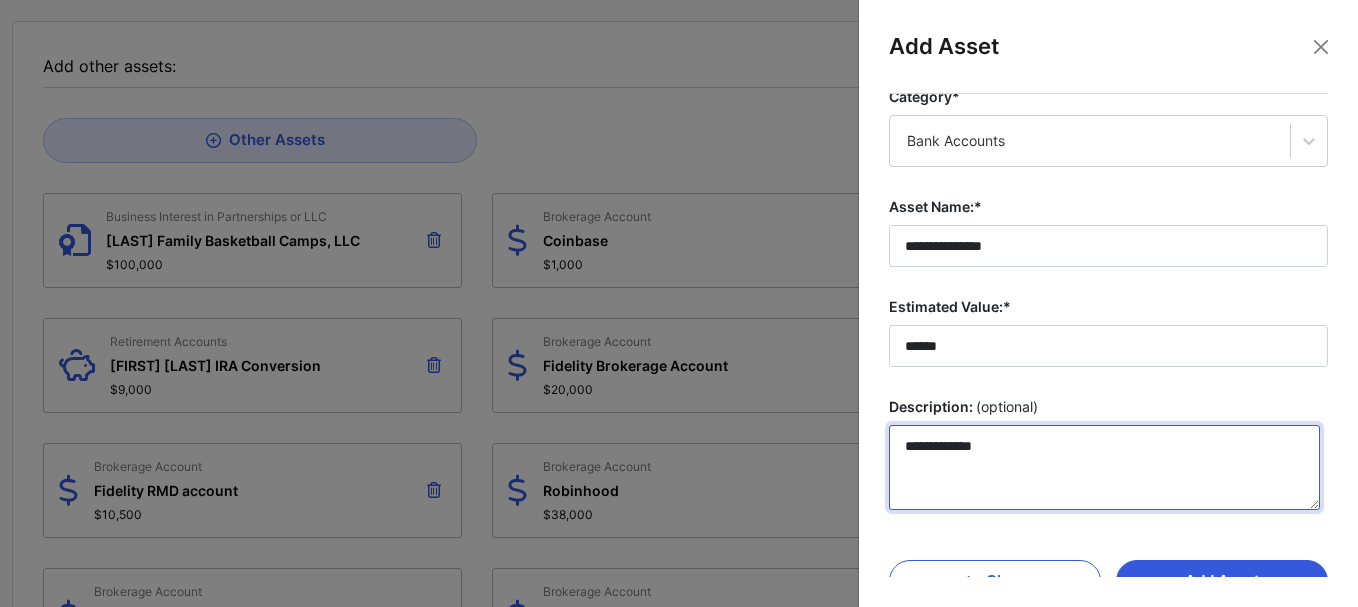 drag, startPoint x: 1011, startPoint y: 459, endPoint x: 834, endPoint y: 455, distance: 177.0452 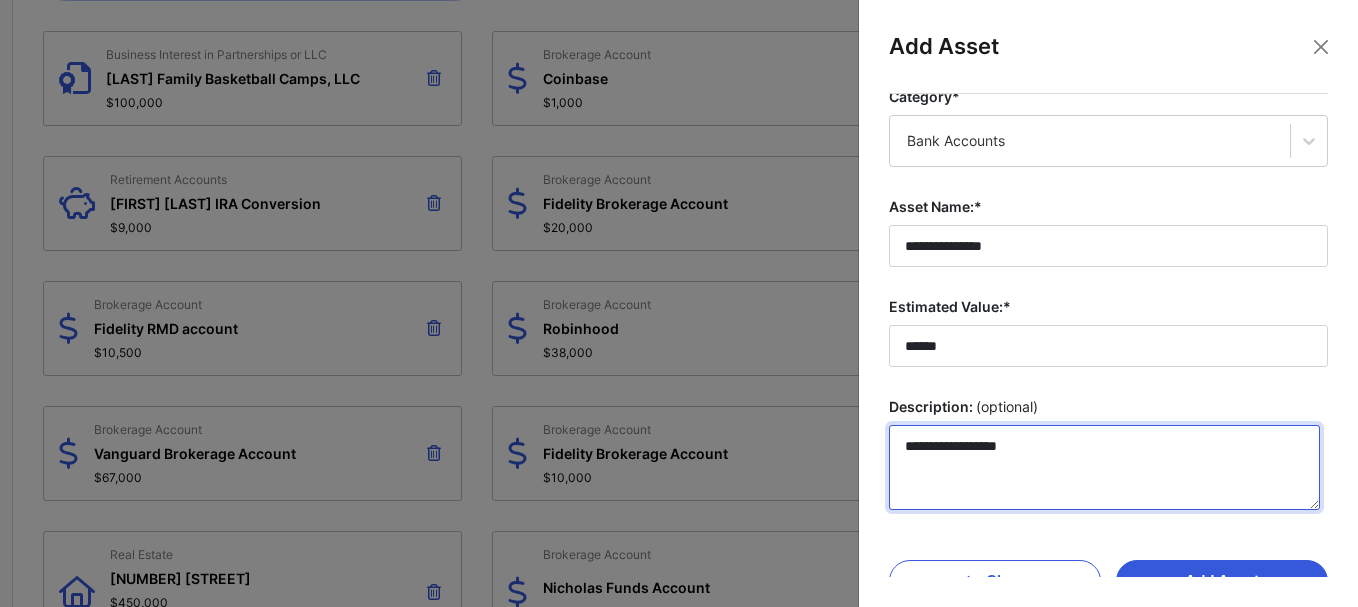 scroll, scrollTop: 451, scrollLeft: 0, axis: vertical 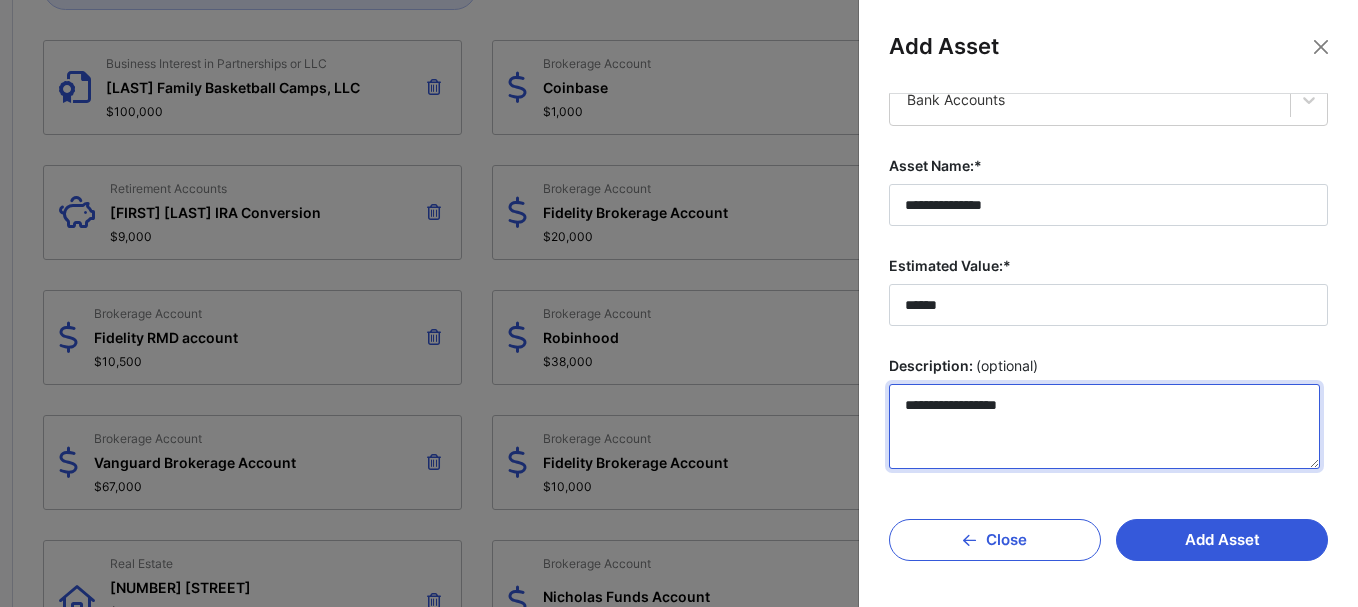 type on "**********" 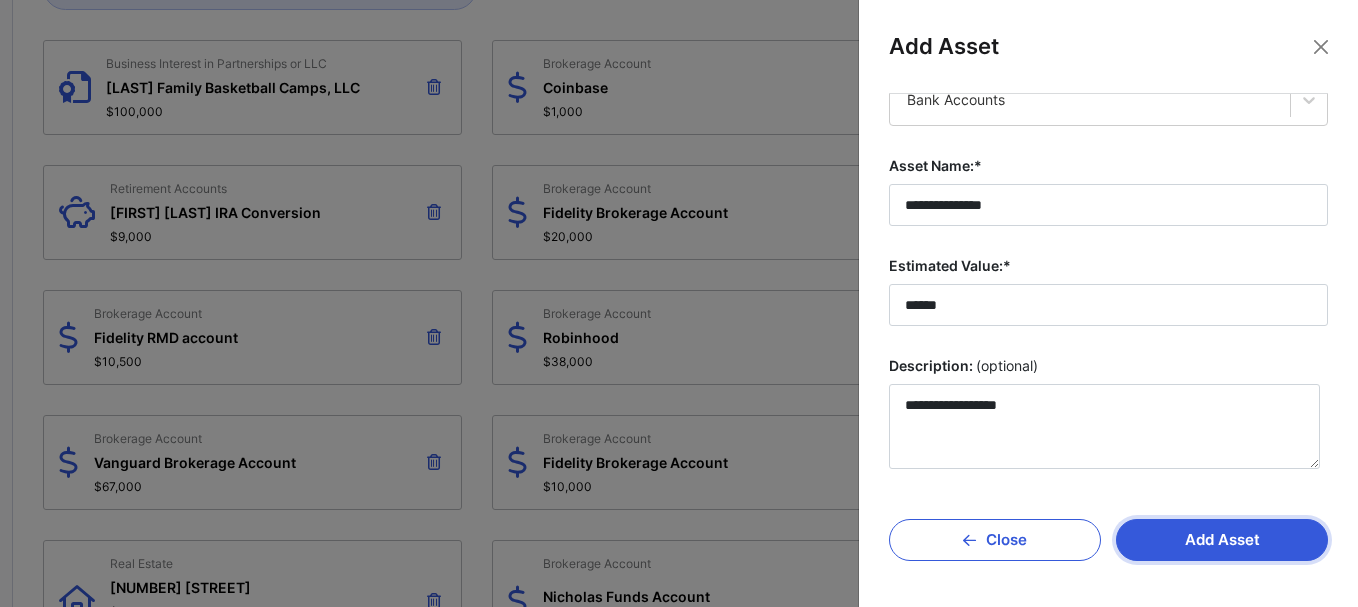 click on "Add Asset" at bounding box center (1222, 540) 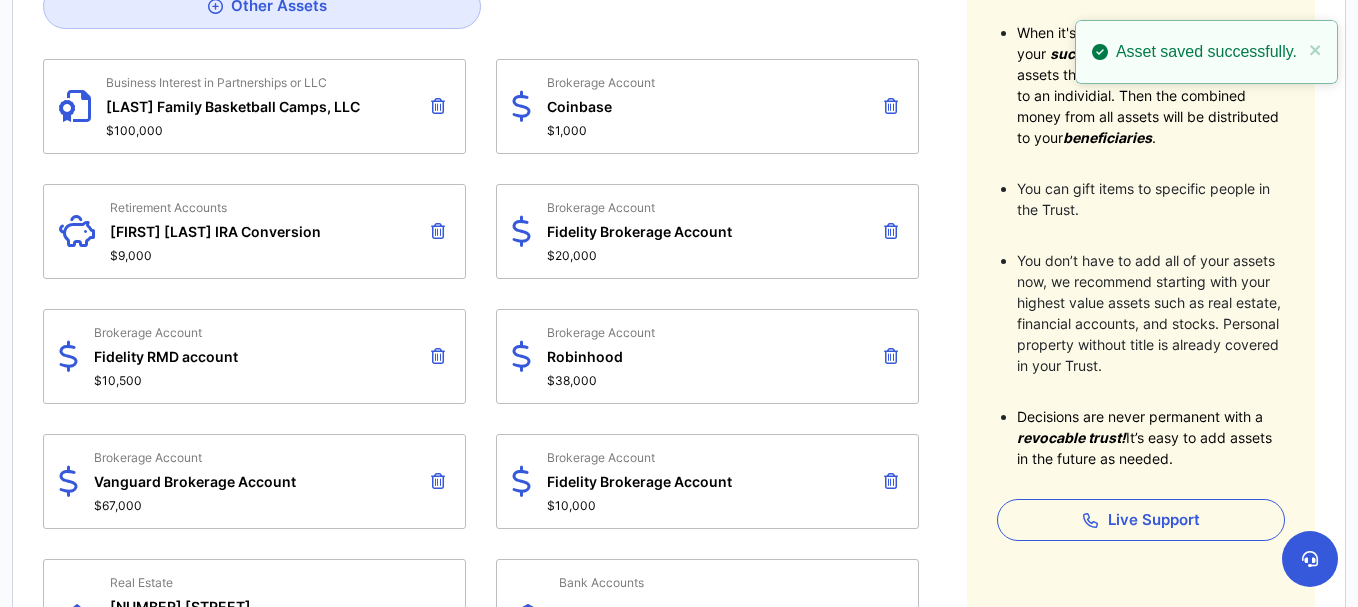 scroll, scrollTop: 433, scrollLeft: 0, axis: vertical 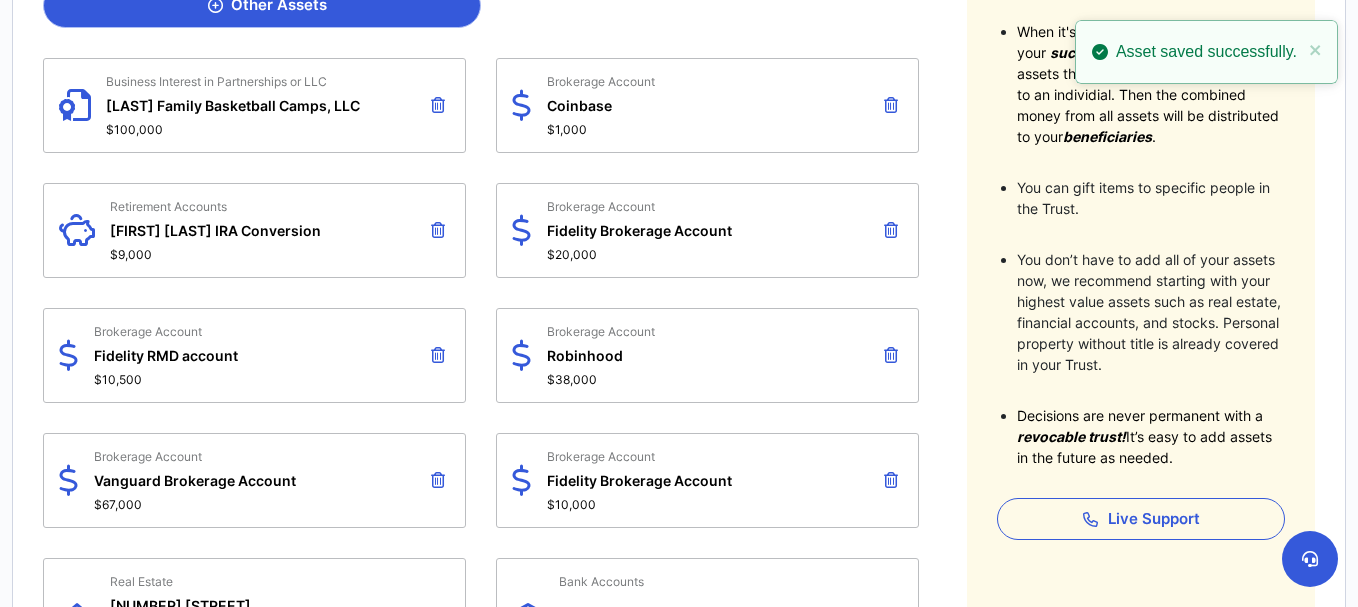 drag, startPoint x: 1211, startPoint y: 530, endPoint x: 406, endPoint y: 12, distance: 957.26117 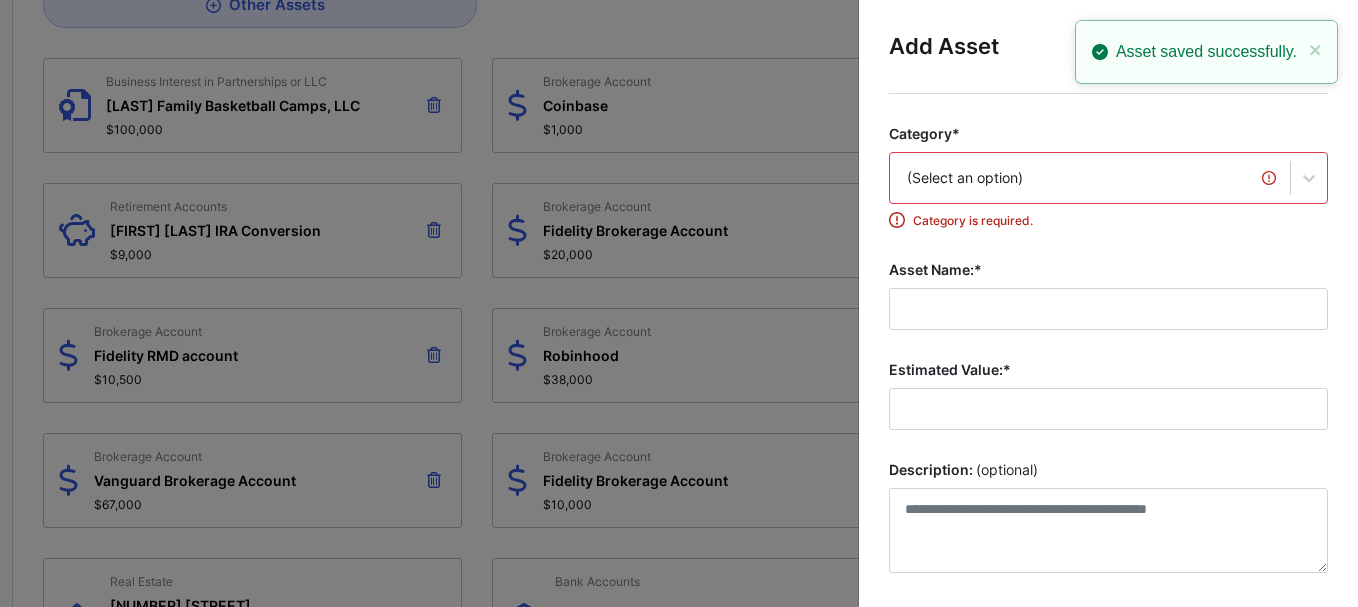 click on "(Select an option)" at bounding box center (1108, 178) 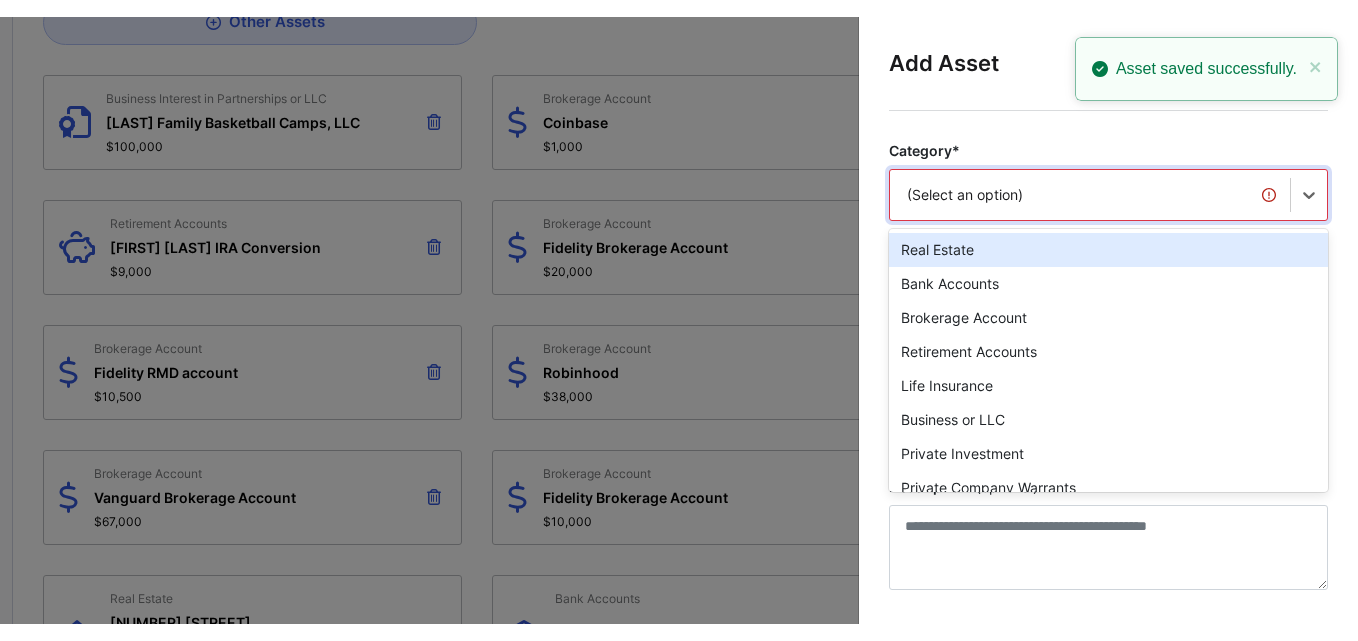 scroll, scrollTop: 37, scrollLeft: 0, axis: vertical 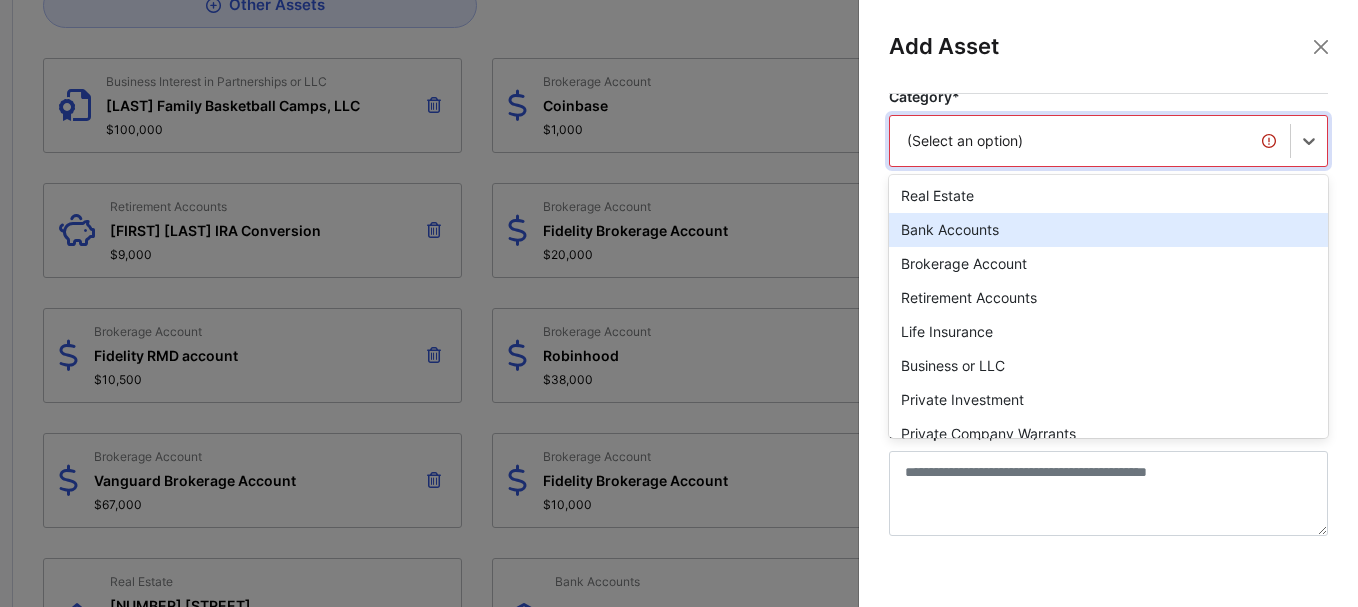 click on "Bank Accounts" at bounding box center [1108, 230] 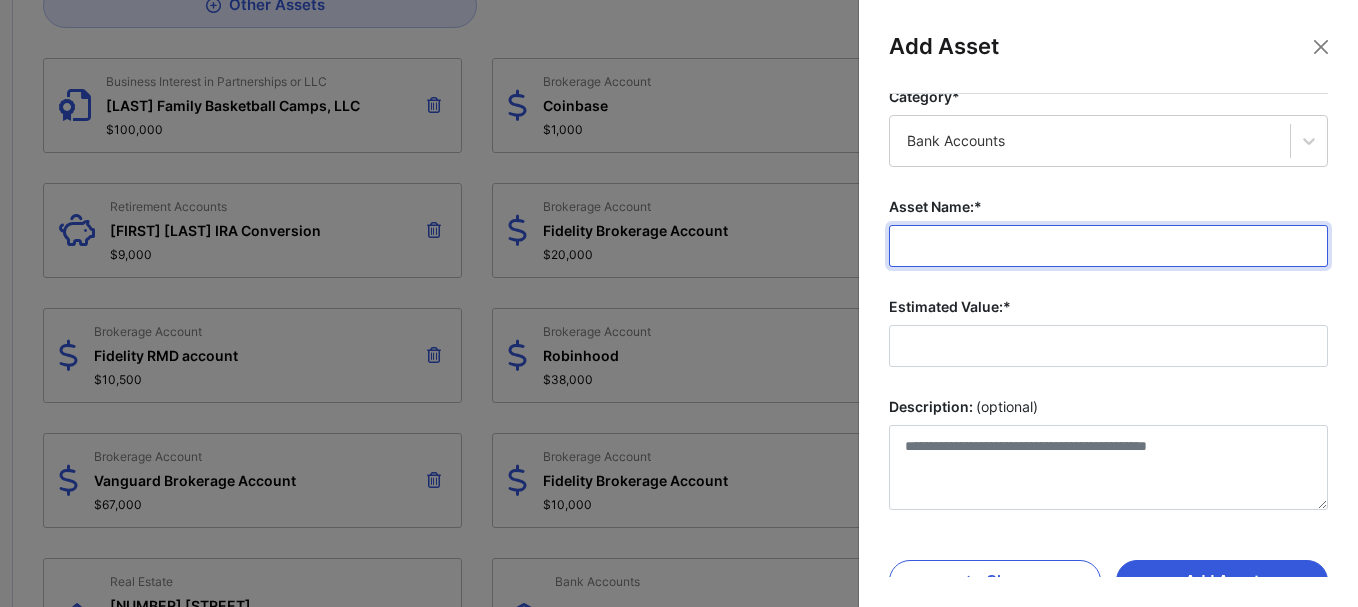 click on "Asset Name:*" at bounding box center [1108, 246] 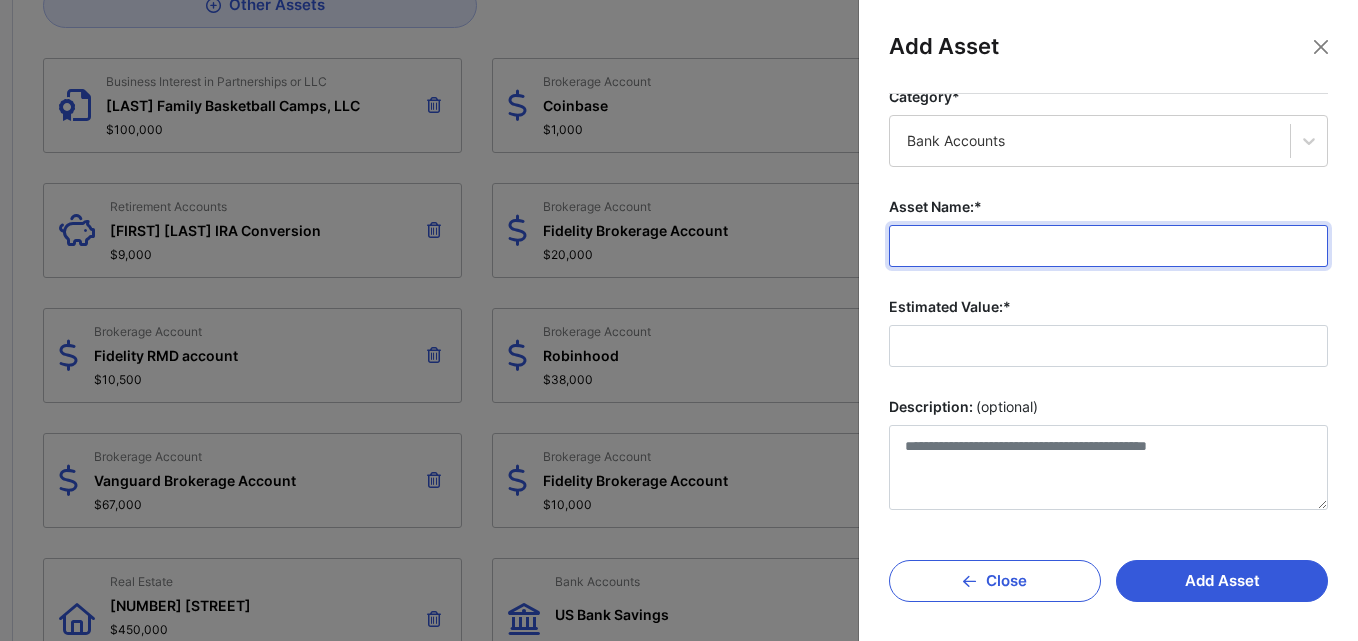 click on "Asset Name:*" at bounding box center [1108, 246] 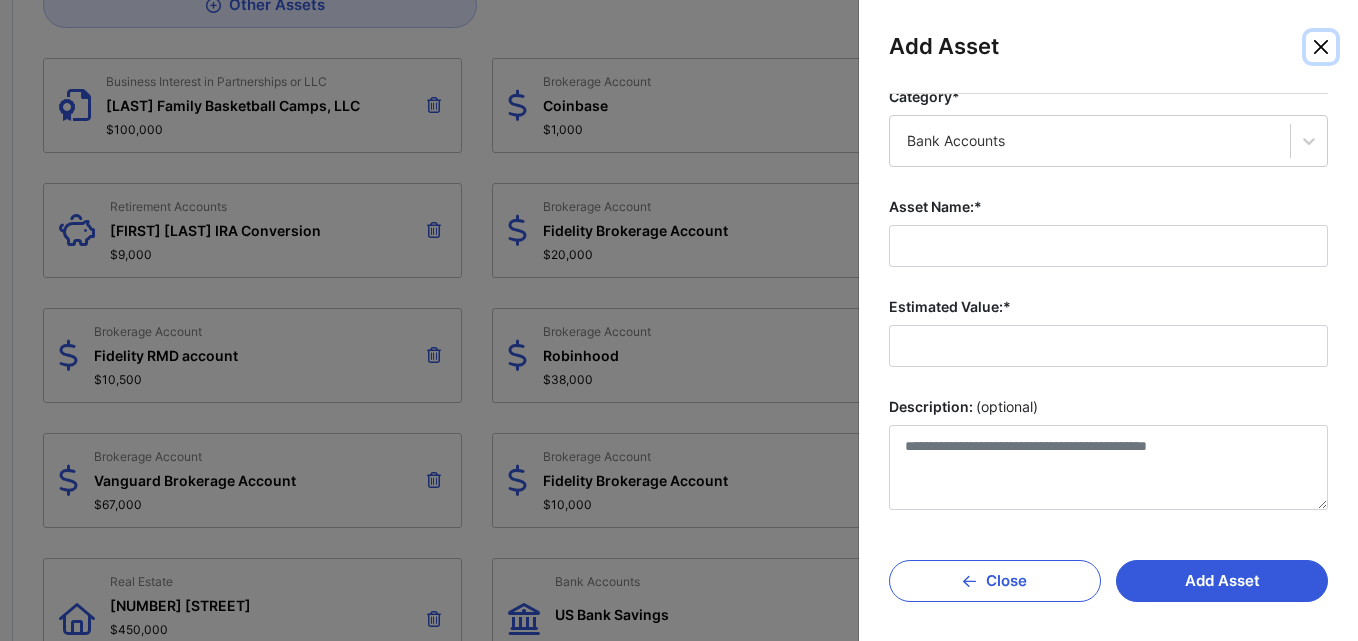 click at bounding box center (1321, 47) 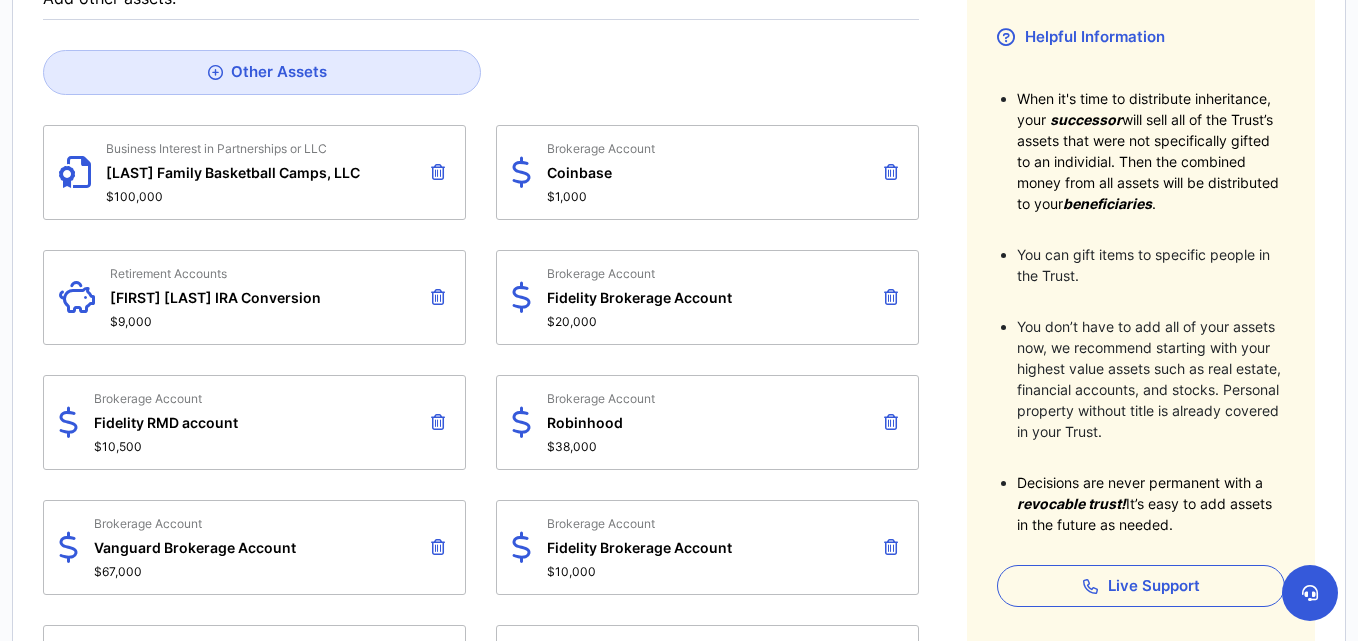 scroll, scrollTop: 365, scrollLeft: 0, axis: vertical 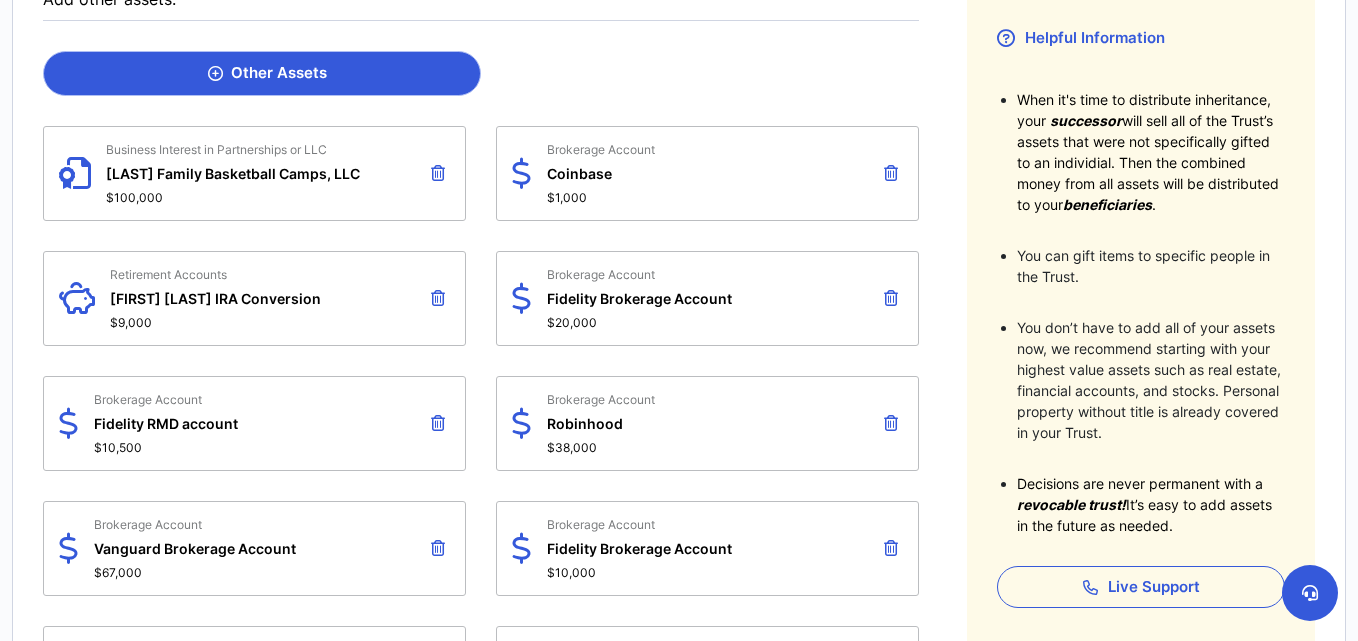 click on "Other Assets" at bounding box center (267, 73) 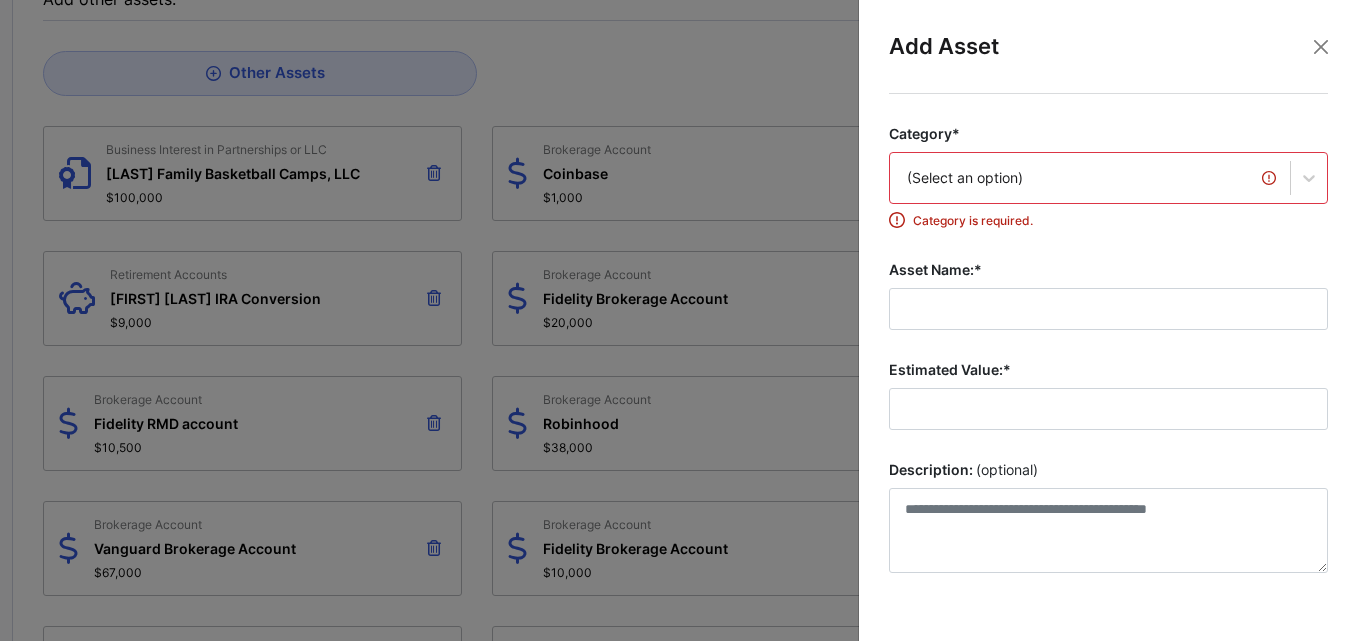 scroll, scrollTop: 6, scrollLeft: 0, axis: vertical 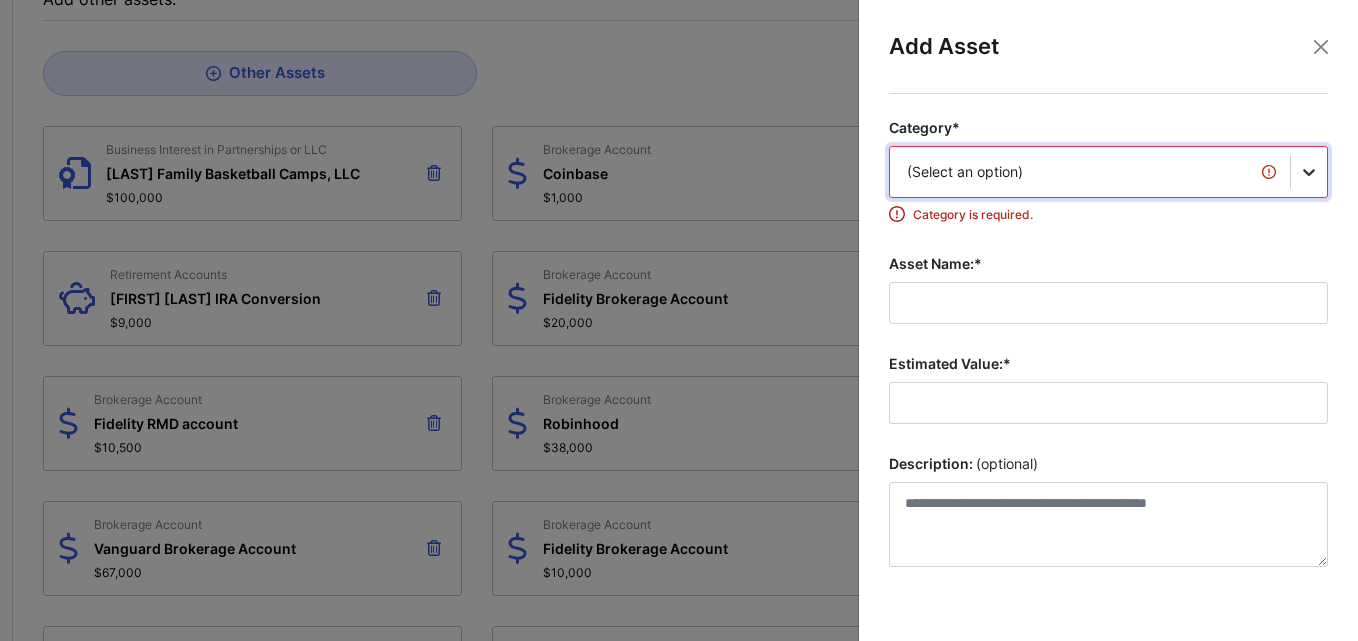 drag, startPoint x: 1155, startPoint y: 177, endPoint x: 1303, endPoint y: 169, distance: 148.21606 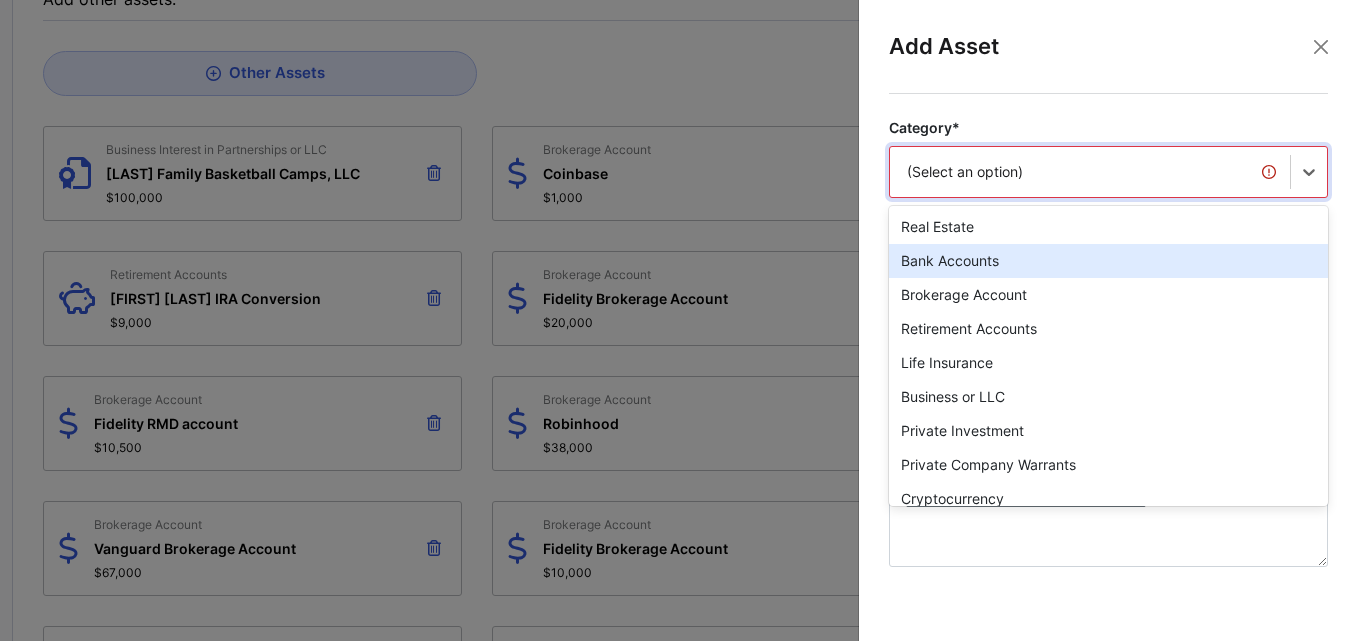 click on "Bank Accounts" at bounding box center (1108, 261) 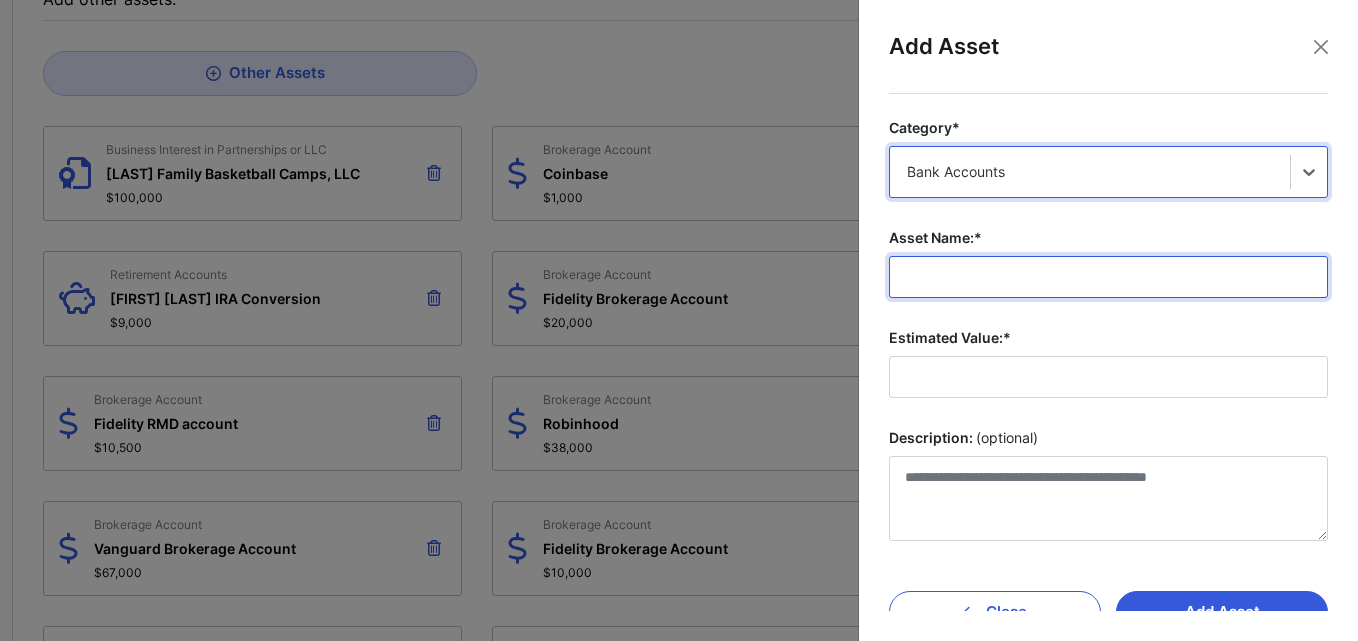 click on "Asset Name:*" at bounding box center [1108, 277] 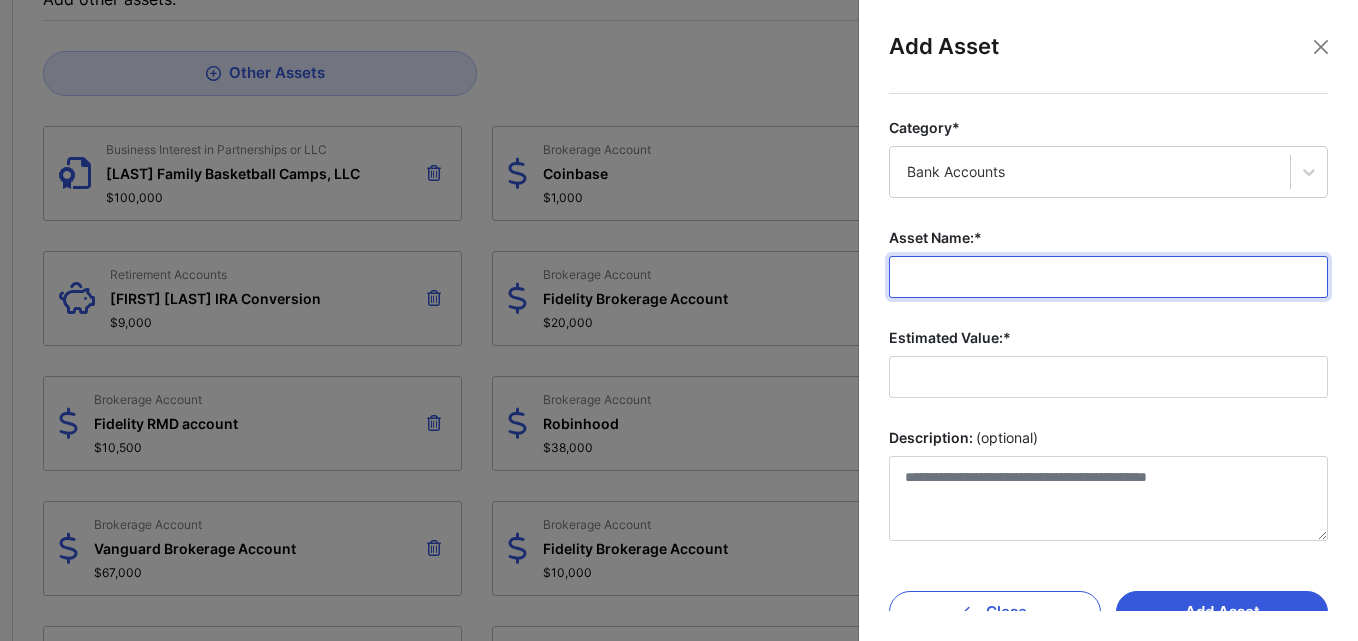 click on "Asset Name:*" at bounding box center [1108, 277] 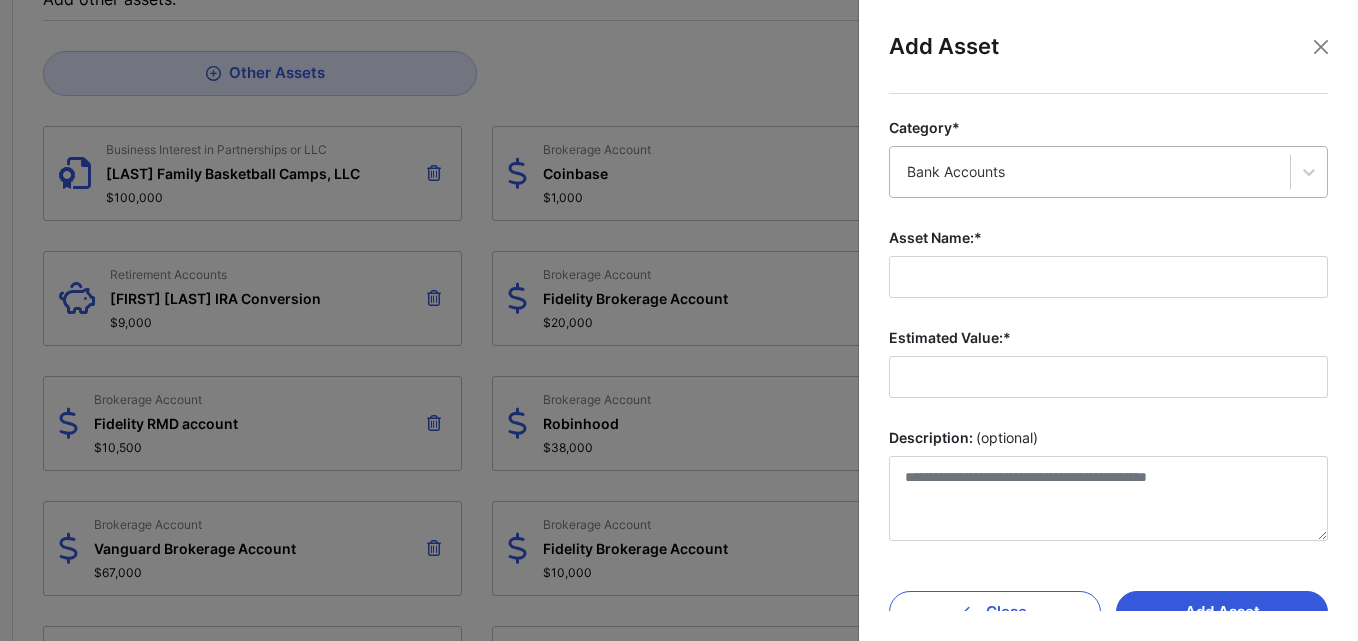 click on "Bank Accounts" at bounding box center (1090, 172) 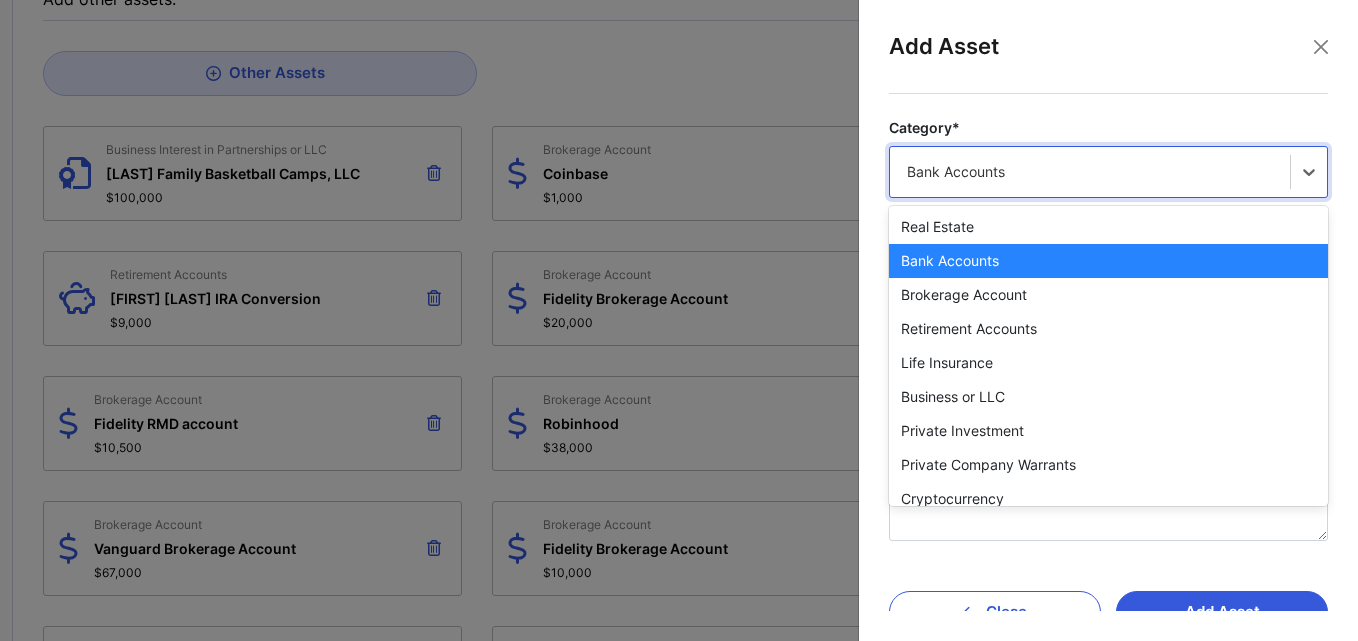 click on "Bank Accounts" at bounding box center [1108, 261] 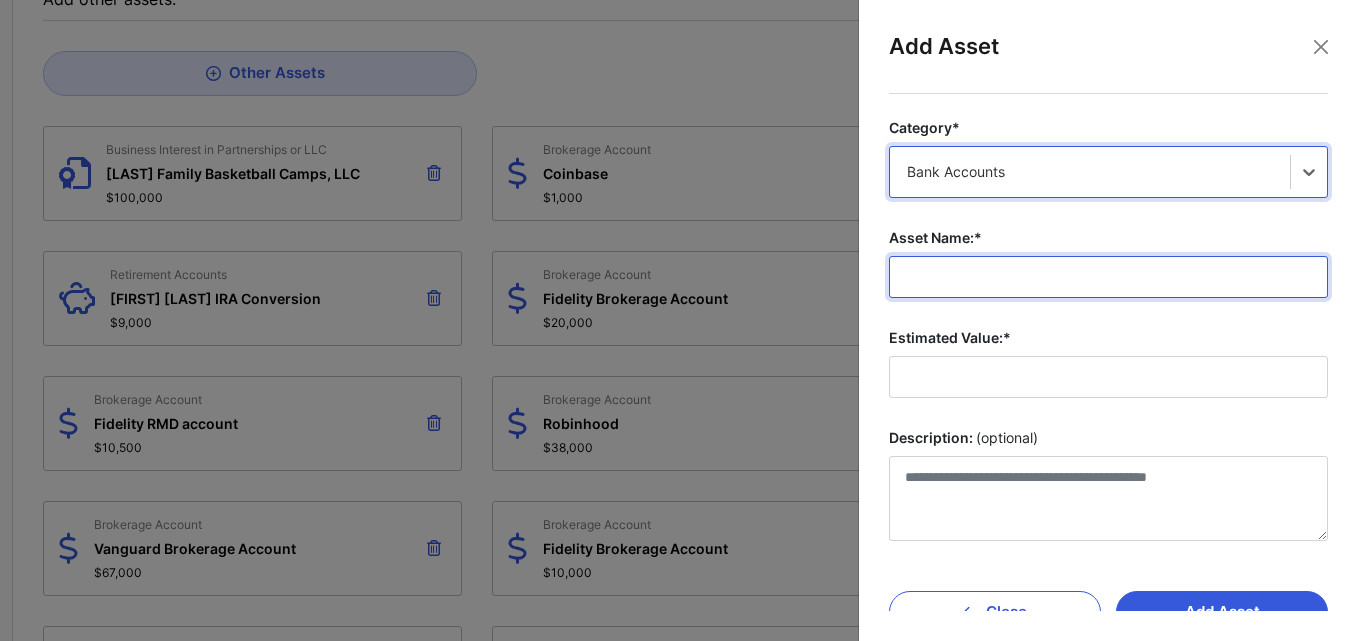 click on "Asset Name:*" at bounding box center (1108, 277) 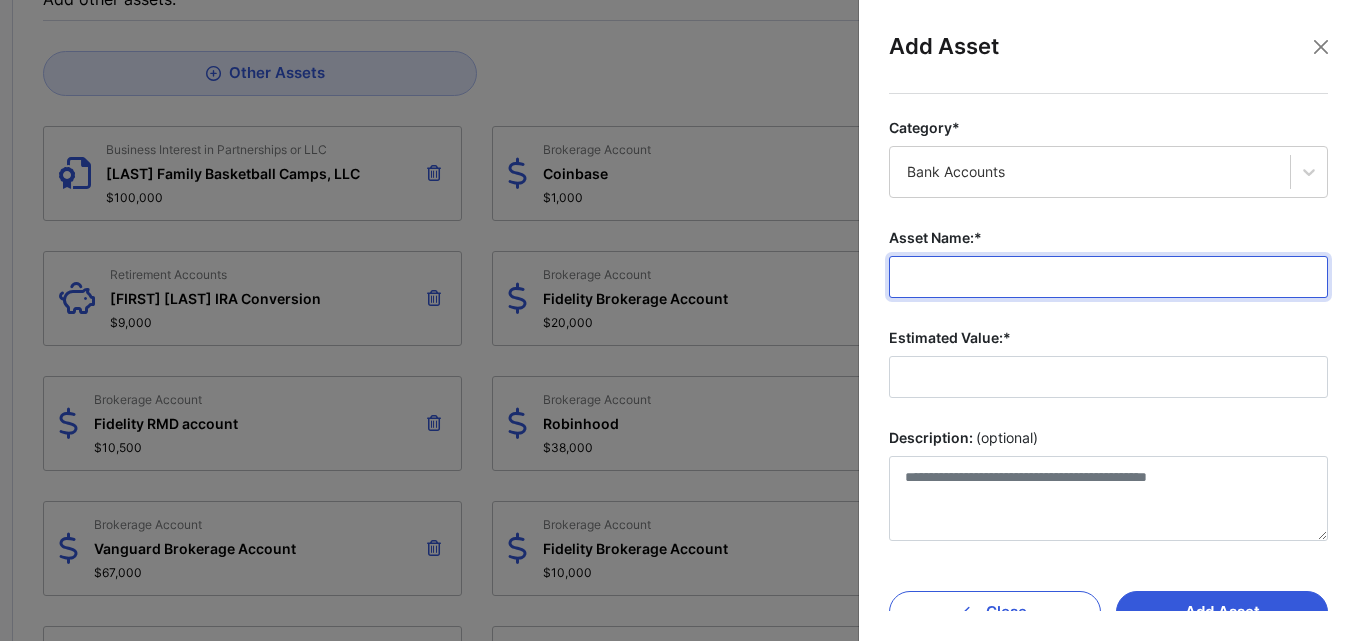 click on "Asset Name:*" at bounding box center (1108, 277) 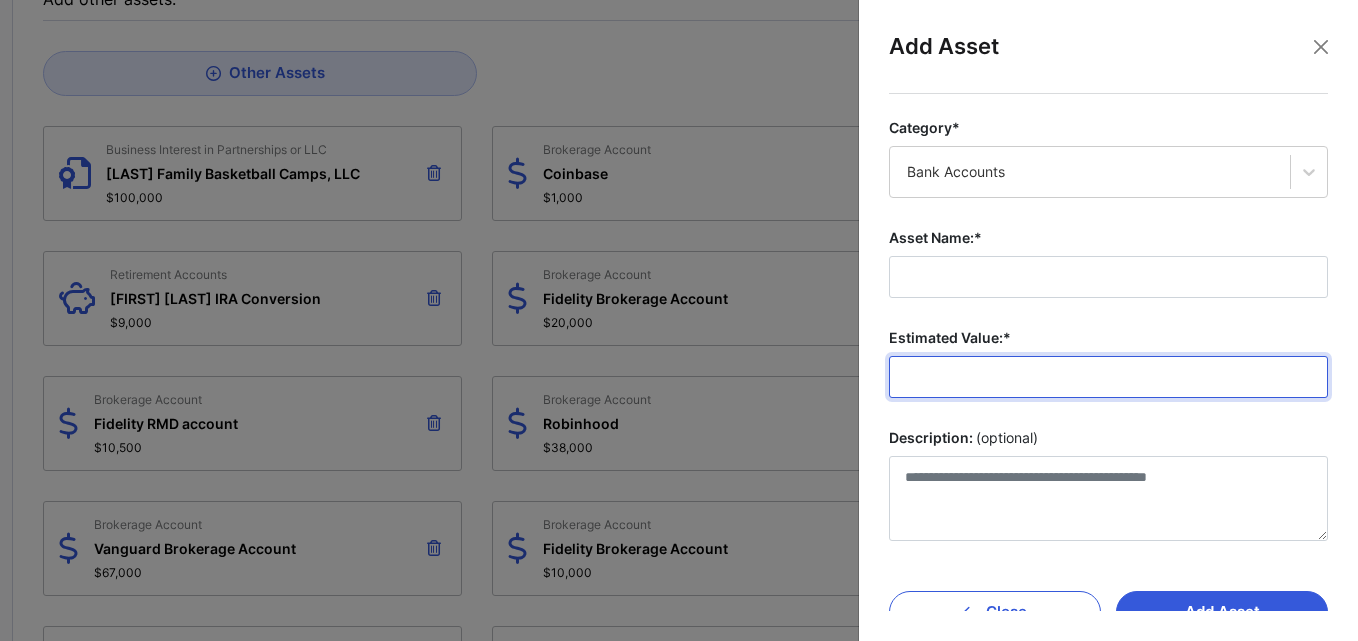 click on "Estimated Value:*" at bounding box center [1108, 377] 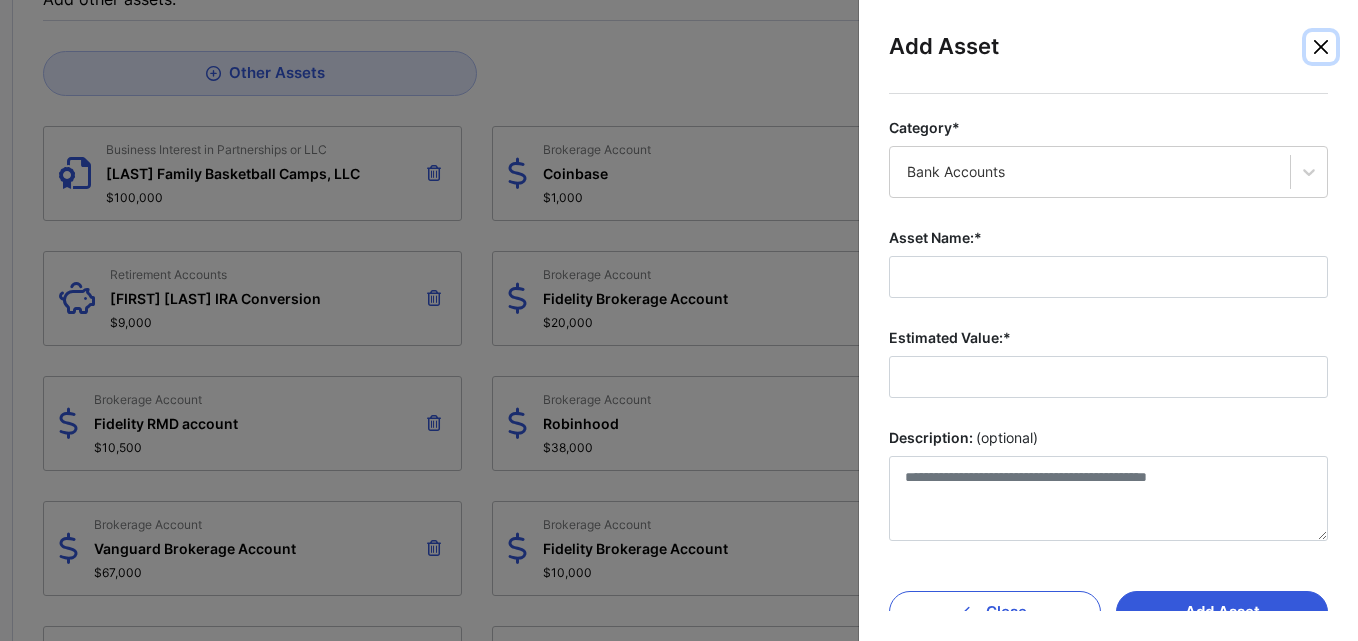 click at bounding box center [1321, 47] 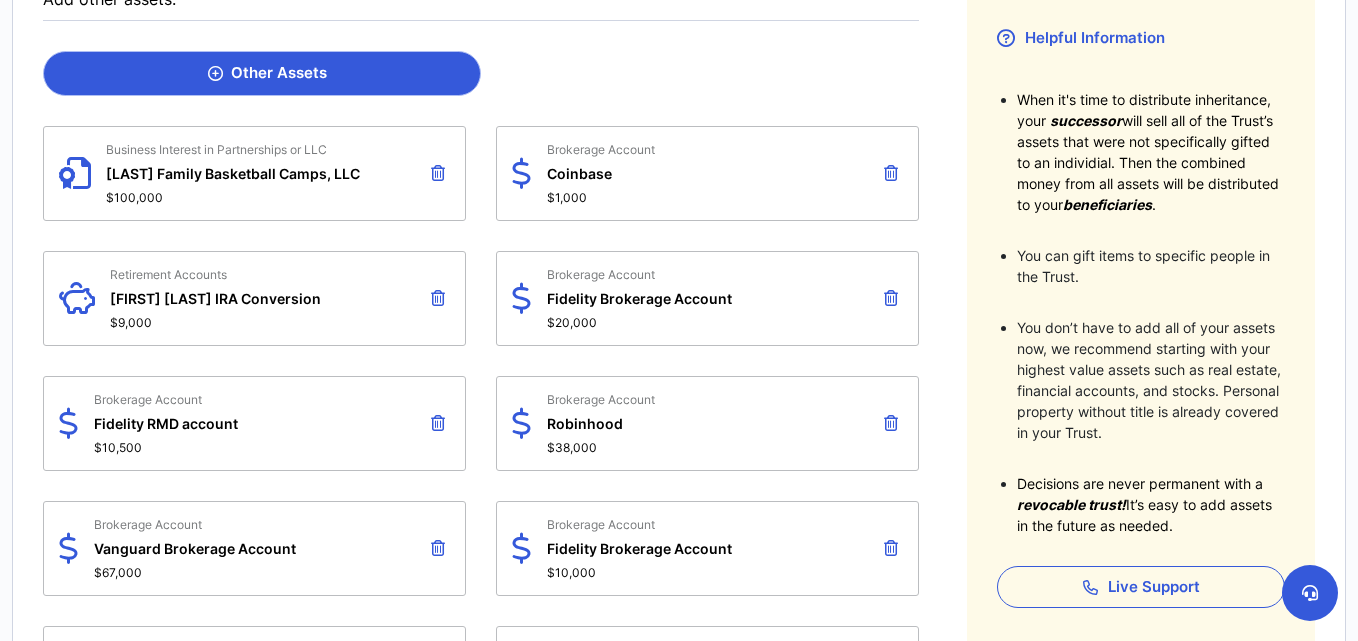 click on "Other Assets" at bounding box center (262, 73) 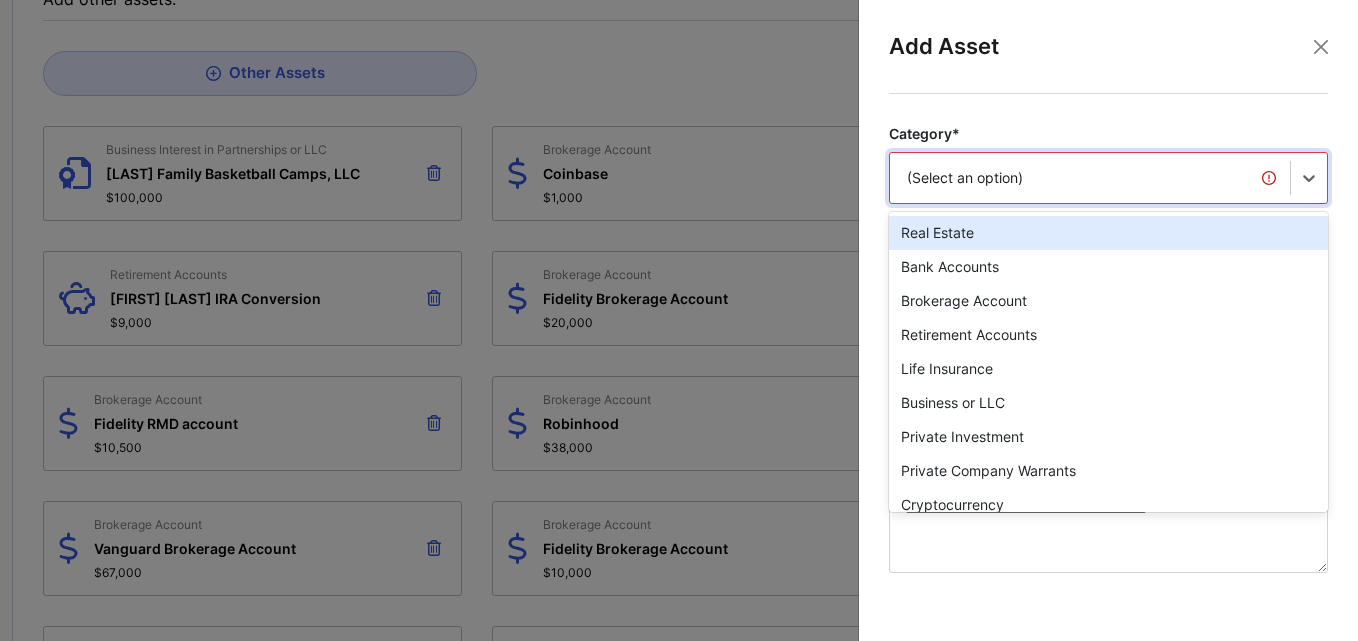 click on "(Select an option)" at bounding box center (1090, 178) 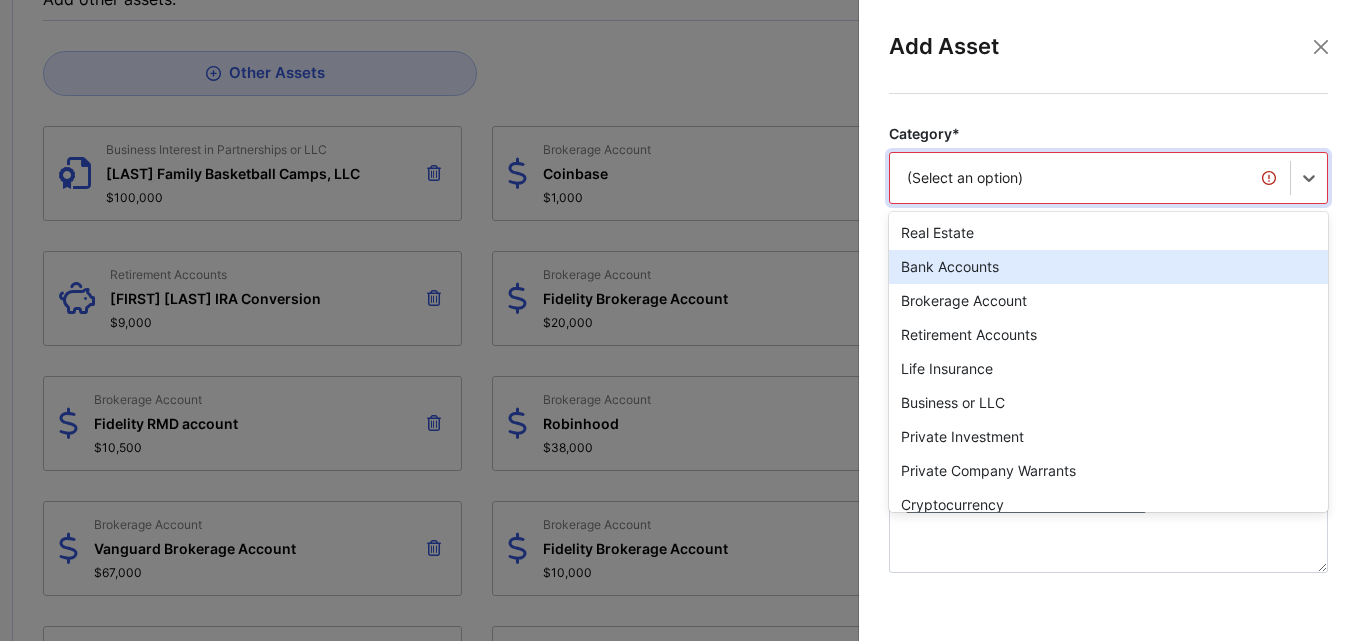 click on "Bank Accounts" at bounding box center [1108, 267] 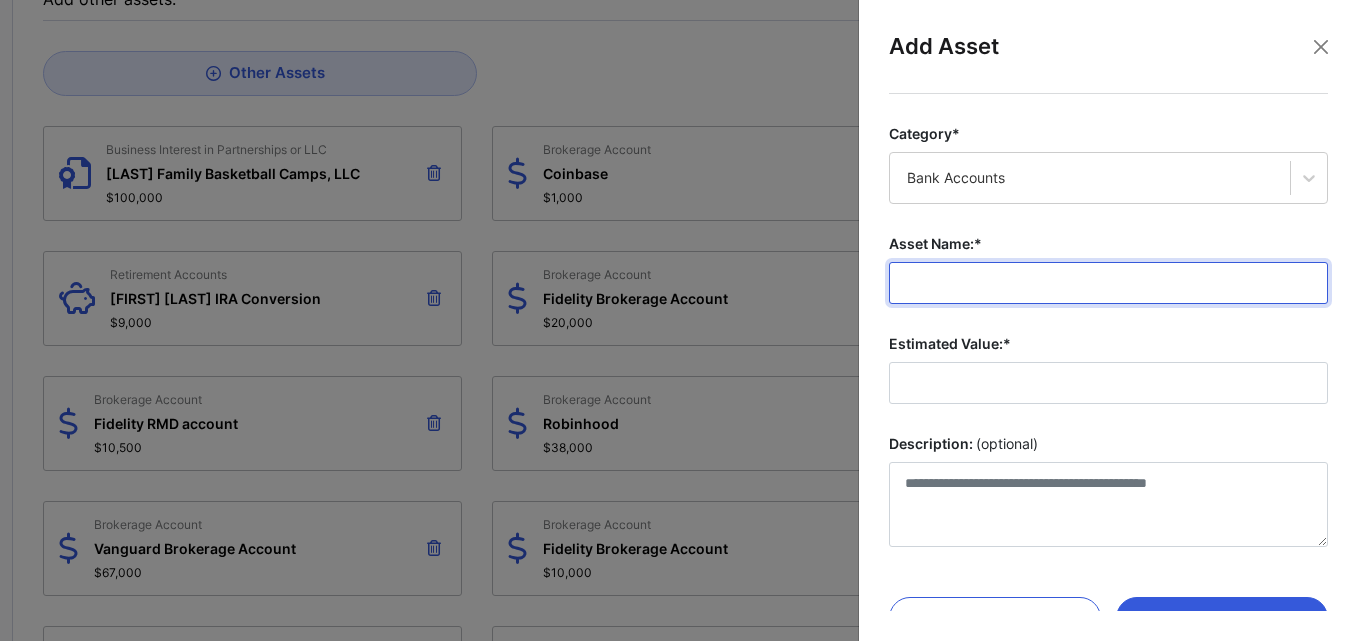 click on "Asset Name:*" at bounding box center [1108, 283] 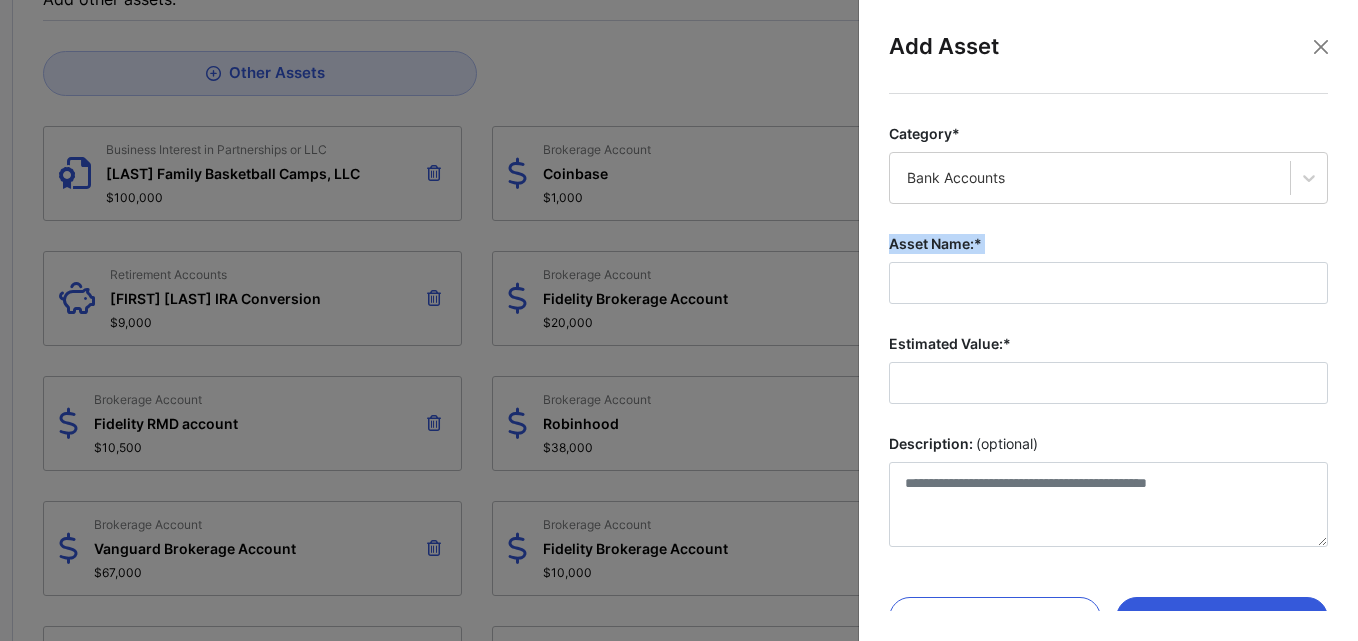drag, startPoint x: 1359, startPoint y: 200, endPoint x: 1350, endPoint y: 303, distance: 103.392456 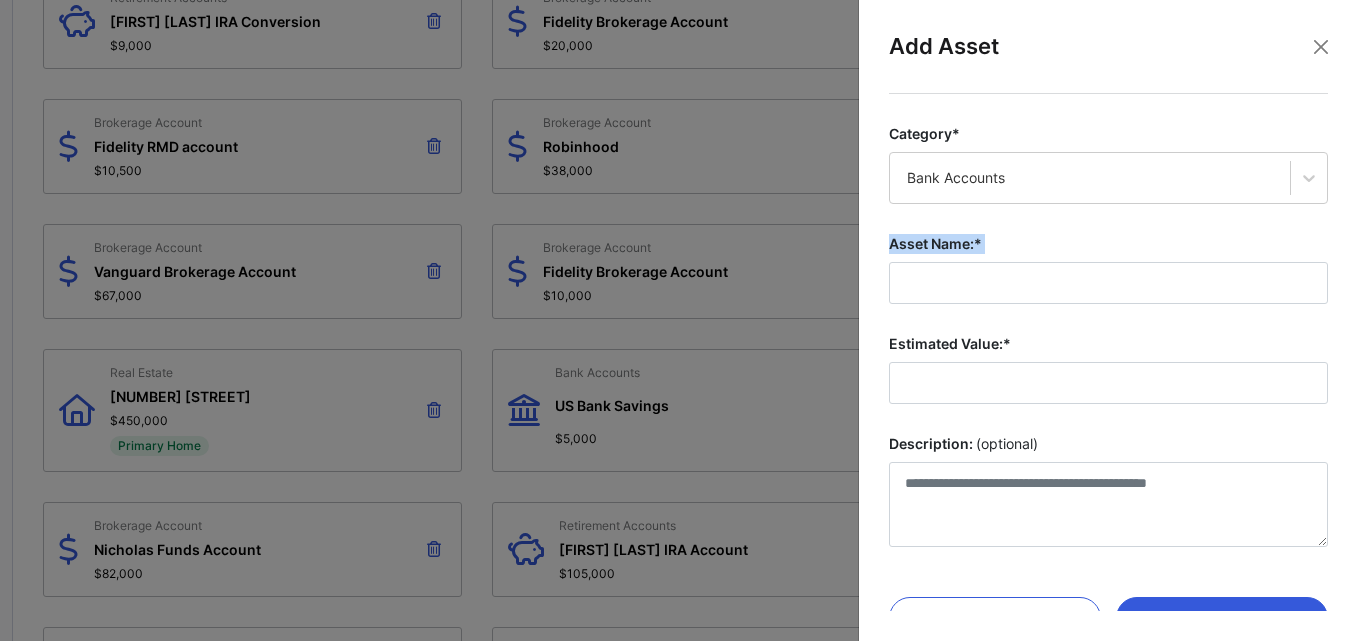 scroll, scrollTop: 646, scrollLeft: 0, axis: vertical 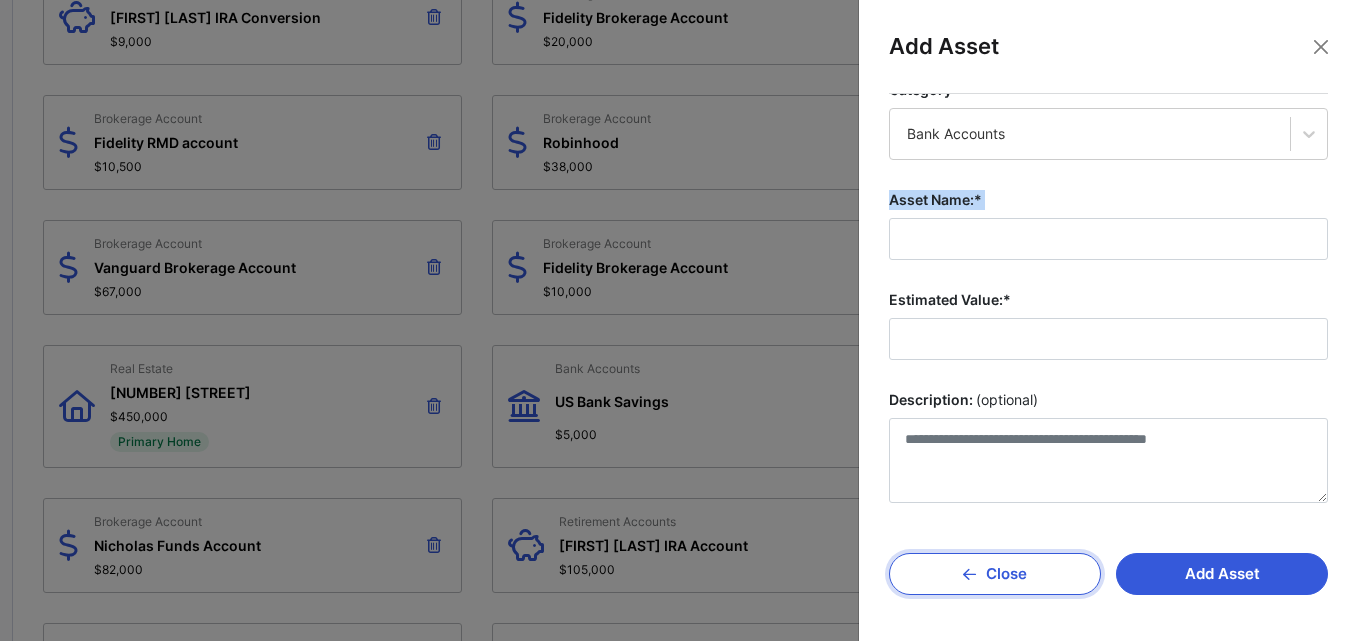 click on "Close" at bounding box center (995, 574) 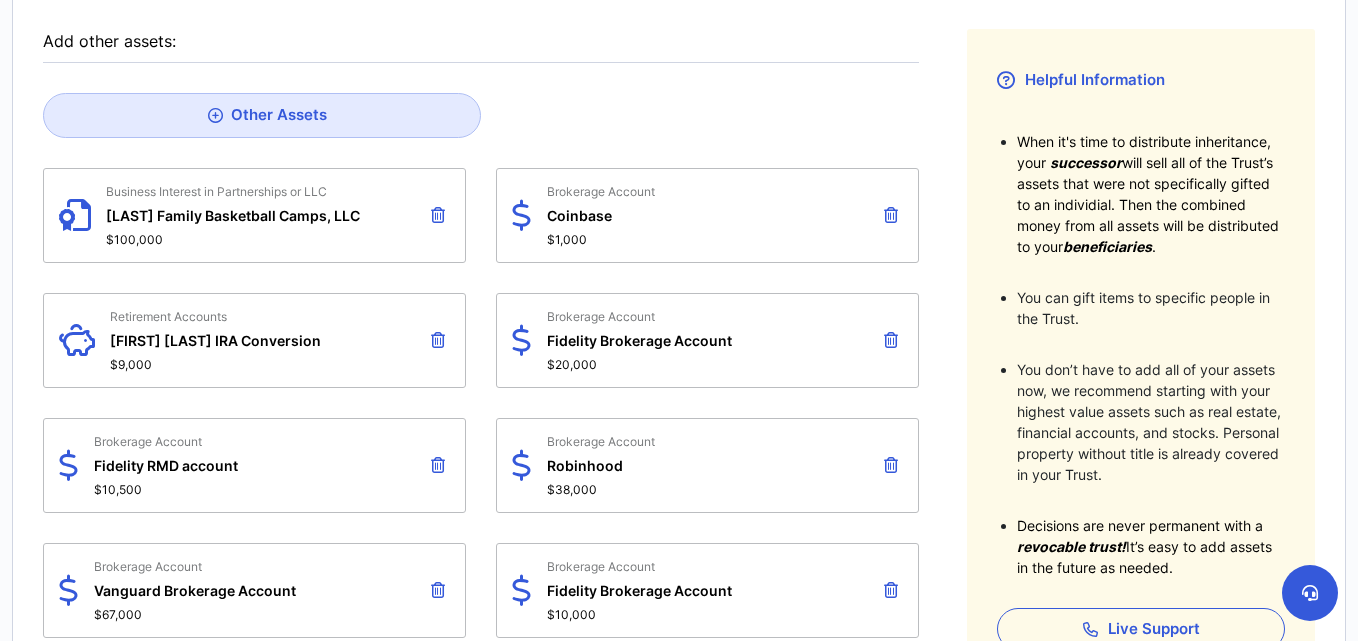scroll, scrollTop: 118, scrollLeft: 0, axis: vertical 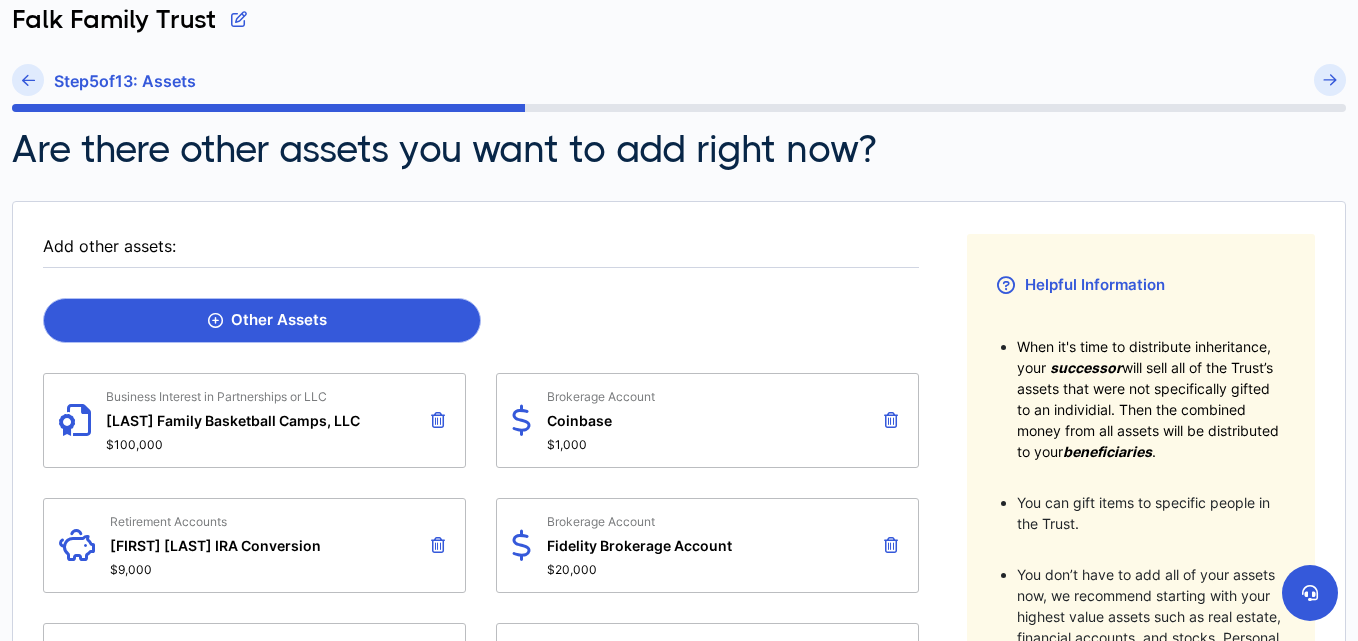 click on "Other Assets" at bounding box center [262, 320] 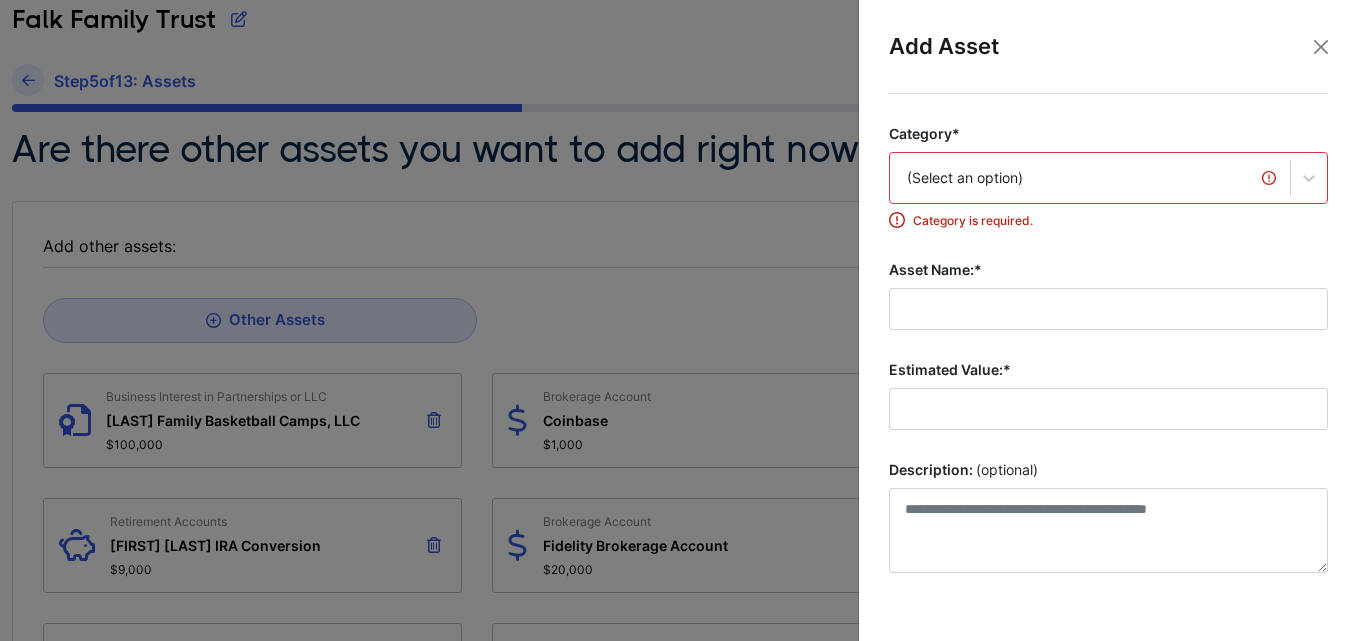 click on "(Select an option)" at bounding box center [1090, 178] 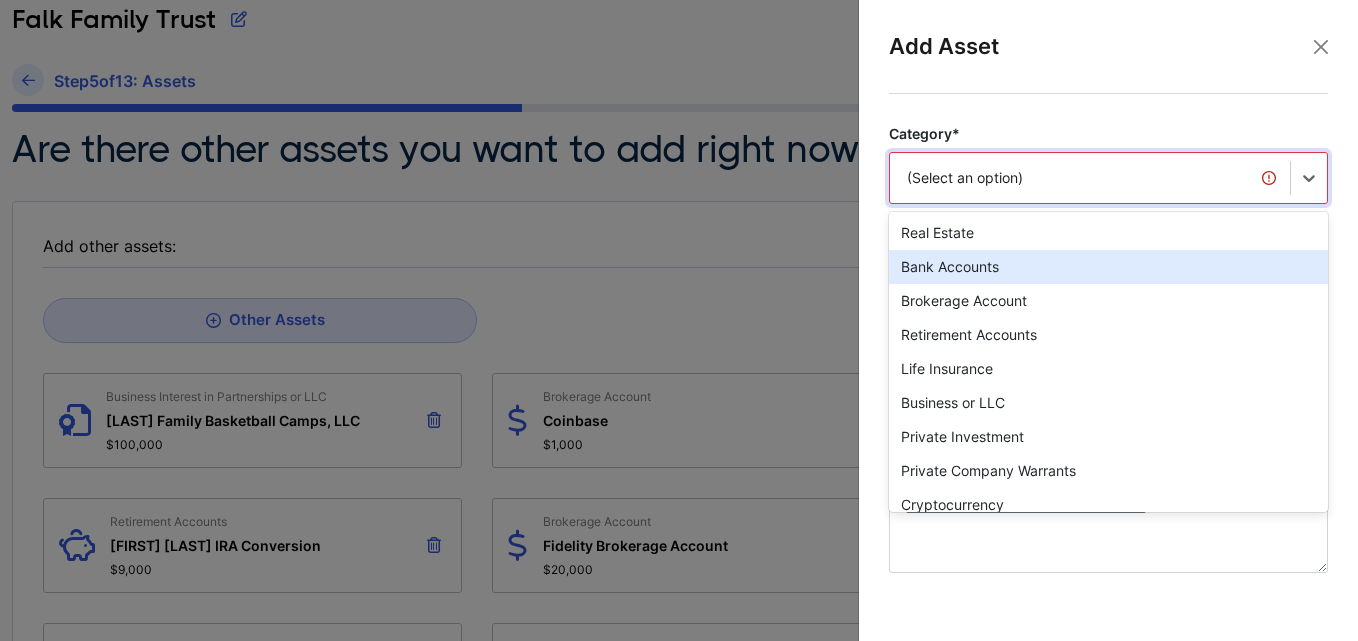 click on "Bank Accounts" at bounding box center [1108, 267] 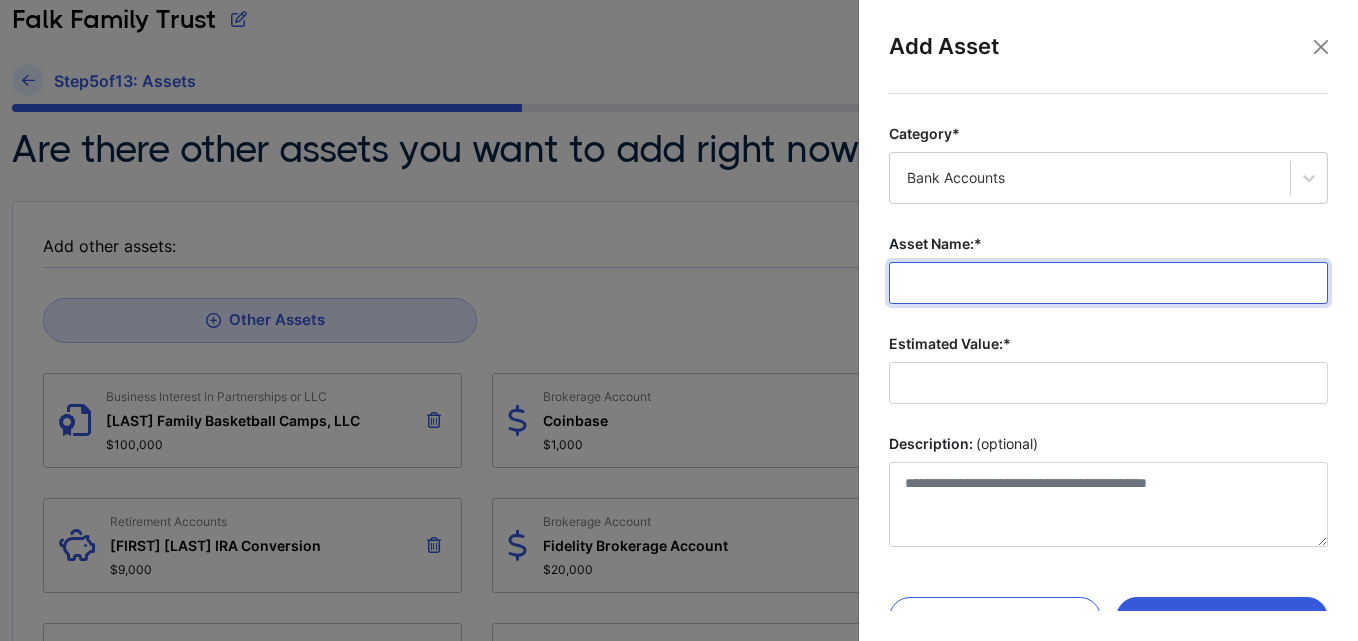 click on "Asset Name:*" at bounding box center [1108, 283] 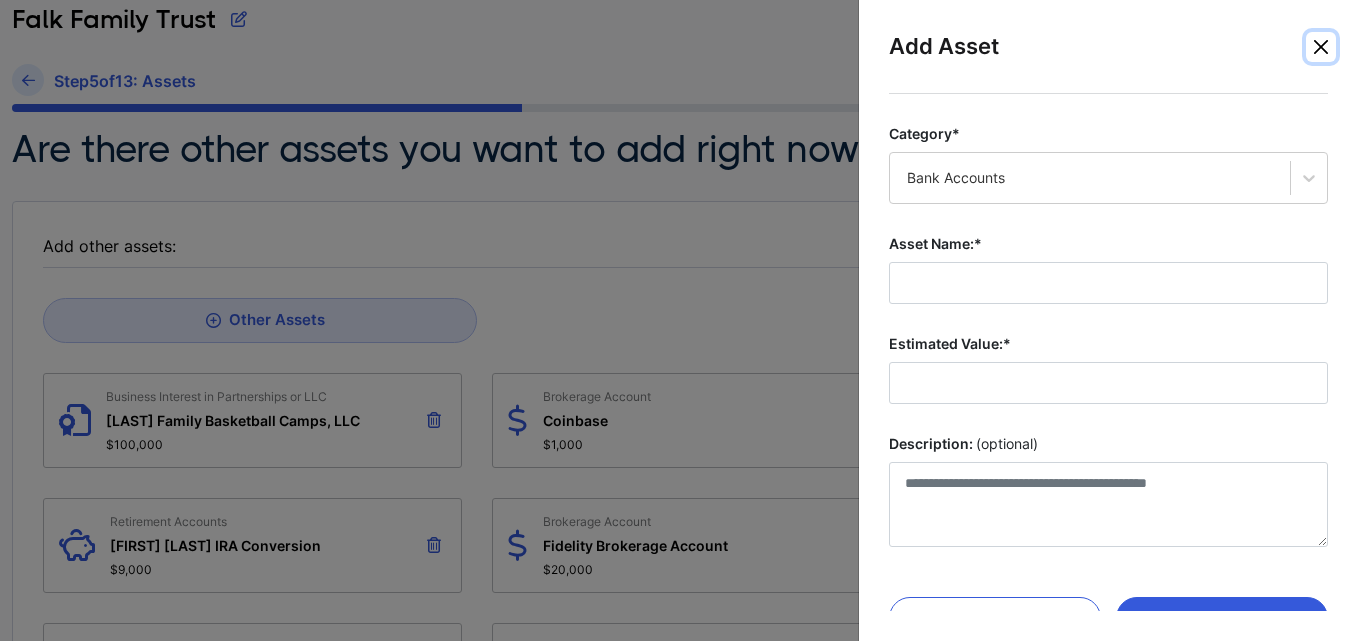 click at bounding box center (1321, 47) 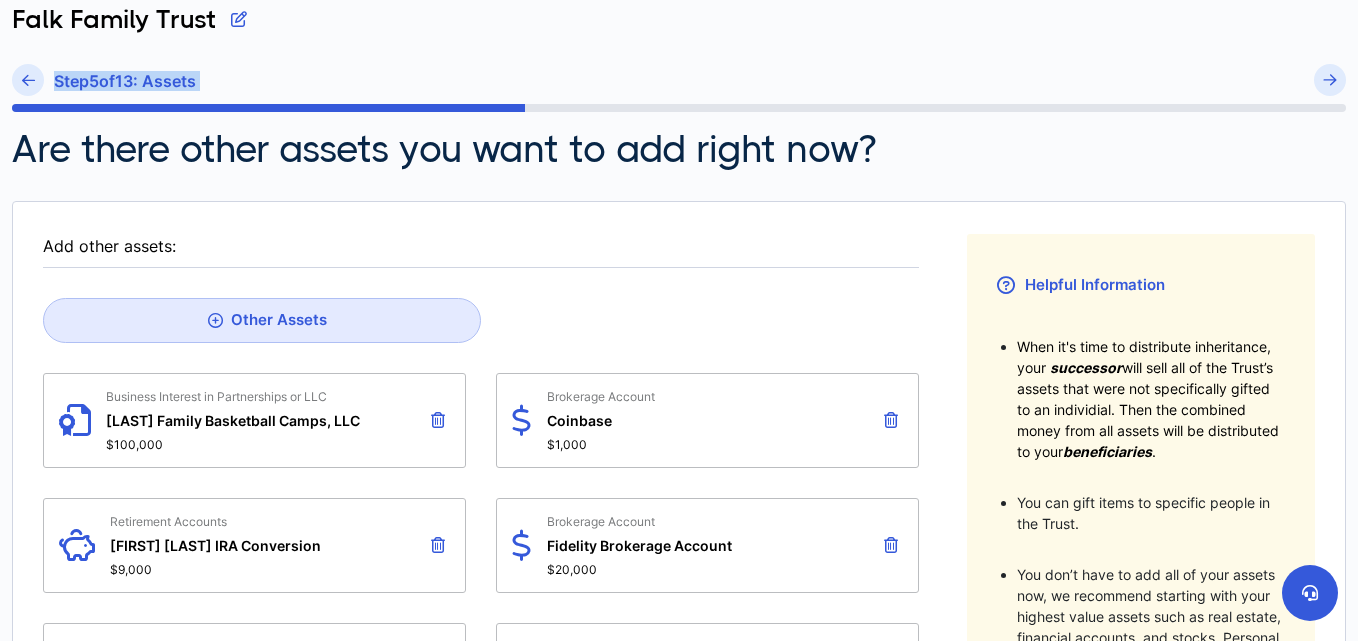 drag, startPoint x: 1356, startPoint y: 91, endPoint x: 1352, endPoint y: 67, distance: 24.33105 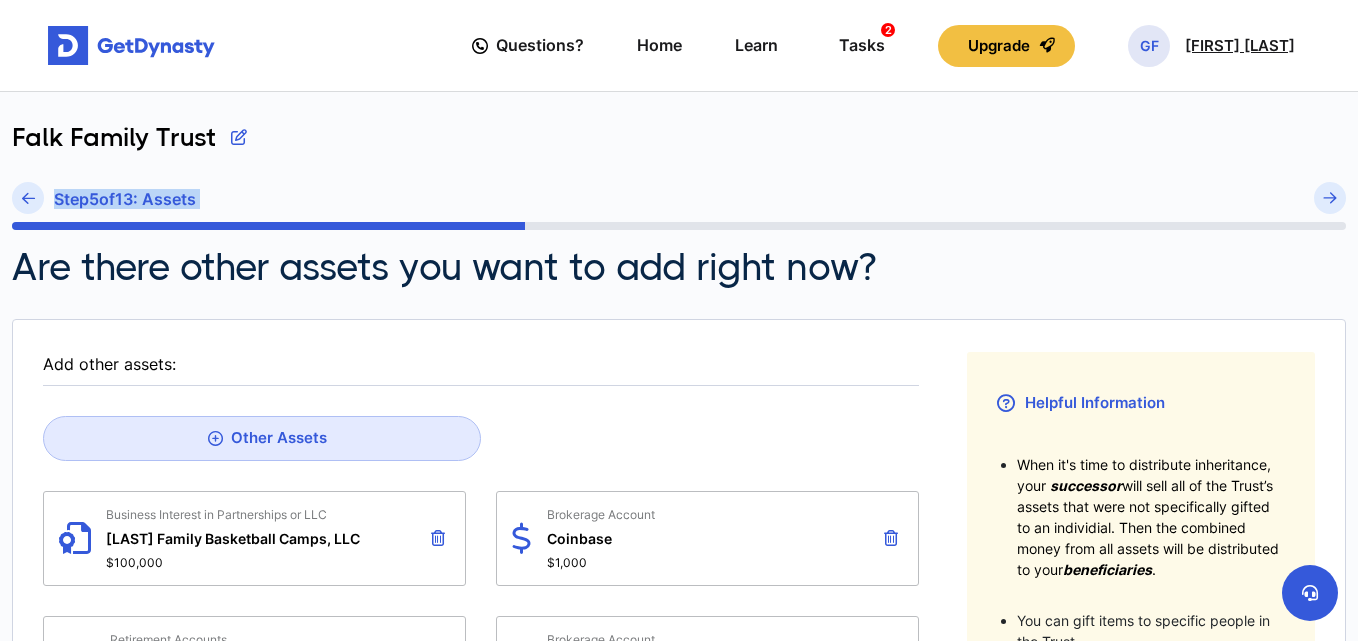 click on "[FIRST] [LAST]" at bounding box center [1240, 46] 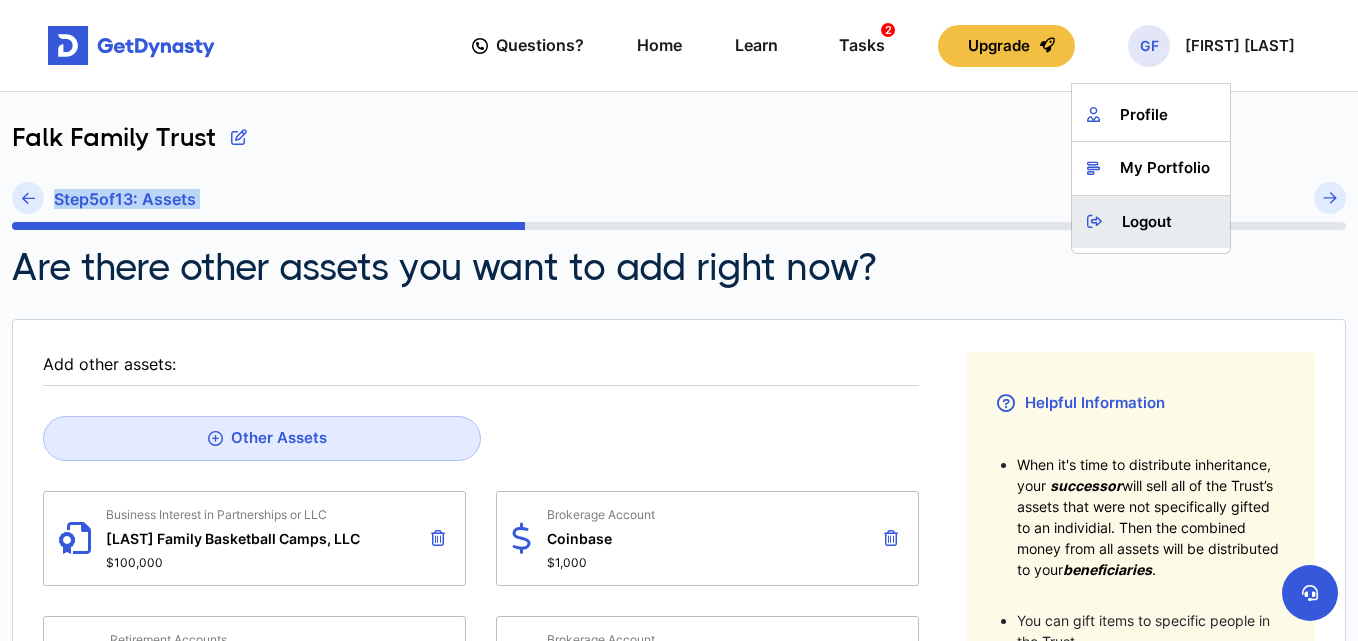 click on "Logout" at bounding box center [1151, 222] 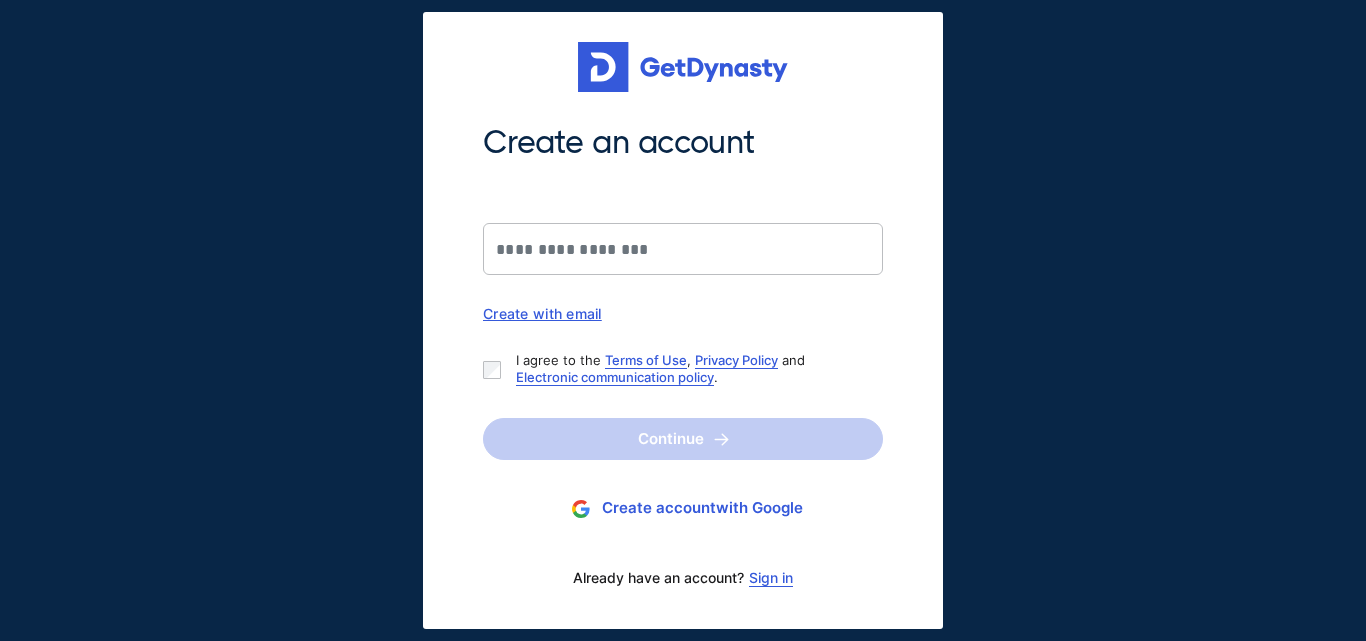 scroll, scrollTop: 0, scrollLeft: 0, axis: both 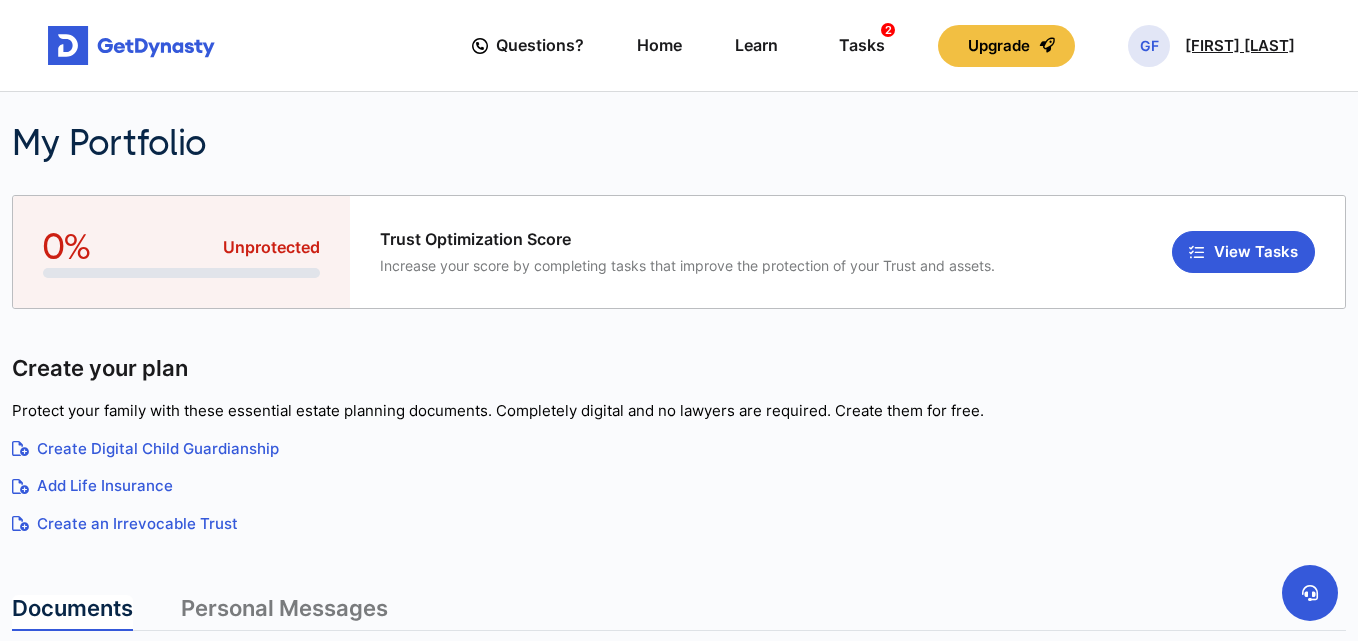 click on "Geoffrey Falk" at bounding box center (1240, 46) 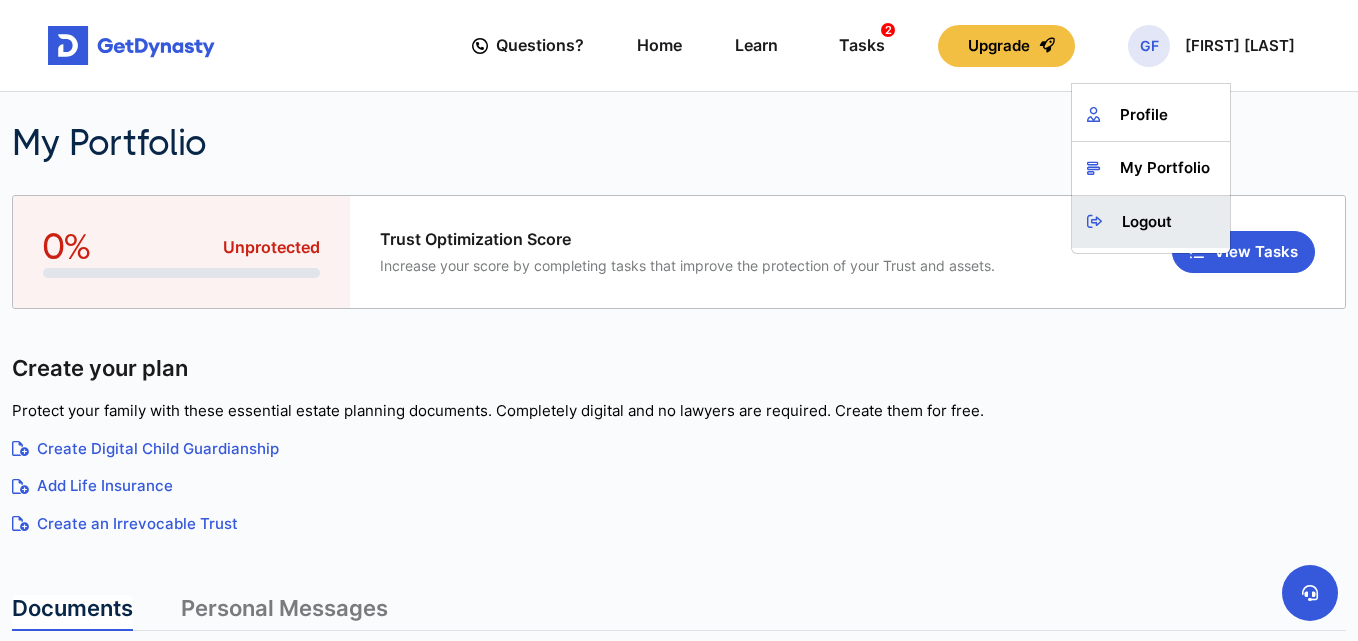 click on "Logout" at bounding box center (1151, 222) 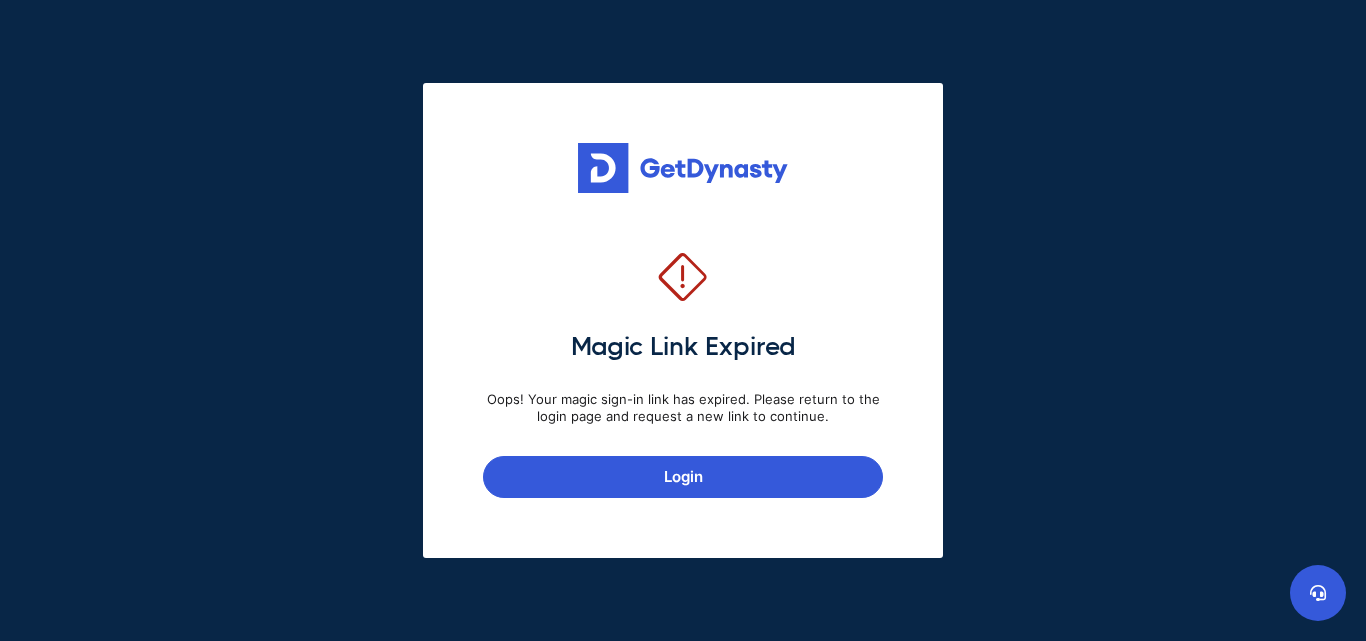scroll, scrollTop: 0, scrollLeft: 0, axis: both 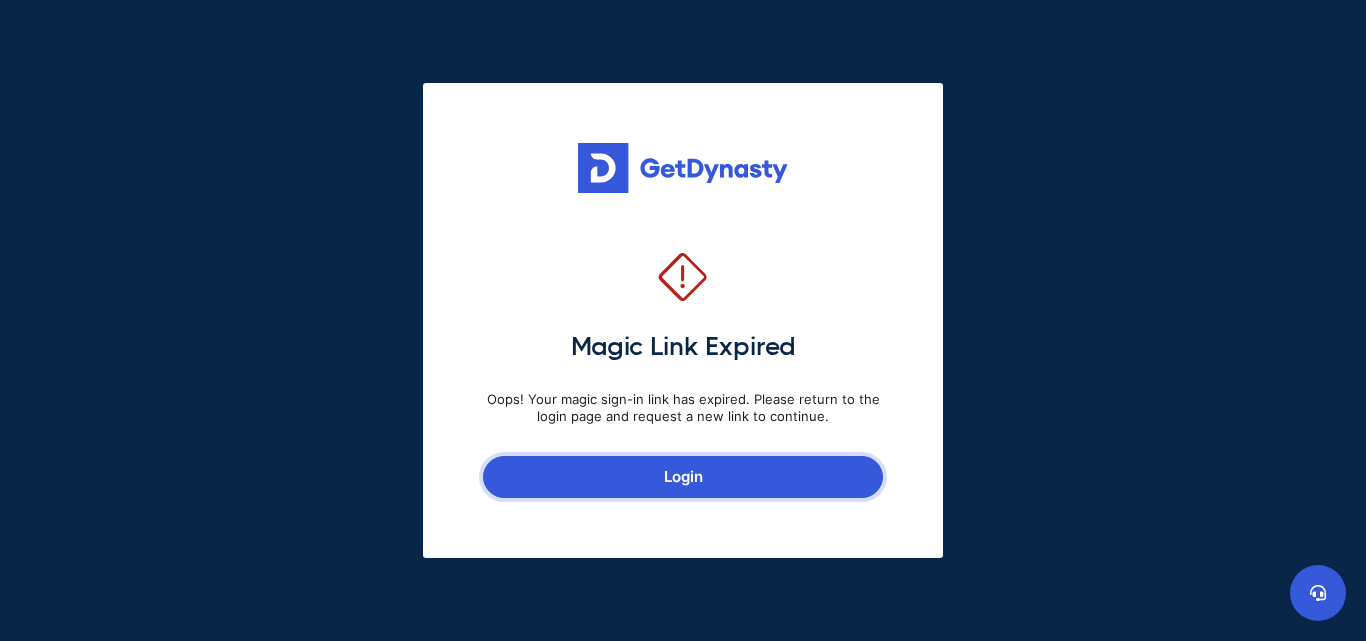 click on "Login" at bounding box center [683, 477] 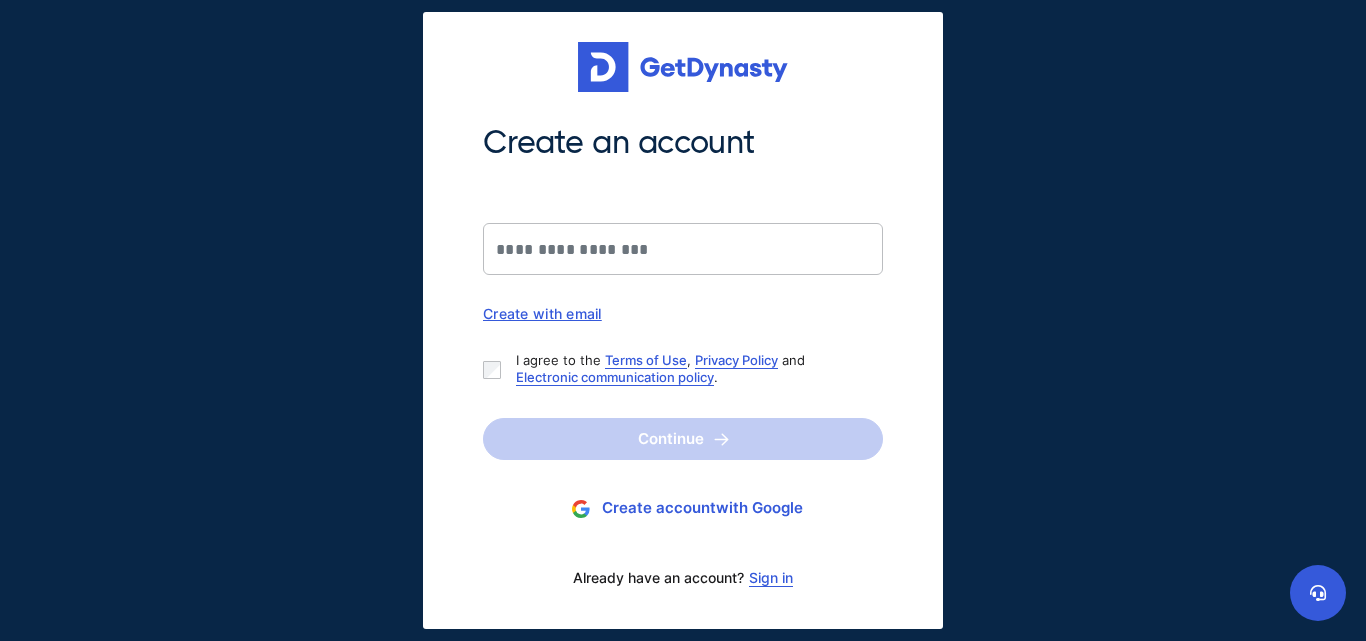 scroll, scrollTop: 0, scrollLeft: 0, axis: both 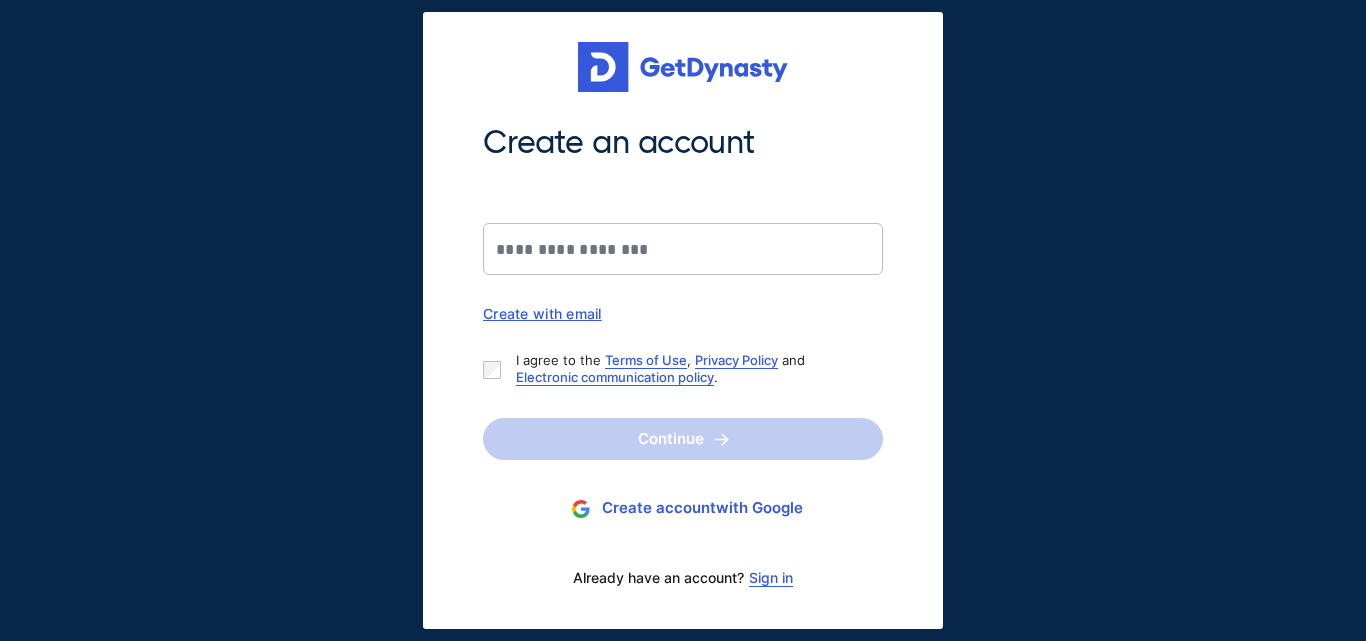 click on "Sign in" at bounding box center [771, 578] 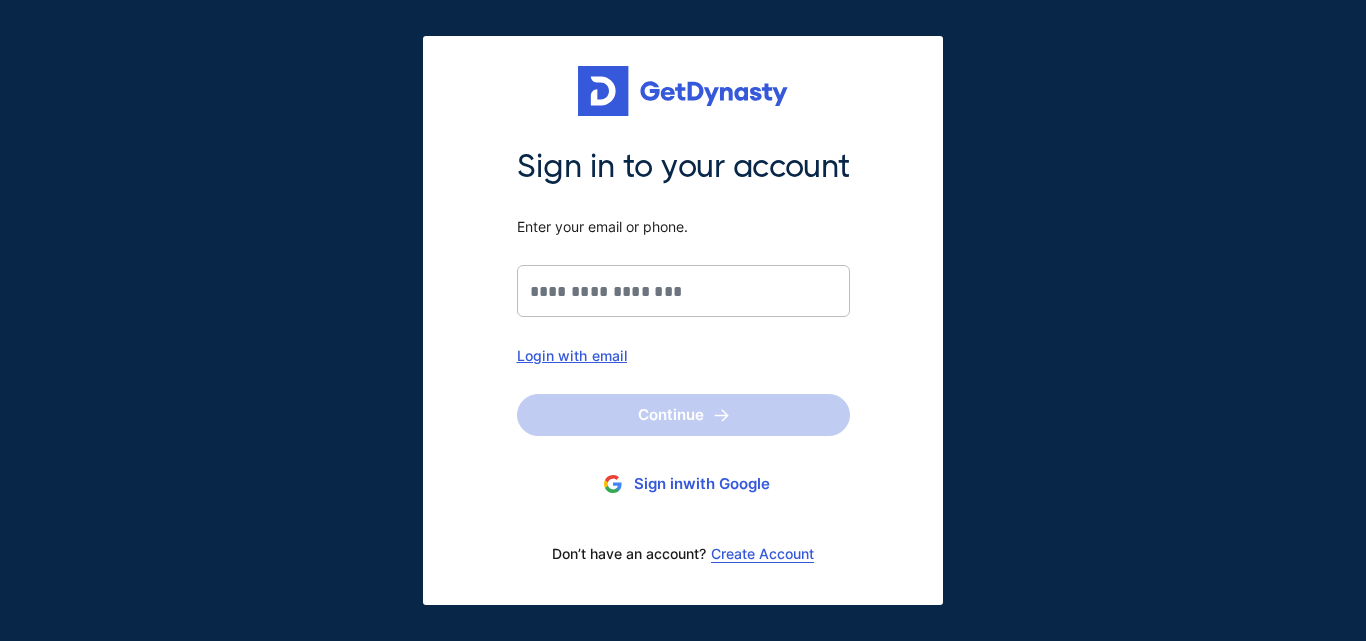 scroll, scrollTop: 0, scrollLeft: 0, axis: both 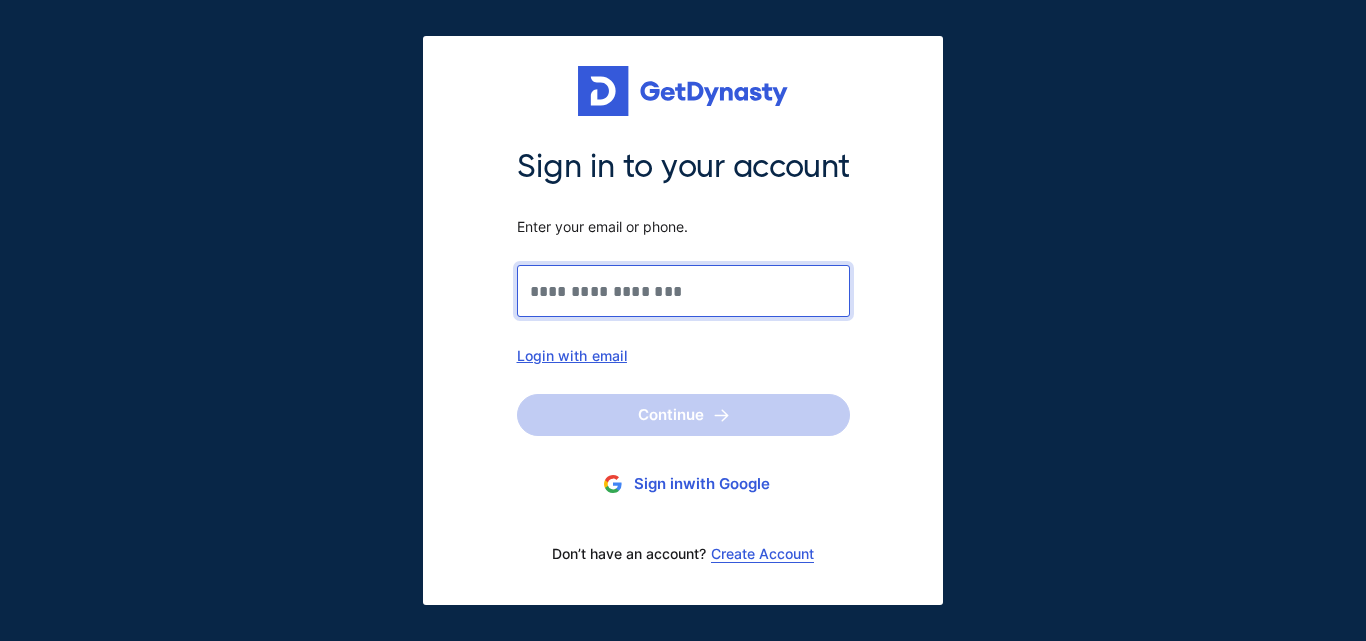 click on "Sign in to your account Enter your email or phone." at bounding box center (683, 291) 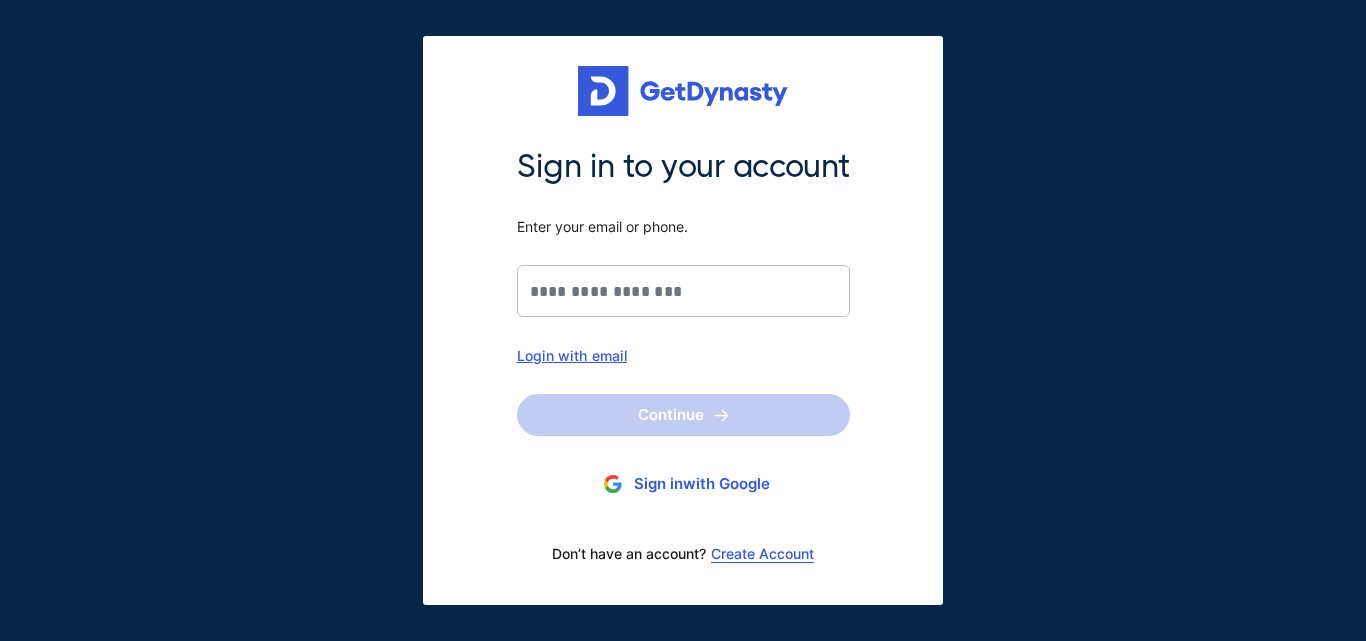 click on "Login with email" at bounding box center (683, 355) 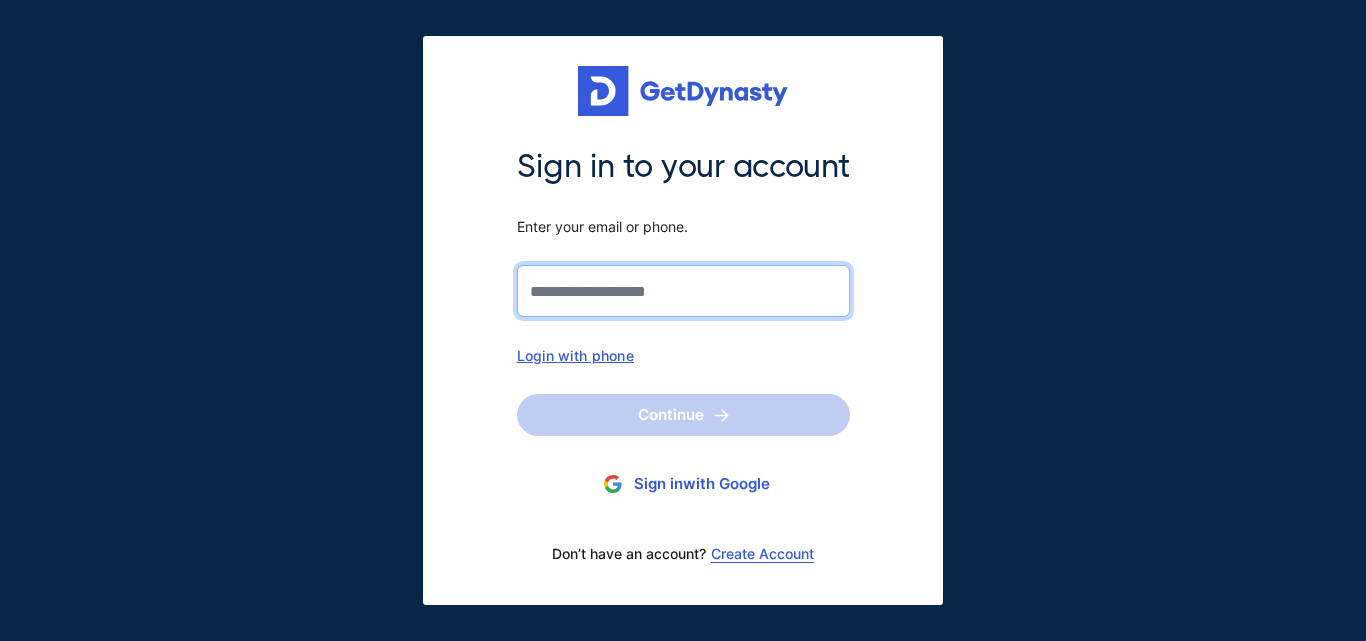 click on "Sign in to your account Enter your email or phone." at bounding box center [683, 291] 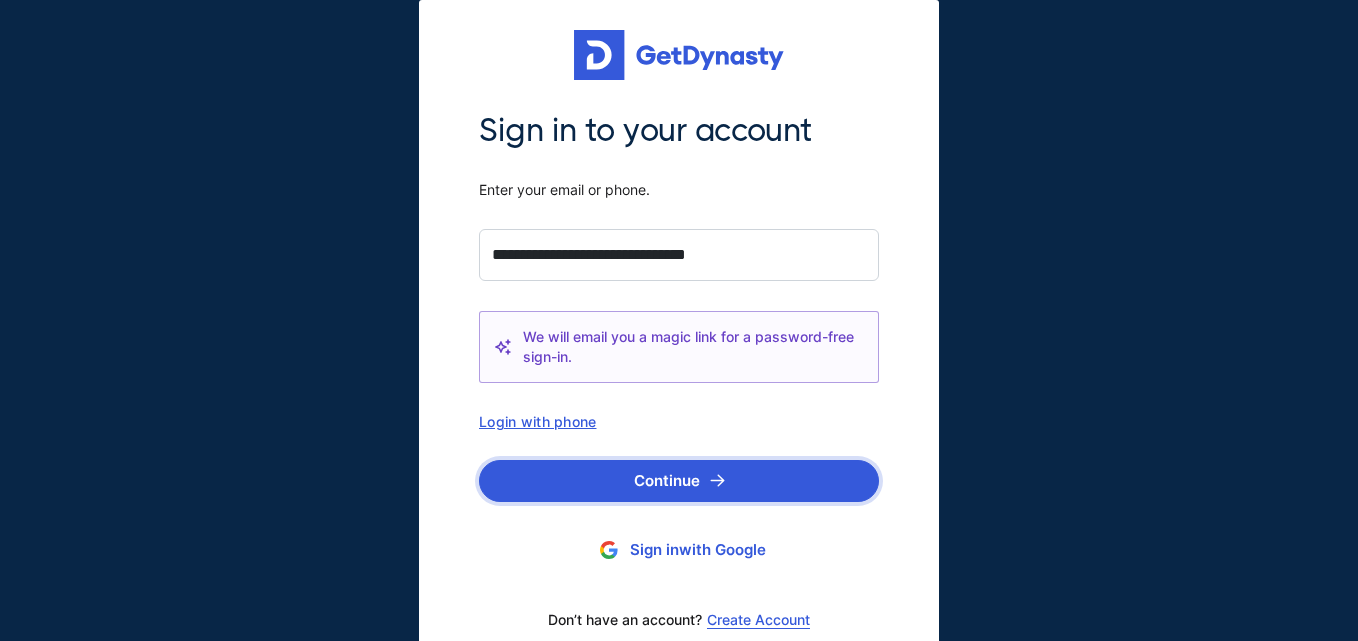 click on "Continue" at bounding box center (679, 481) 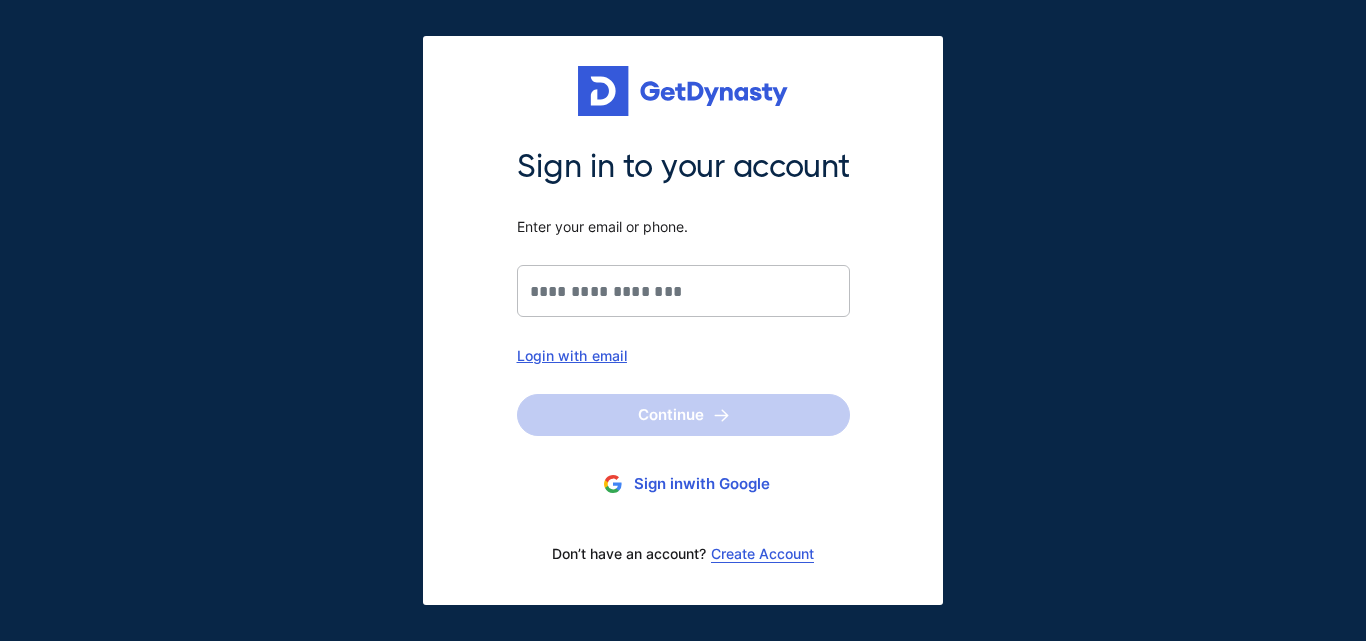 scroll, scrollTop: 0, scrollLeft: 0, axis: both 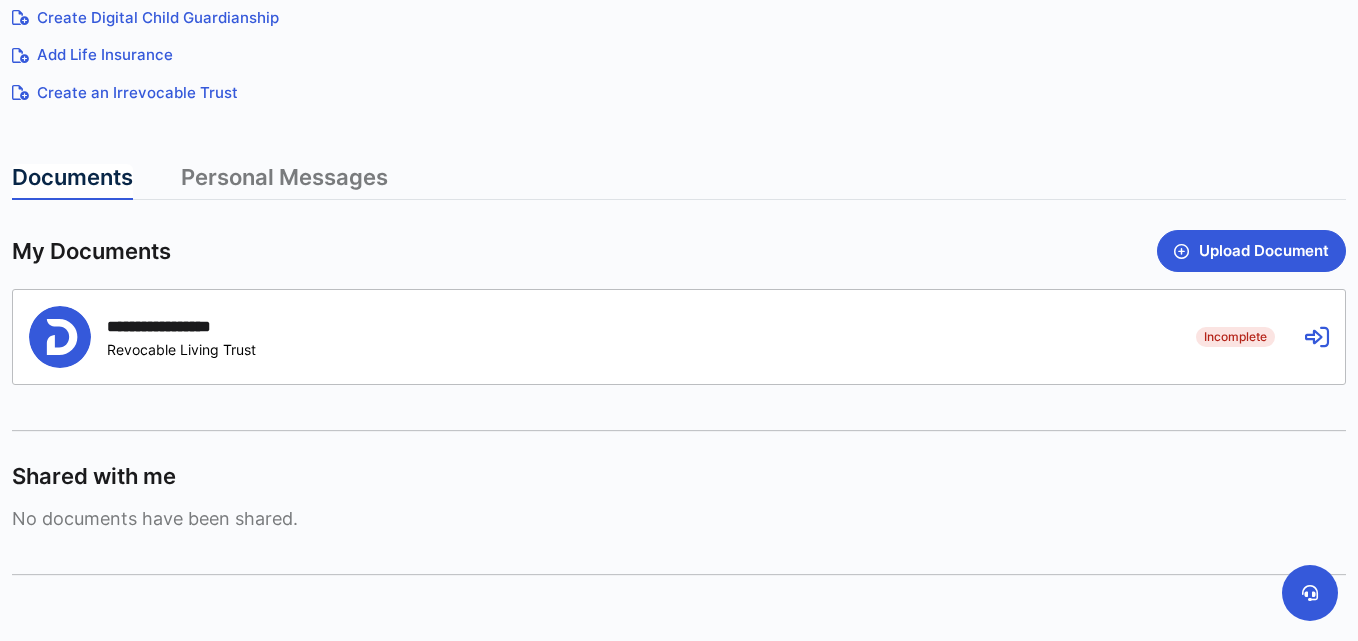 click on "**********" at bounding box center [181, 326] 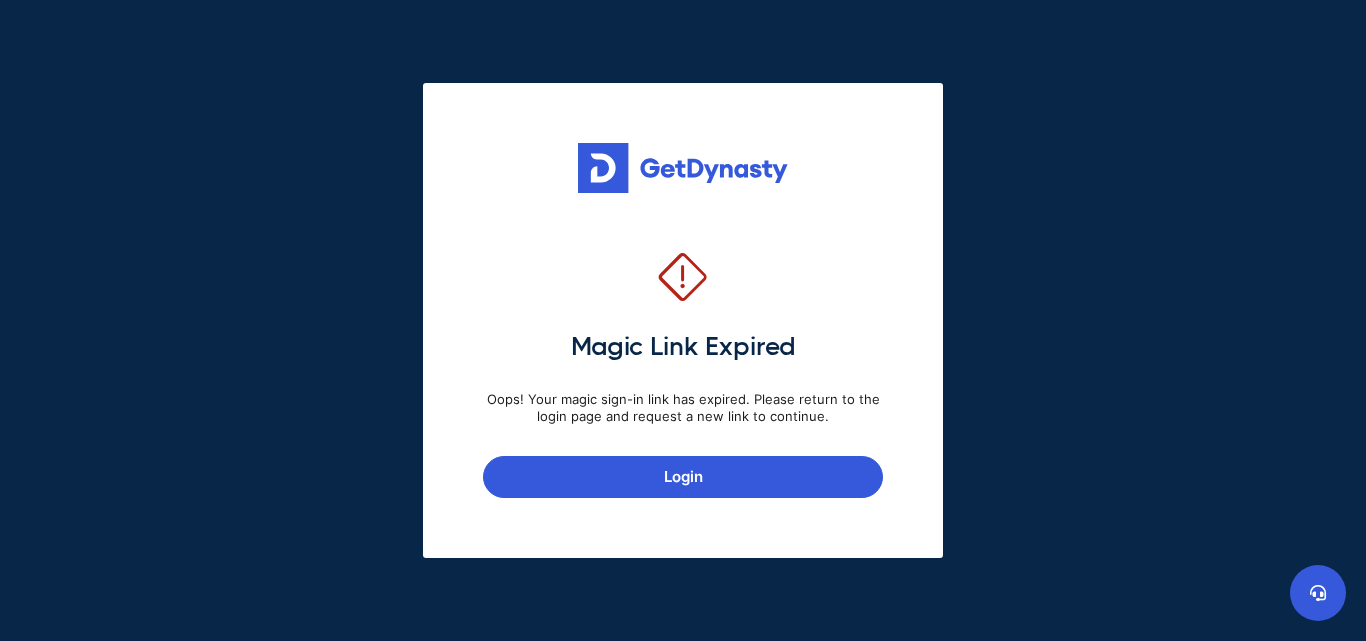 scroll, scrollTop: 0, scrollLeft: 0, axis: both 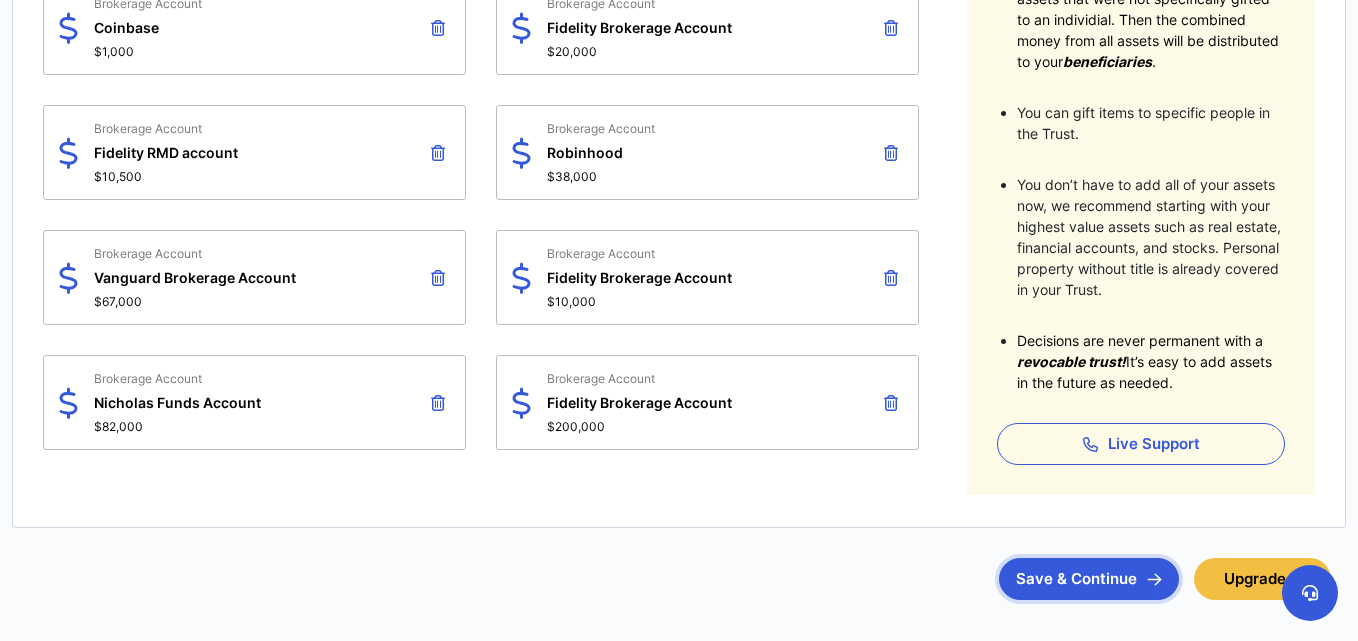 click on "Save & Continue" at bounding box center (1089, 579) 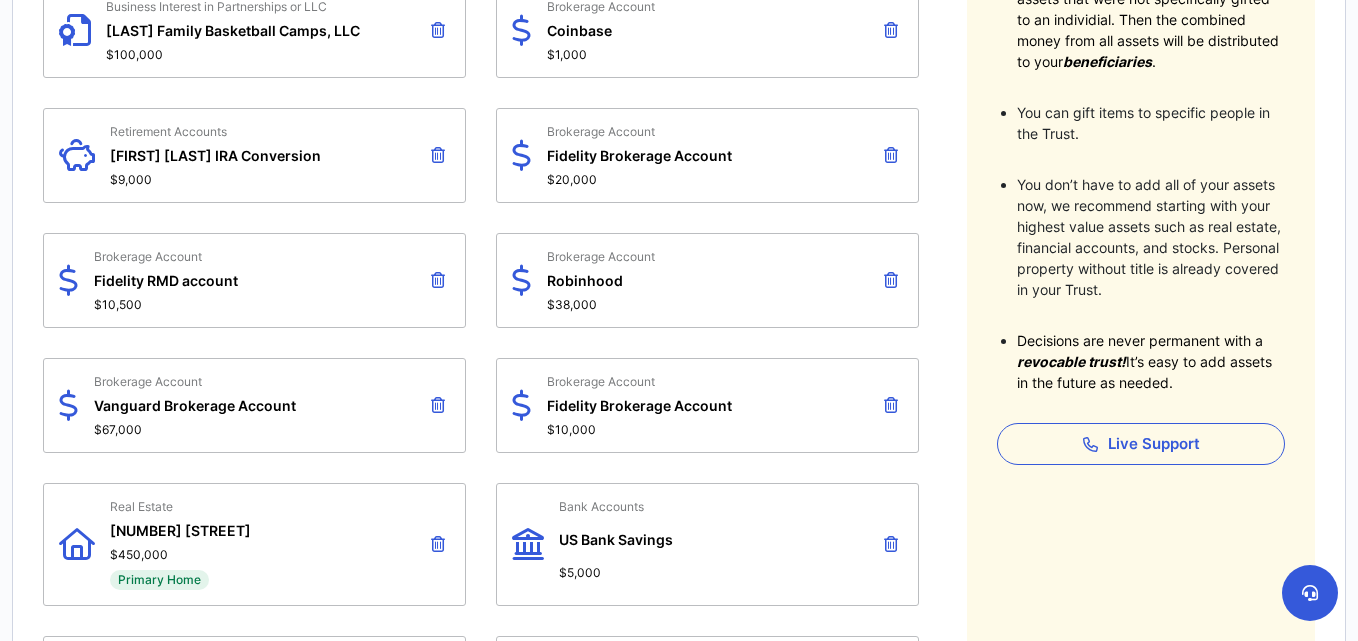 scroll, scrollTop: 0, scrollLeft: 0, axis: both 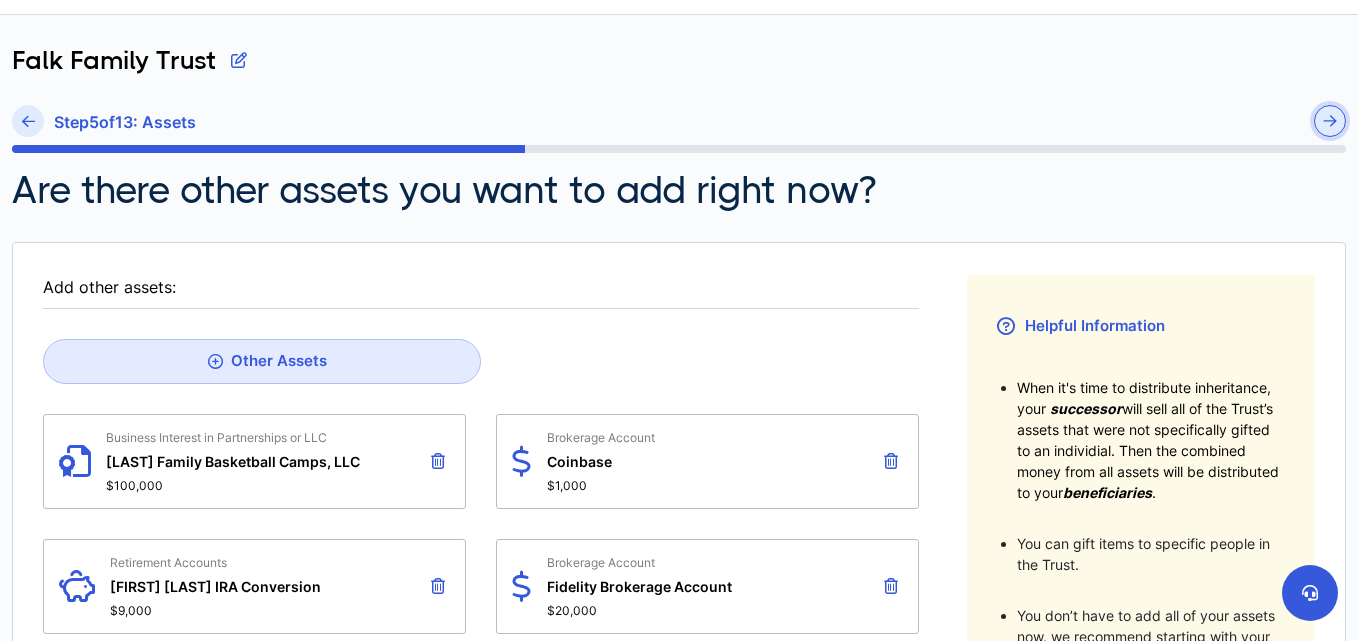 click at bounding box center (1330, 121) 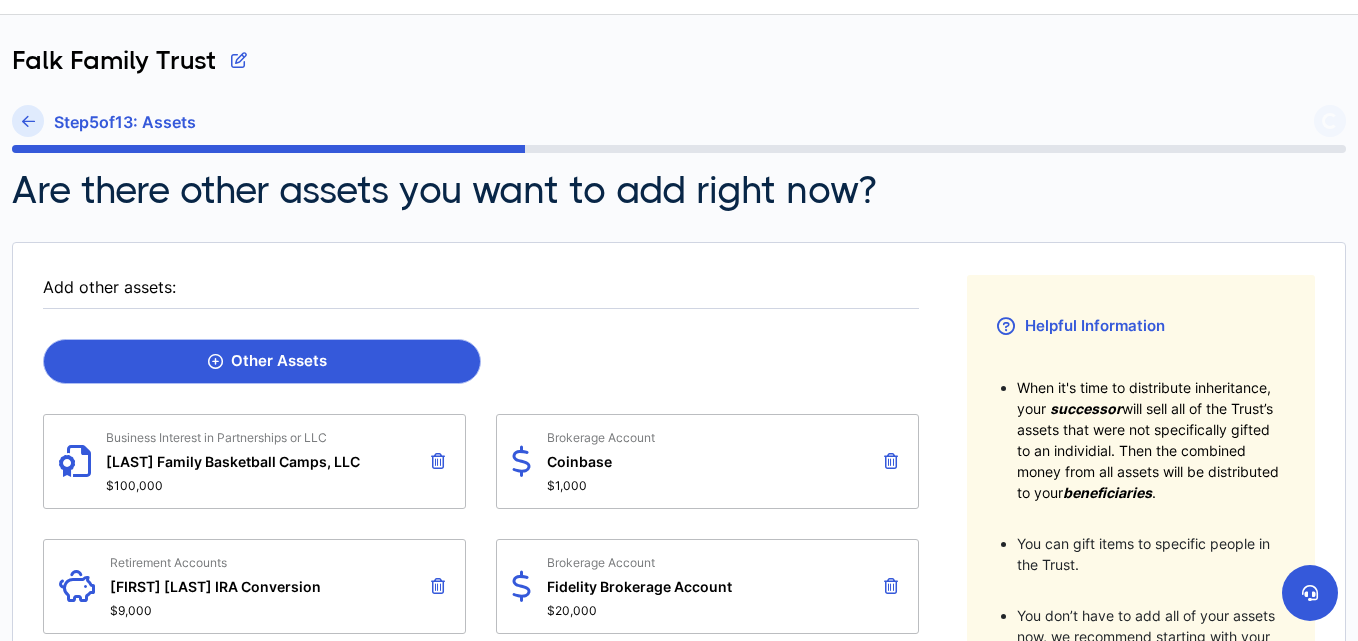 click on "Other Assets" at bounding box center [267, 361] 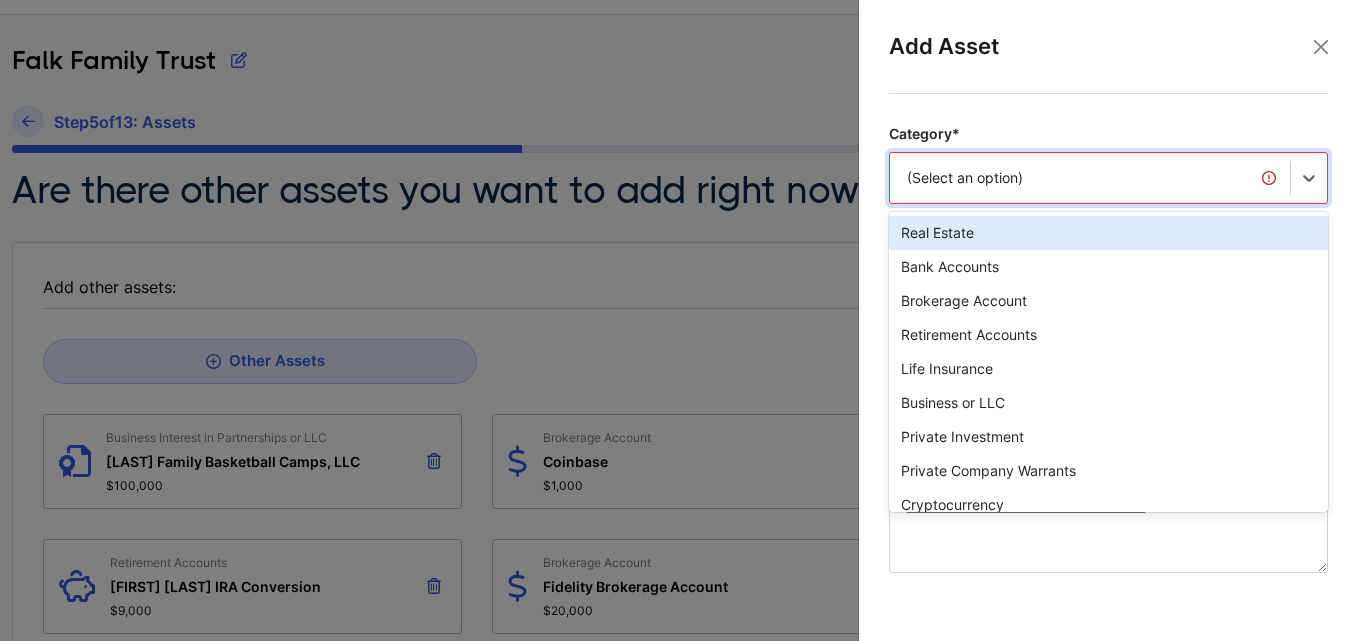 click on "(Select an option)" at bounding box center [1090, 178] 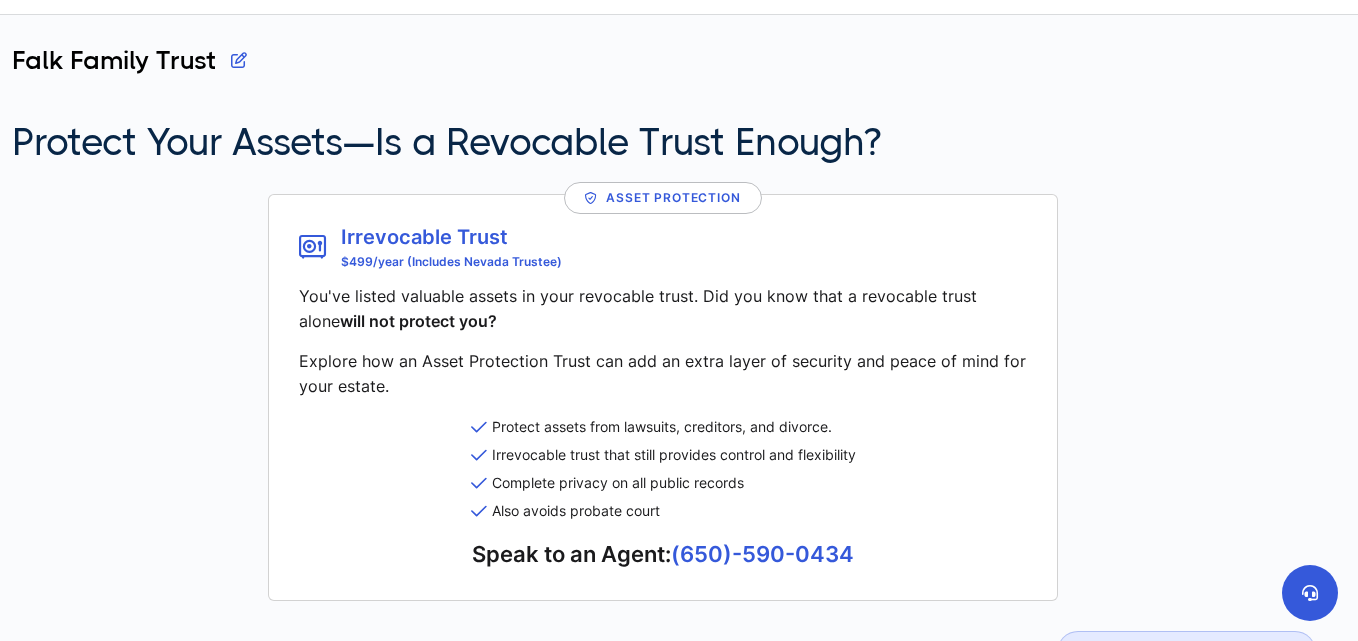 scroll, scrollTop: 0, scrollLeft: 0, axis: both 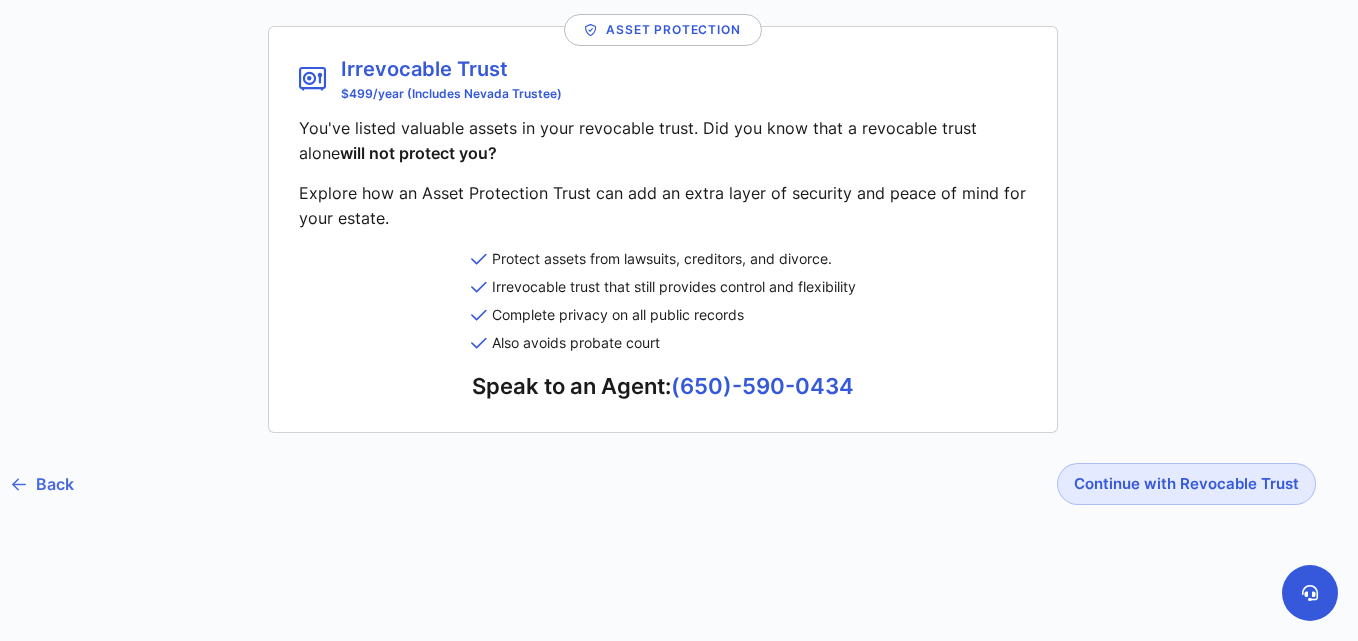 click on "Back" at bounding box center [43, 484] 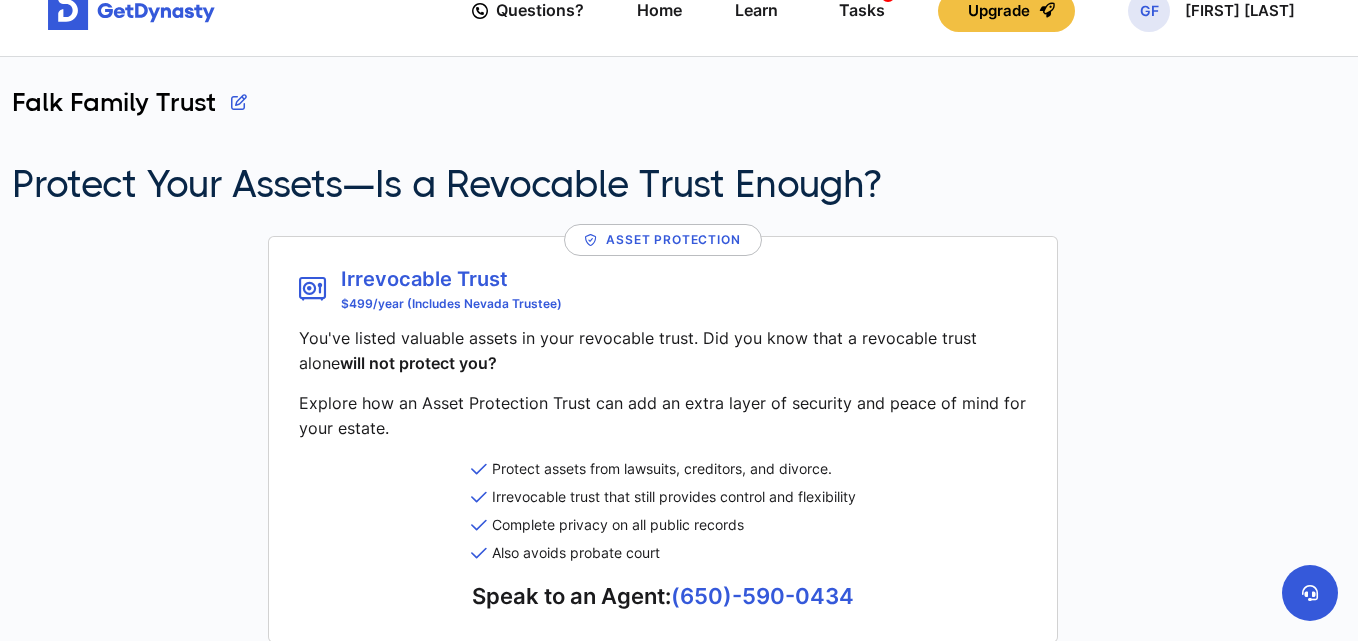 scroll, scrollTop: 33, scrollLeft: 0, axis: vertical 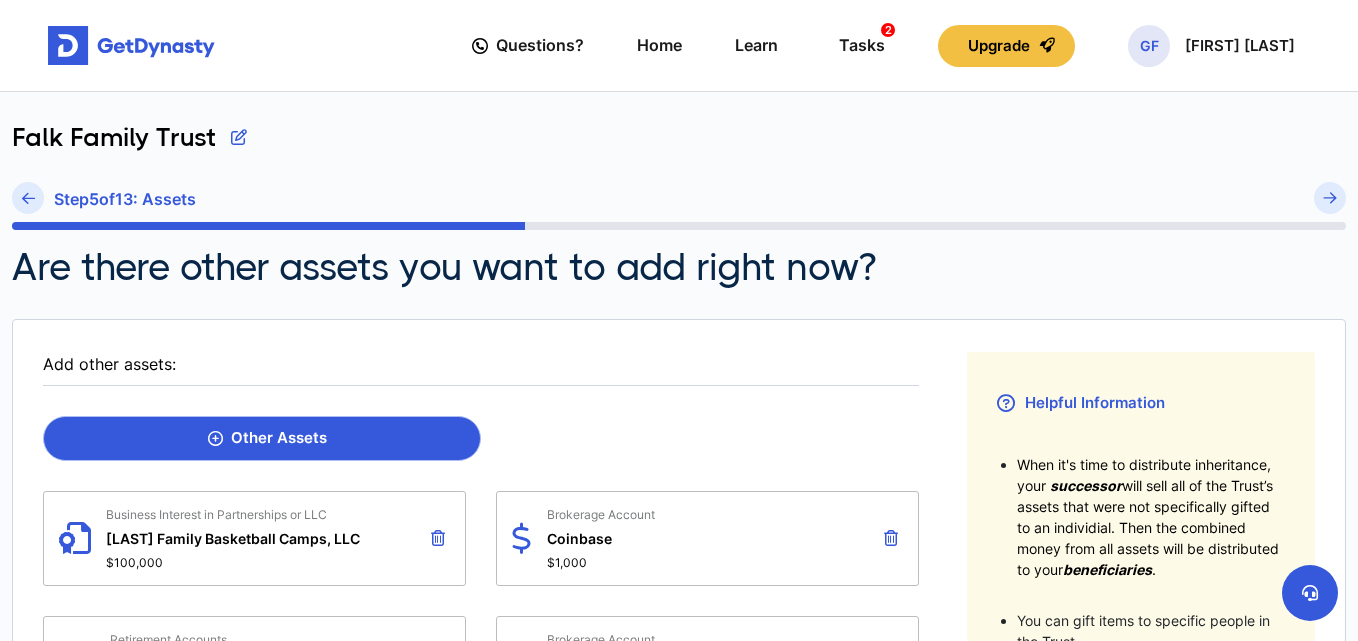 click on "Other Assets" at bounding box center [267, 438] 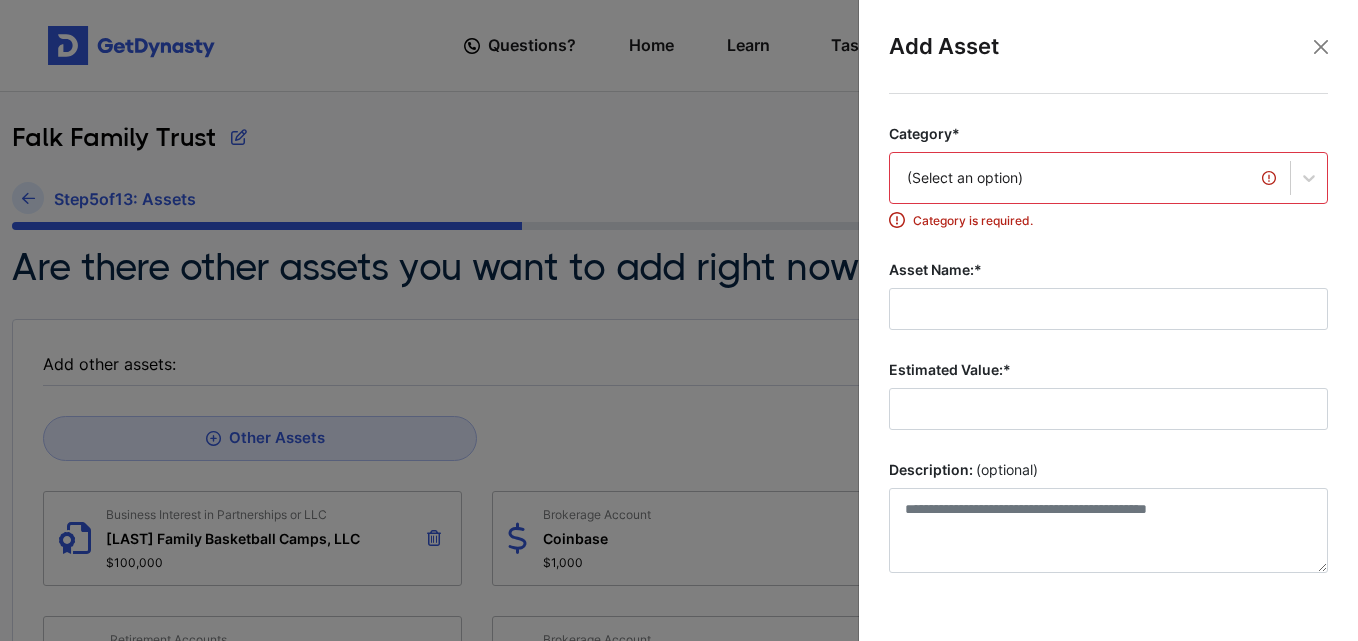 click on "(Select an option)" at bounding box center (1090, 178) 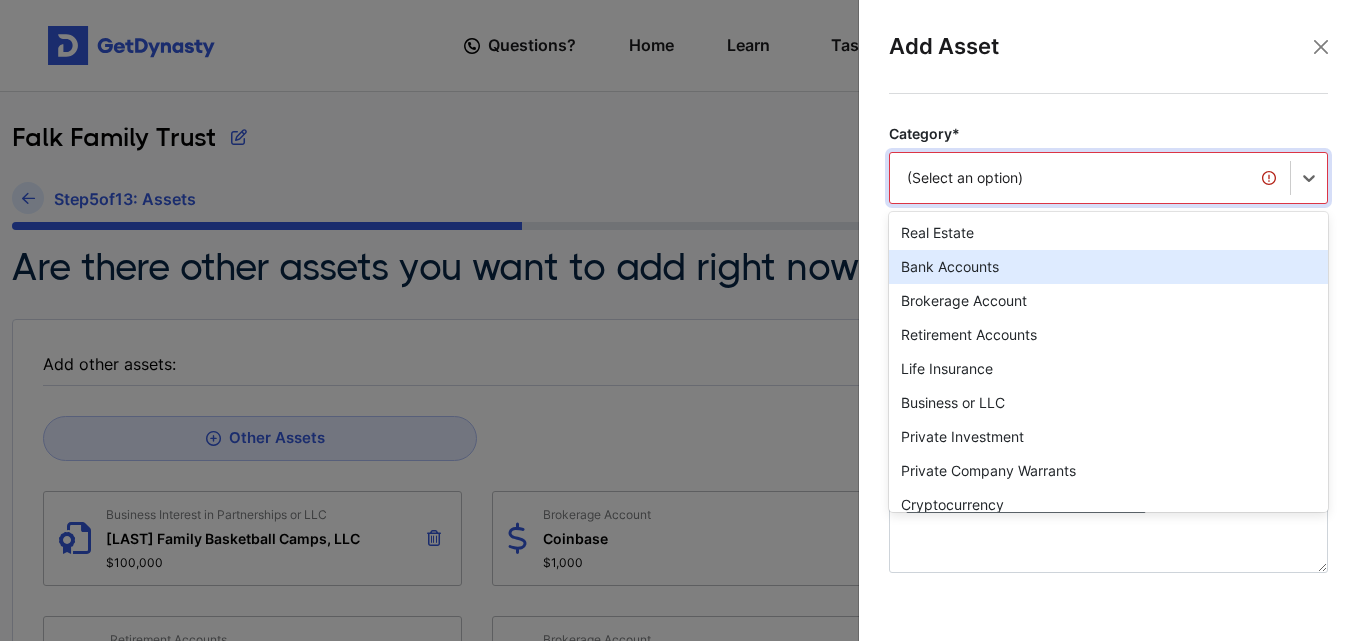 click on "Bank Accounts" at bounding box center [1108, 267] 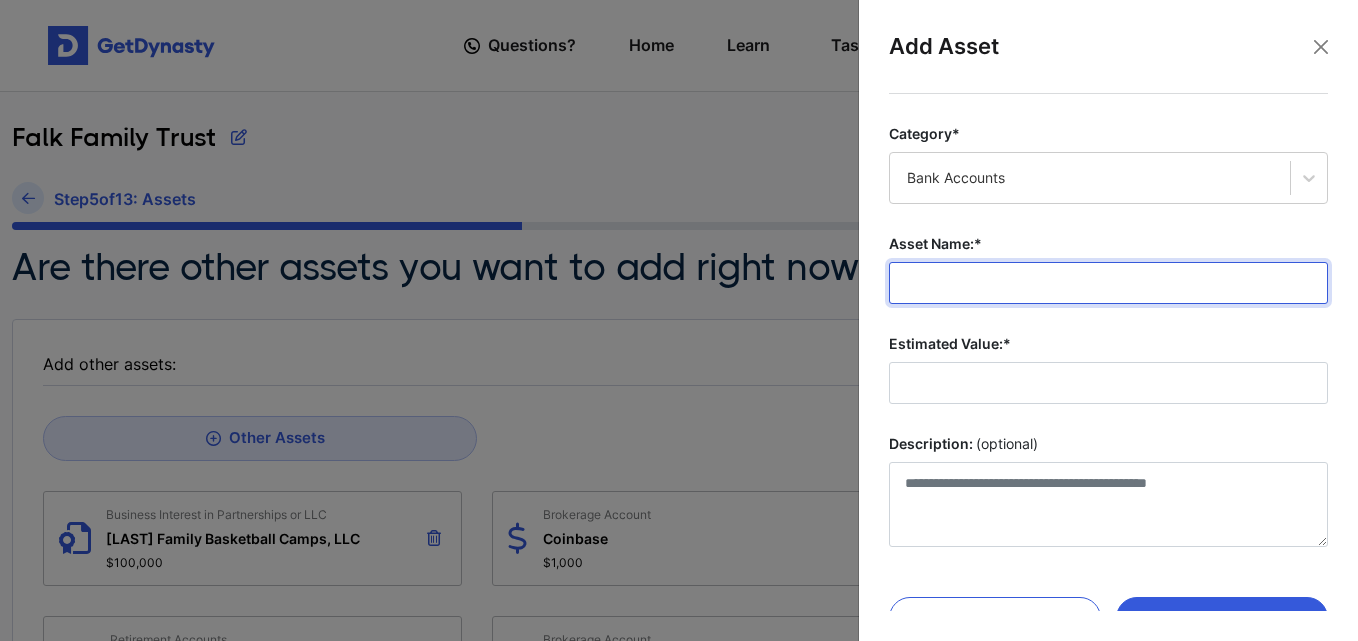 click on "Asset Name:*" at bounding box center [1108, 283] 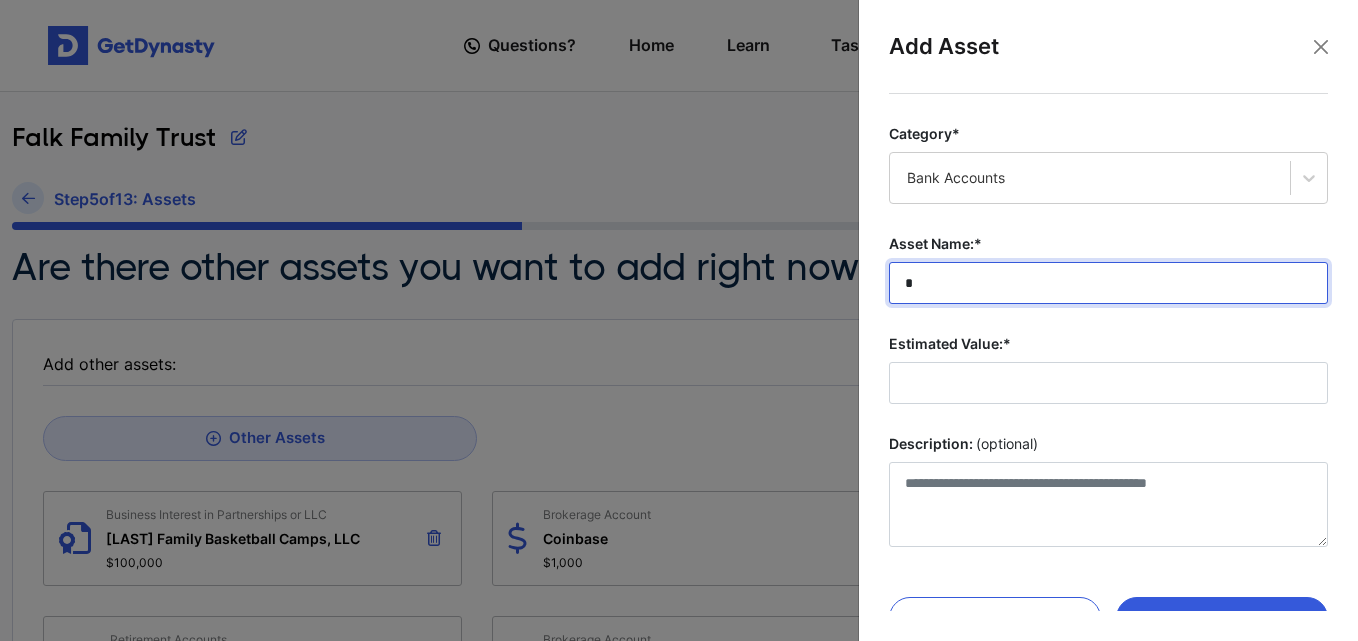 type on "*" 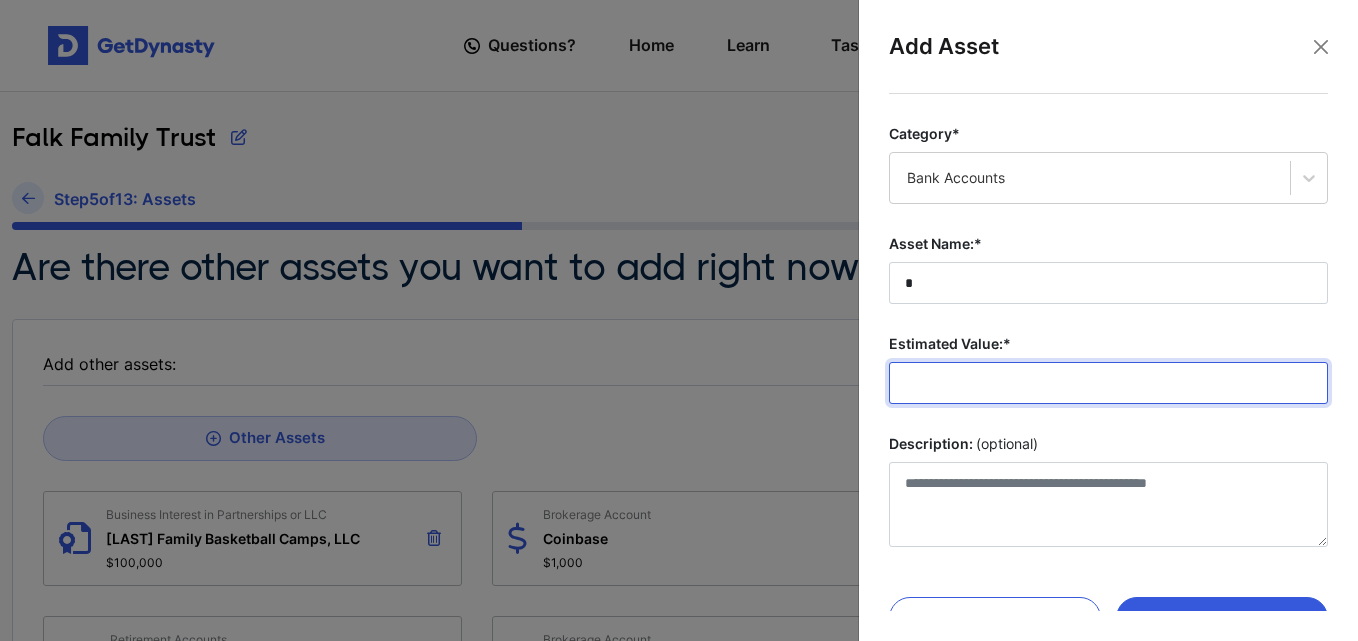 click on "Estimated Value:*" at bounding box center (1108, 383) 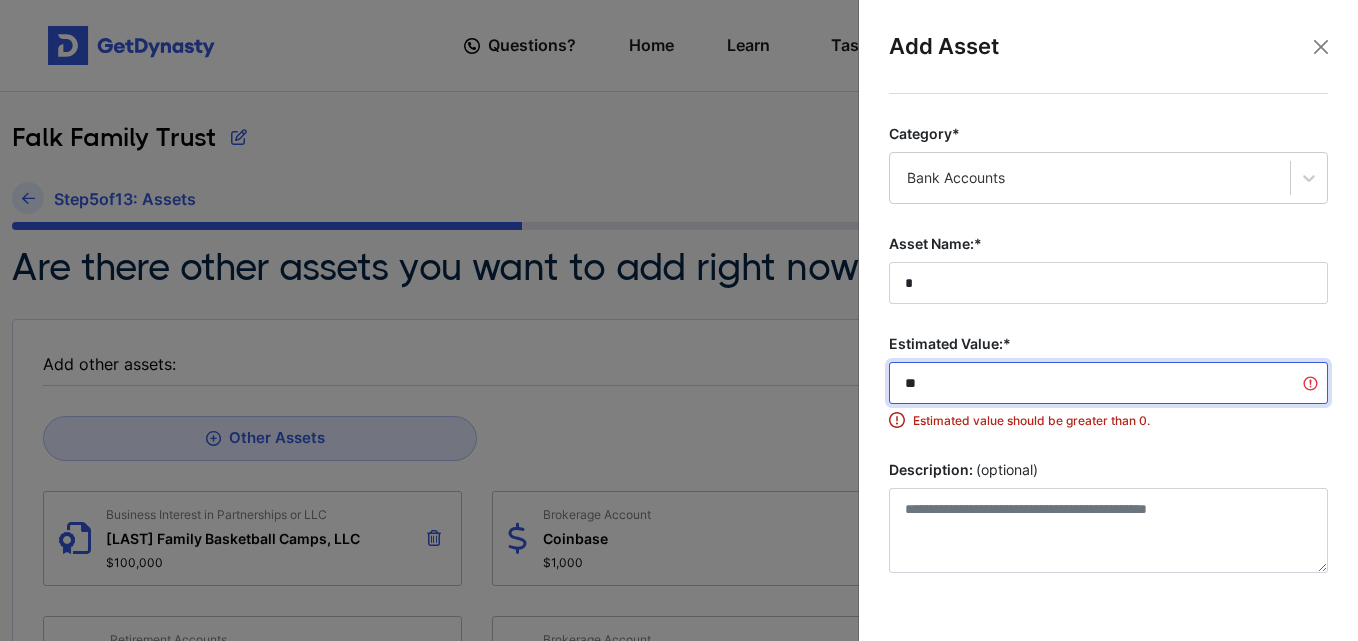 type on "**" 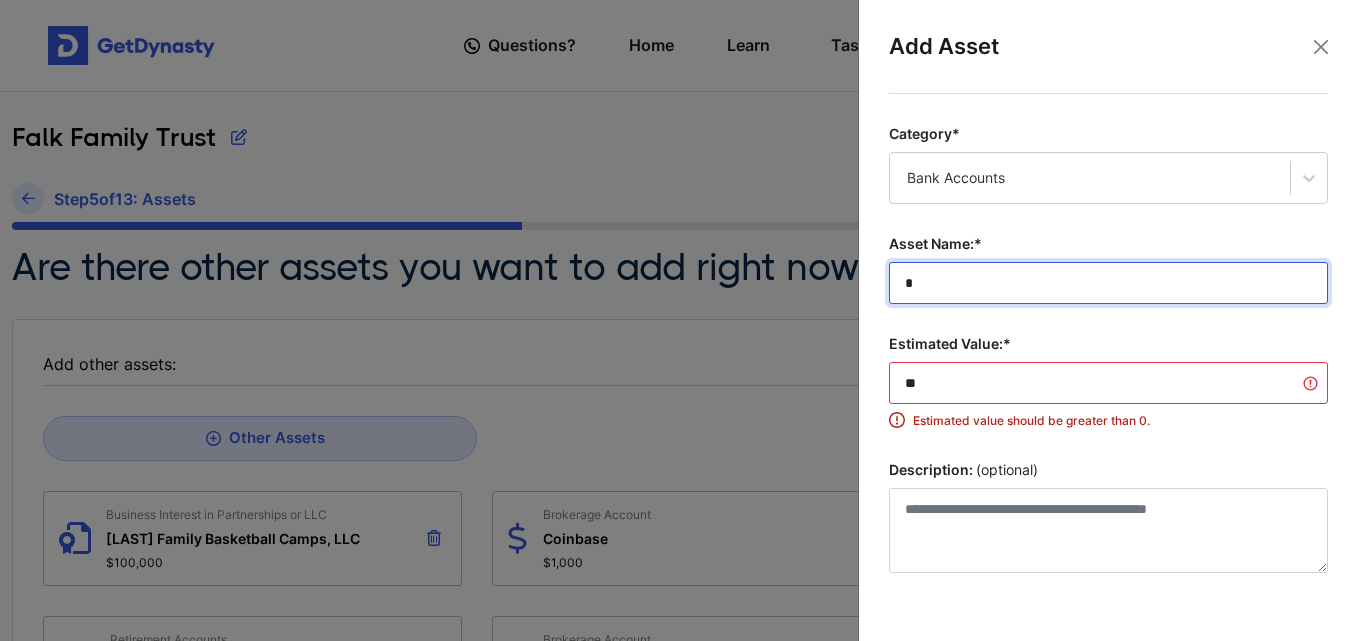 click on "*" at bounding box center [1108, 283] 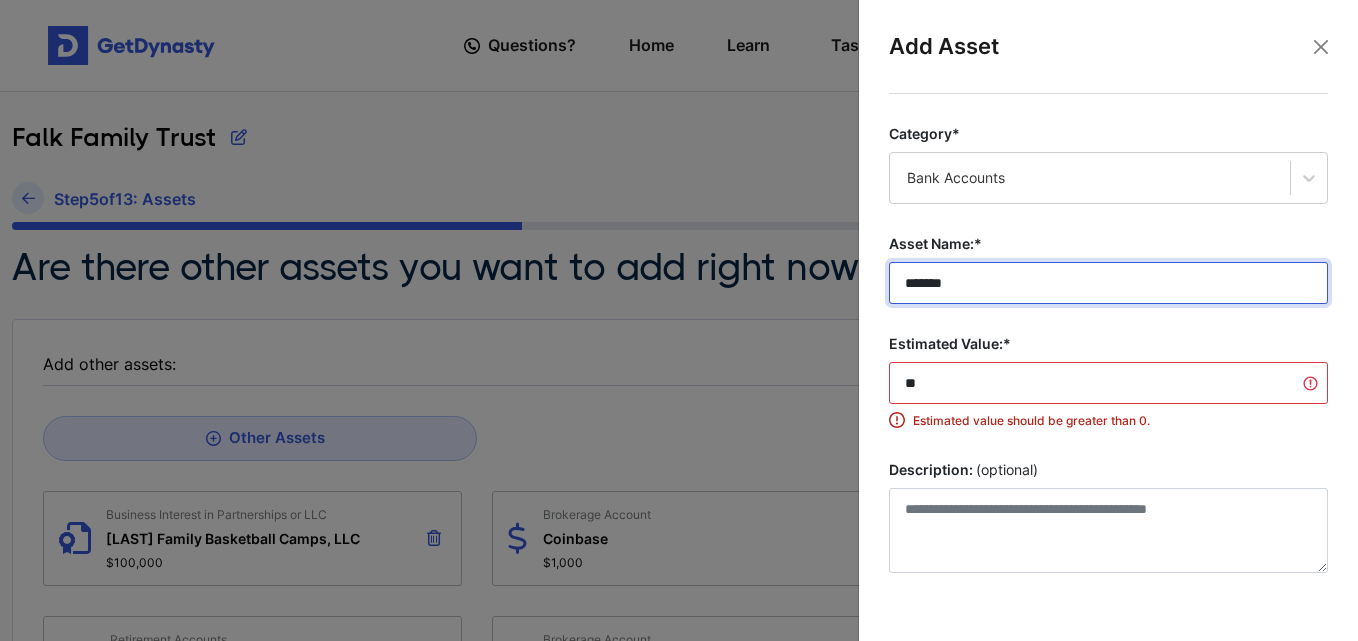 click on "*******" at bounding box center (1108, 283) 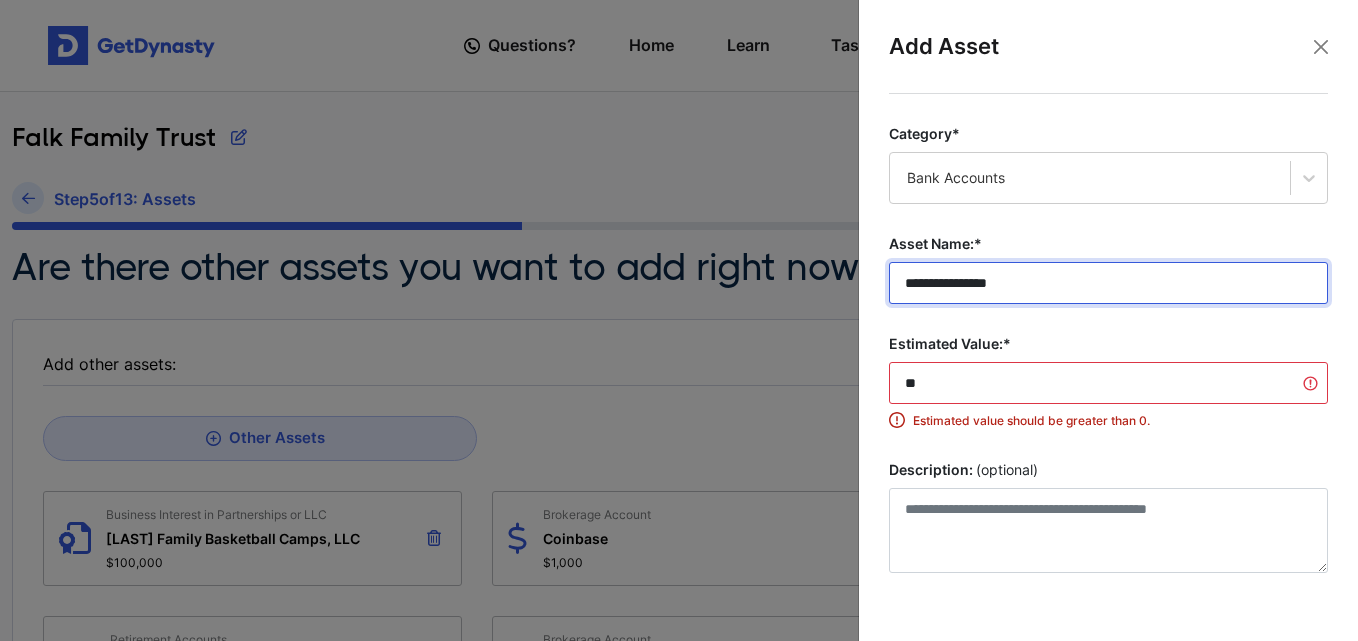 type on "**********" 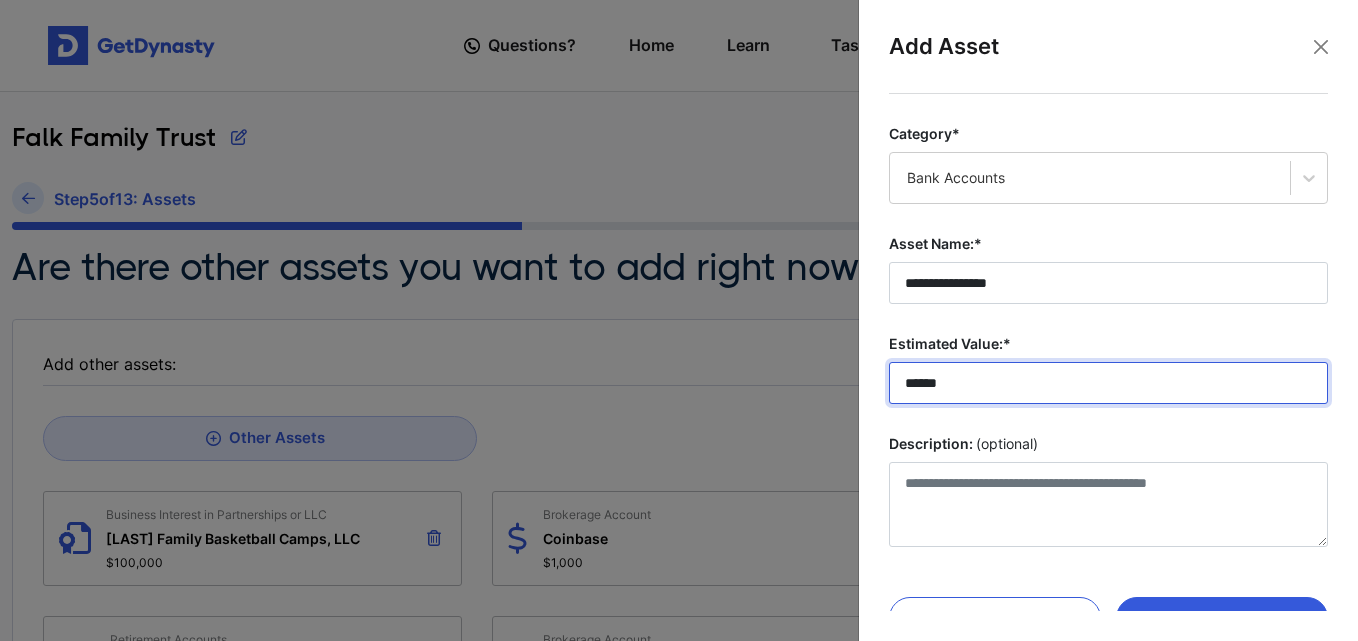 scroll, scrollTop: 44, scrollLeft: 0, axis: vertical 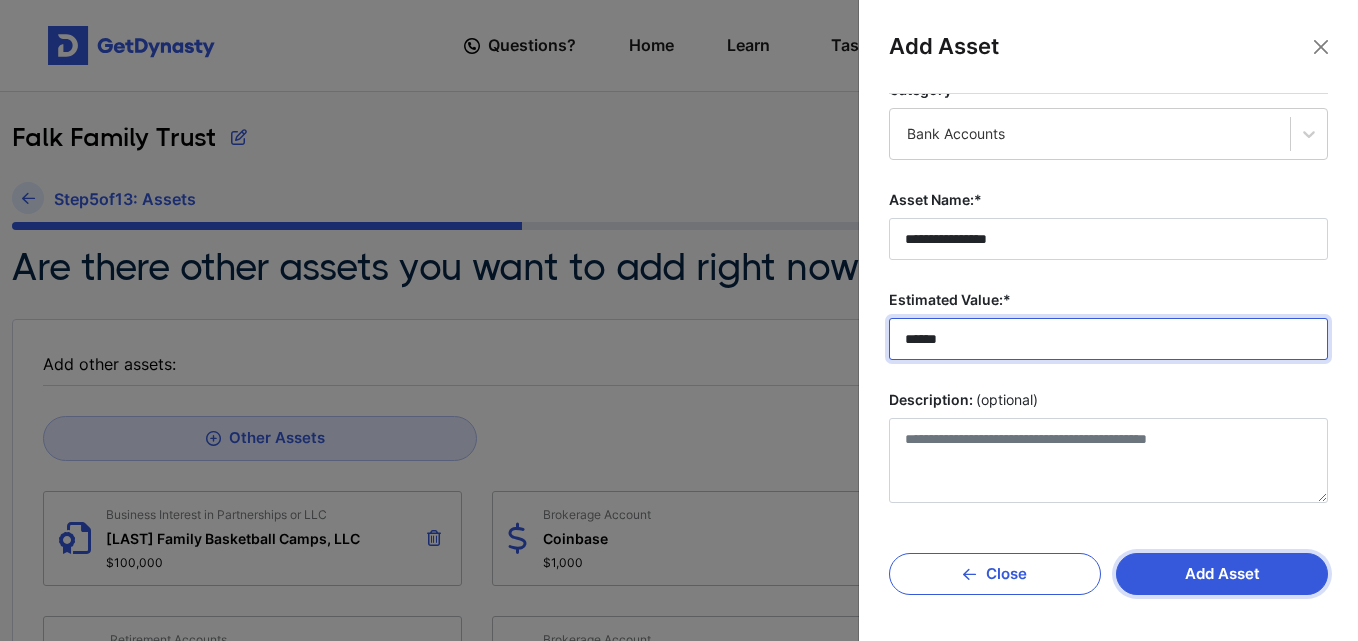 type on "******" 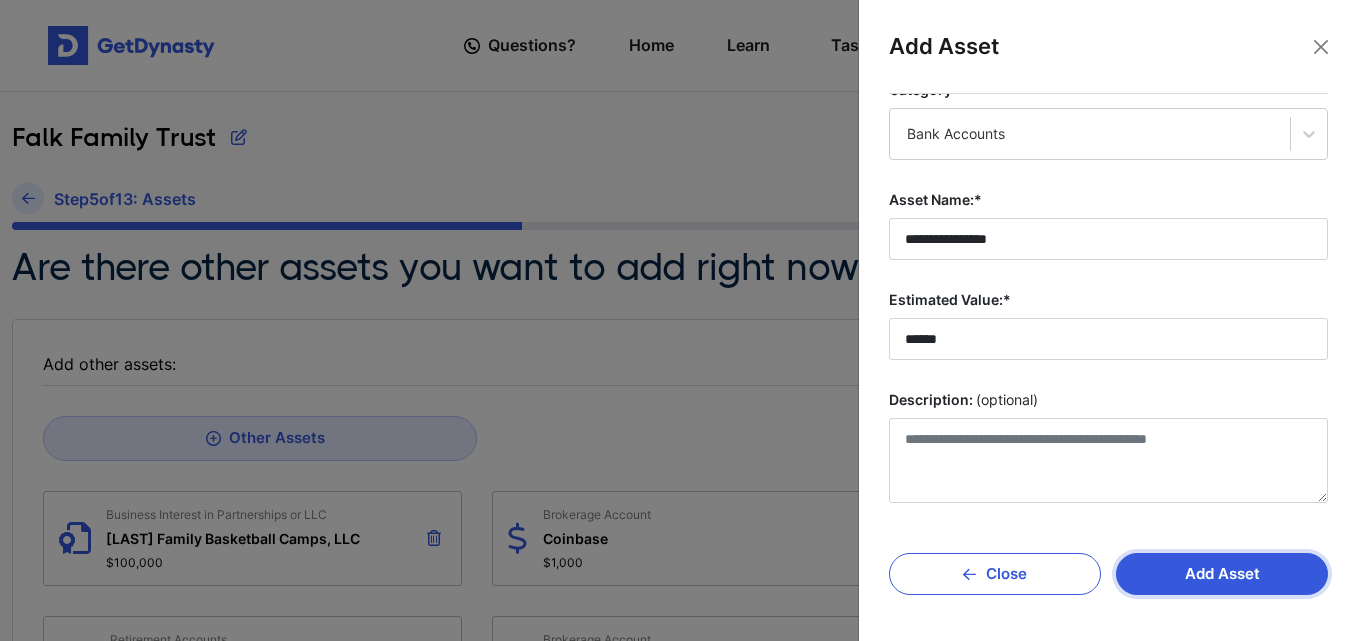 click on "Add Asset" at bounding box center (1222, 574) 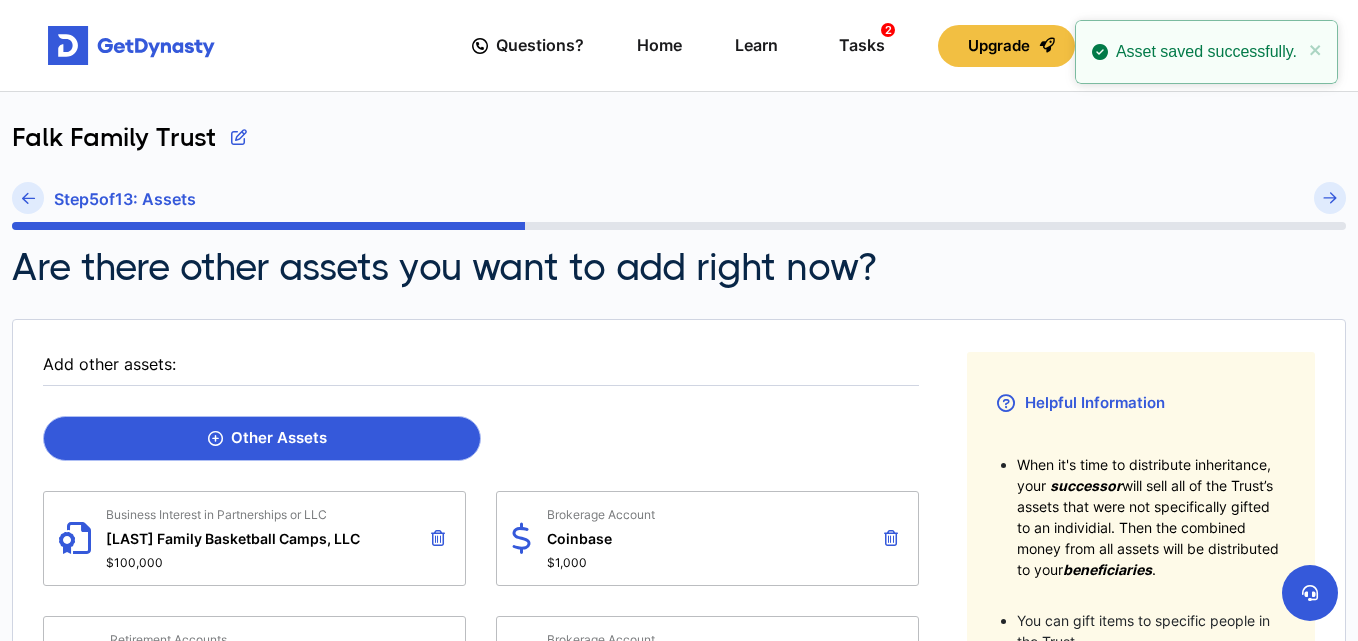 click on "Other Assets" at bounding box center (262, 438) 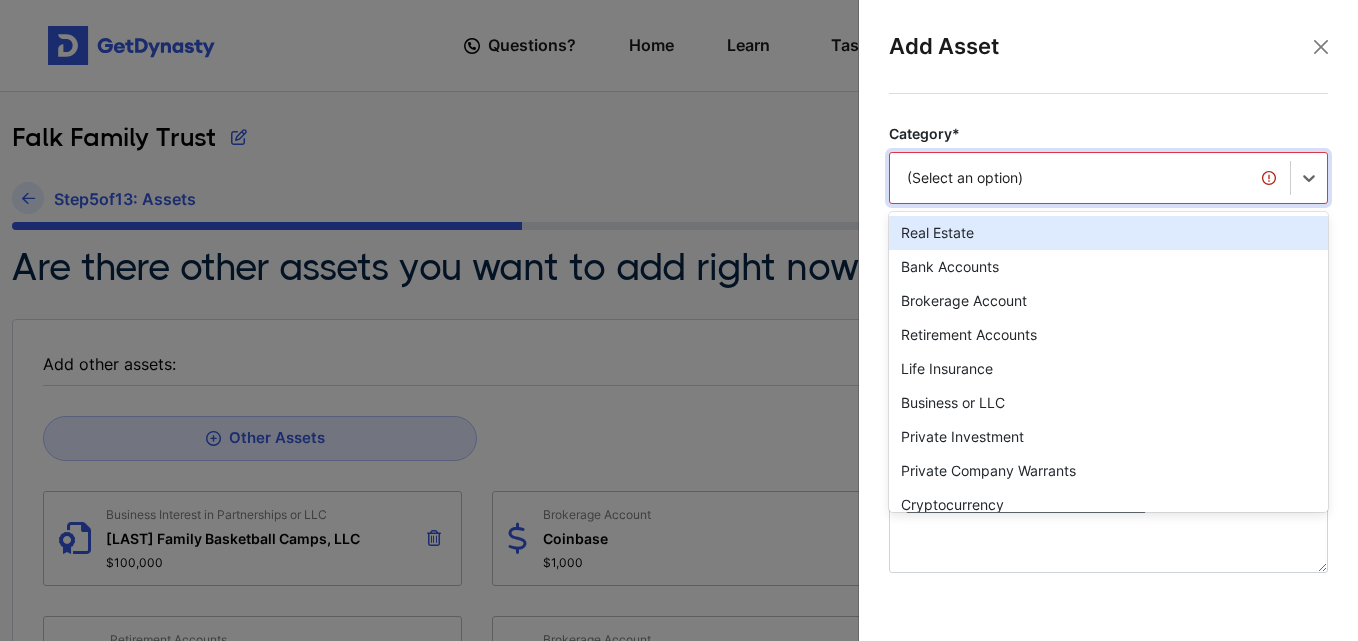 click on "(Select an option)" at bounding box center [1090, 178] 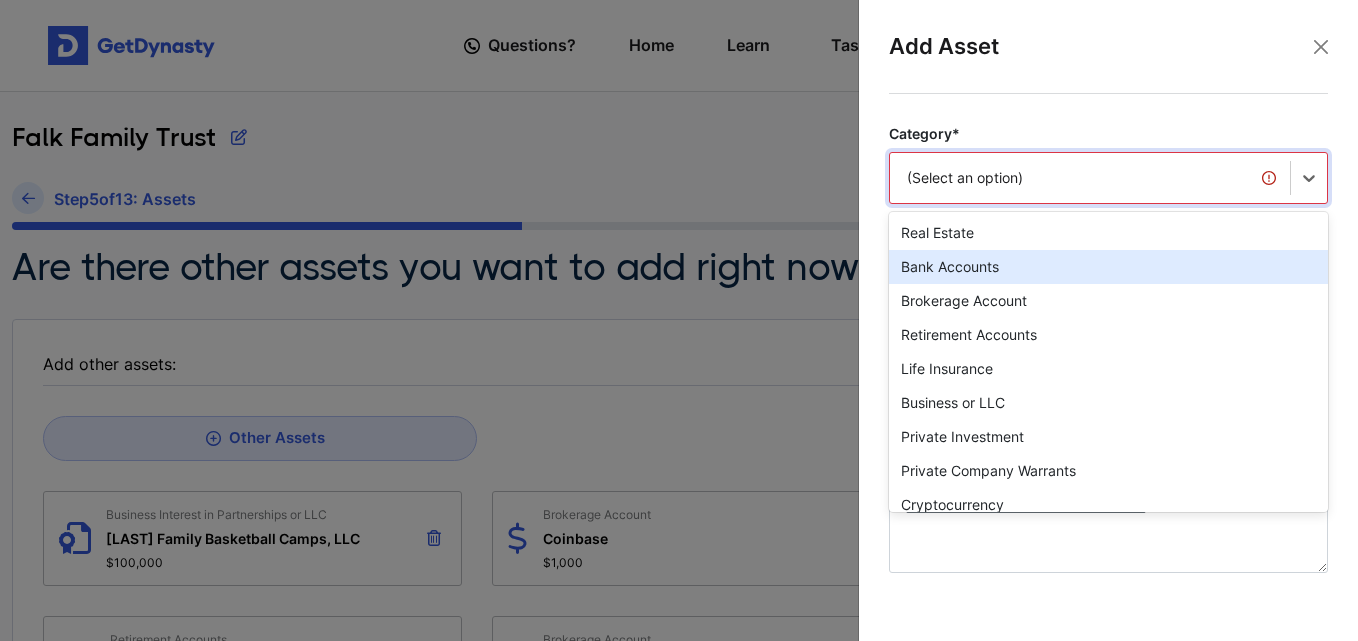 click on "Bank Accounts" at bounding box center [1108, 267] 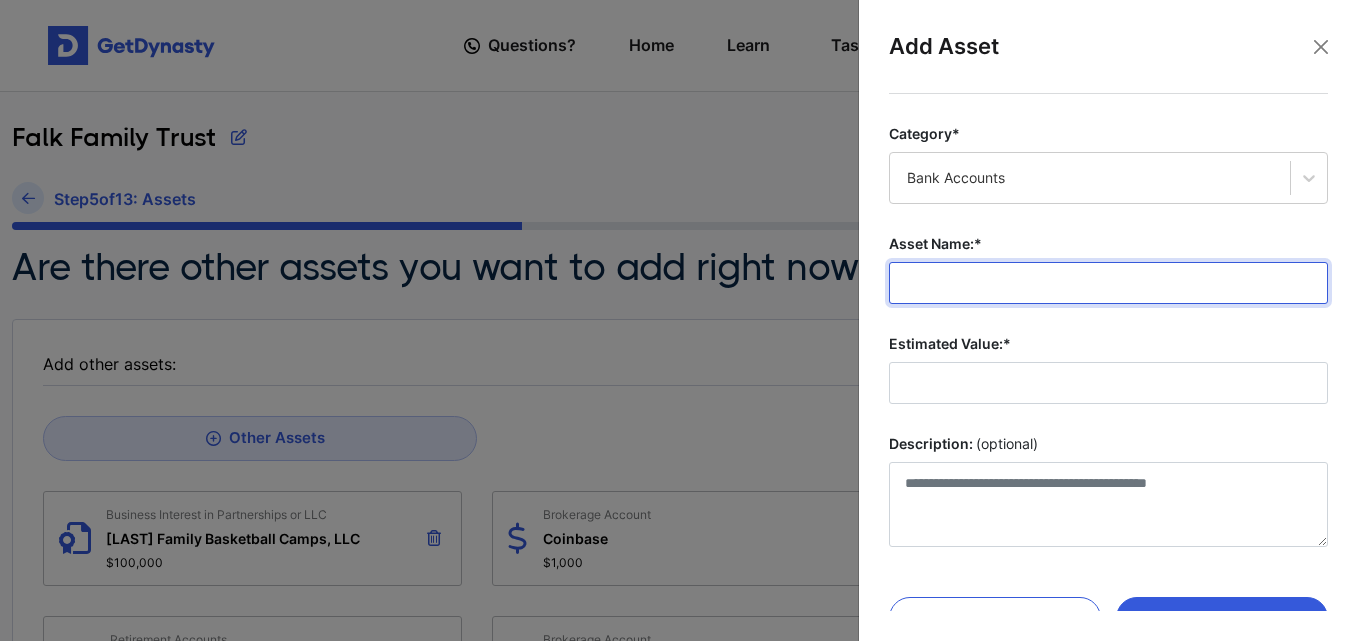 click on "Asset Name:*" at bounding box center (1108, 283) 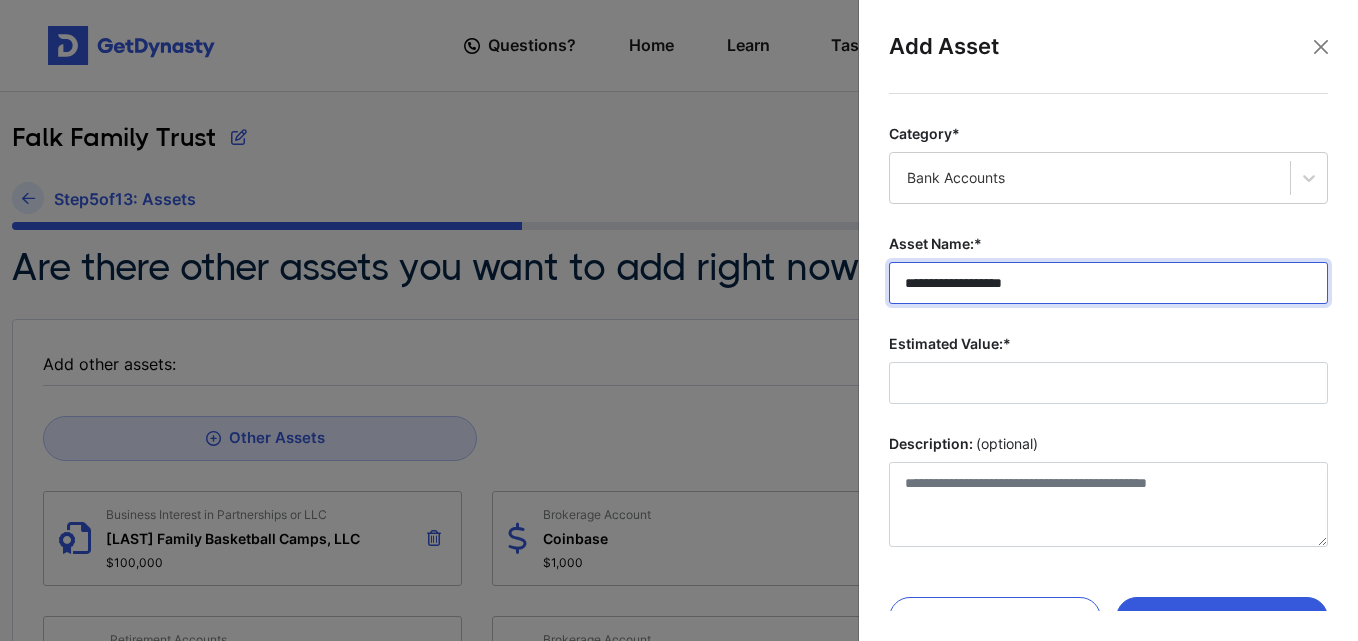 type on "**********" 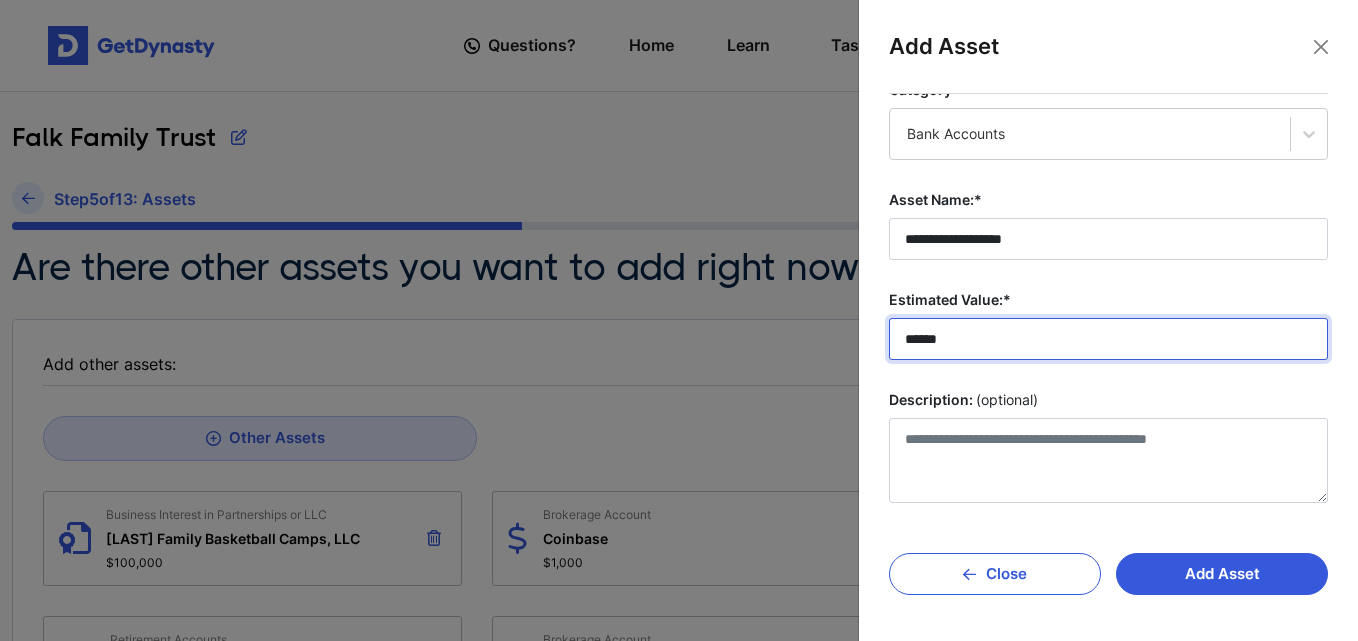 scroll, scrollTop: 40, scrollLeft: 0, axis: vertical 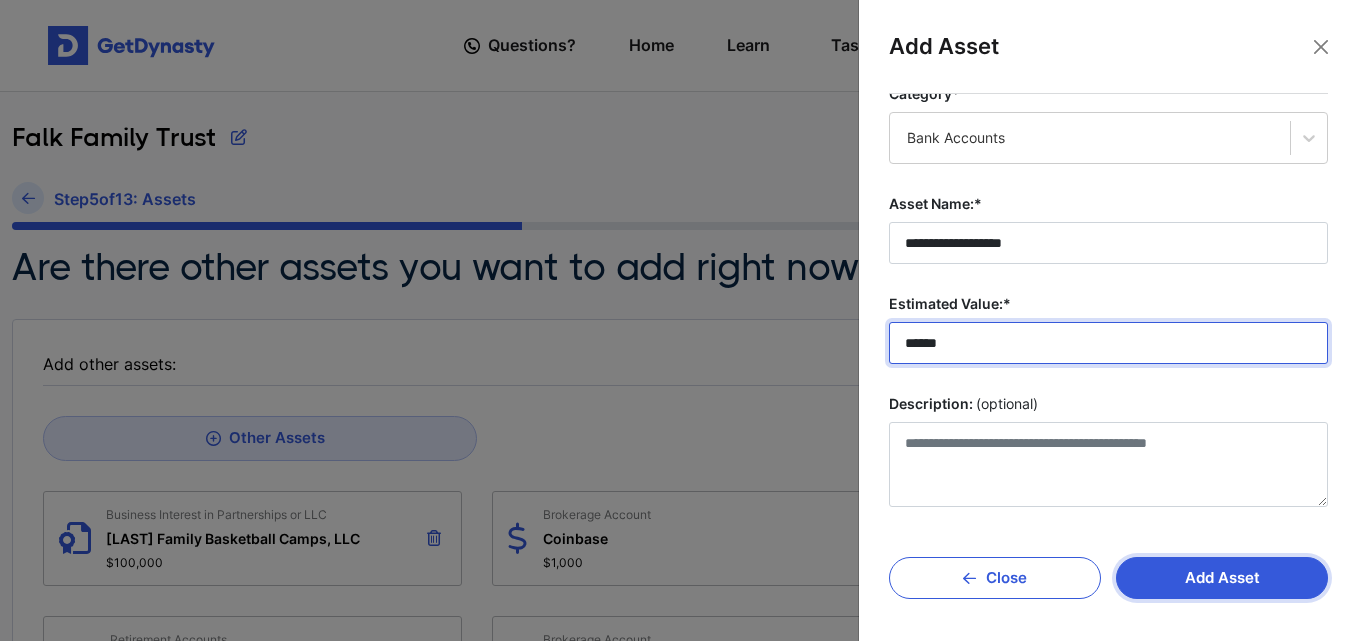 type on "******" 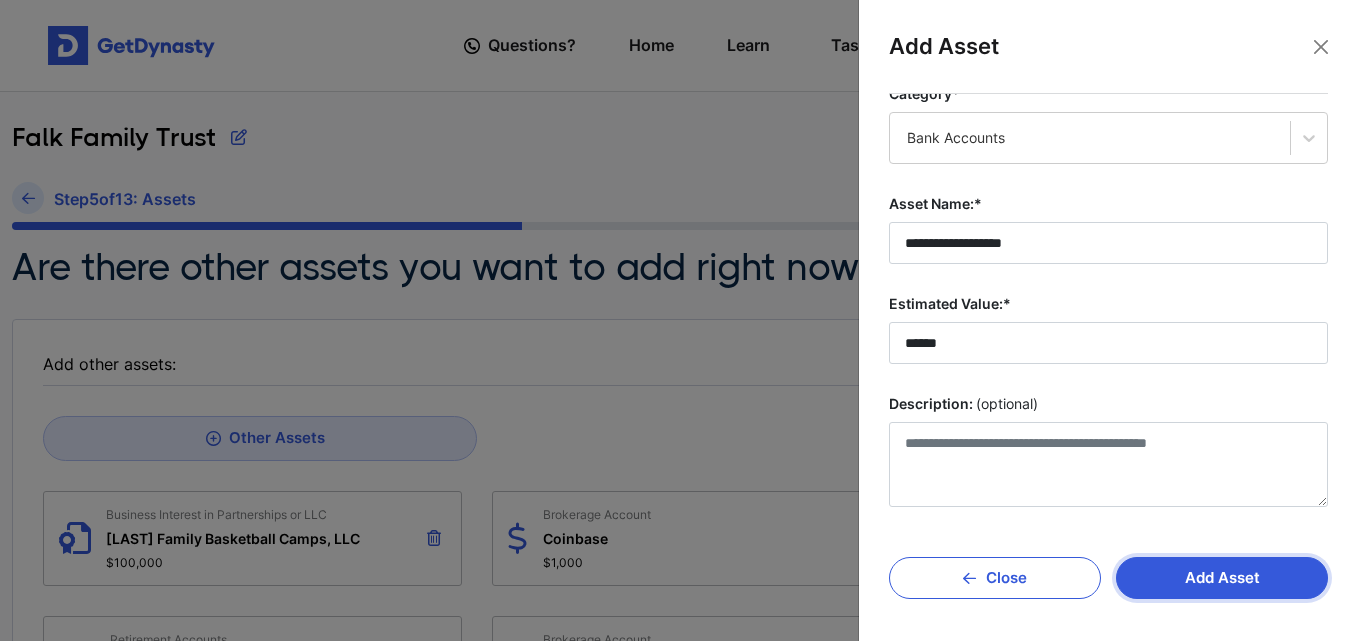 click on "Add Asset" at bounding box center [1222, 578] 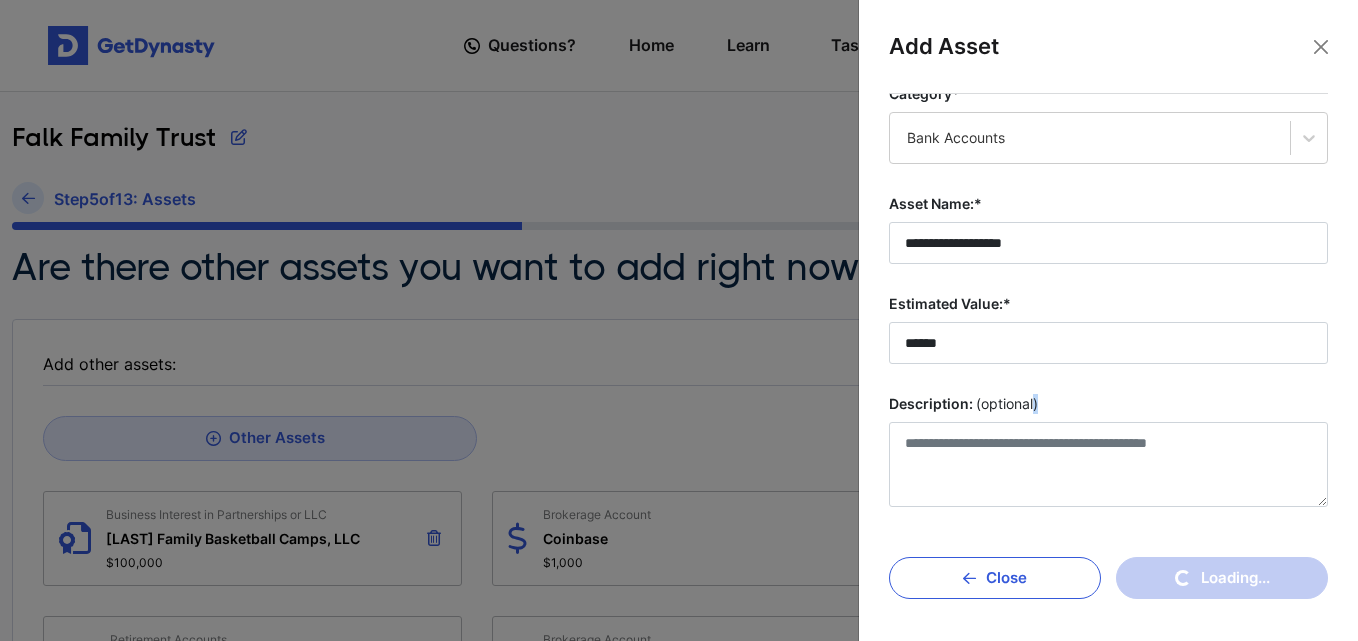 click on "Loading... Close" at bounding box center (1108, 568) 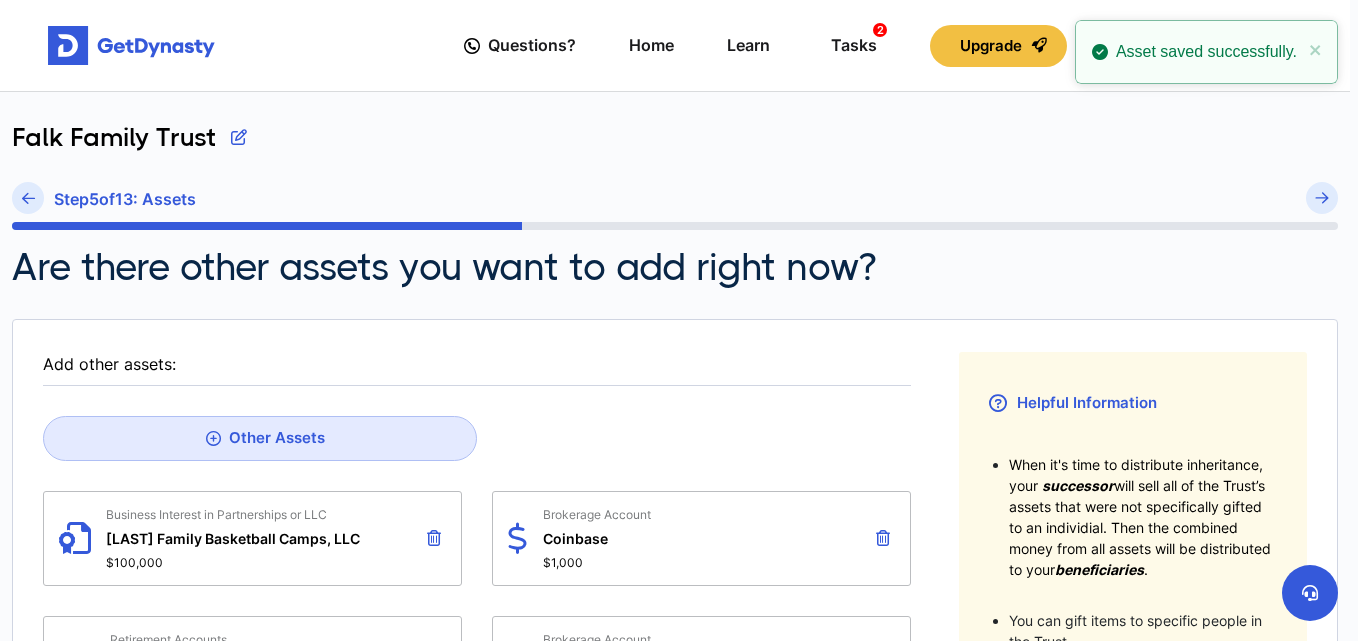 click on "When it's time to distribute inheritance, your   successor  will sell all of the Trust’s assets that were not specifically gifted to an individial. Then the combined money from all assets will be distributed to your  beneficiaries ." at bounding box center [1143, 517] 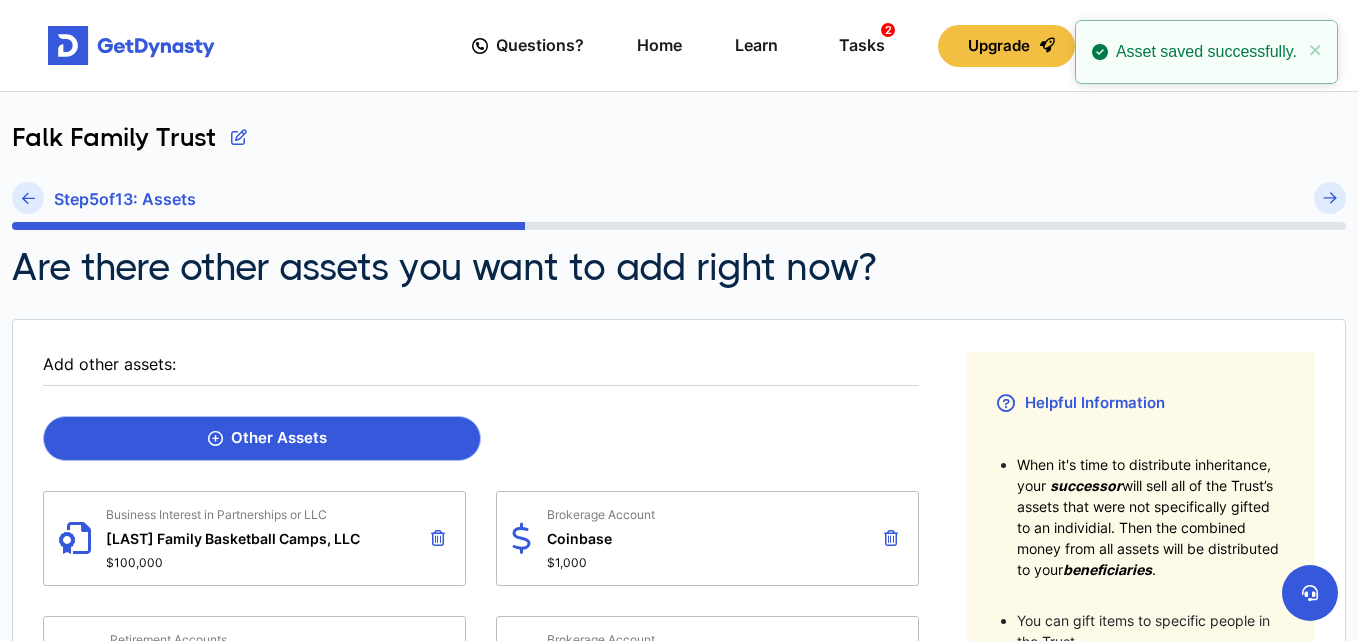 click on "Other Assets" at bounding box center [267, 438] 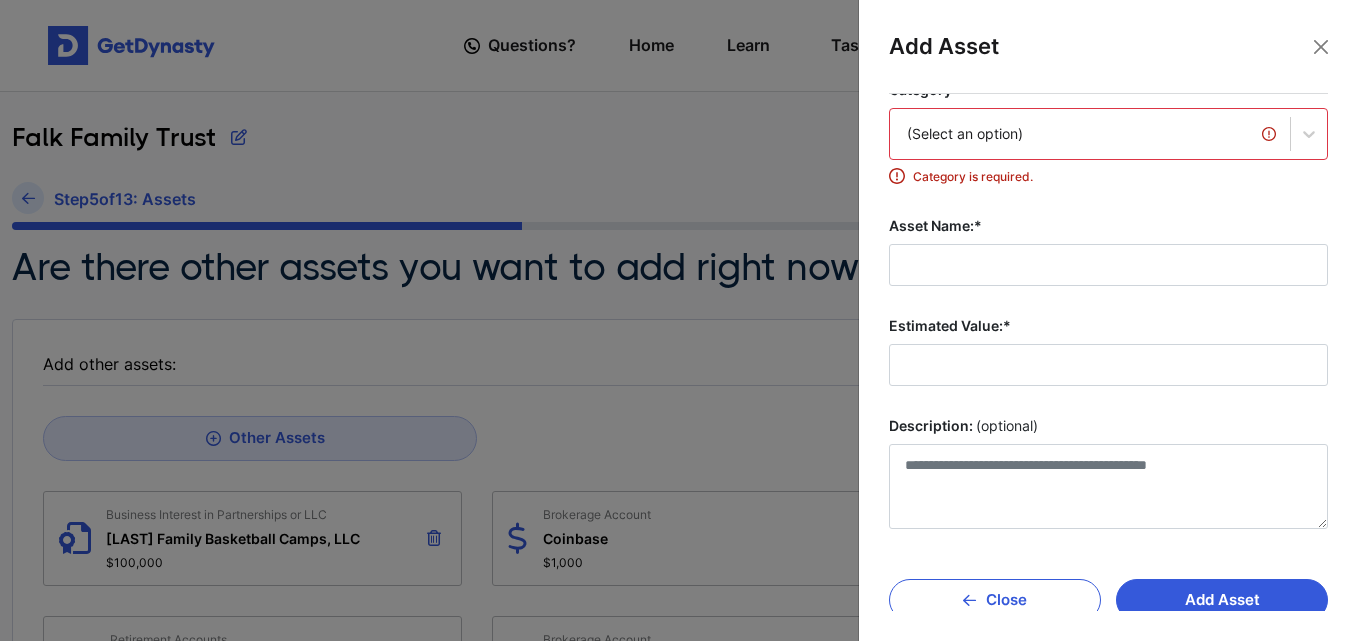scroll, scrollTop: 45, scrollLeft: 0, axis: vertical 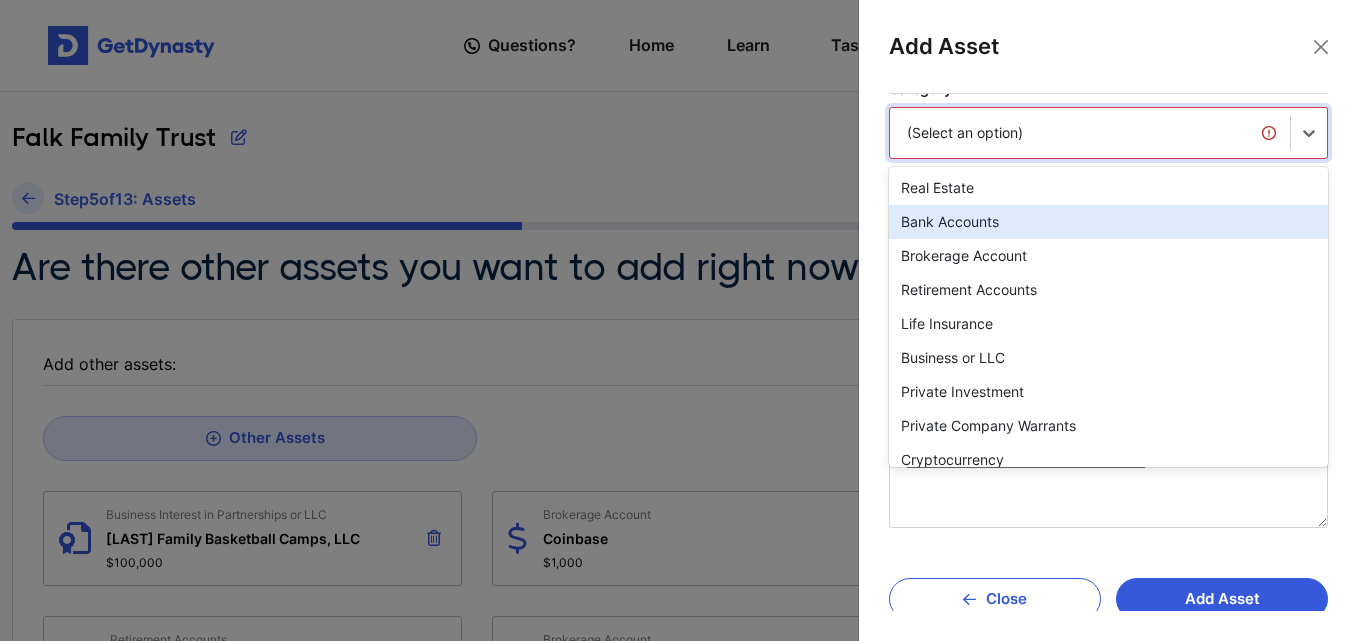 drag, startPoint x: 1029, startPoint y: 151, endPoint x: 967, endPoint y: 215, distance: 89.106674 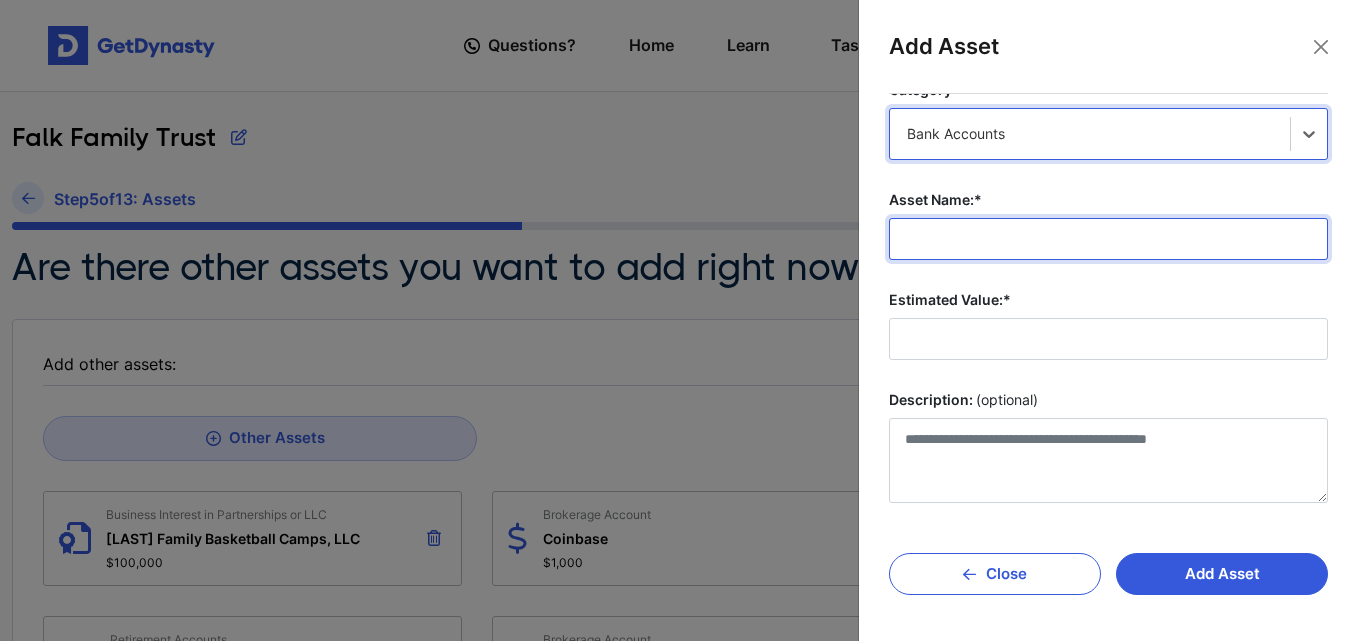click on "Asset Name:*" at bounding box center (1108, 239) 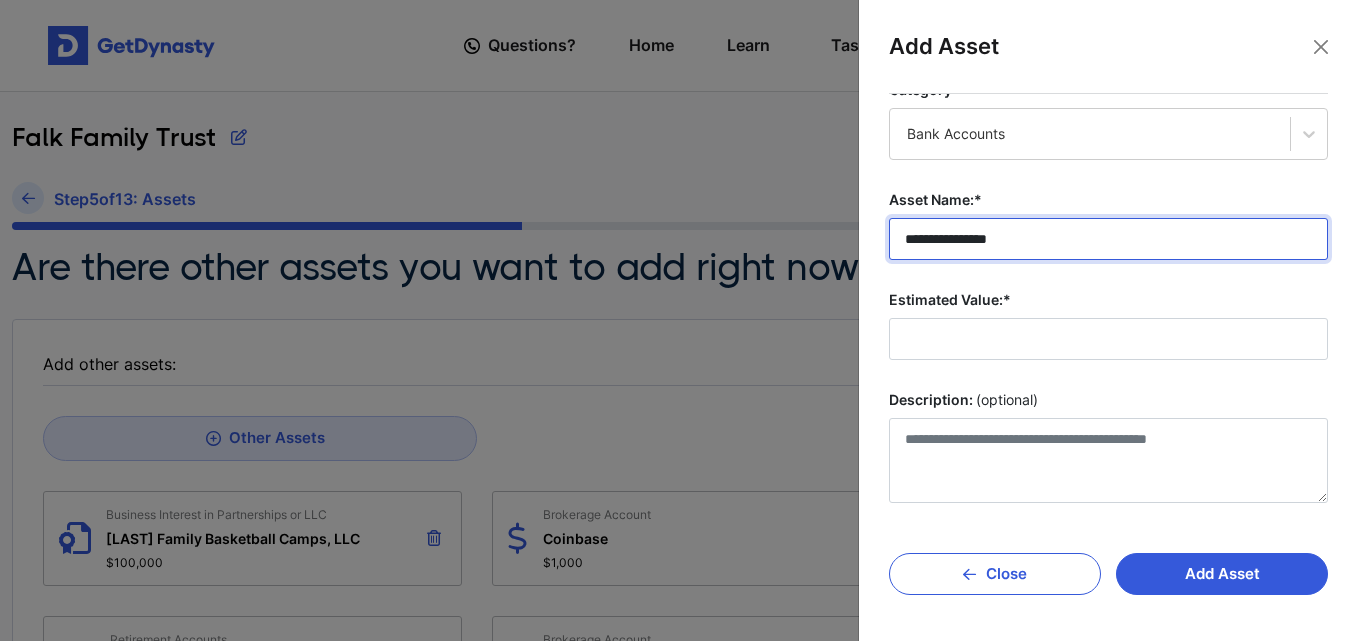 type on "**********" 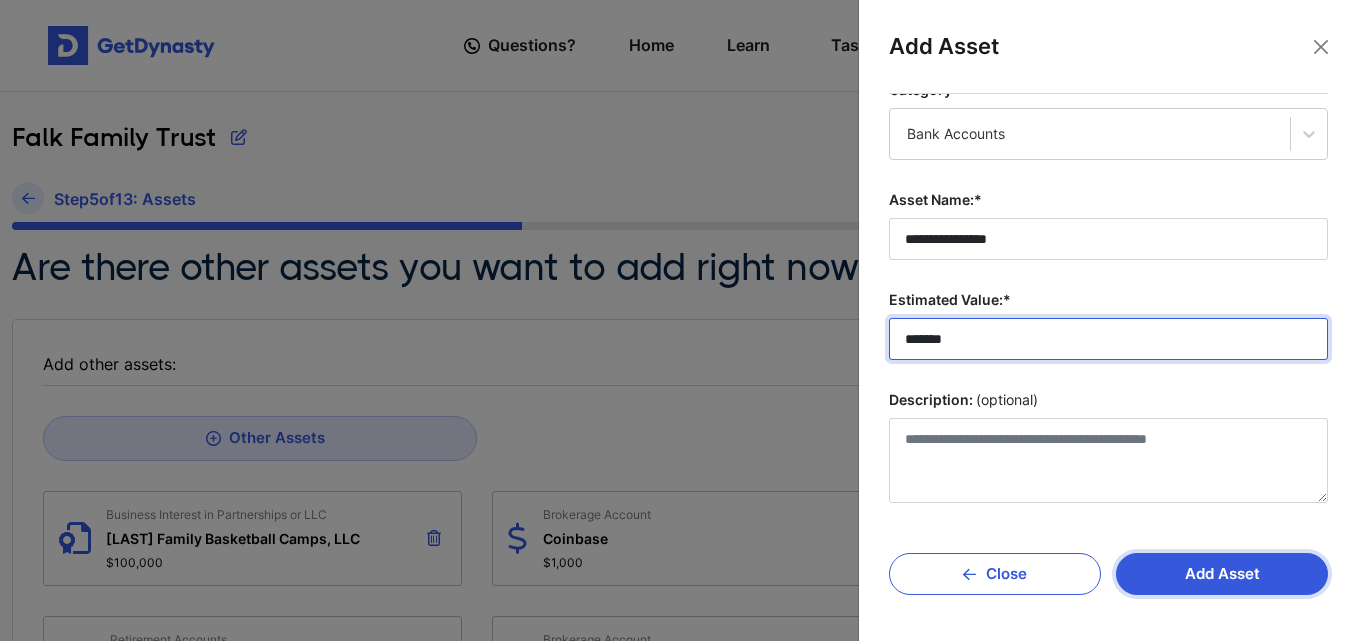 type on "*******" 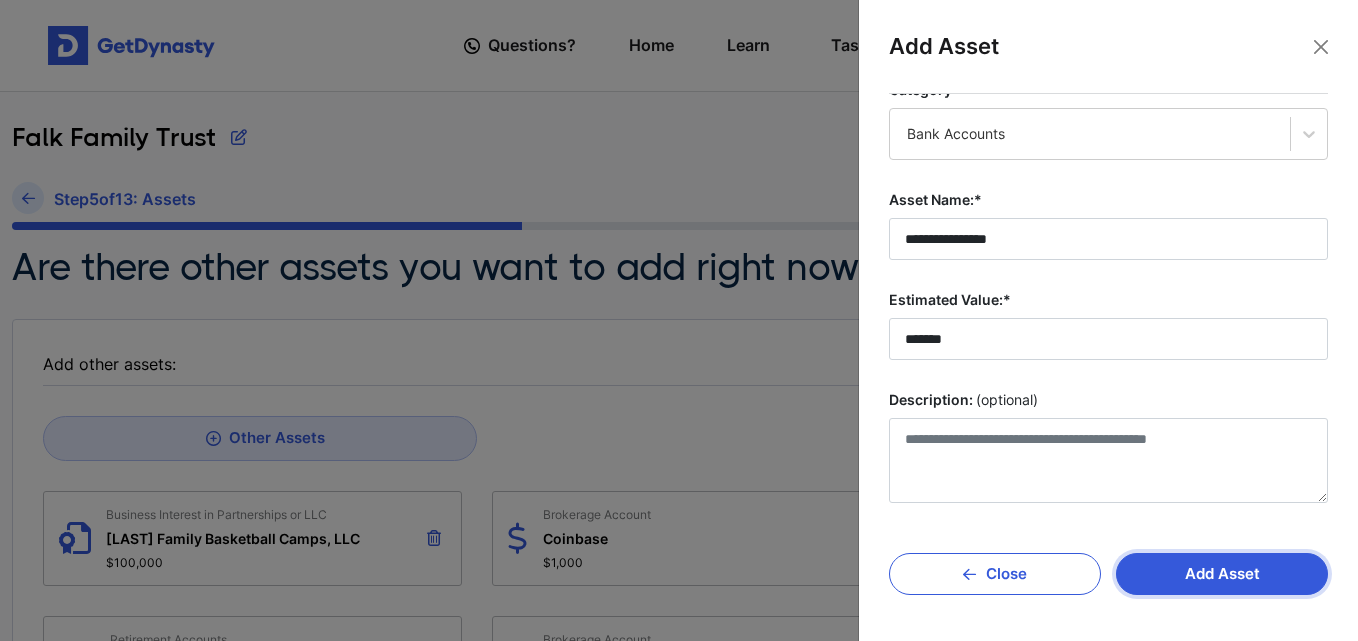 drag, startPoint x: 1180, startPoint y: 559, endPoint x: 1190, endPoint y: 577, distance: 20.59126 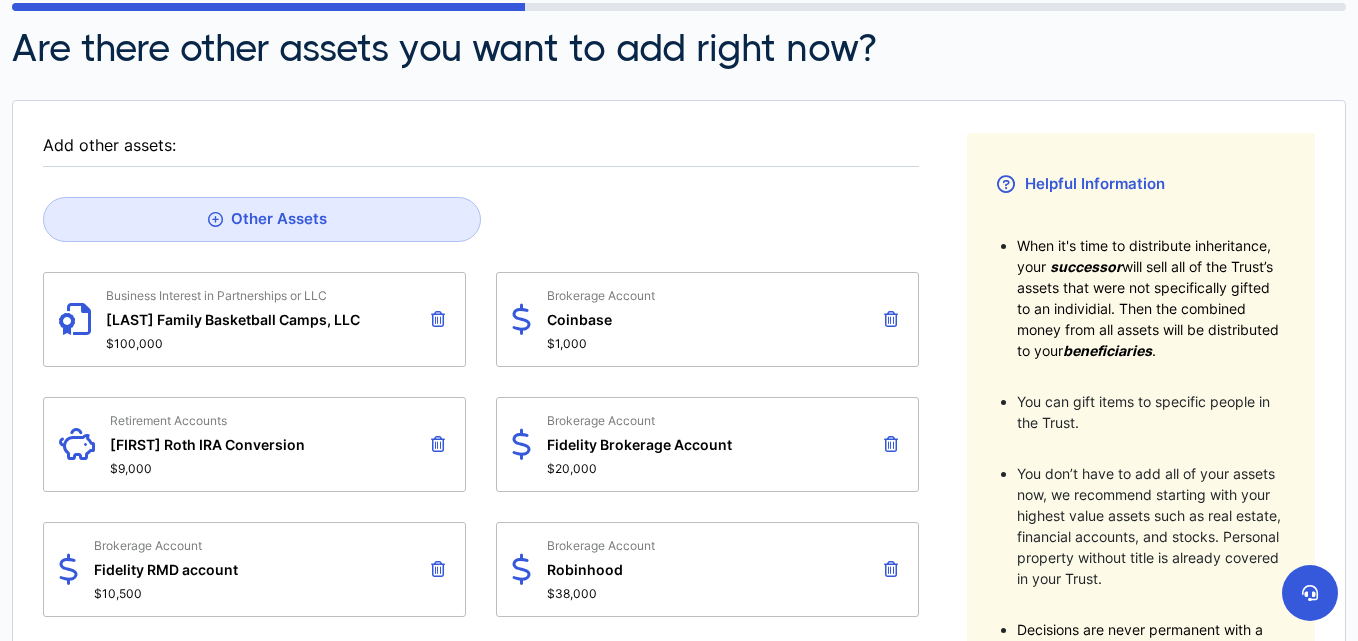 scroll, scrollTop: 0, scrollLeft: 0, axis: both 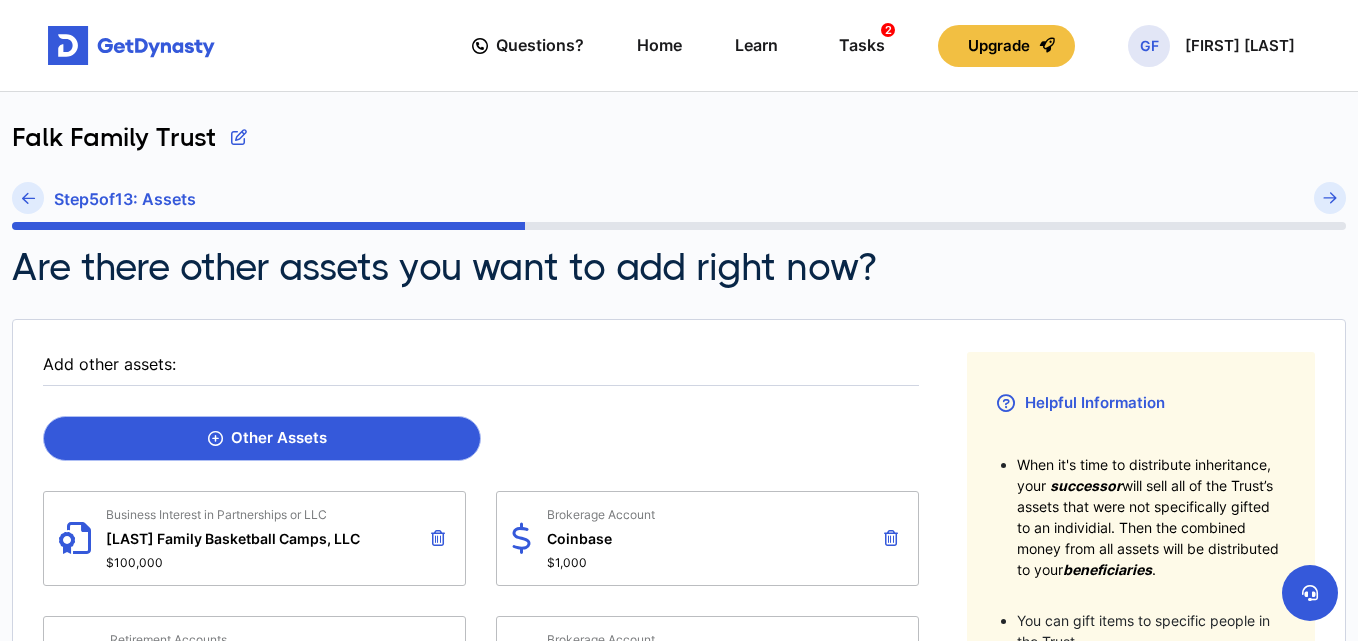 click on "Other Assets" at bounding box center (262, 438) 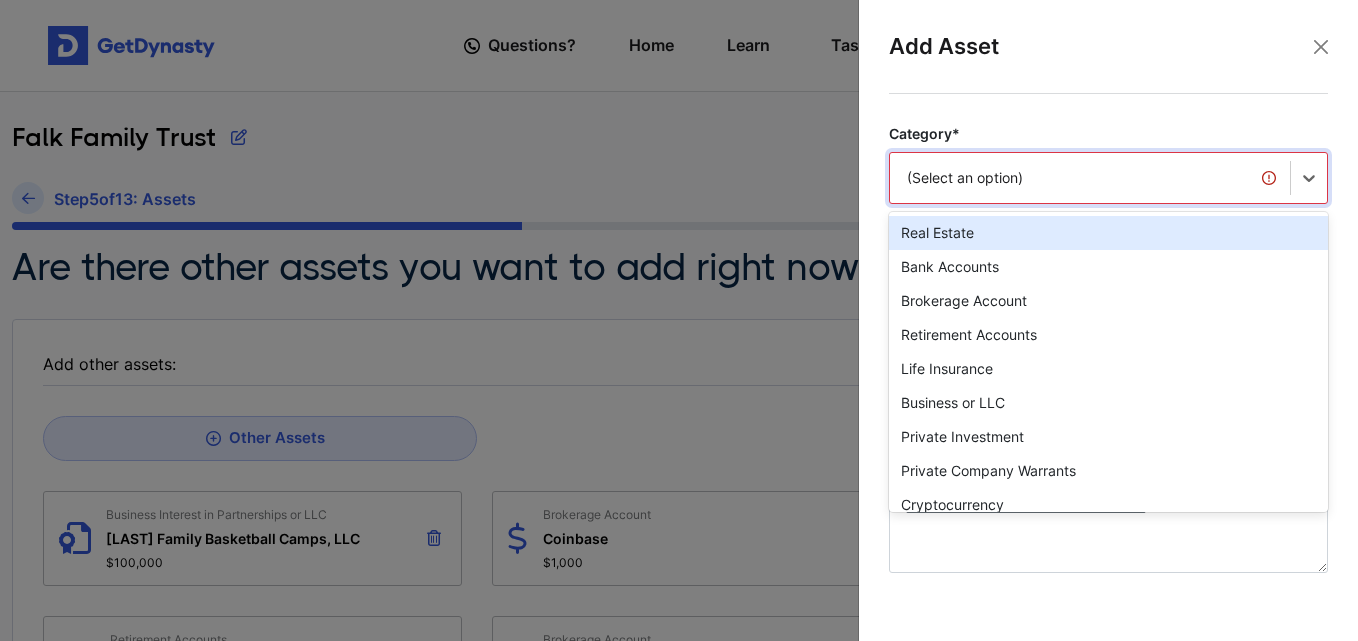 drag, startPoint x: 1208, startPoint y: 167, endPoint x: 1236, endPoint y: 182, distance: 31.764761 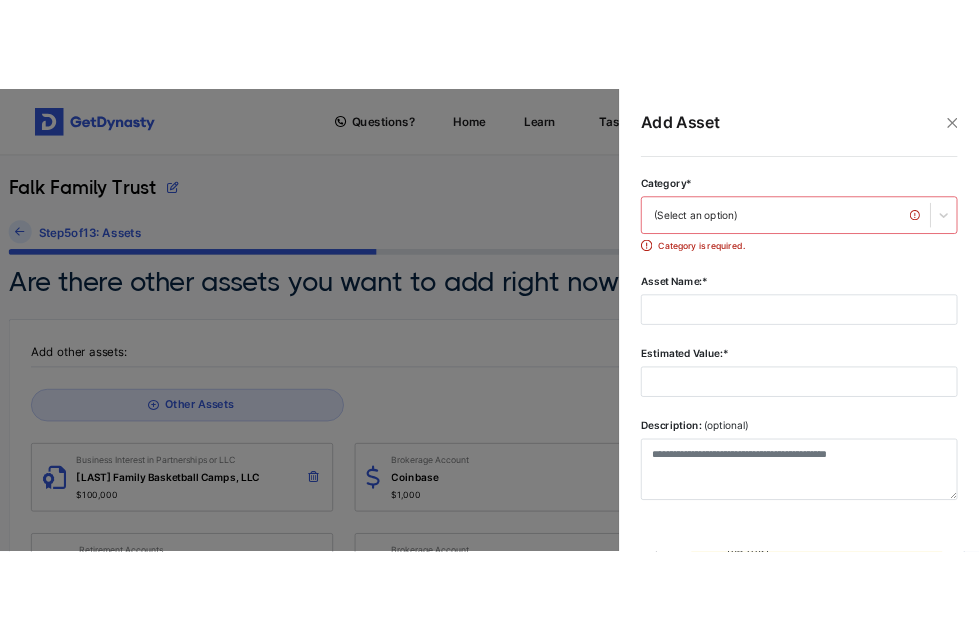 scroll, scrollTop: 0, scrollLeft: 0, axis: both 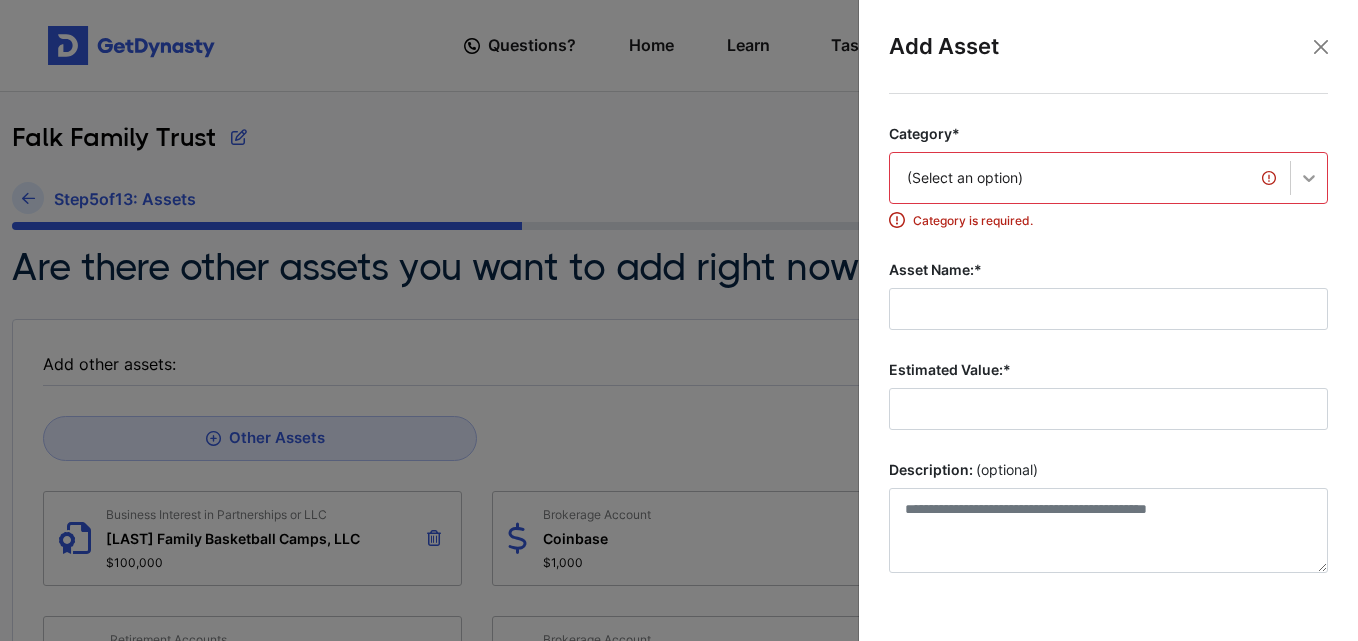 drag, startPoint x: 1046, startPoint y: 356, endPoint x: 1307, endPoint y: 181, distance: 314.23877 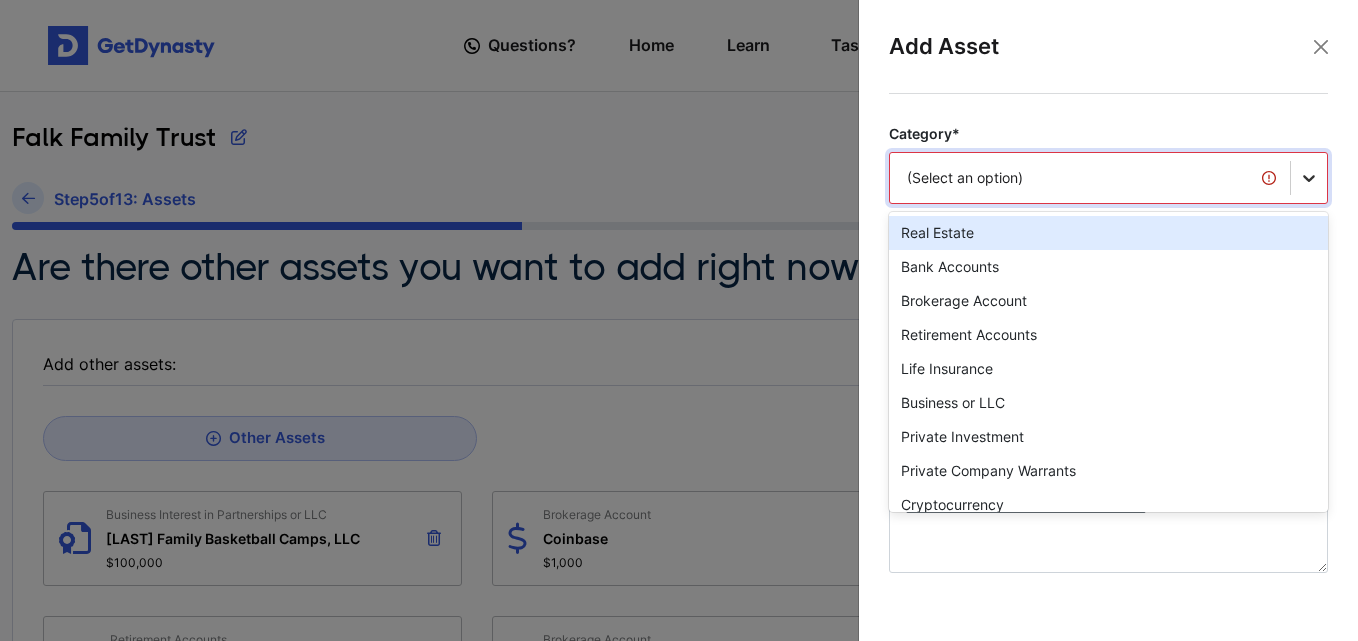 click 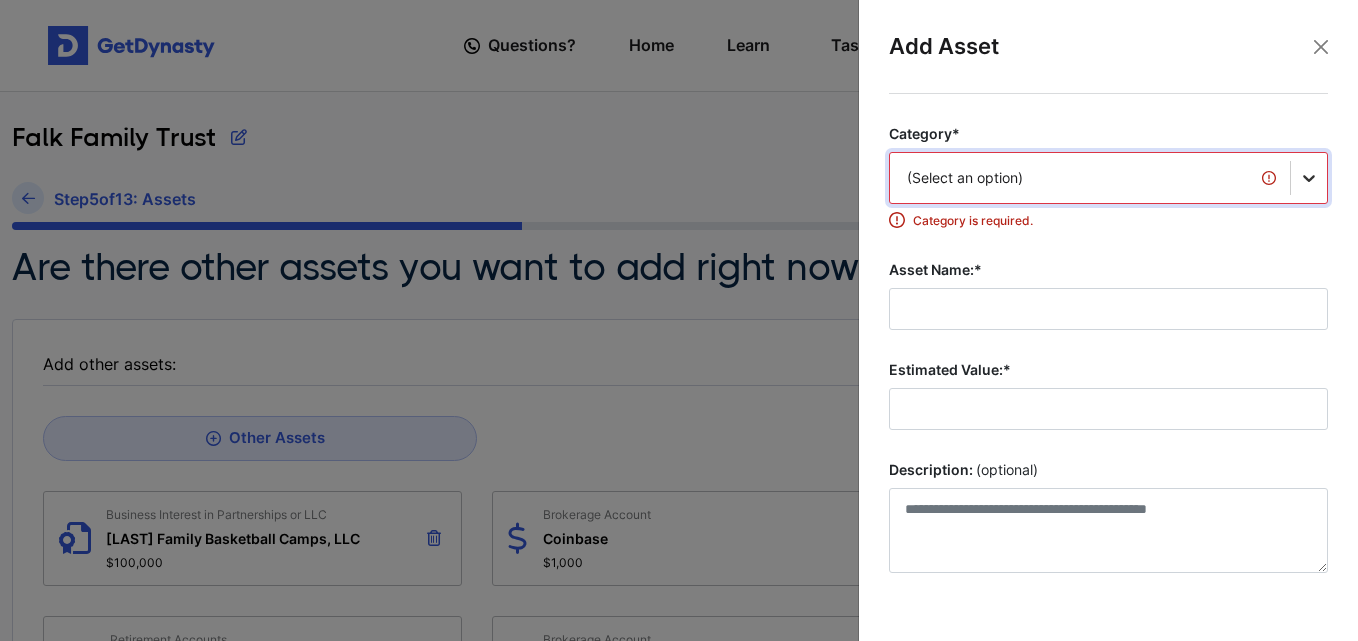 click at bounding box center [1309, 178] 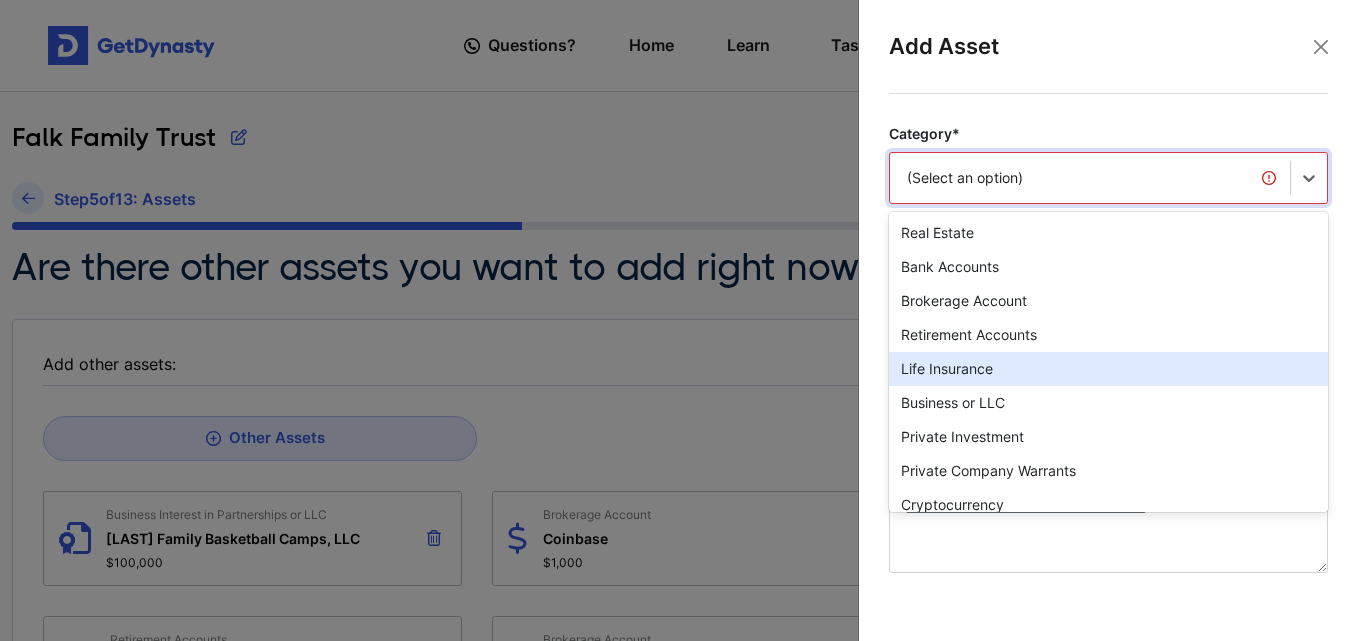 click on "Life Insurance" at bounding box center (1108, 369) 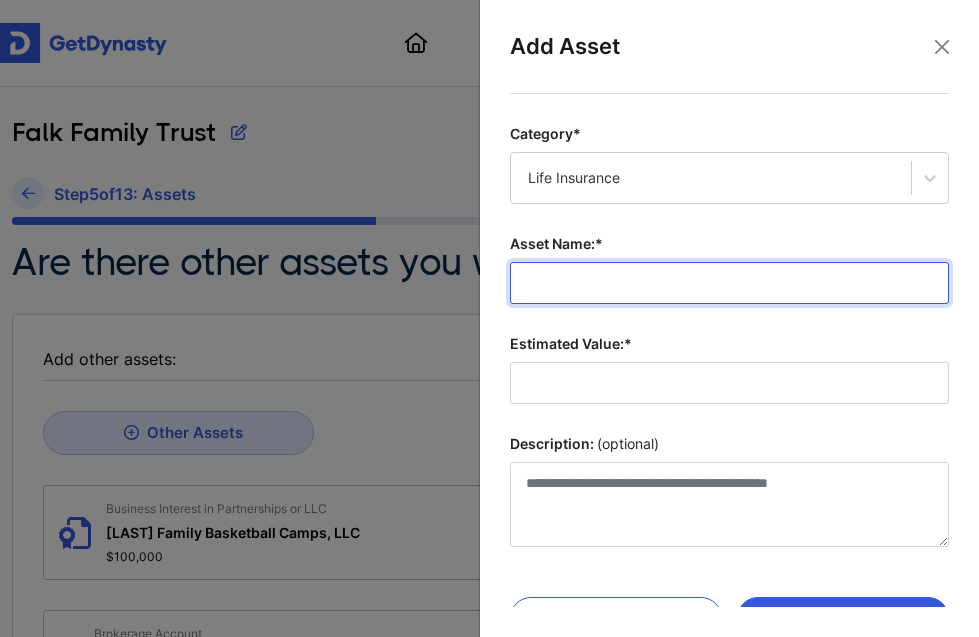 click on "Asset Name:*" at bounding box center [729, 283] 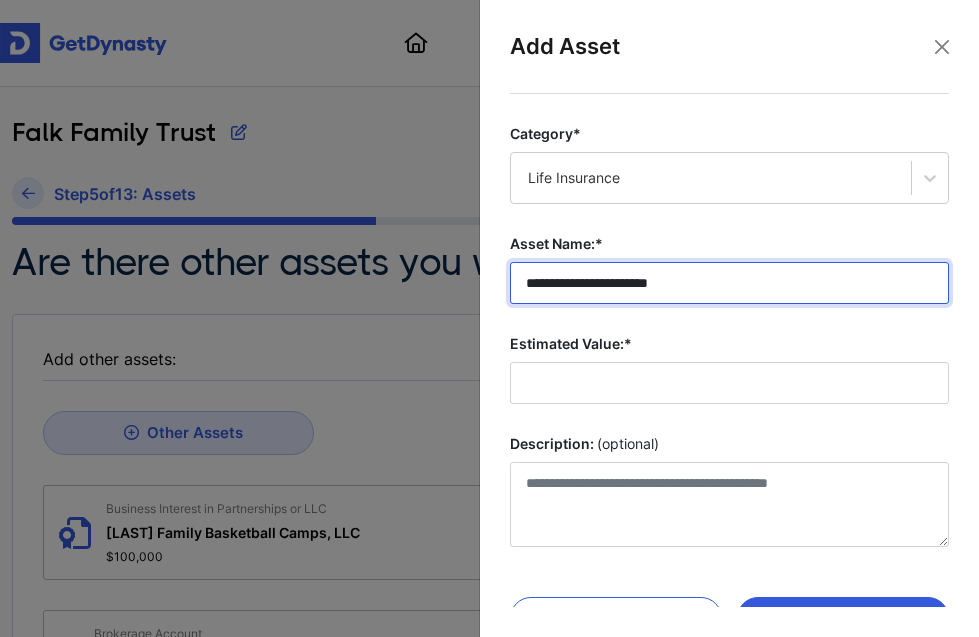 type on "**********" 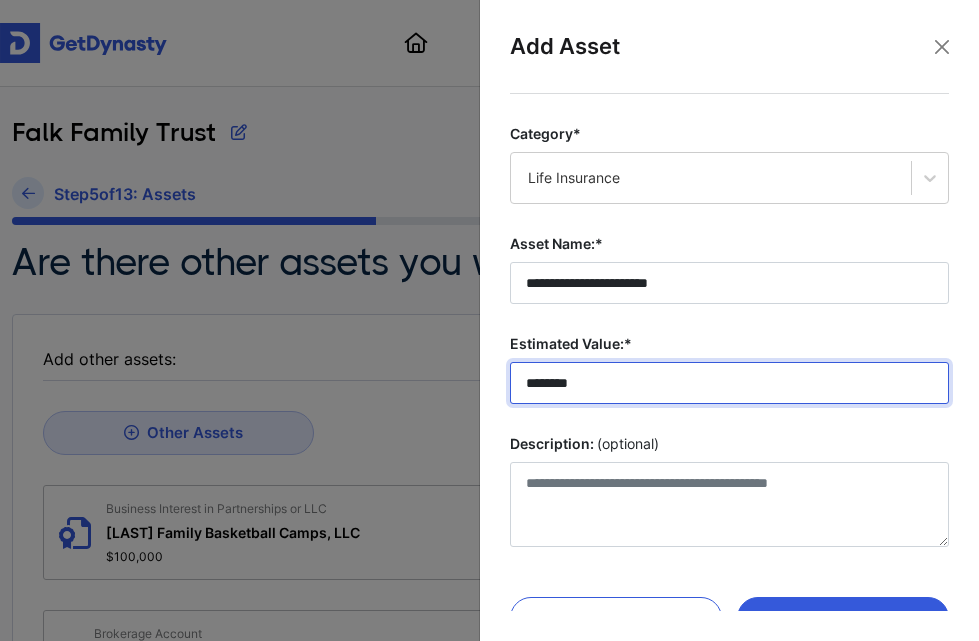 type on "********" 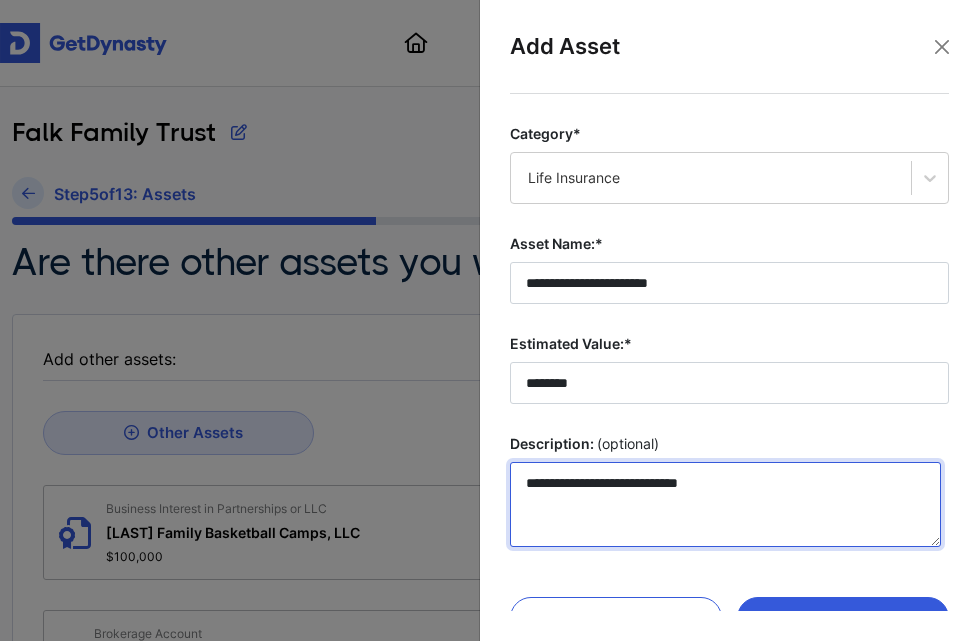 click on "**********" at bounding box center [725, 504] 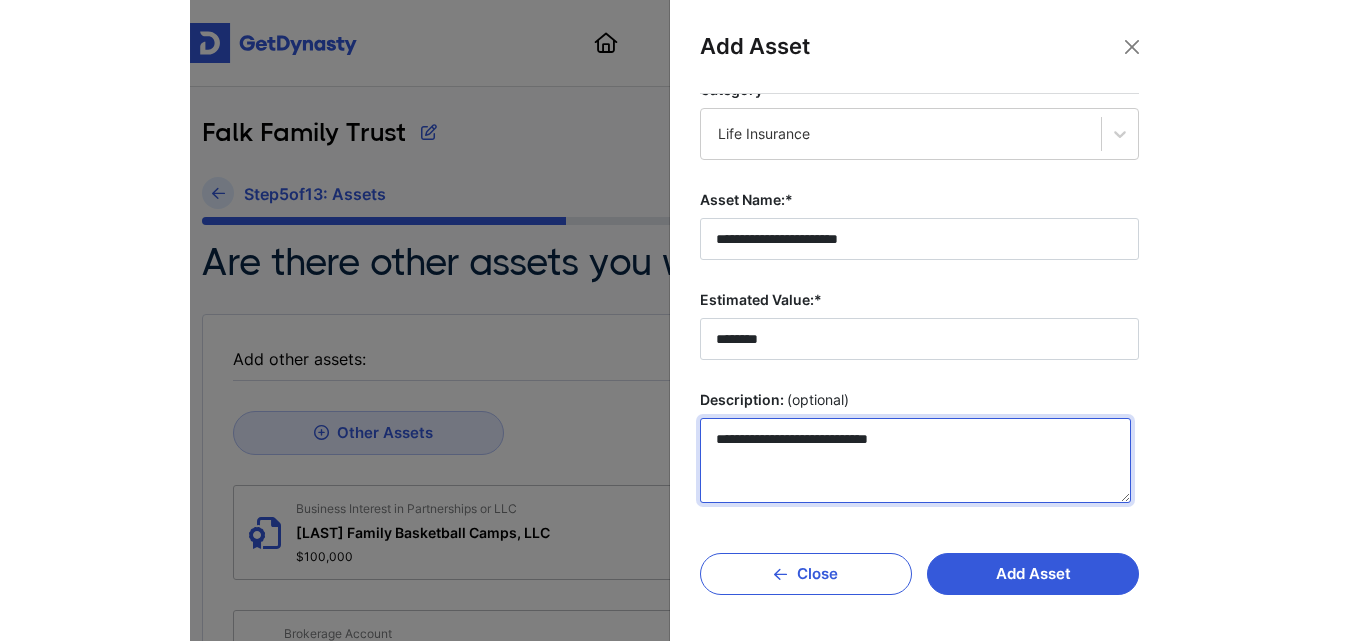scroll, scrollTop: 36, scrollLeft: 0, axis: vertical 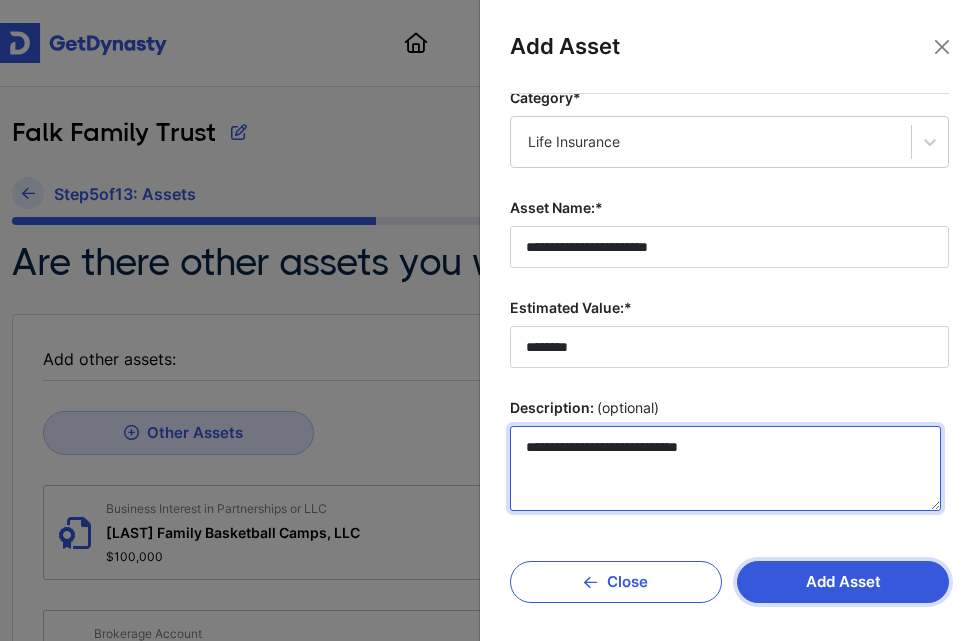 type on "**********" 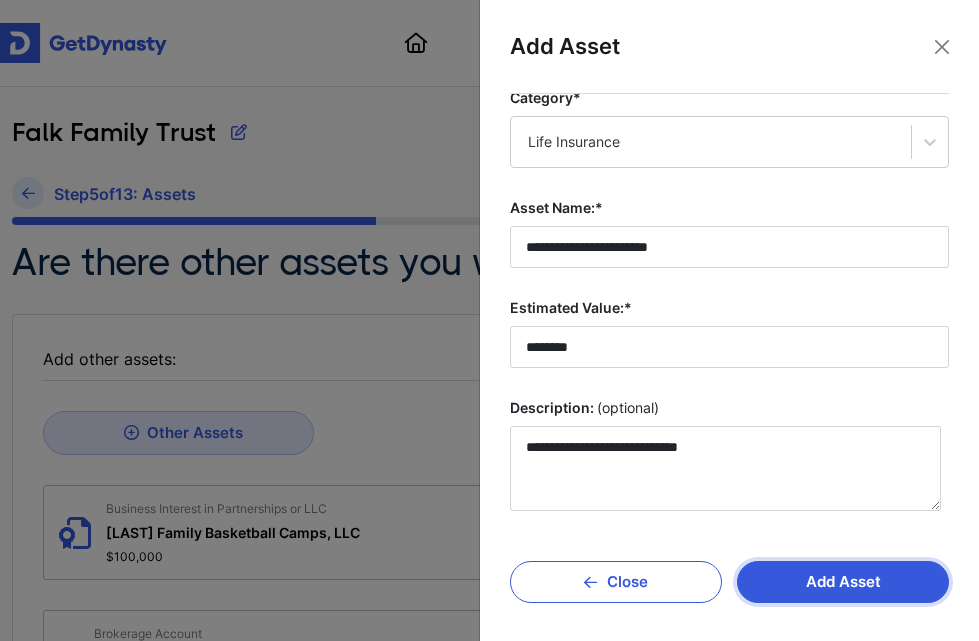 click on "Add Asset" at bounding box center [843, 582] 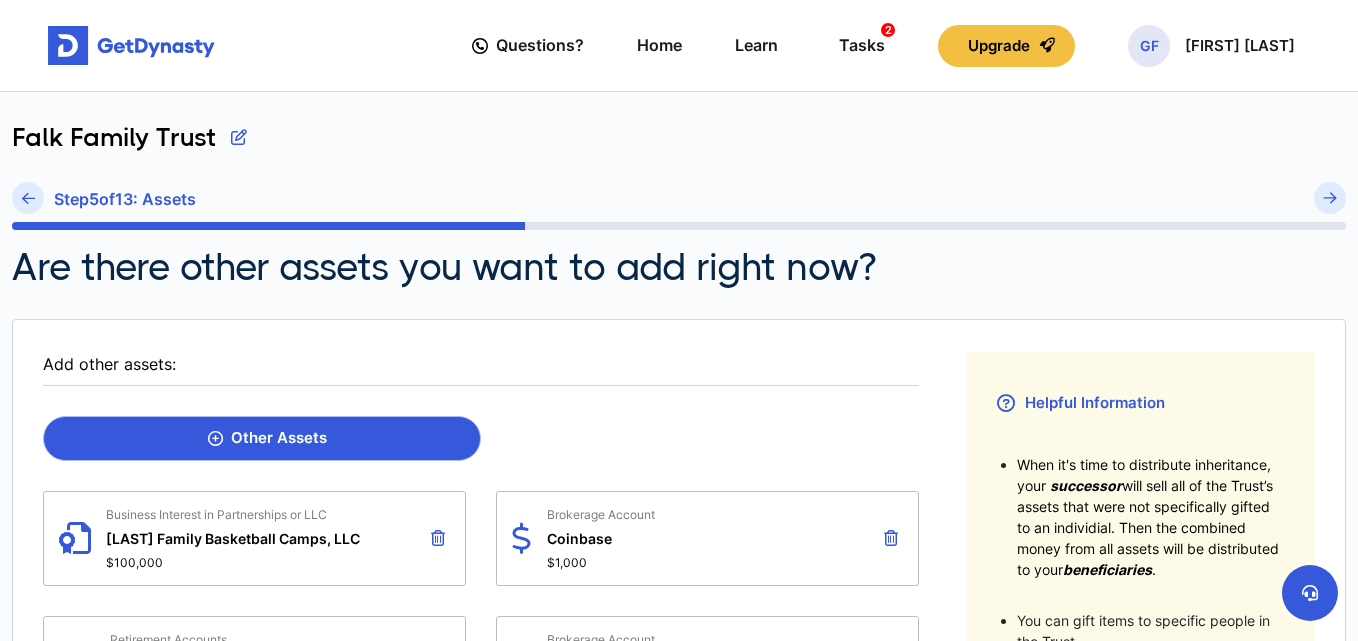 click on "Other Assets" at bounding box center [267, 438] 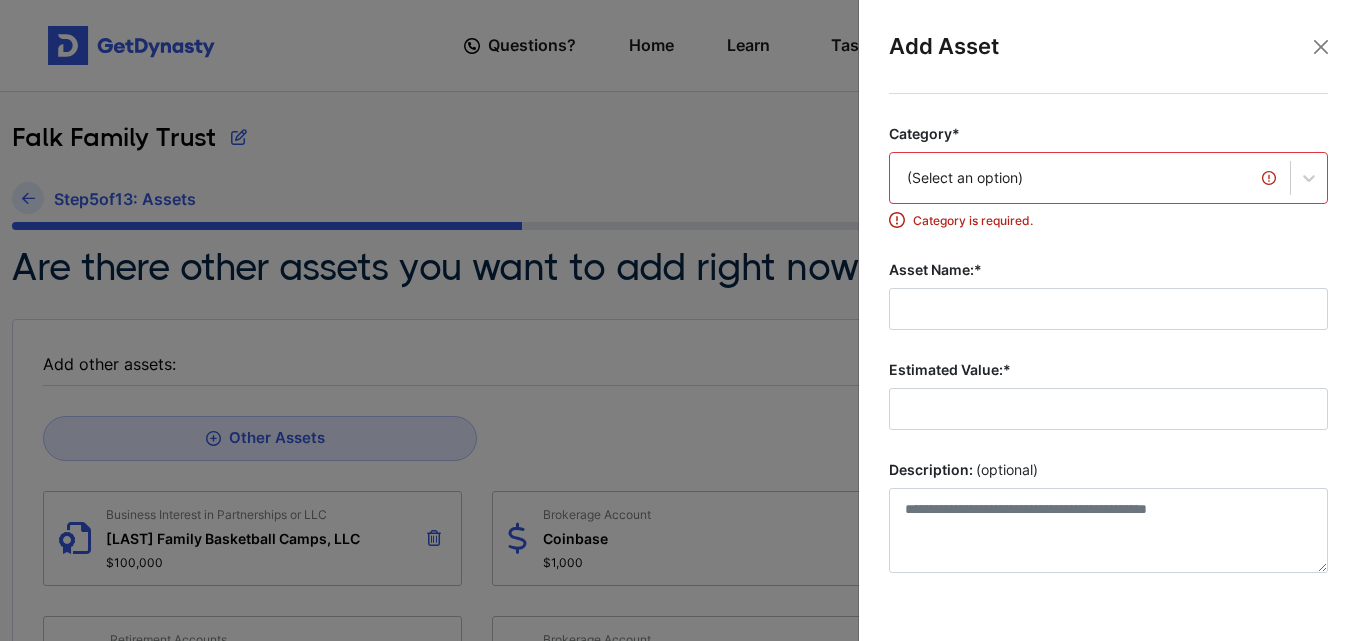 scroll, scrollTop: 0, scrollLeft: 0, axis: both 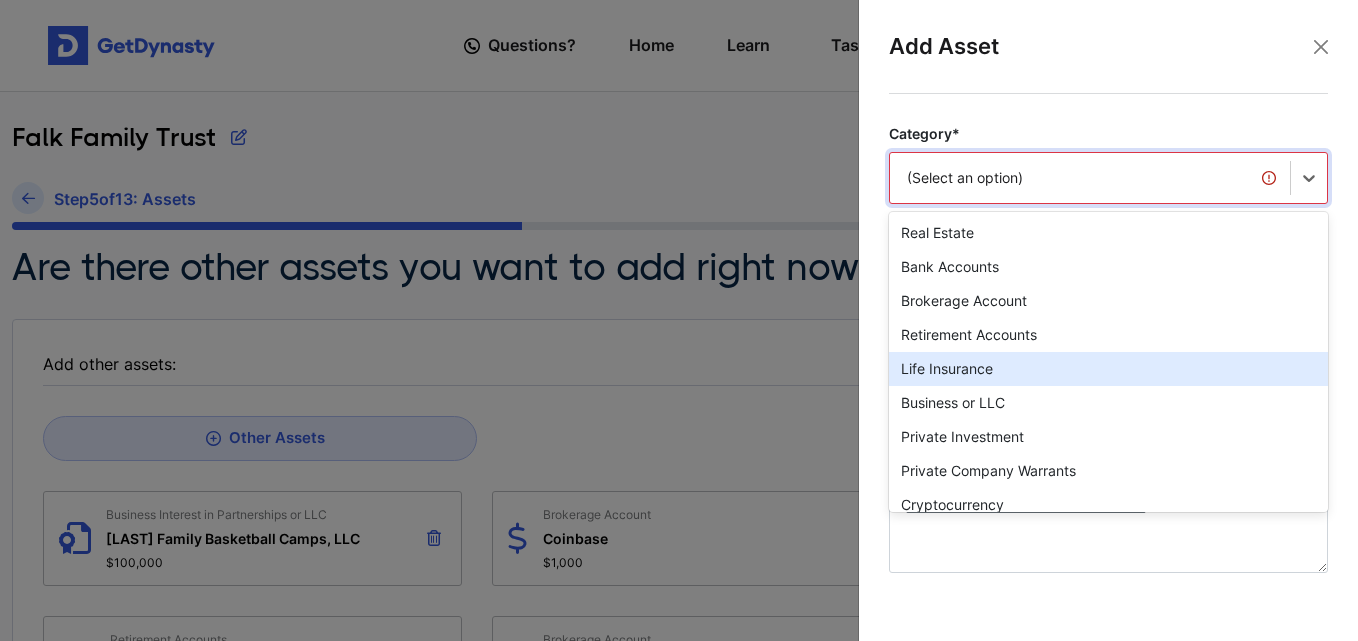 click on "Life Insurance" at bounding box center (1108, 369) 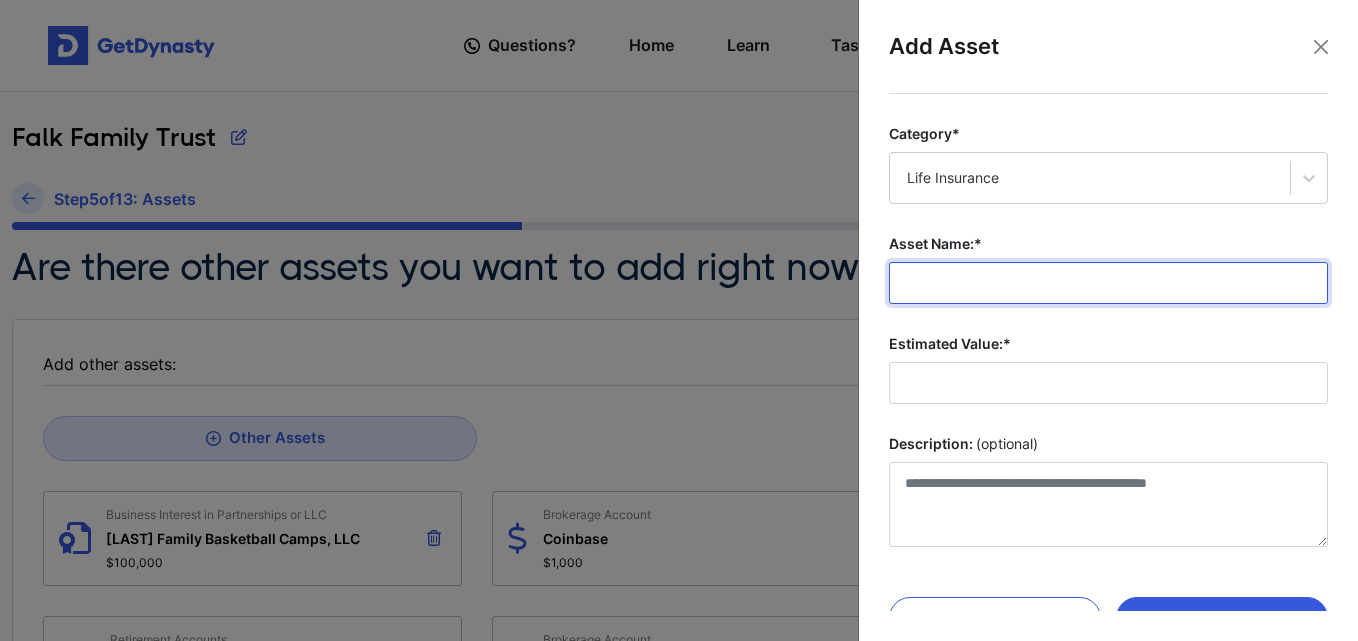 click on "Asset Name:*" at bounding box center [1108, 283] 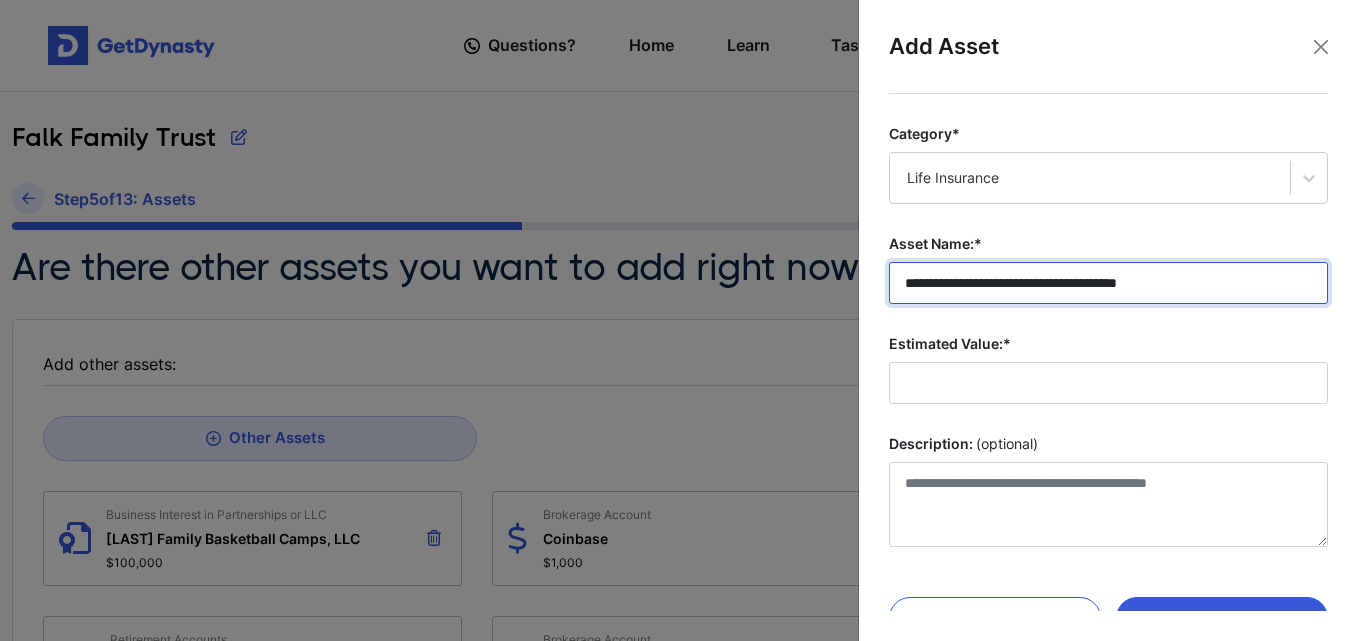 type on "**********" 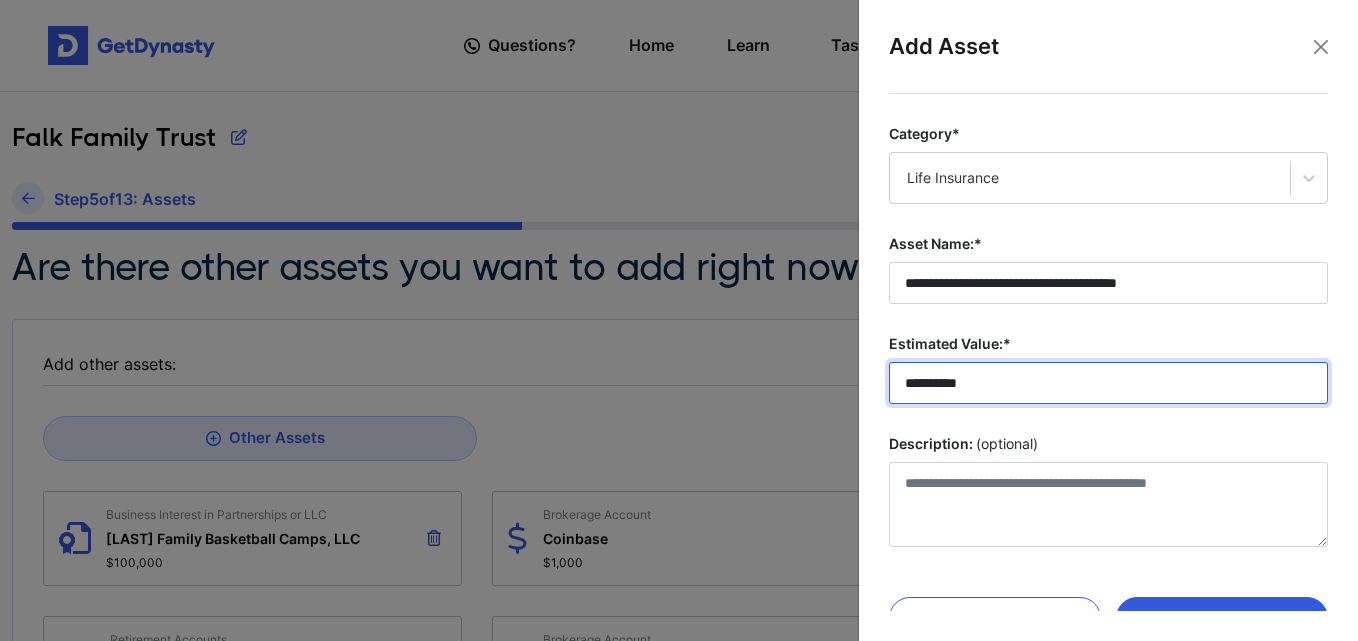 scroll, scrollTop: 1, scrollLeft: 0, axis: vertical 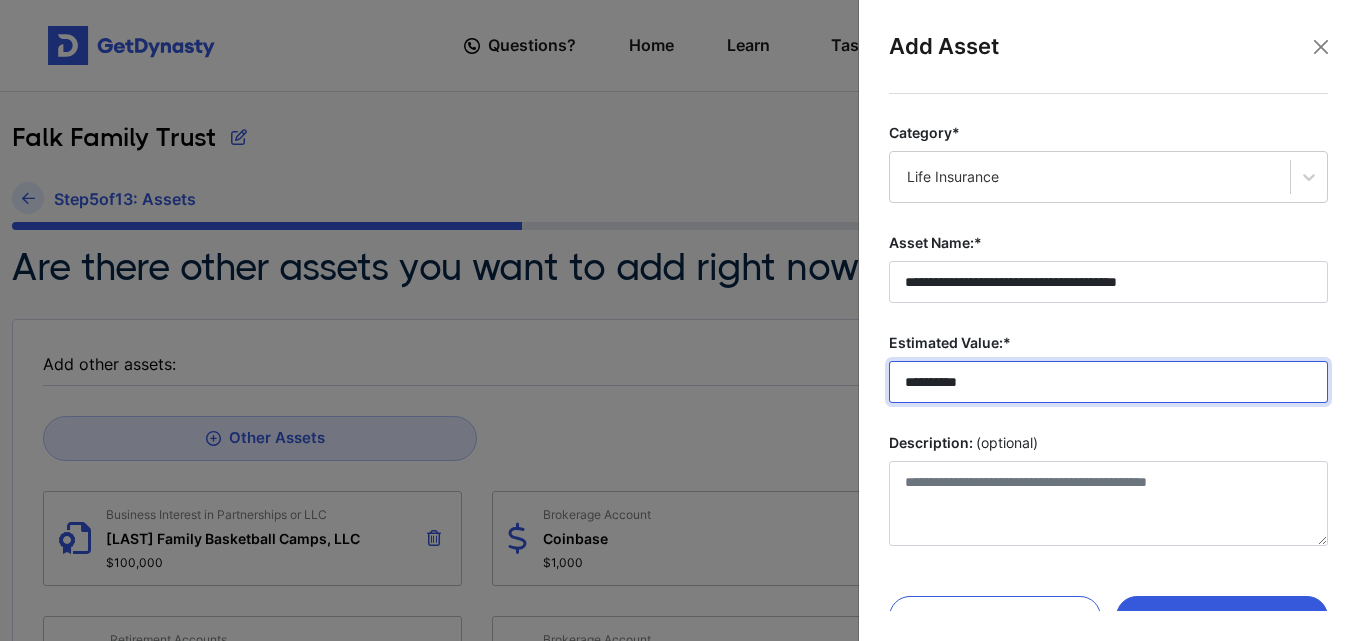 type on "**********" 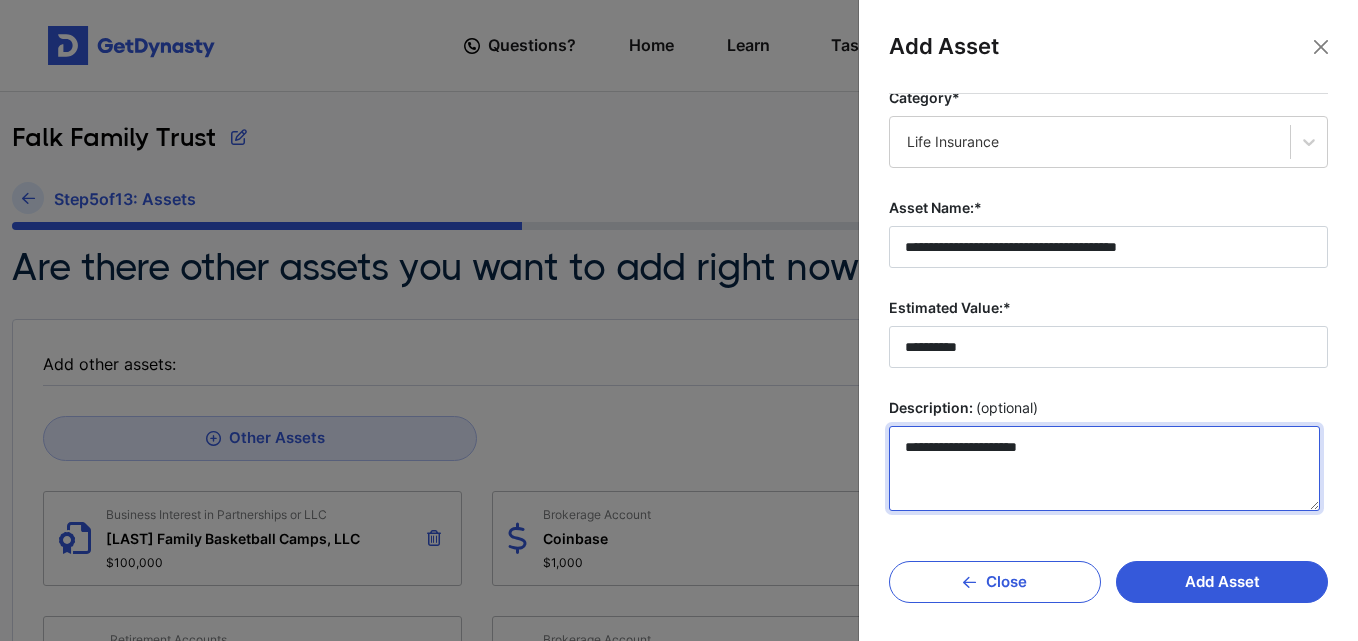 scroll, scrollTop: 35, scrollLeft: 0, axis: vertical 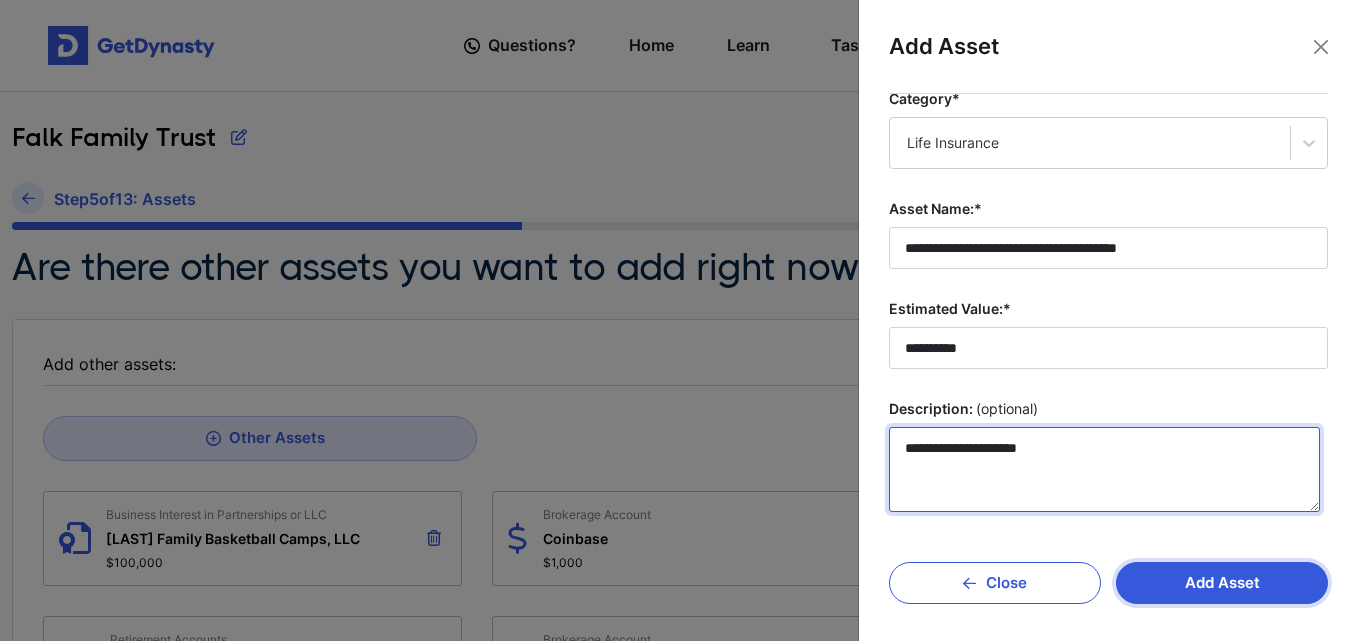 type on "**********" 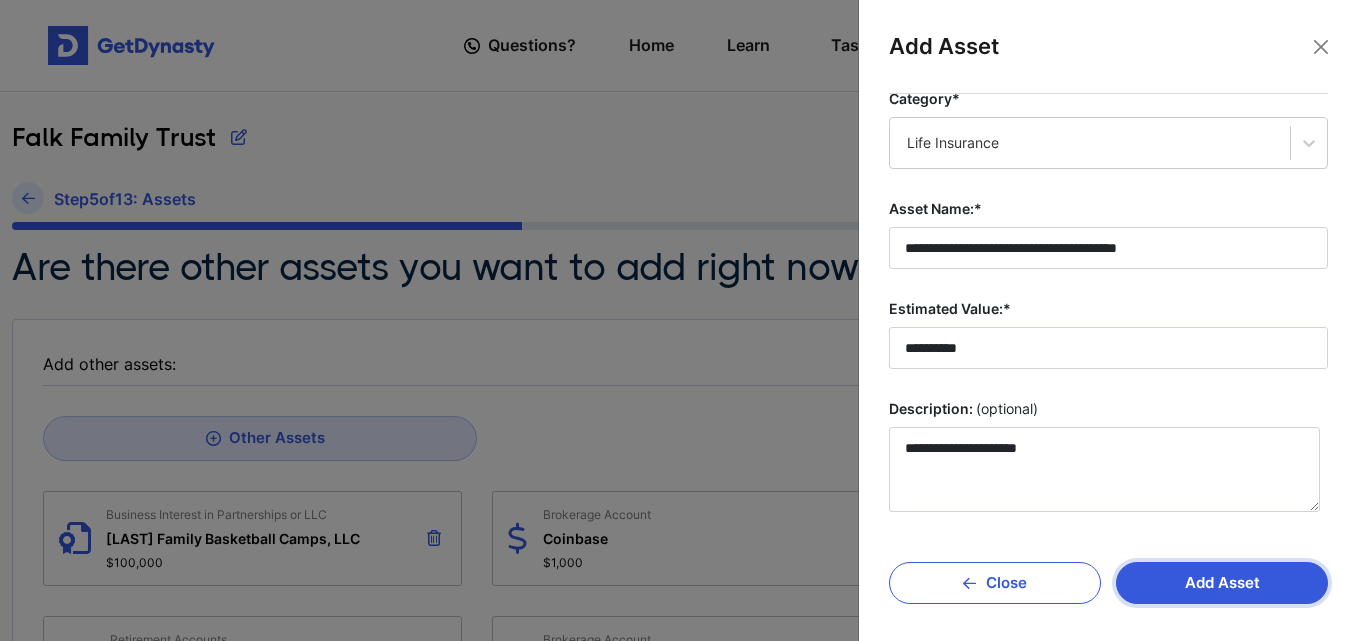 click on "Add Asset" at bounding box center [1222, 583] 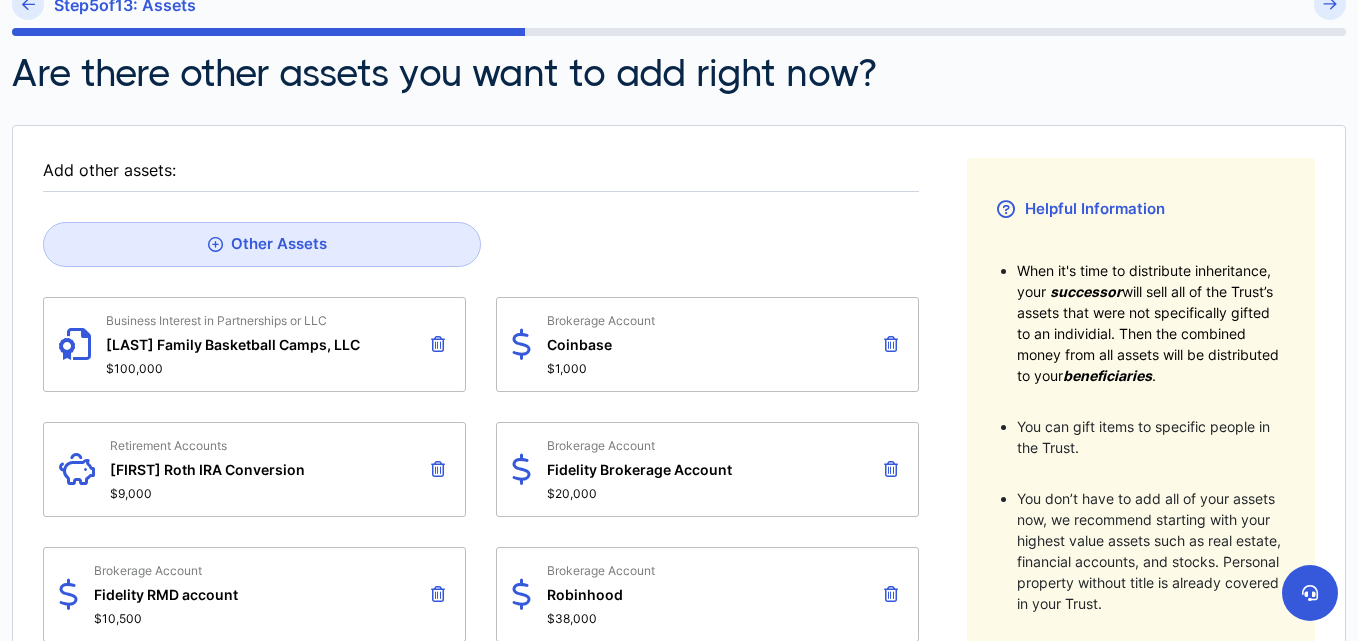 scroll, scrollTop: 192, scrollLeft: 0, axis: vertical 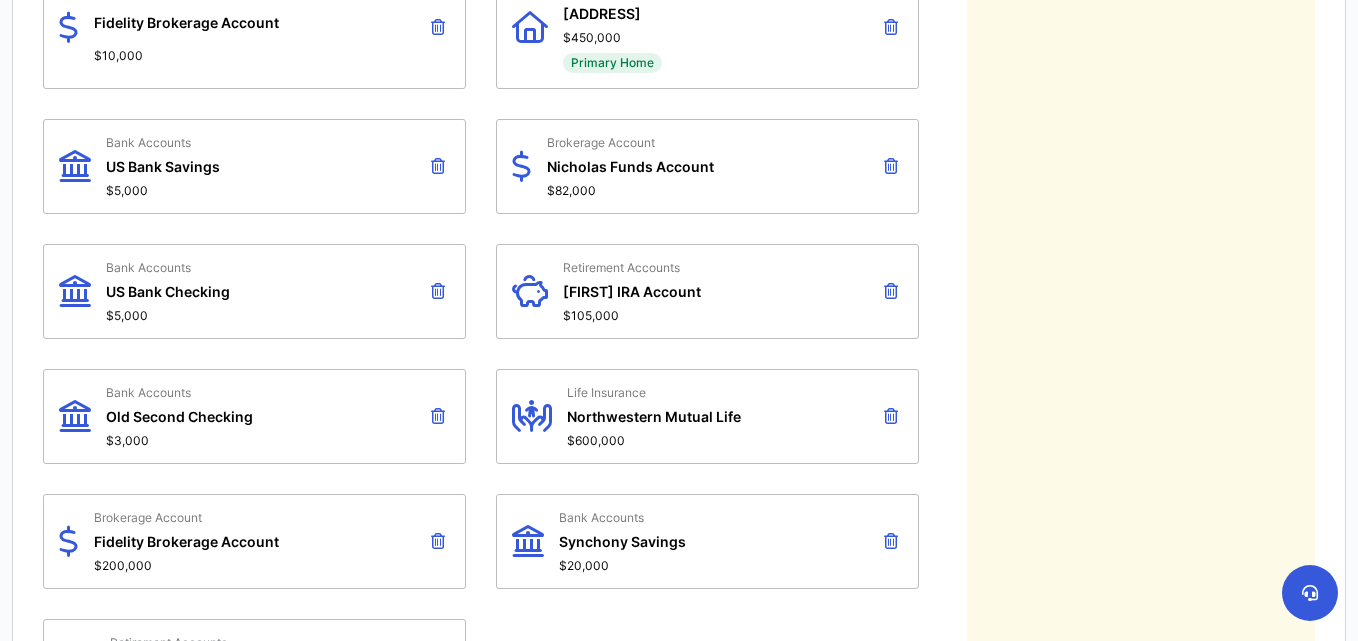 click on "Bank Accounts US Bank Checking $5,000" at bounding box center (254, 291) 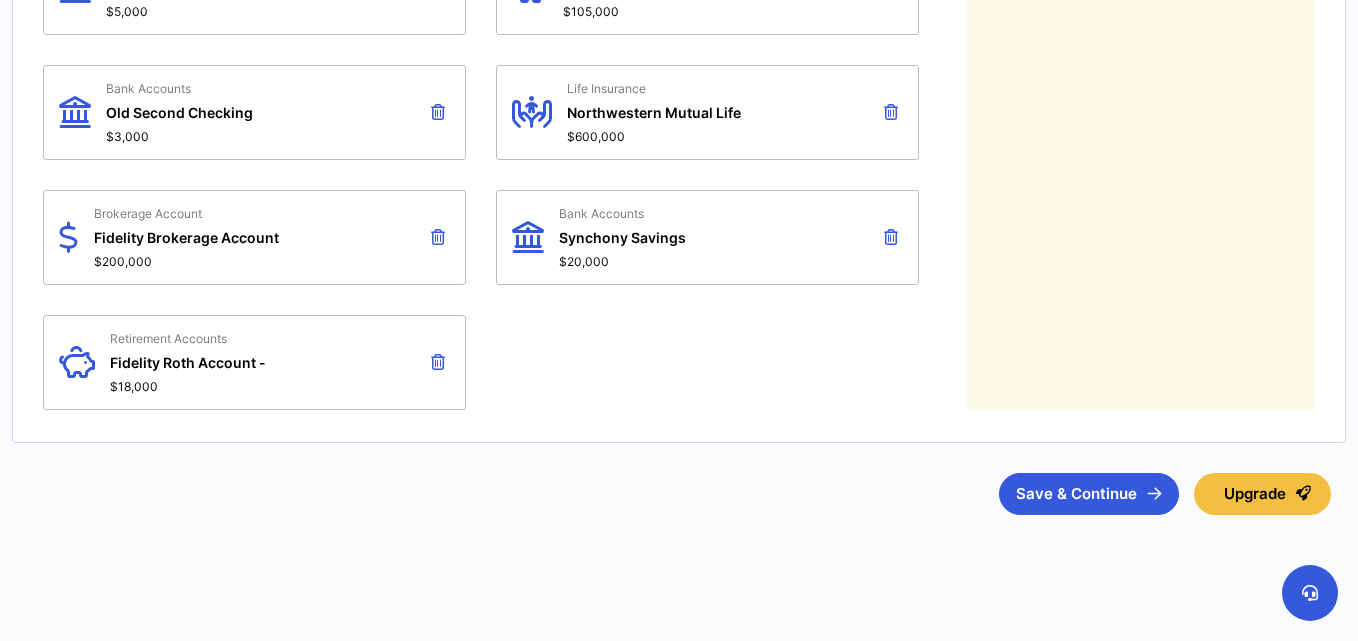 scroll, scrollTop: 1336, scrollLeft: 0, axis: vertical 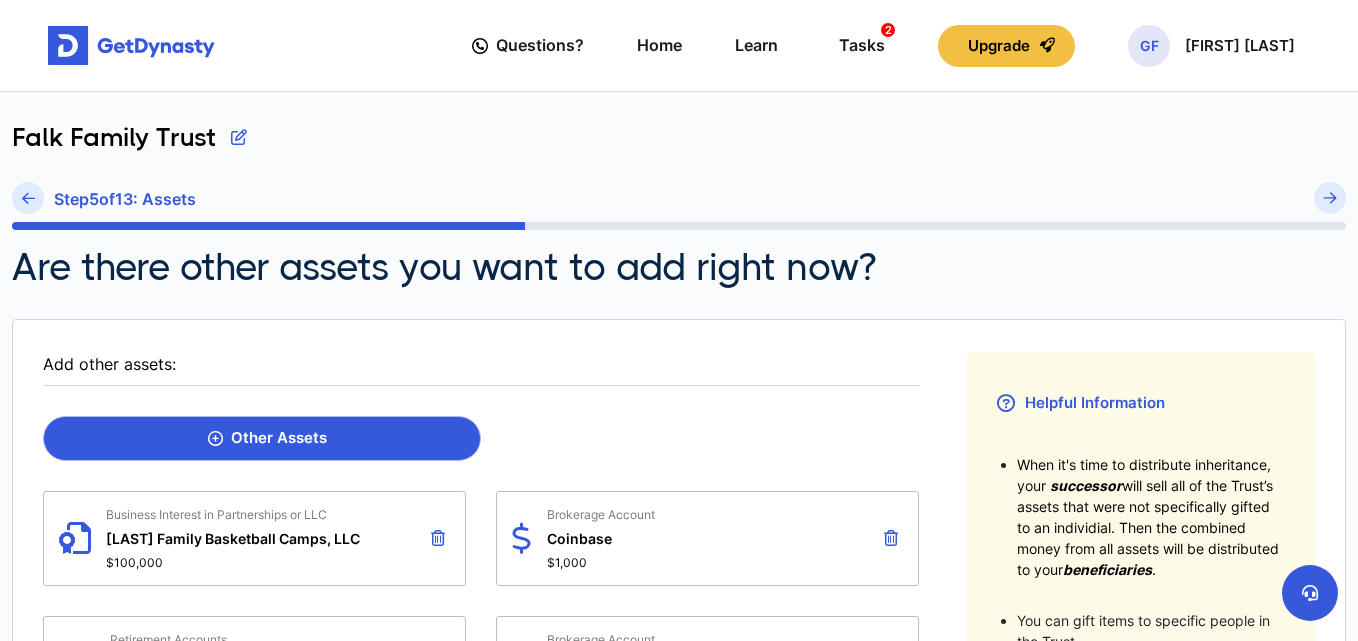 click on "Other Assets" at bounding box center (262, 438) 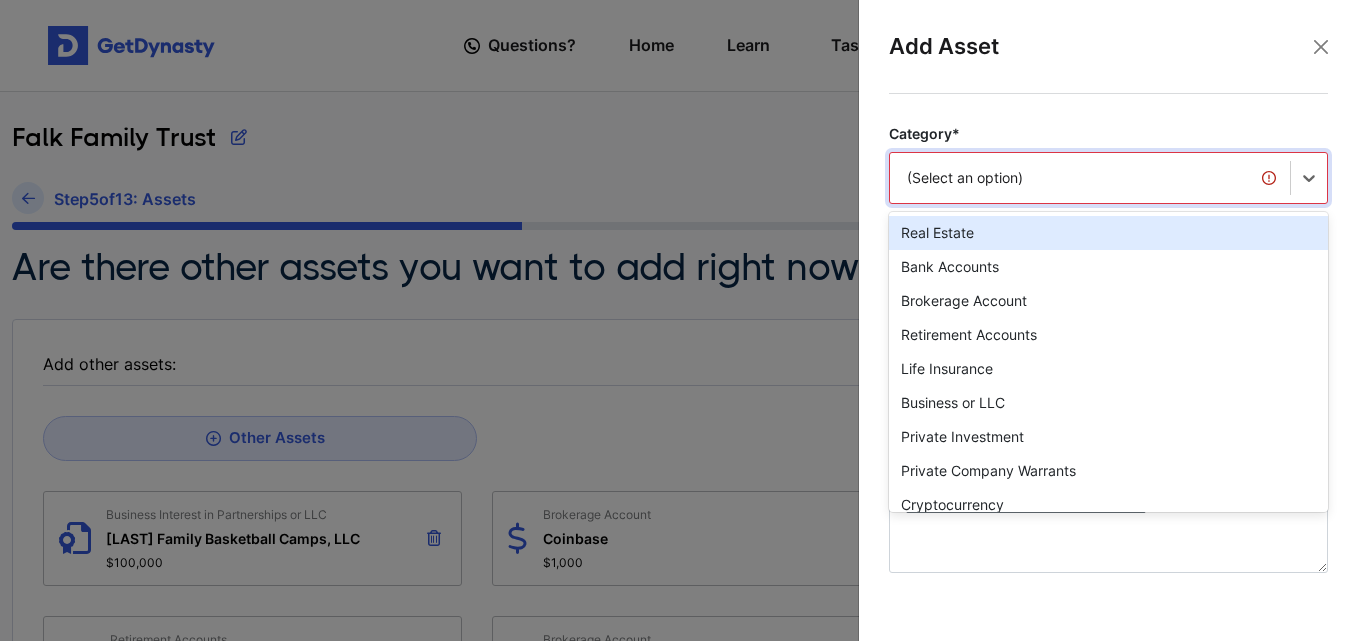 click on "(Select an option)" at bounding box center [1090, 178] 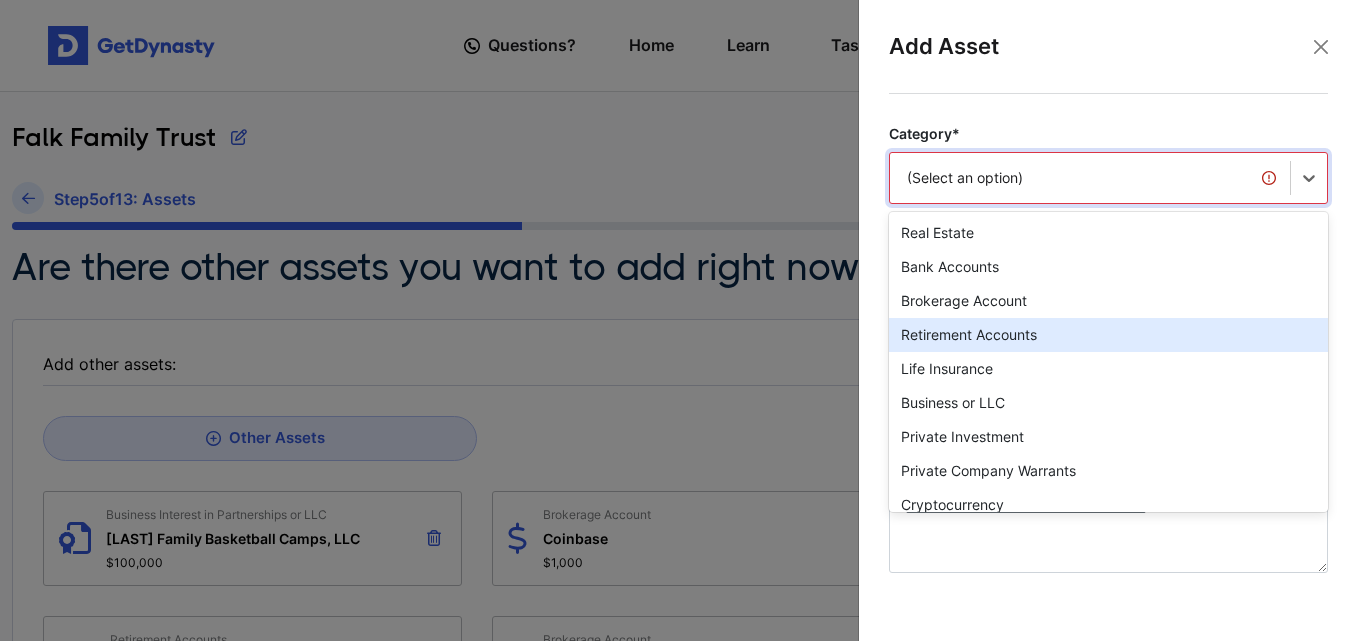 click on "Retirement Accounts" at bounding box center [1108, 335] 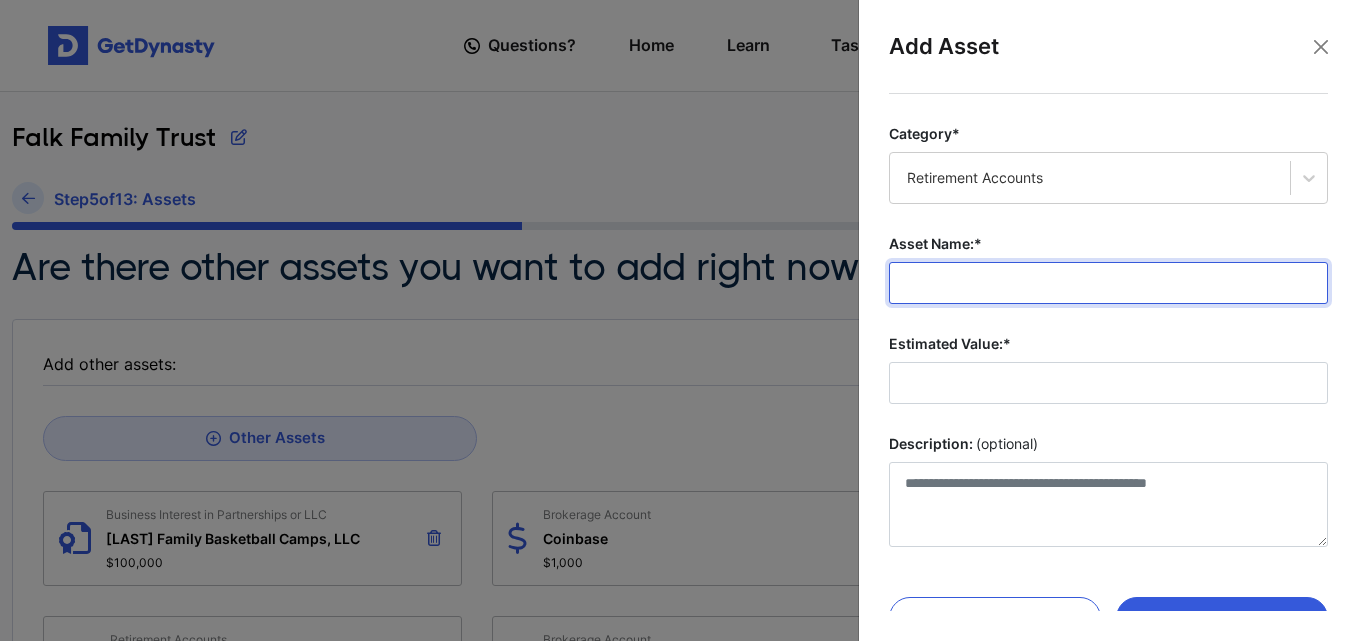 click on "Asset Name:*" at bounding box center (1108, 283) 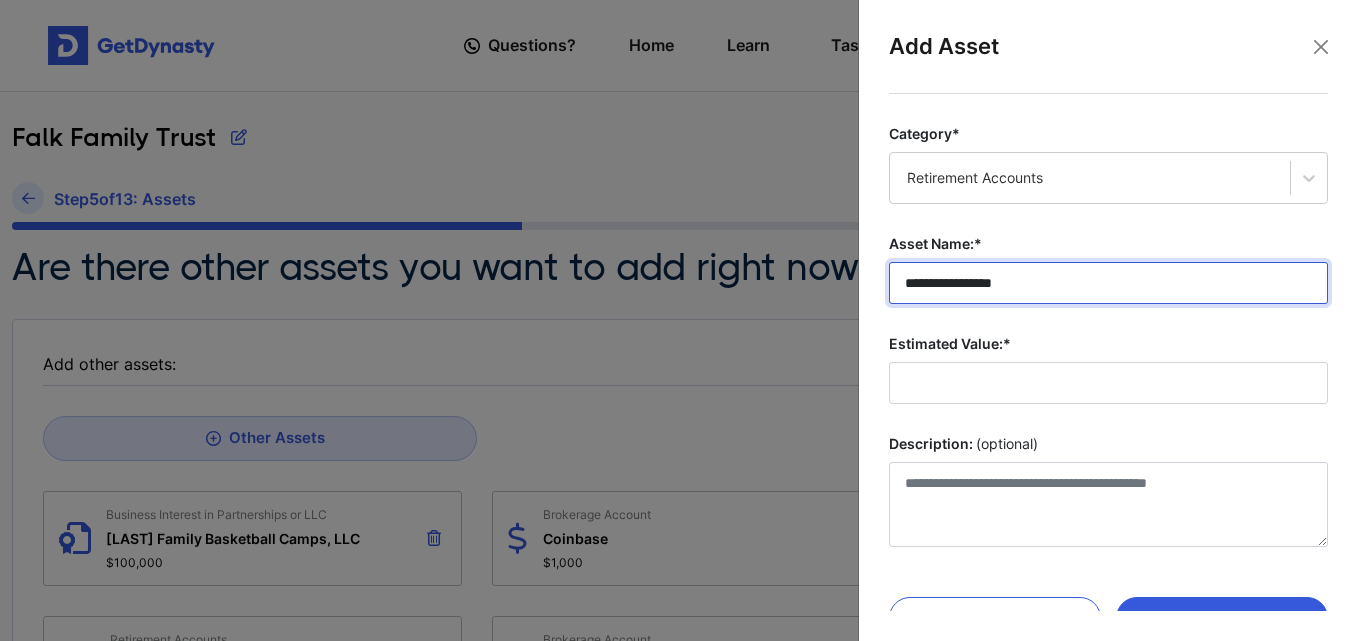 type on "**********" 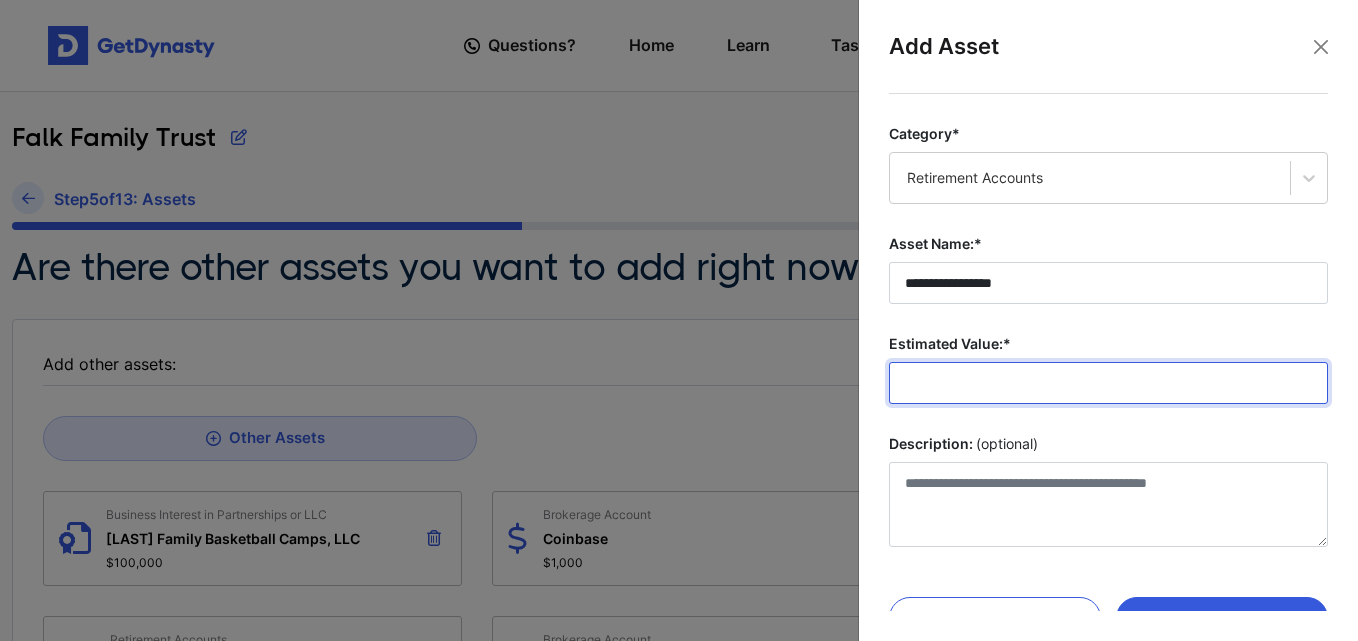 click on "Estimated Value:*" at bounding box center (1108, 383) 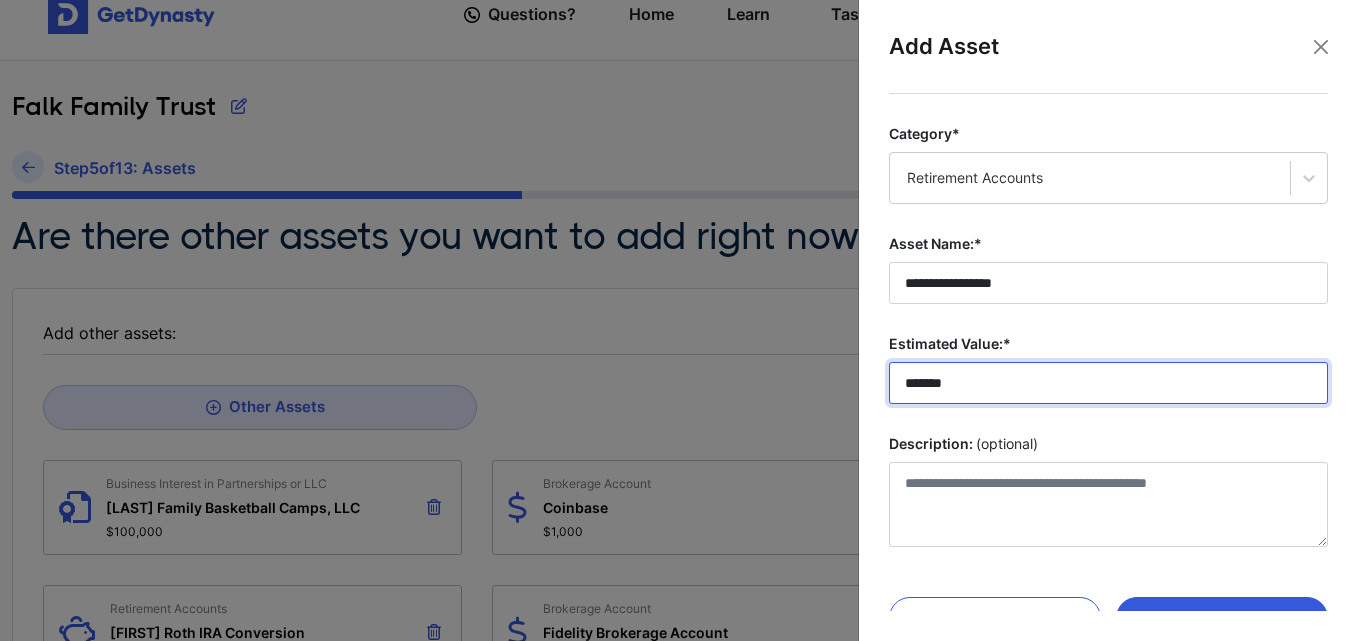 scroll, scrollTop: 47, scrollLeft: 0, axis: vertical 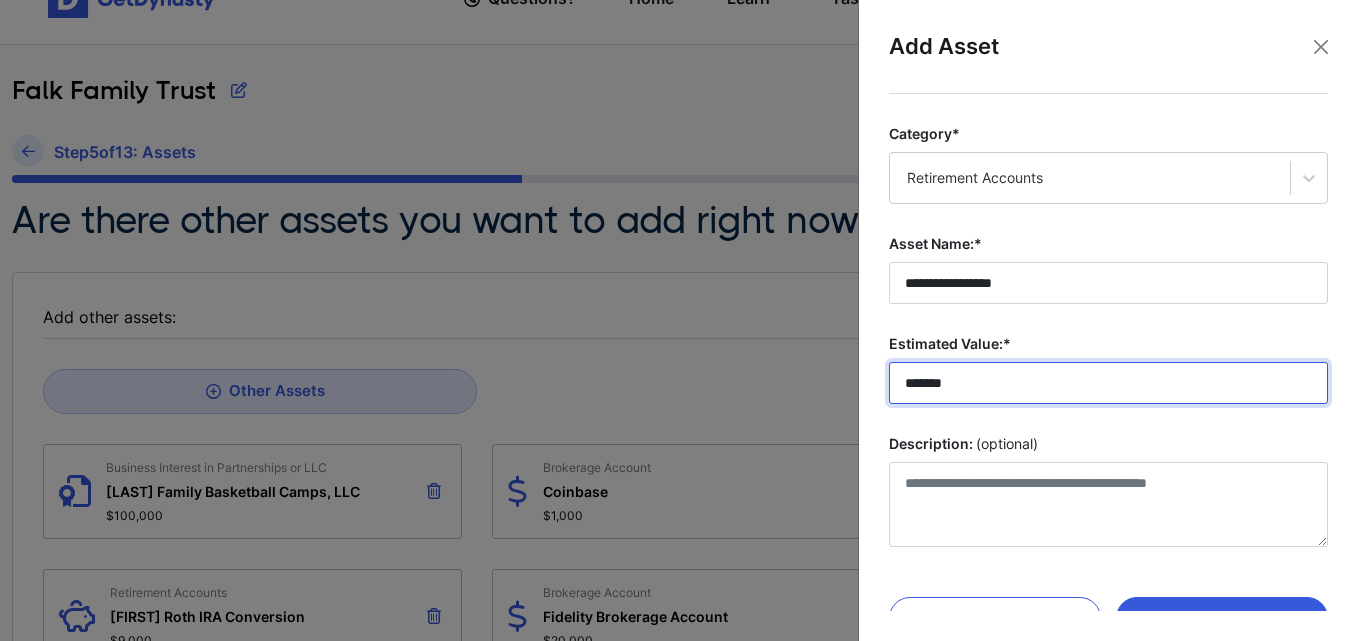 type on "*******" 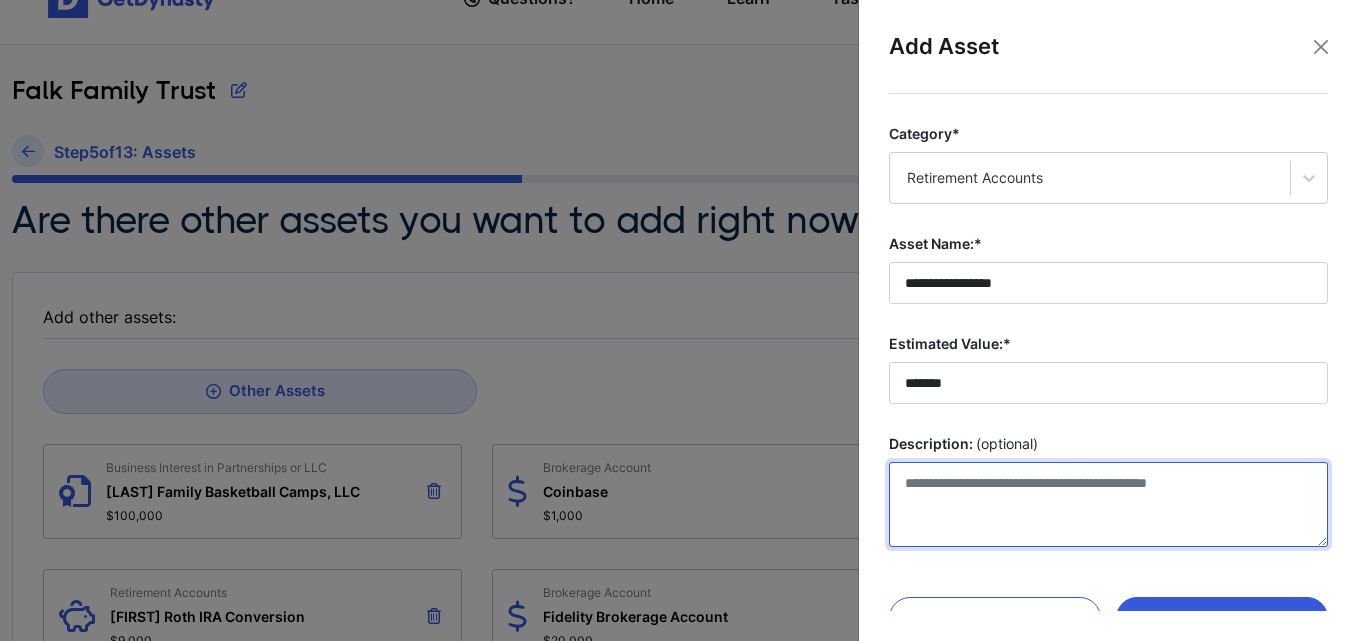 click on "Description:   (optional)" at bounding box center [1108, 504] 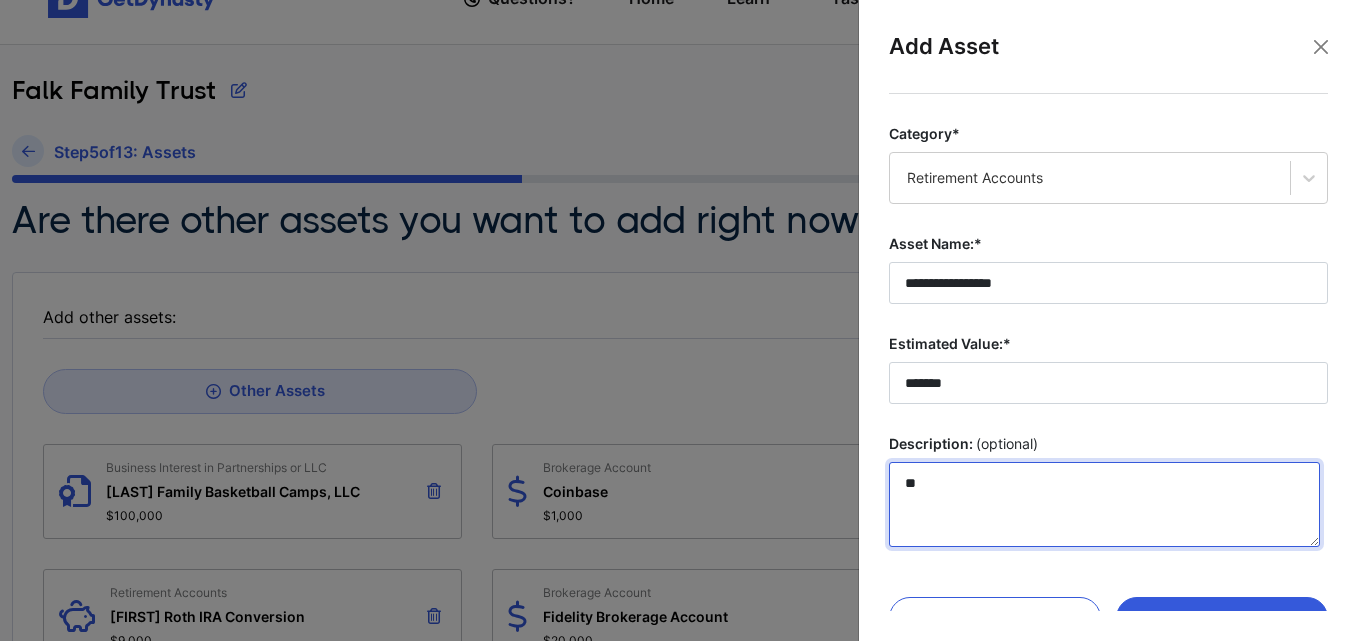 type on "*" 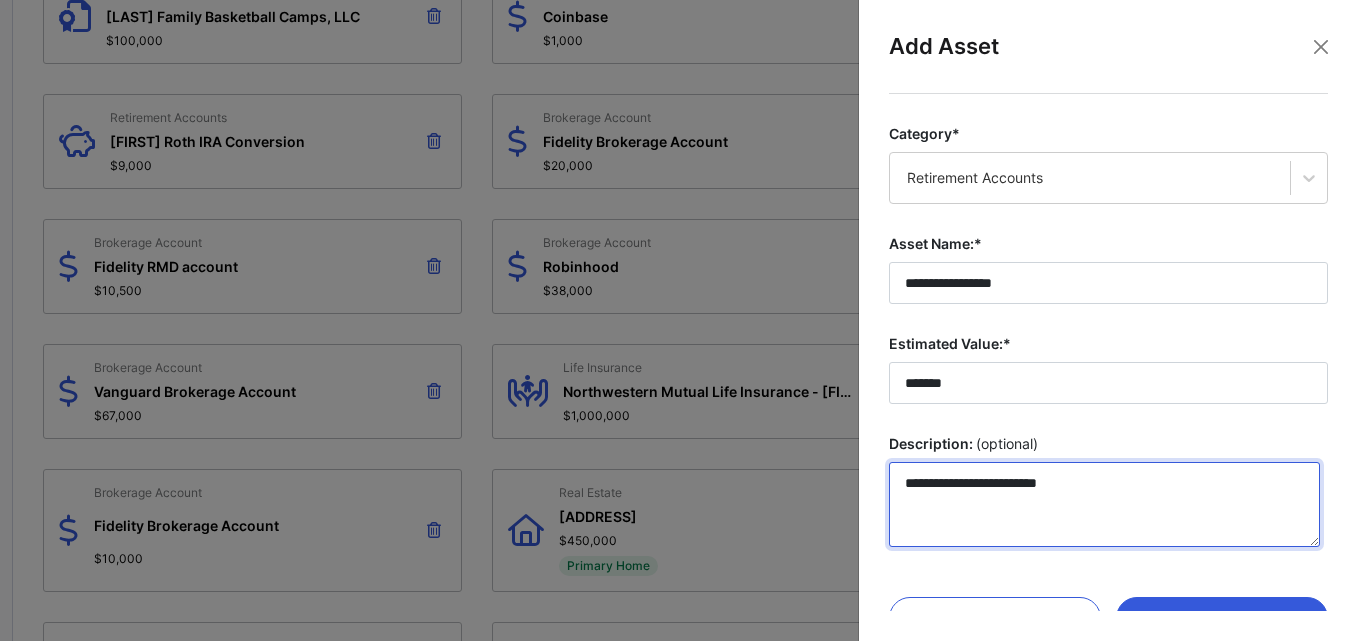 scroll, scrollTop: 541, scrollLeft: 0, axis: vertical 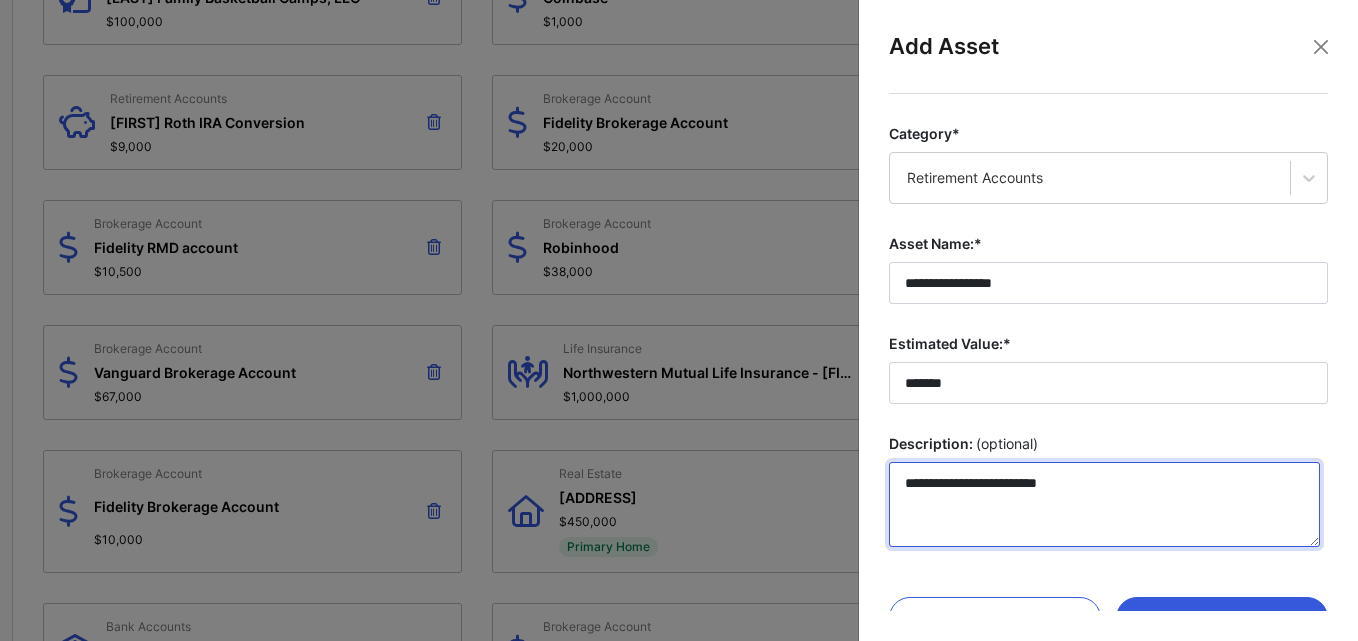 type on "**********" 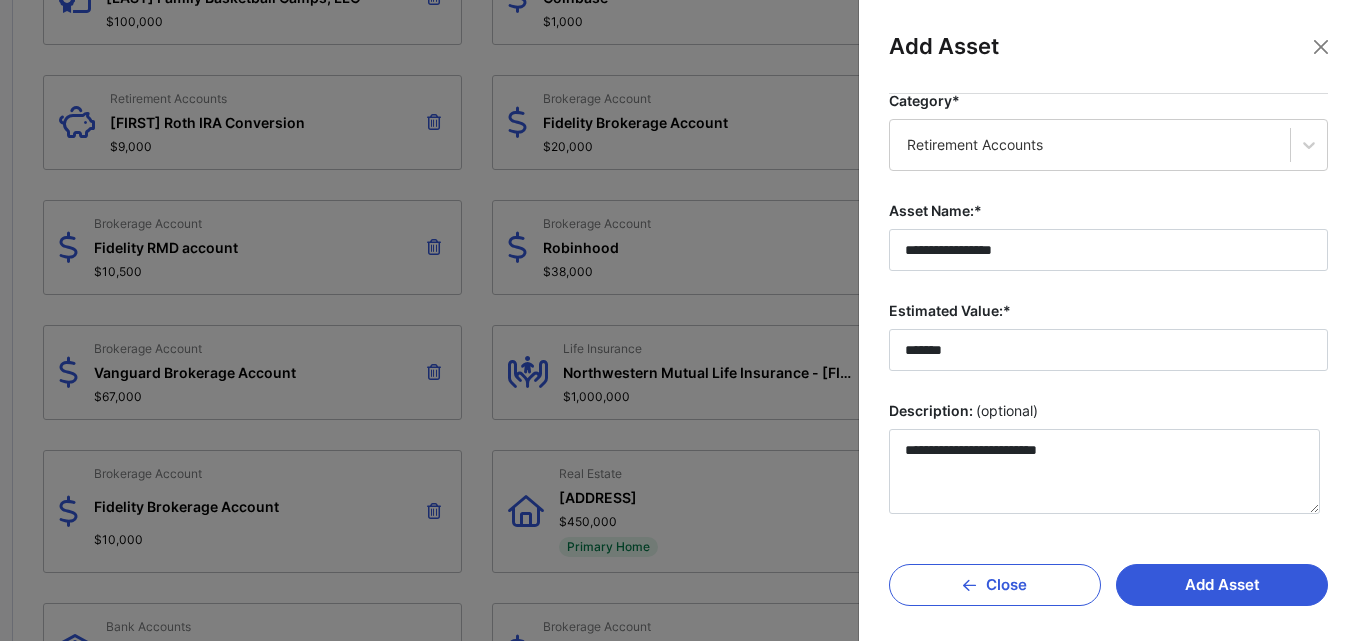 scroll, scrollTop: 44, scrollLeft: 0, axis: vertical 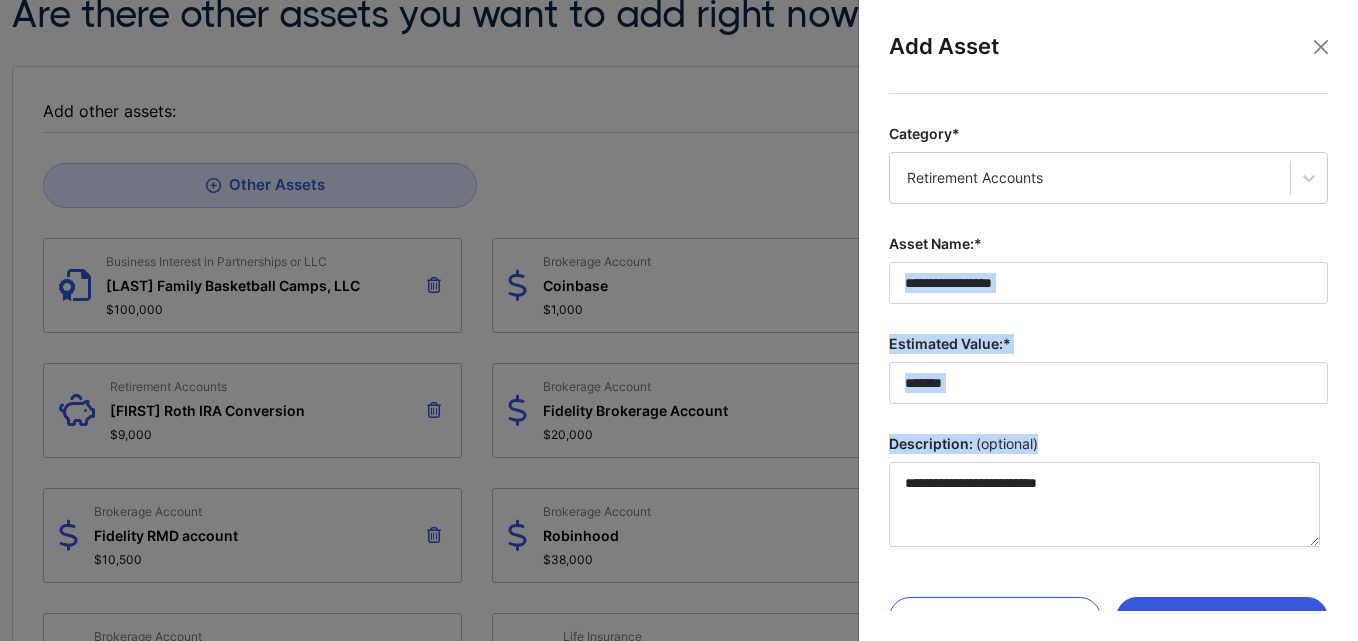 drag, startPoint x: 1335, startPoint y: 179, endPoint x: 1326, endPoint y: 468, distance: 289.1401 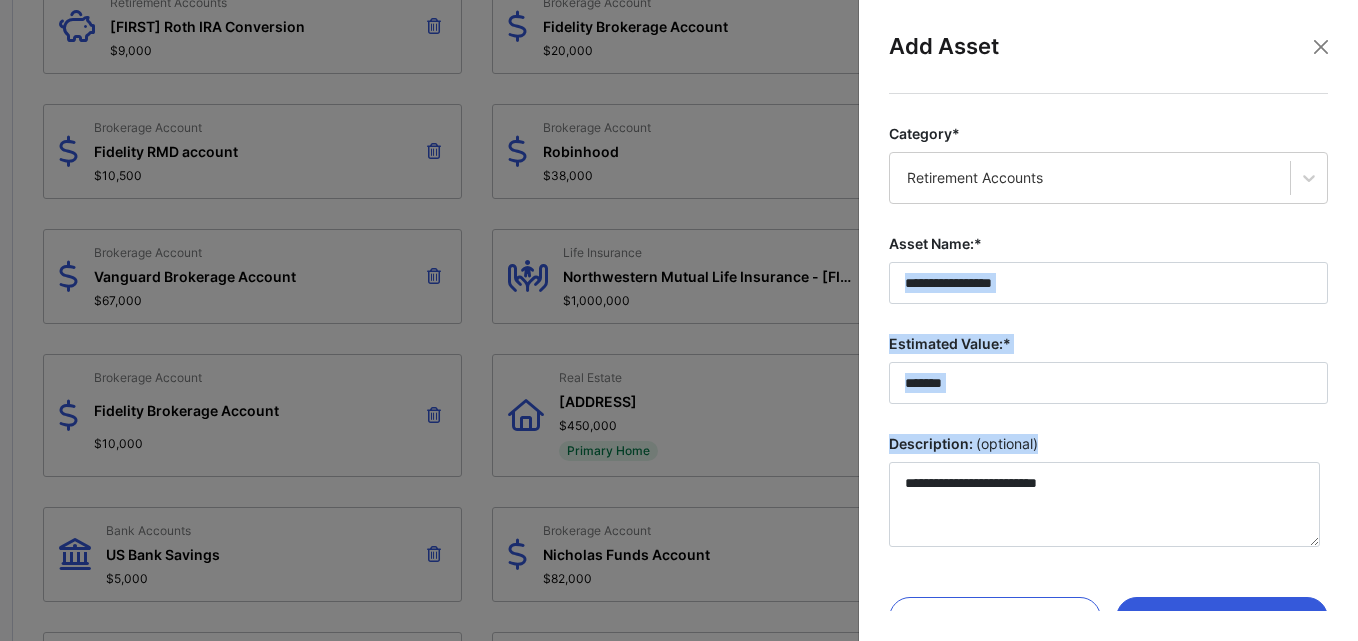 scroll, scrollTop: 640, scrollLeft: 0, axis: vertical 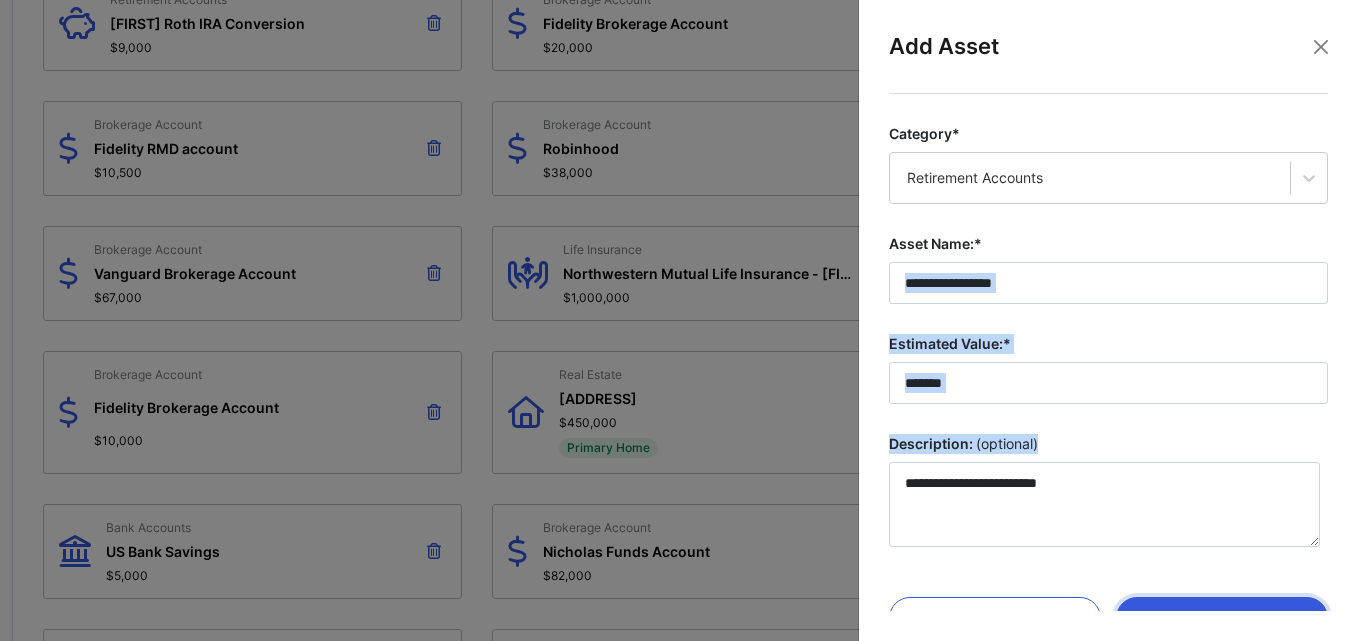 click on "Add Asset" at bounding box center [1222, 618] 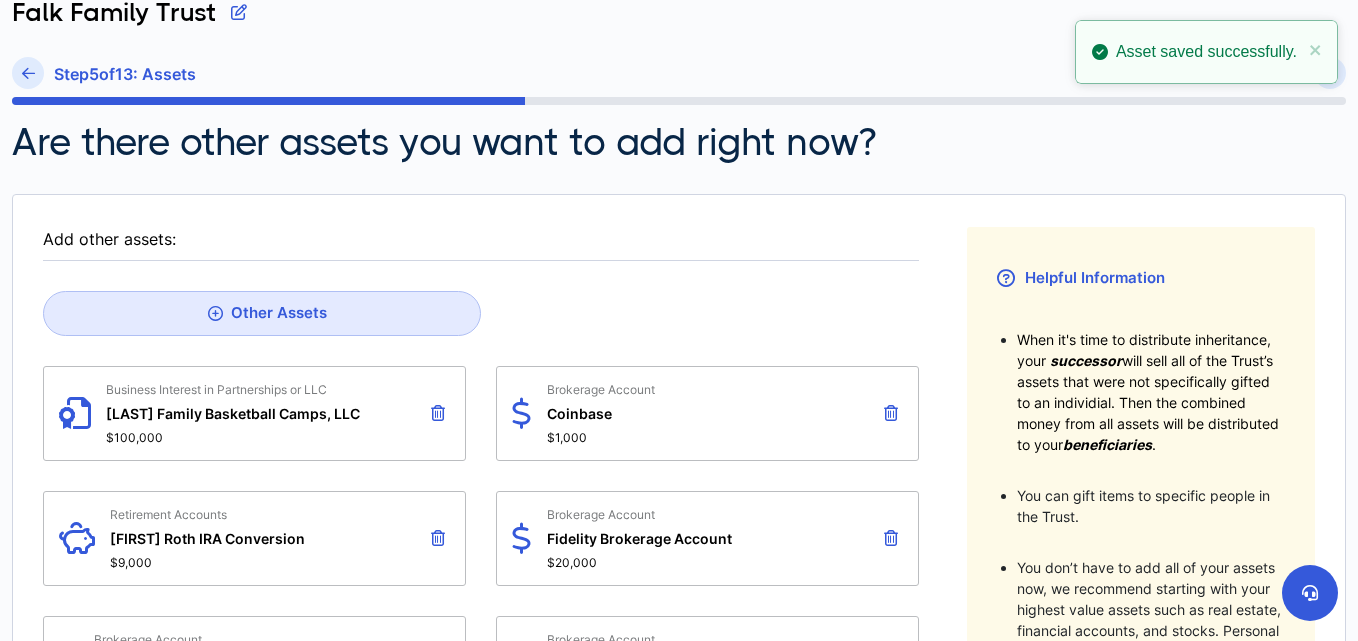 scroll, scrollTop: 118, scrollLeft: 0, axis: vertical 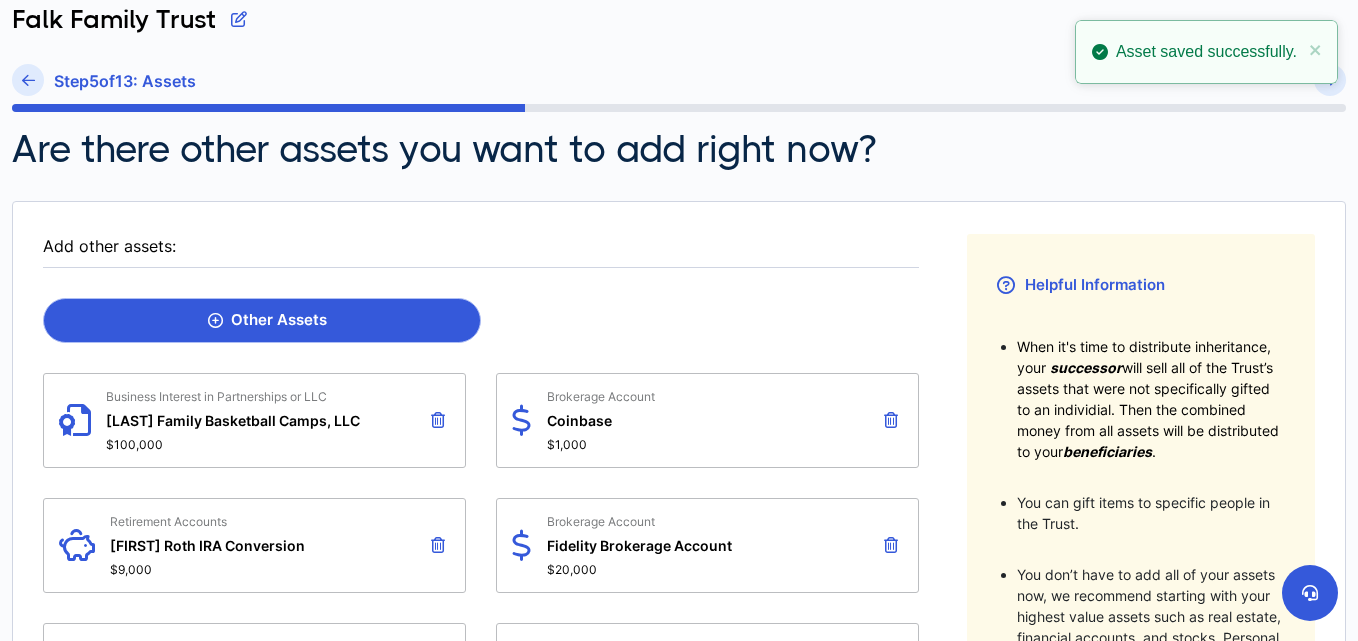 click on "Other Assets" at bounding box center (267, 320) 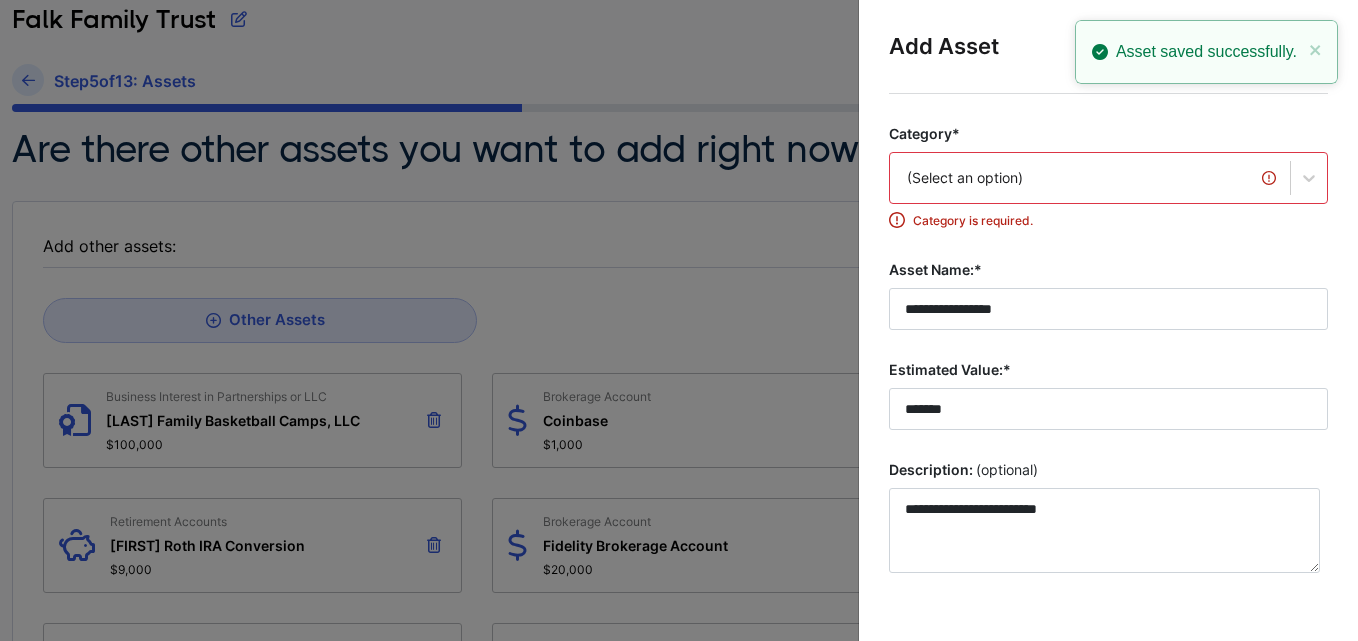 click on "(Select an option)" at bounding box center [1090, 178] 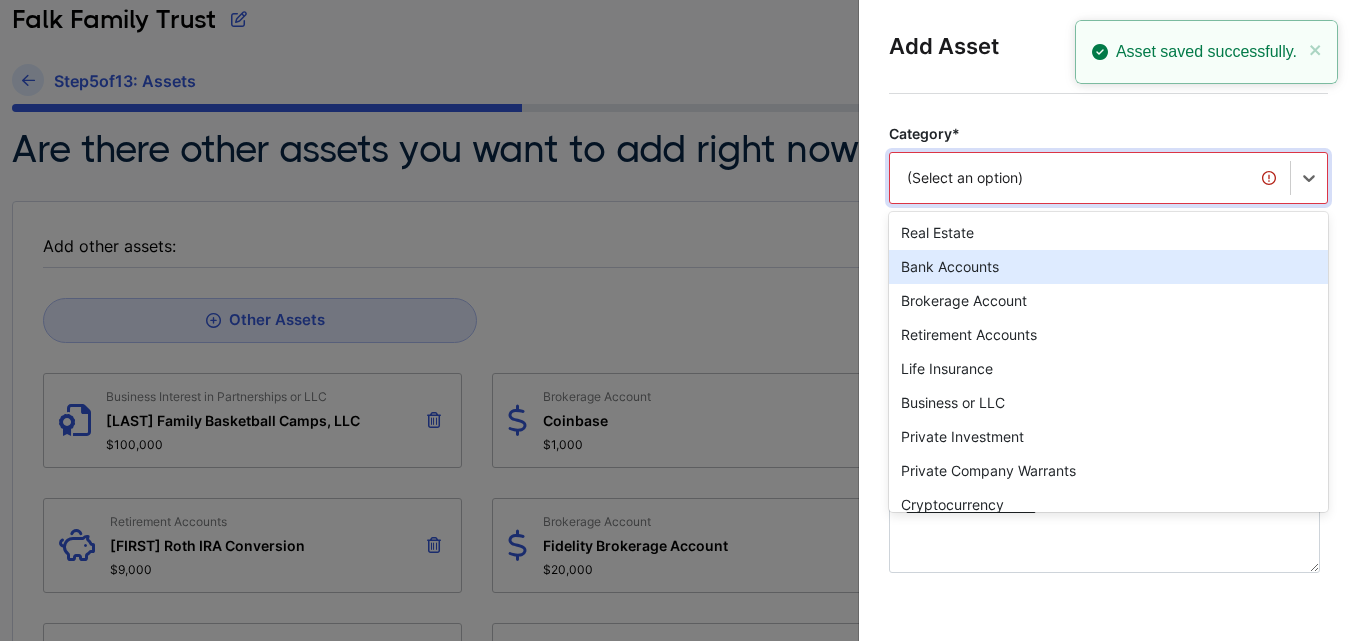 click on "Bank Accounts" at bounding box center [1108, 267] 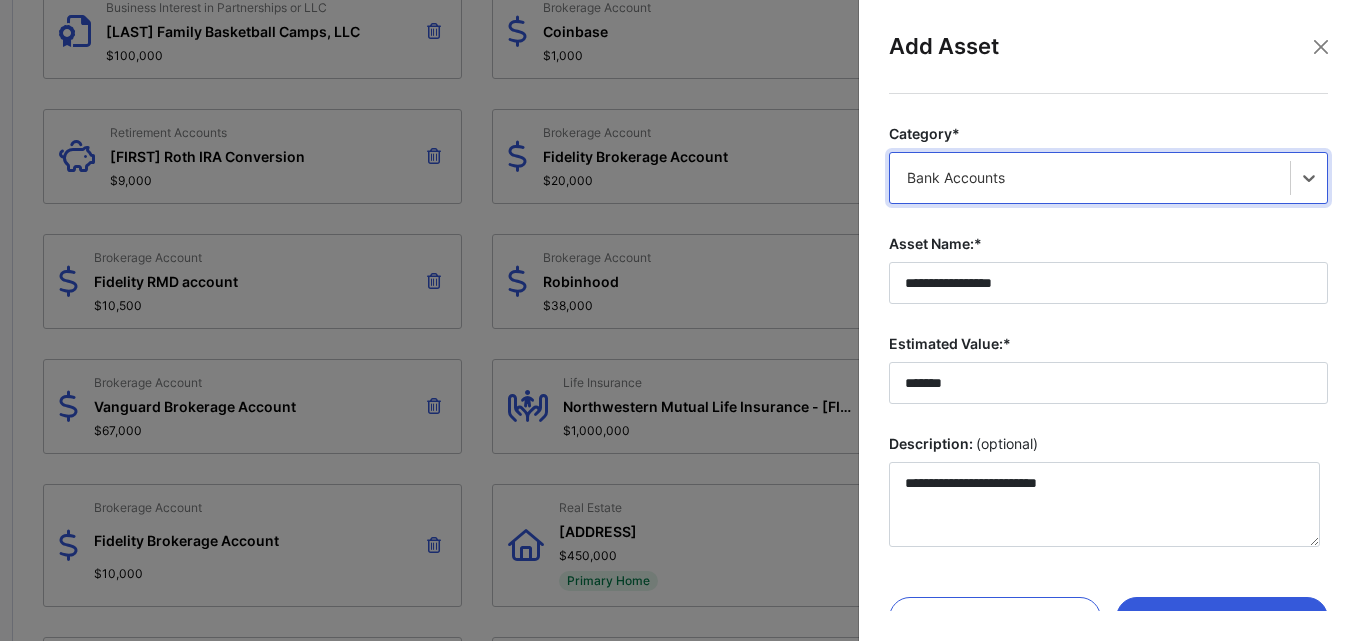 scroll, scrollTop: 526, scrollLeft: 0, axis: vertical 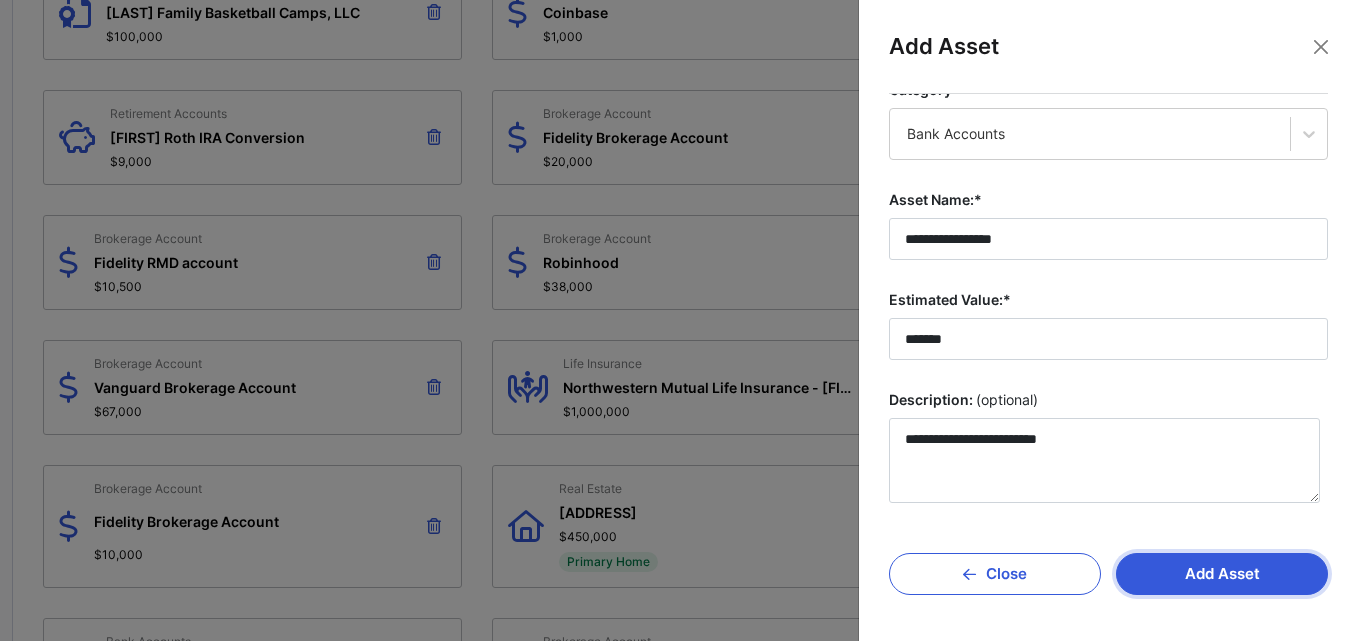 click on "Add Asset" at bounding box center [1222, 574] 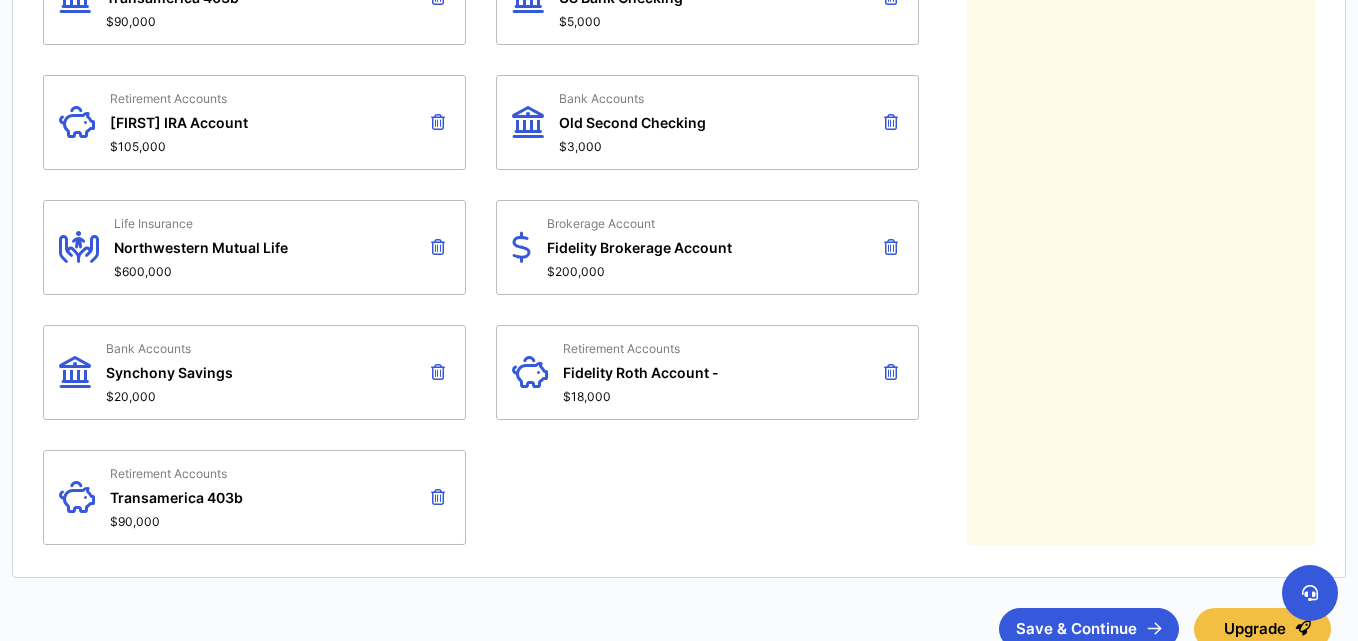 scroll, scrollTop: 1313, scrollLeft: 0, axis: vertical 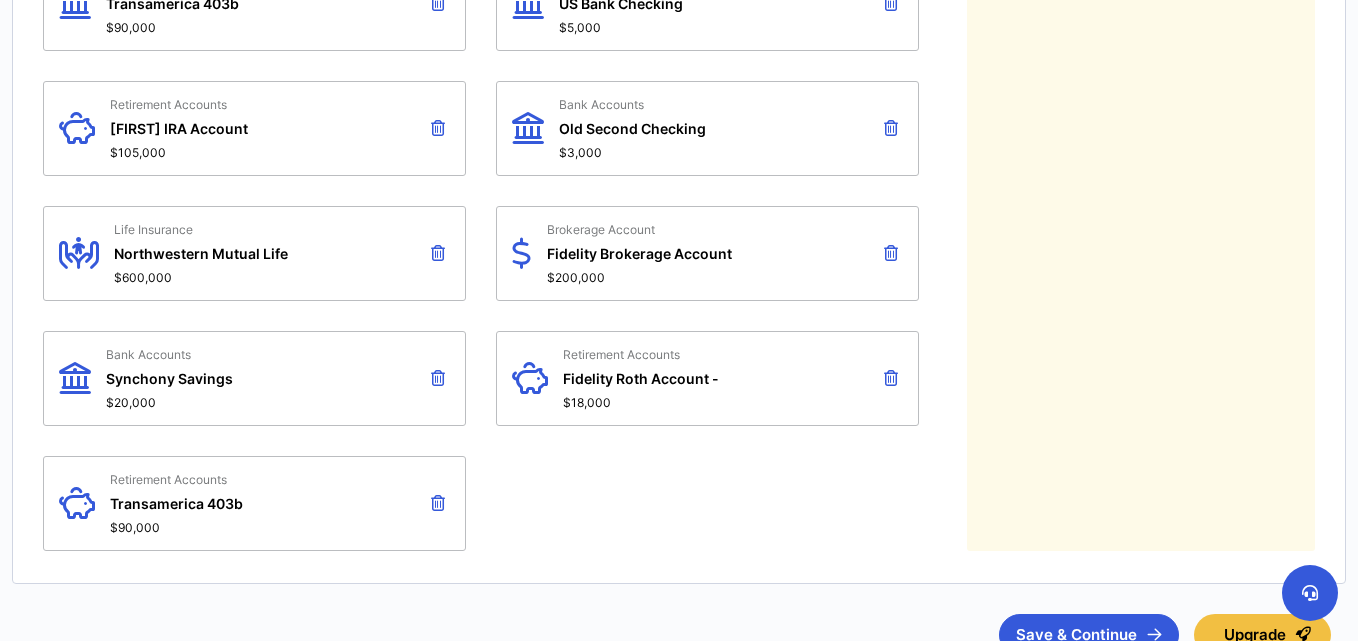 drag, startPoint x: 1354, startPoint y: 418, endPoint x: 1357, endPoint y: 396, distance: 22.203604 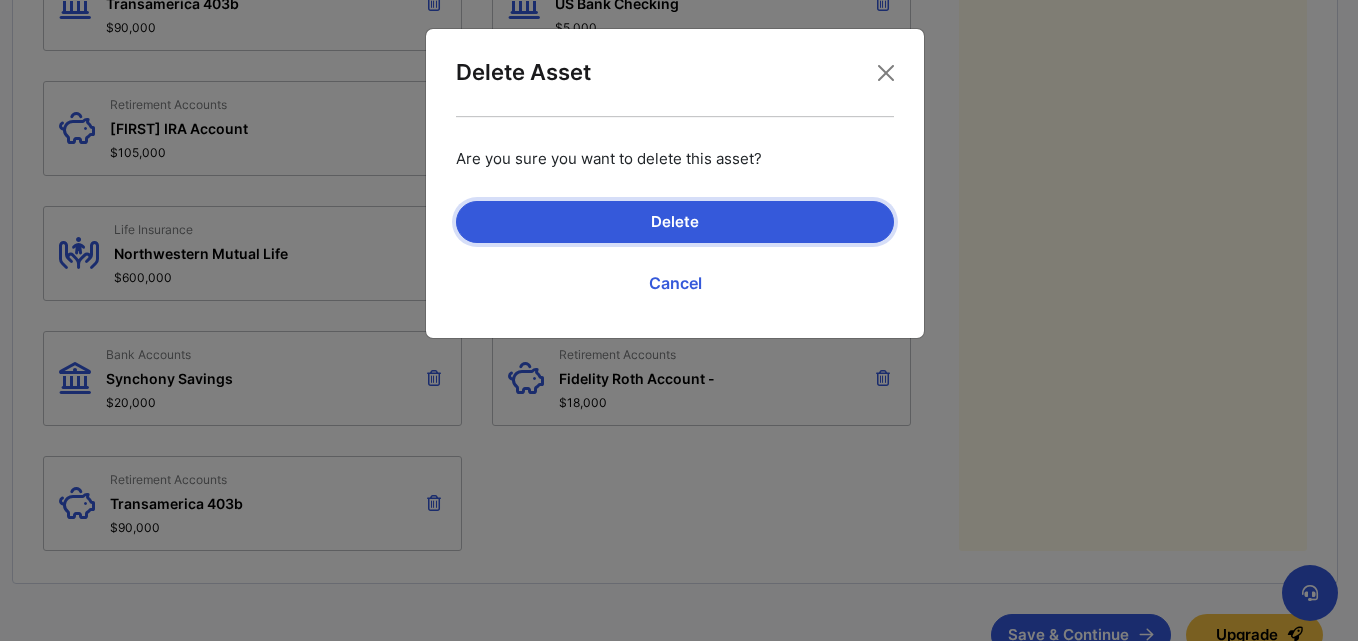 click on "Delete" at bounding box center (675, 222) 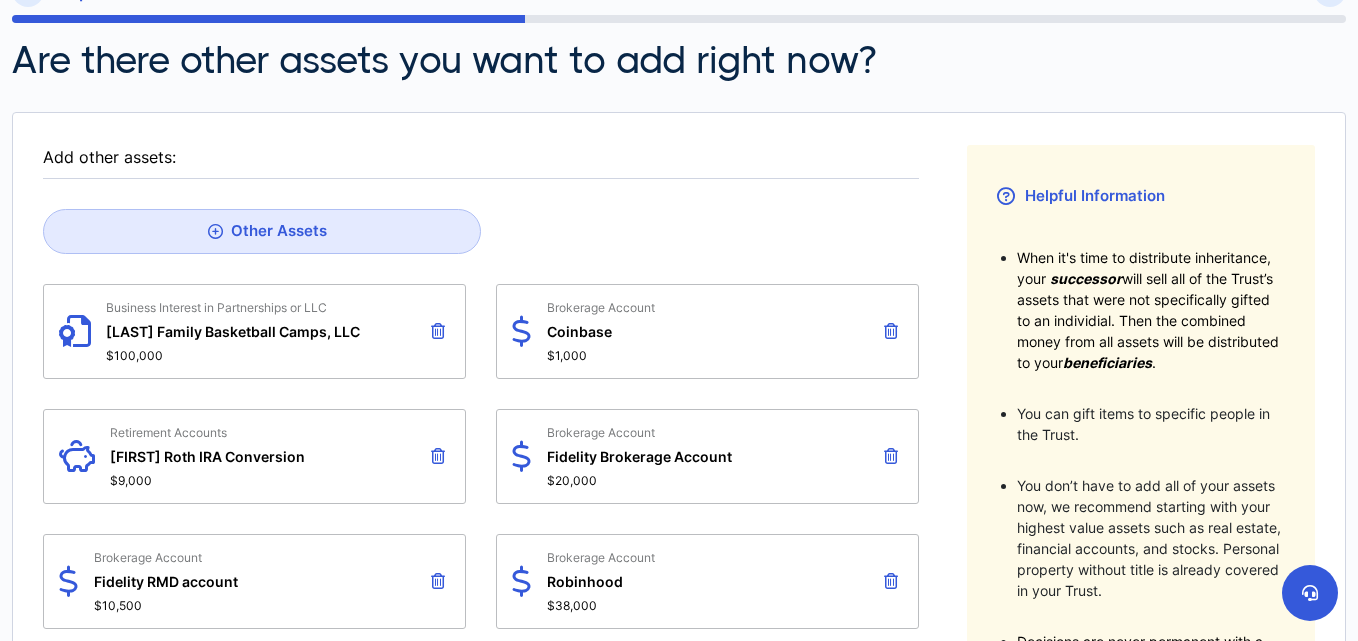scroll, scrollTop: 89, scrollLeft: 0, axis: vertical 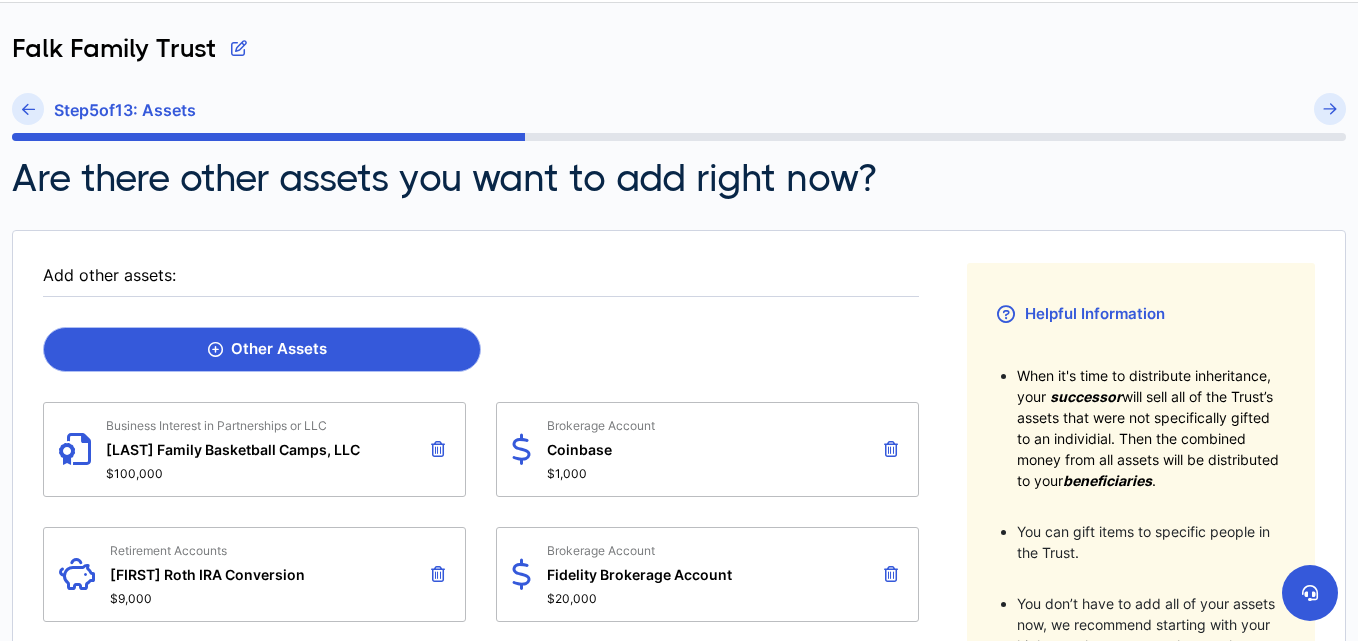 click on "Other Assets" at bounding box center [262, 349] 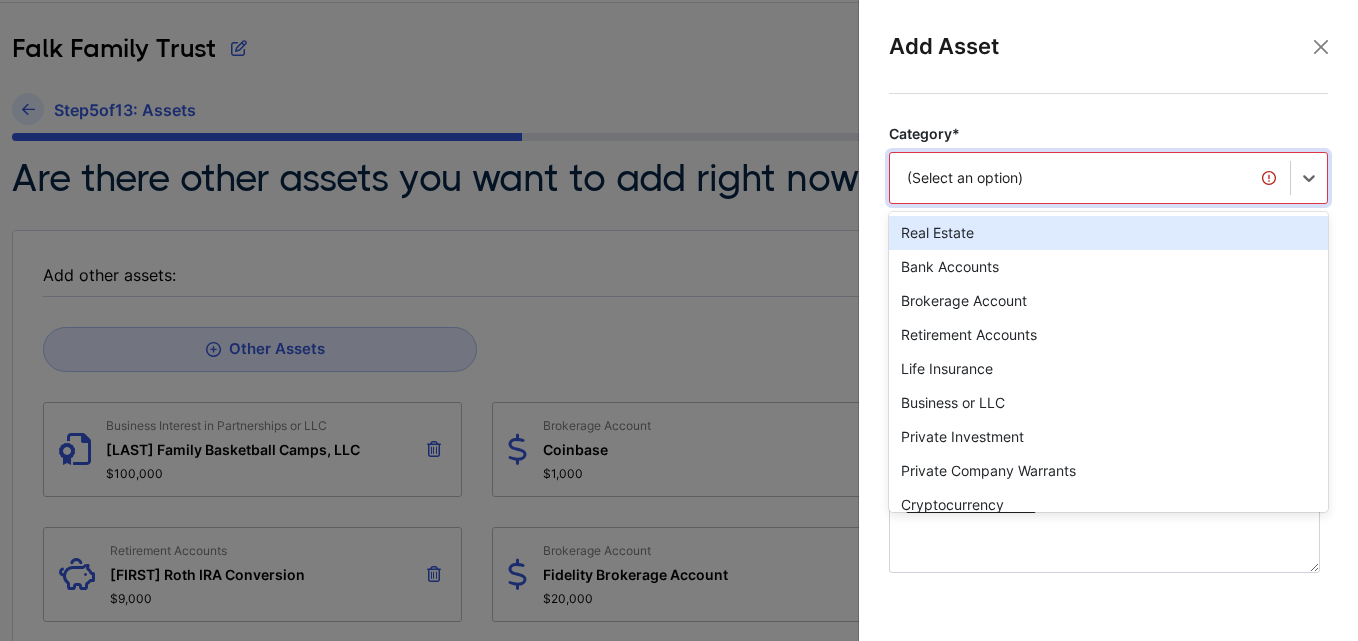 click on "(Select an option)" at bounding box center (1090, 178) 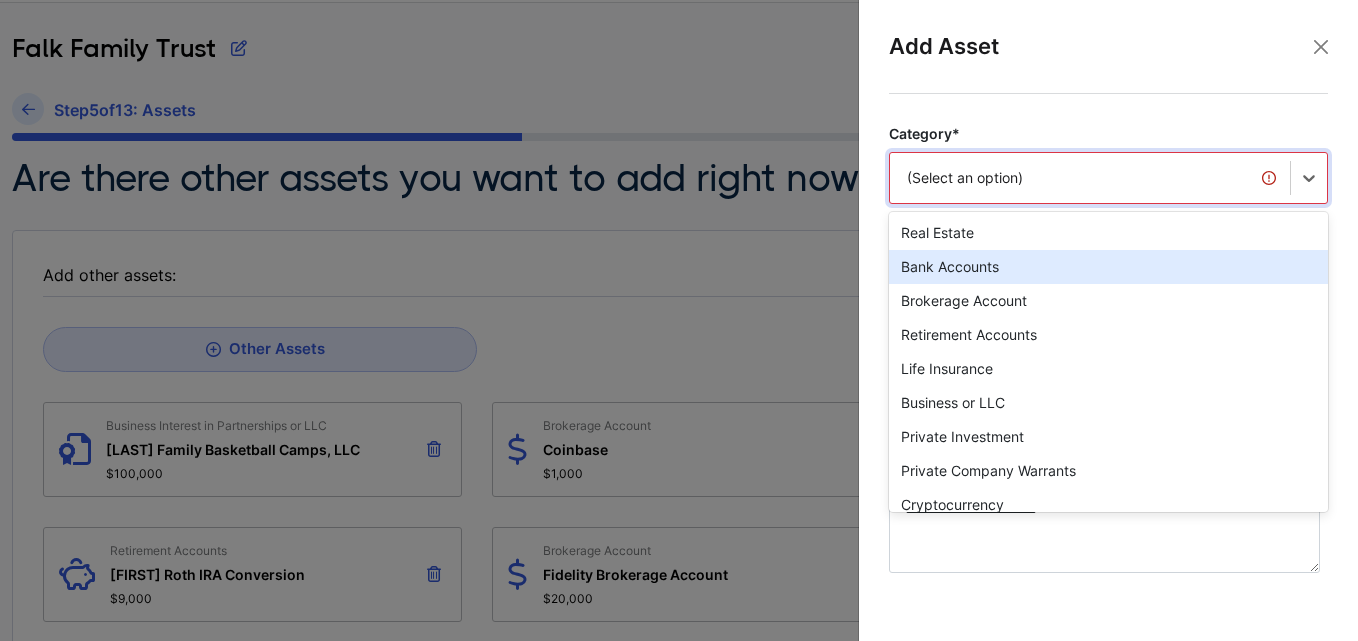 click on "Bank Accounts" at bounding box center [1108, 267] 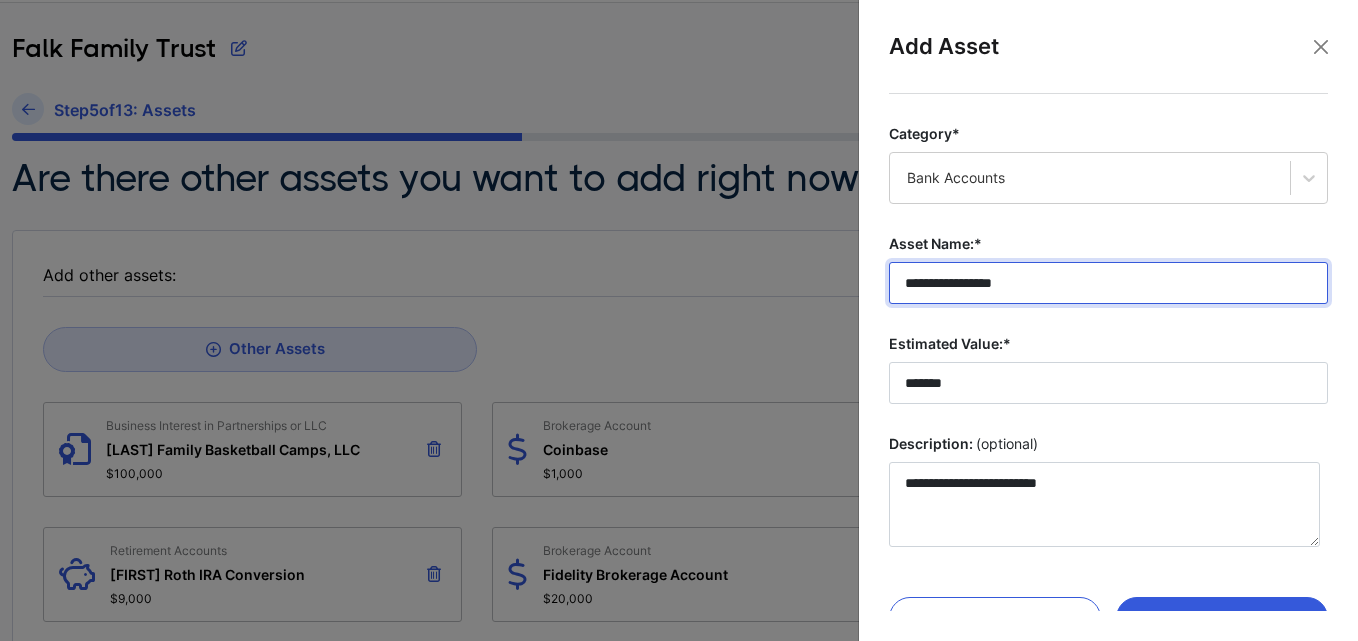 drag, startPoint x: 1063, startPoint y: 272, endPoint x: 798, endPoint y: 282, distance: 265.1886 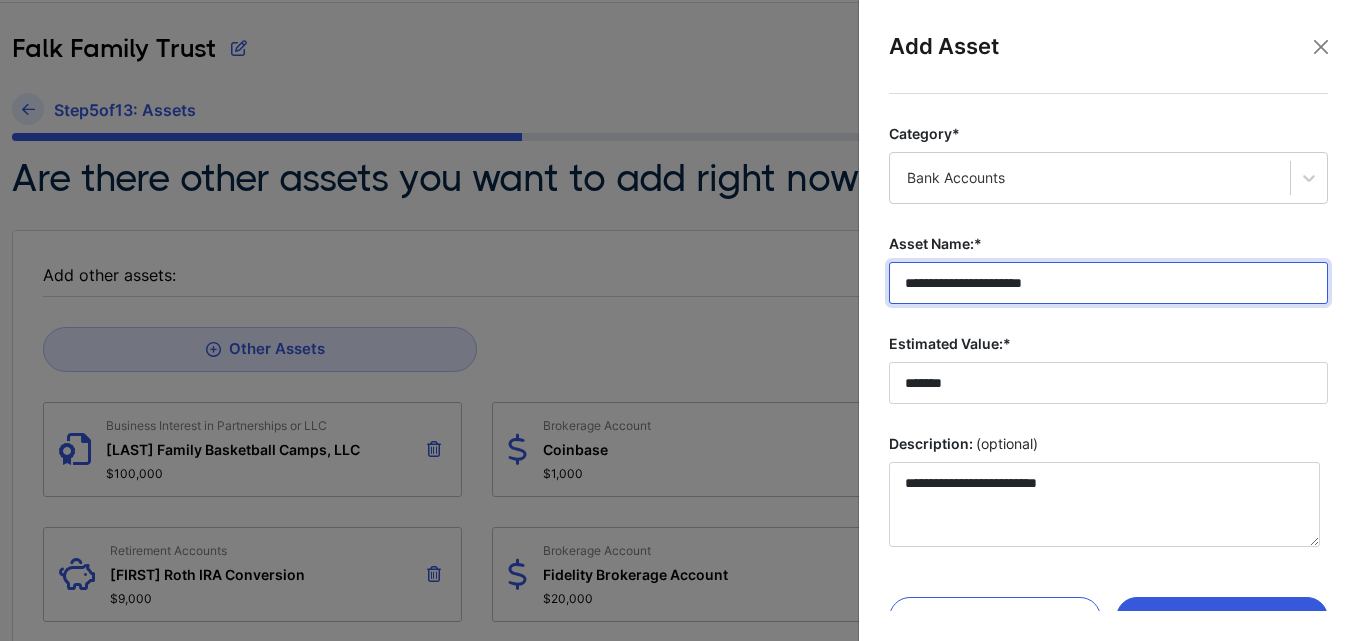 type on "**********" 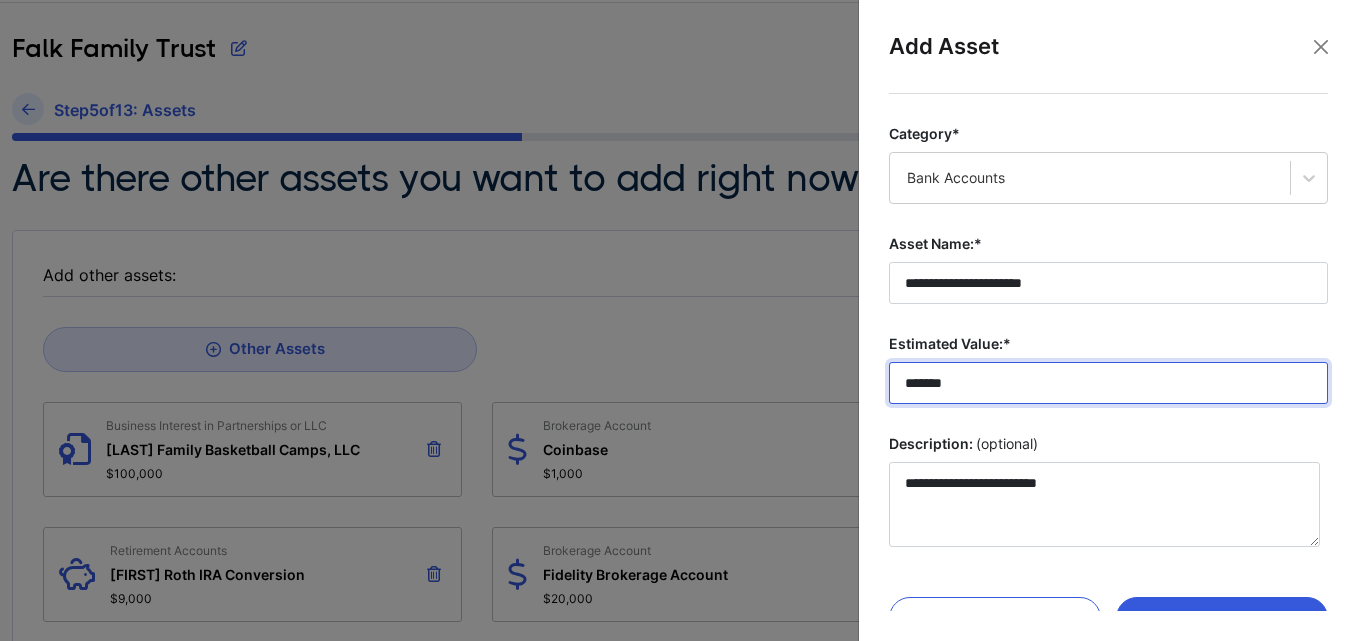 drag, startPoint x: 846, startPoint y: 384, endPoint x: 710, endPoint y: 391, distance: 136.18002 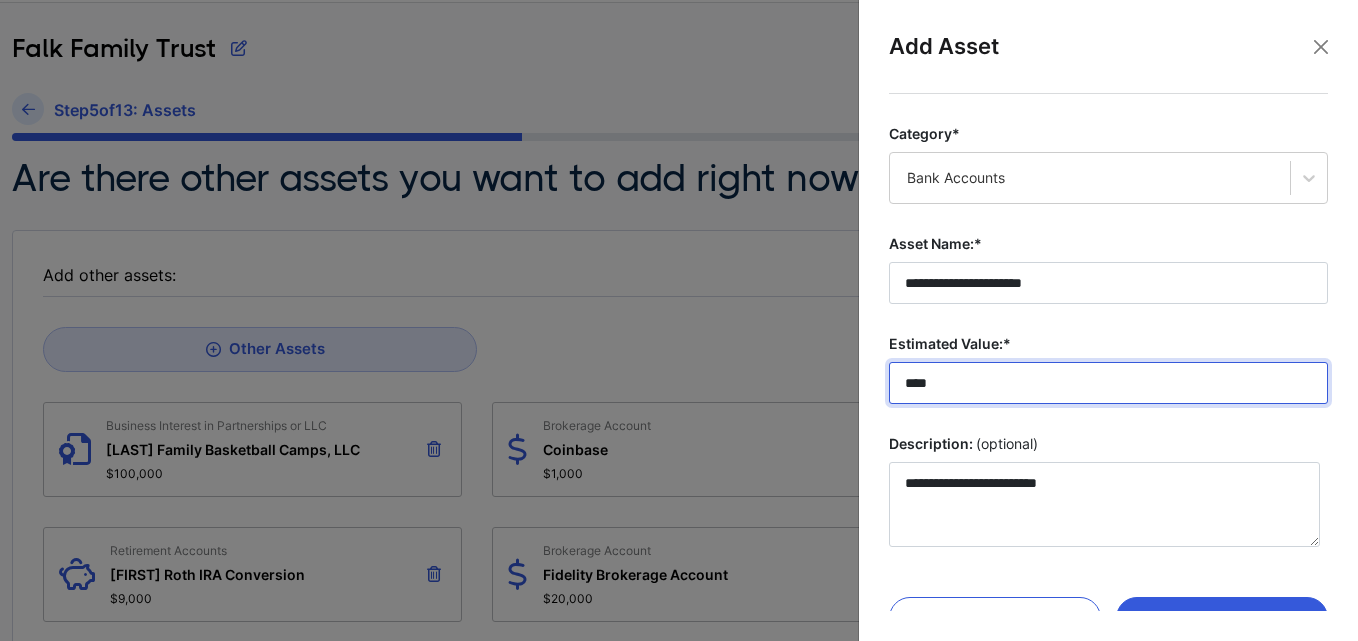 type on "****" 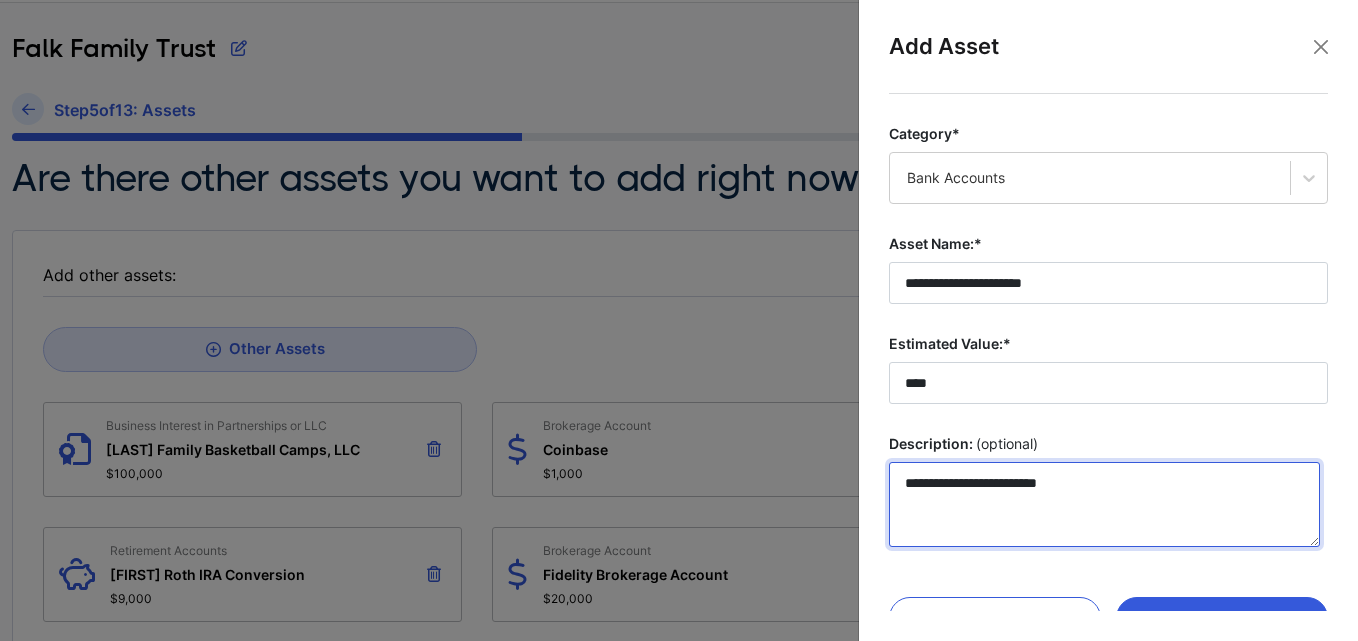 drag, startPoint x: 1102, startPoint y: 493, endPoint x: 797, endPoint y: 500, distance: 305.08032 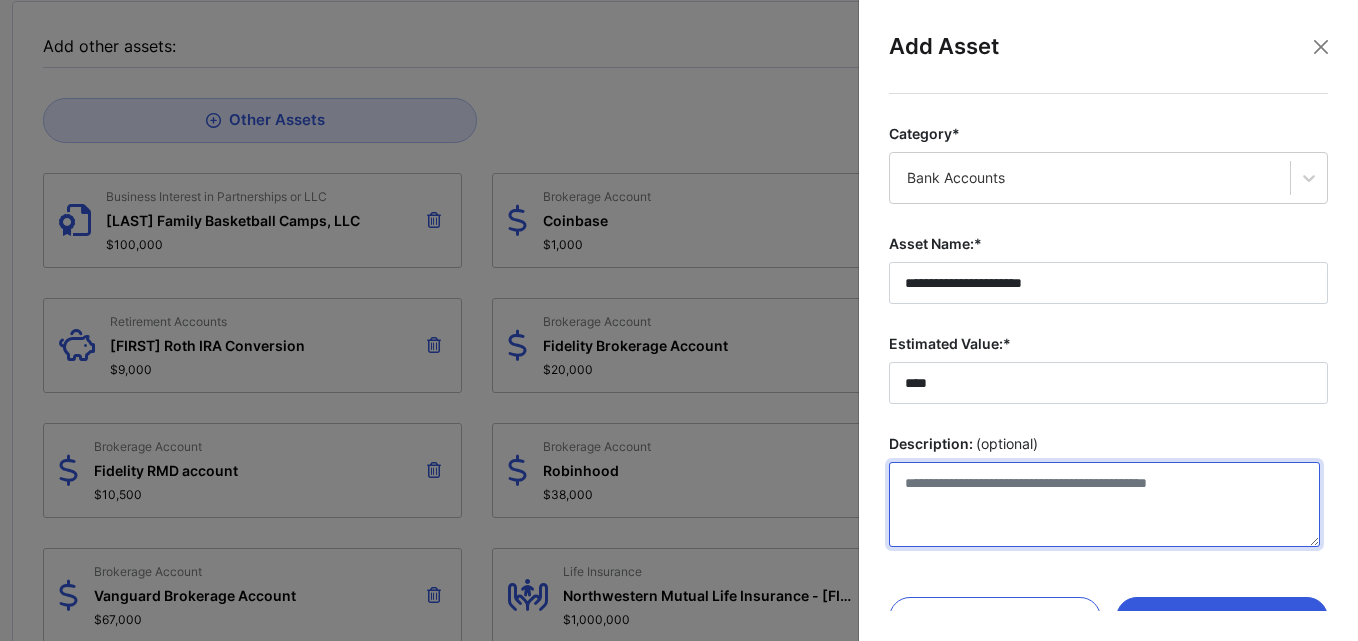 scroll, scrollTop: 355, scrollLeft: 0, axis: vertical 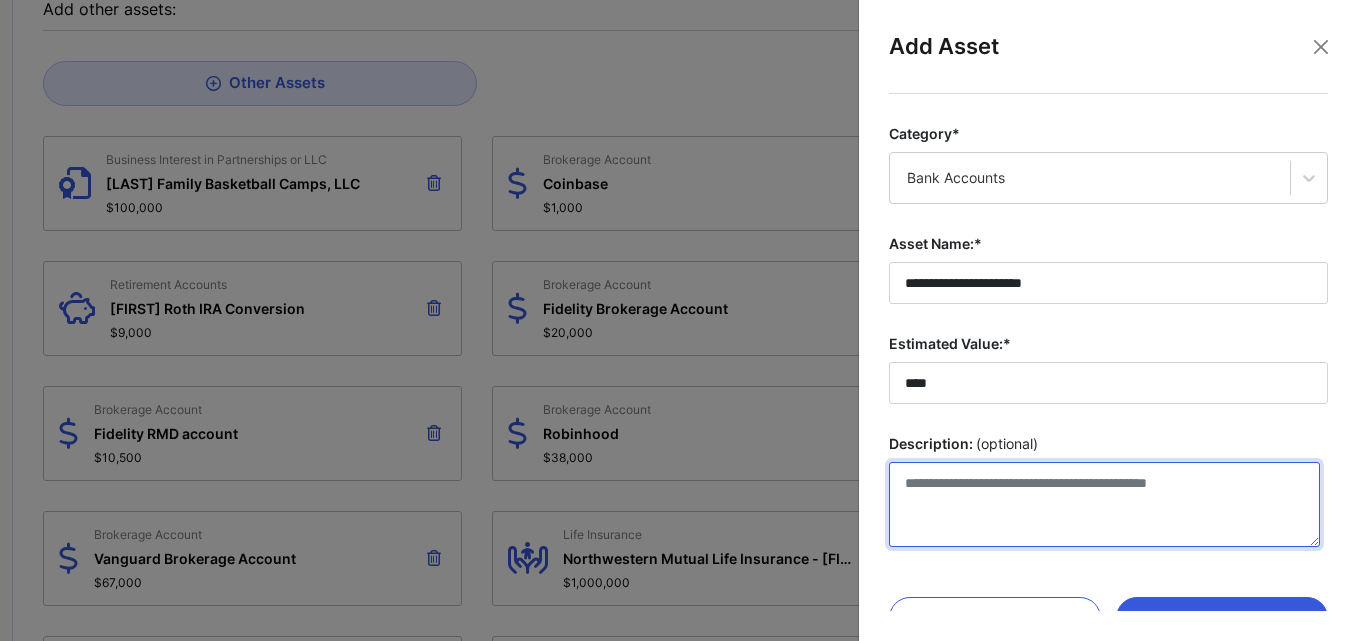type 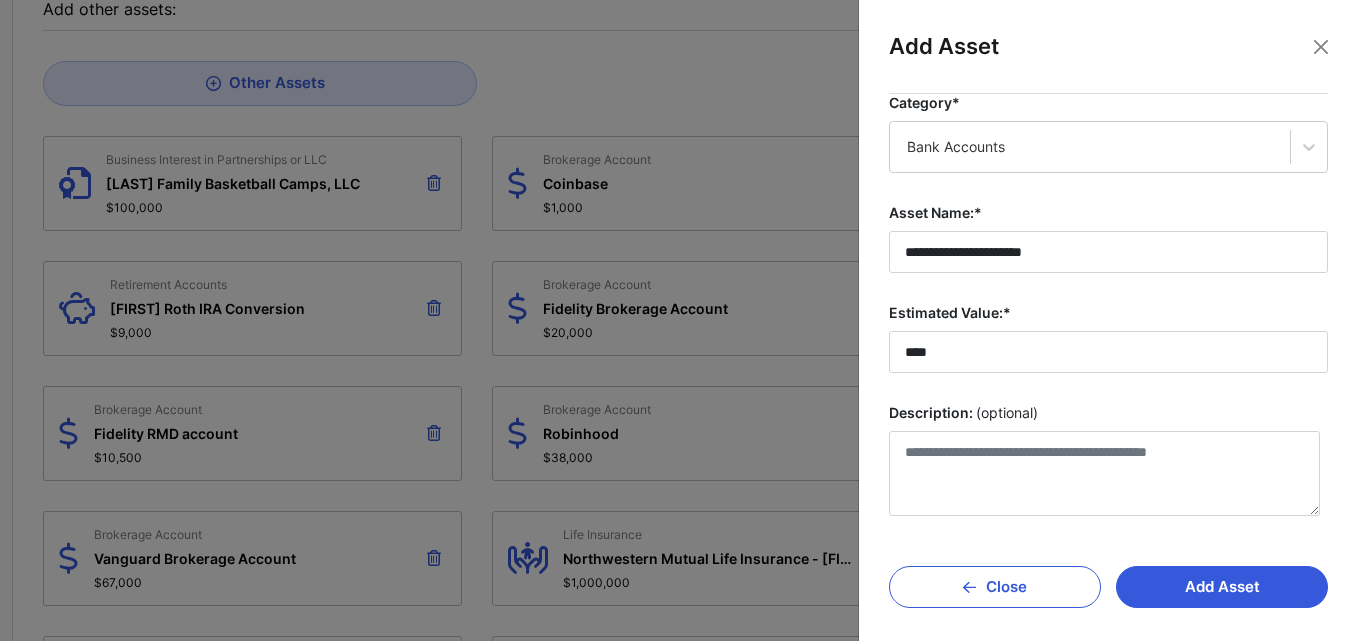 scroll, scrollTop: 44, scrollLeft: 0, axis: vertical 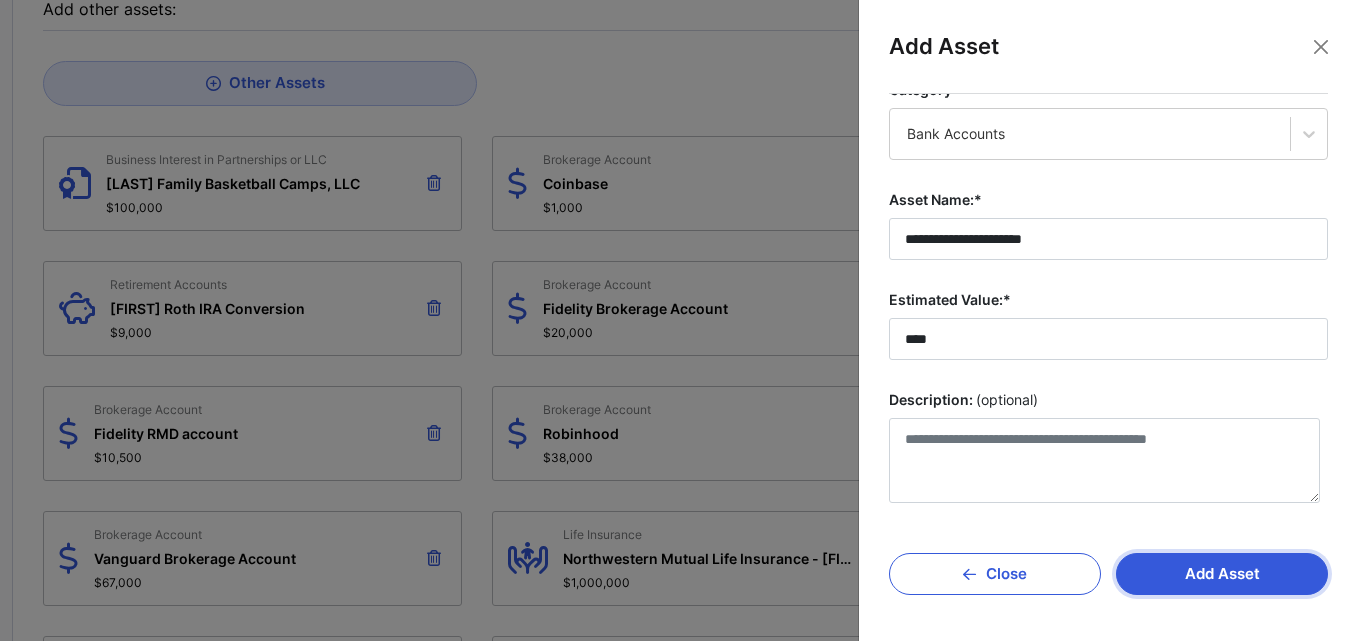 click on "Add Asset" at bounding box center [1222, 574] 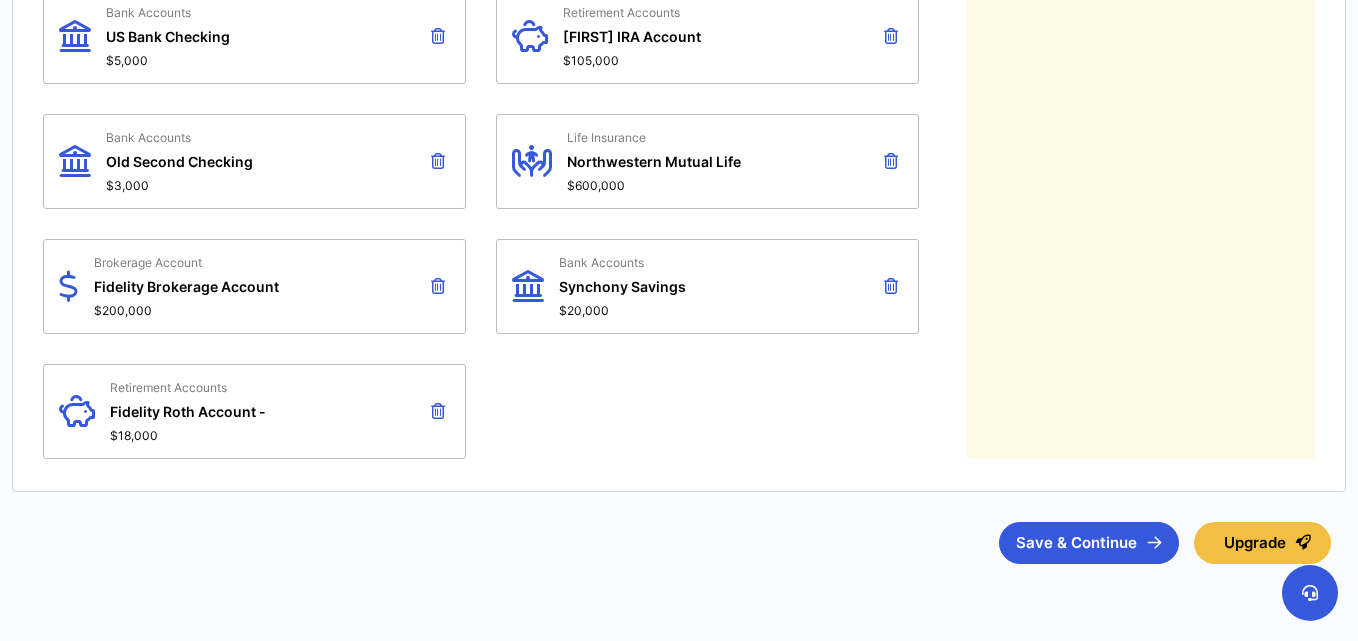 scroll, scrollTop: 1464, scrollLeft: 0, axis: vertical 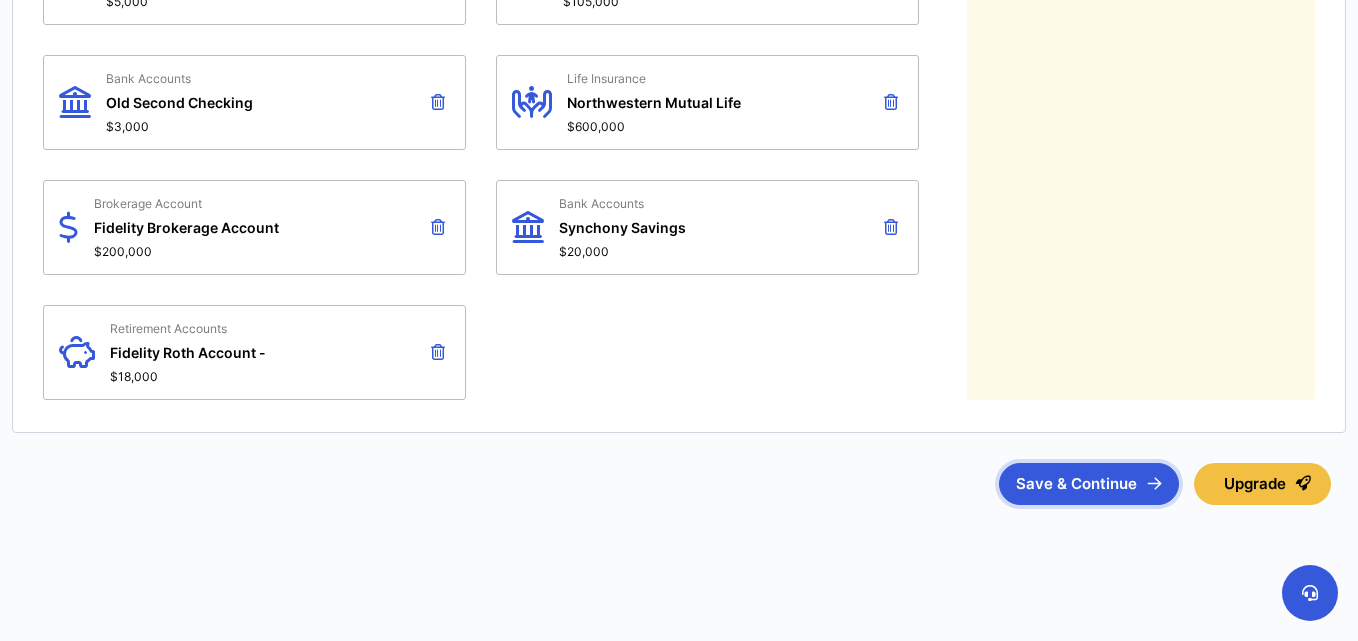 click on "Save & Continue" at bounding box center (1089, 484) 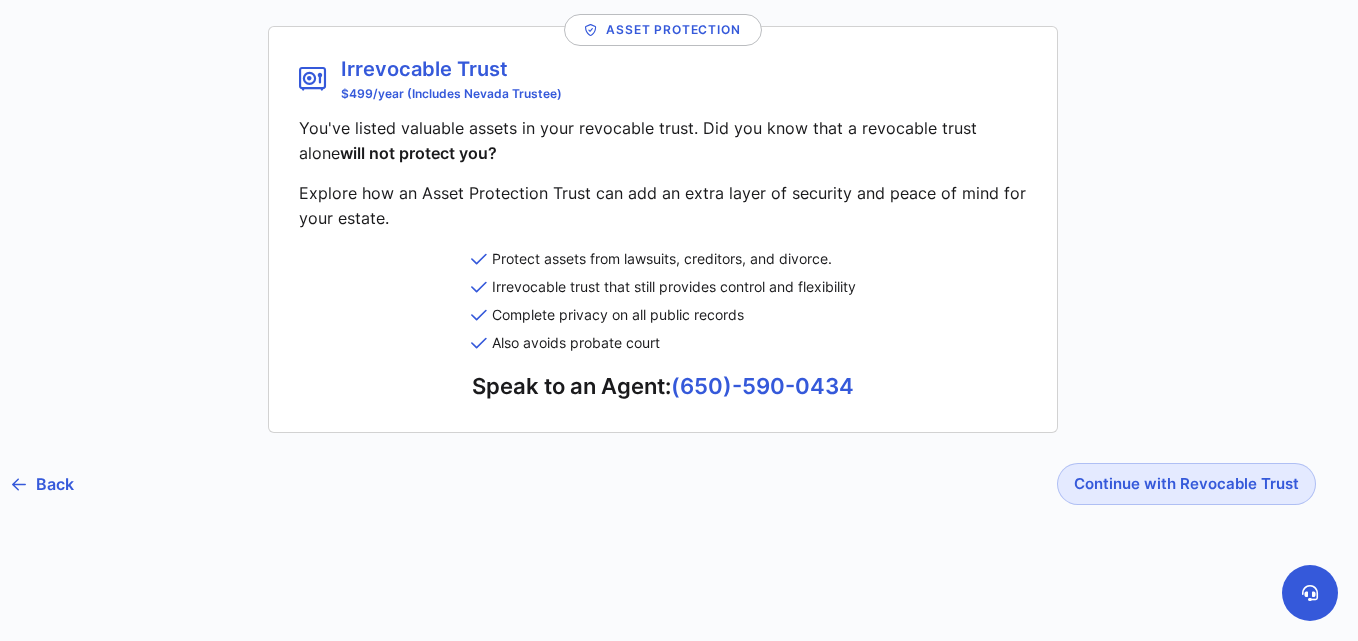 scroll, scrollTop: 0, scrollLeft: 0, axis: both 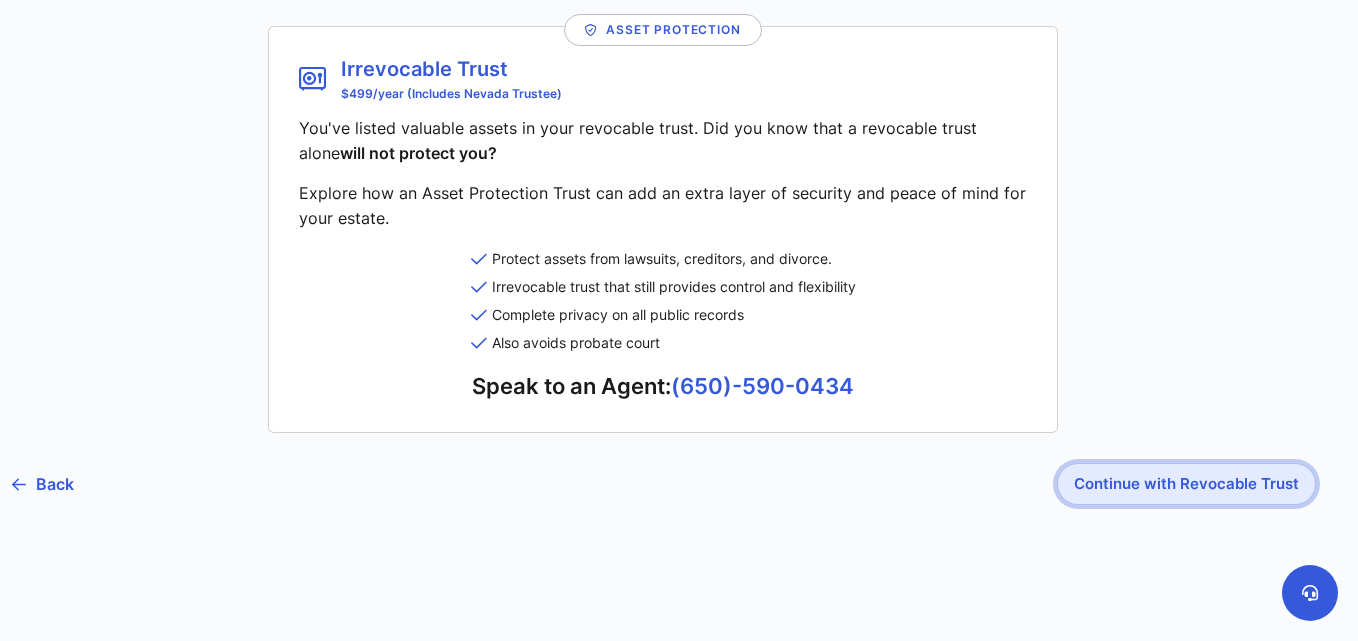 click on "Continue with Revocable Trust" at bounding box center [1186, 484] 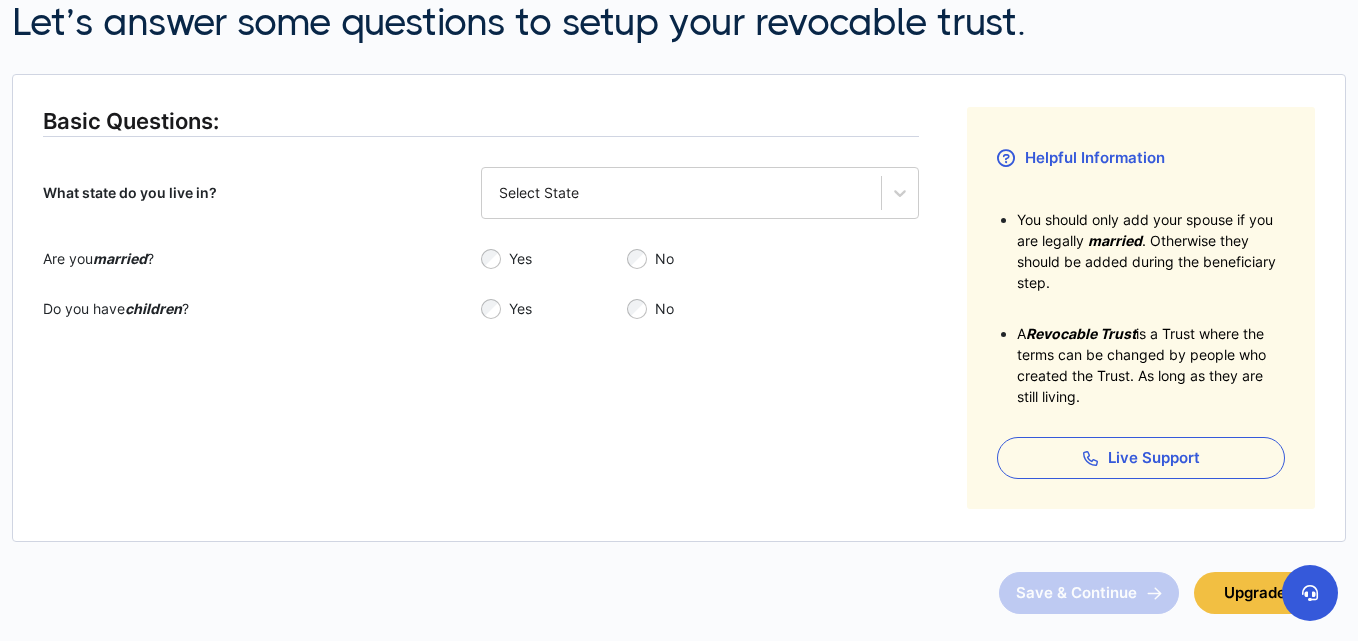 scroll, scrollTop: 0, scrollLeft: 0, axis: both 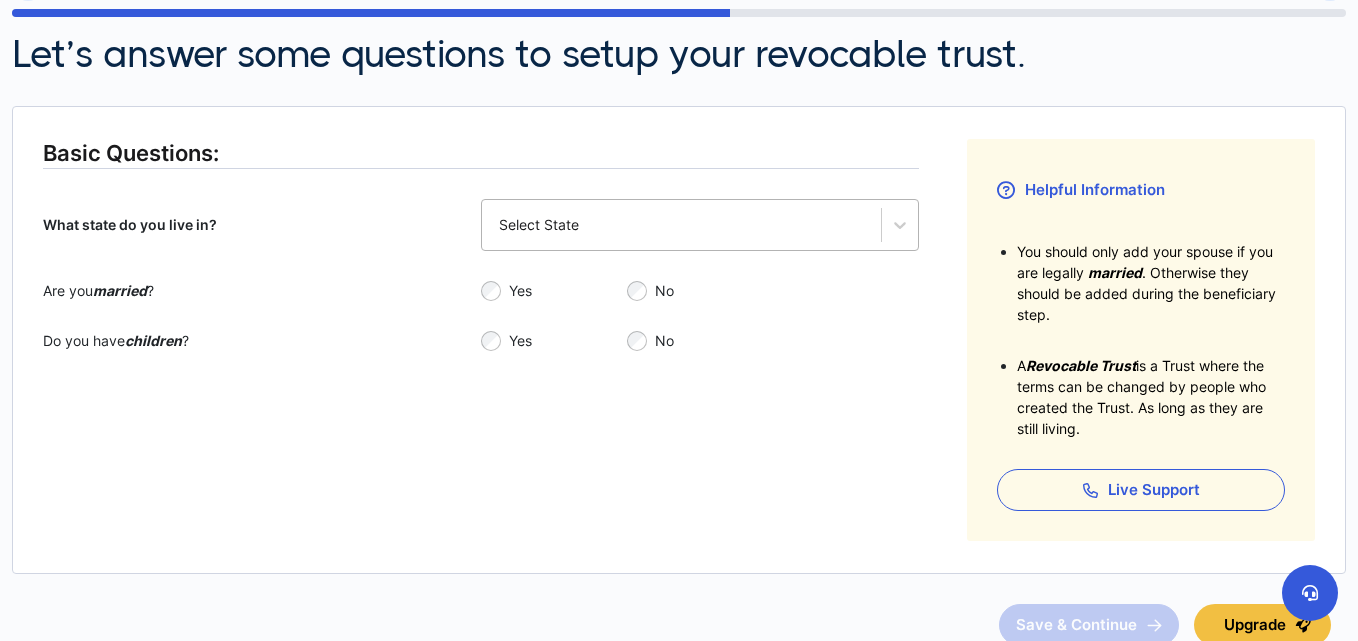 click on "Select State" at bounding box center (681, 225) 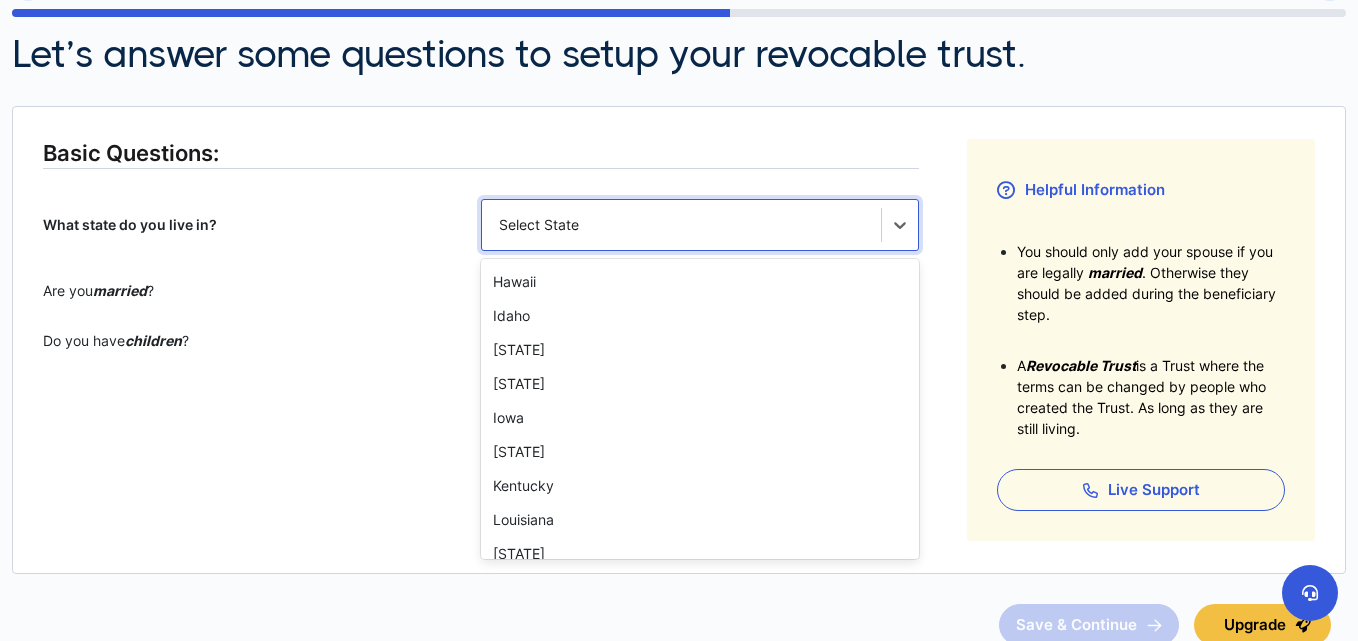 scroll, scrollTop: 354, scrollLeft: 0, axis: vertical 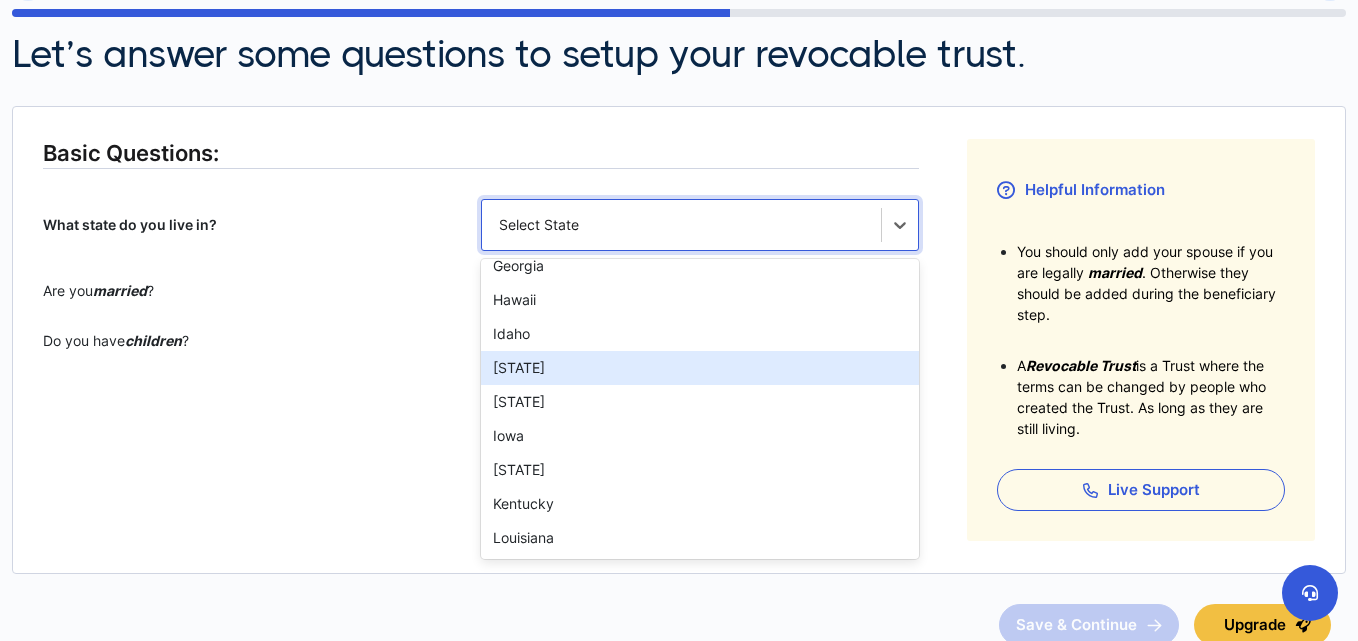 click on "Illinois" at bounding box center [700, 368] 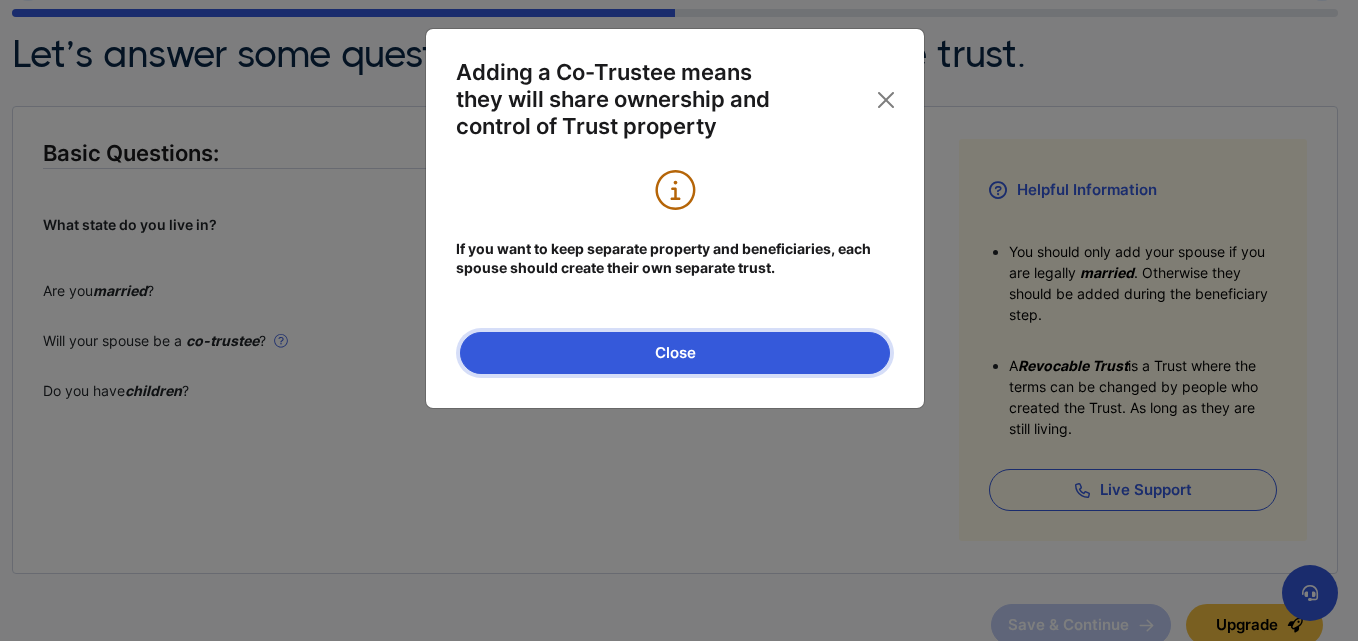 click on "Close" at bounding box center [675, 353] 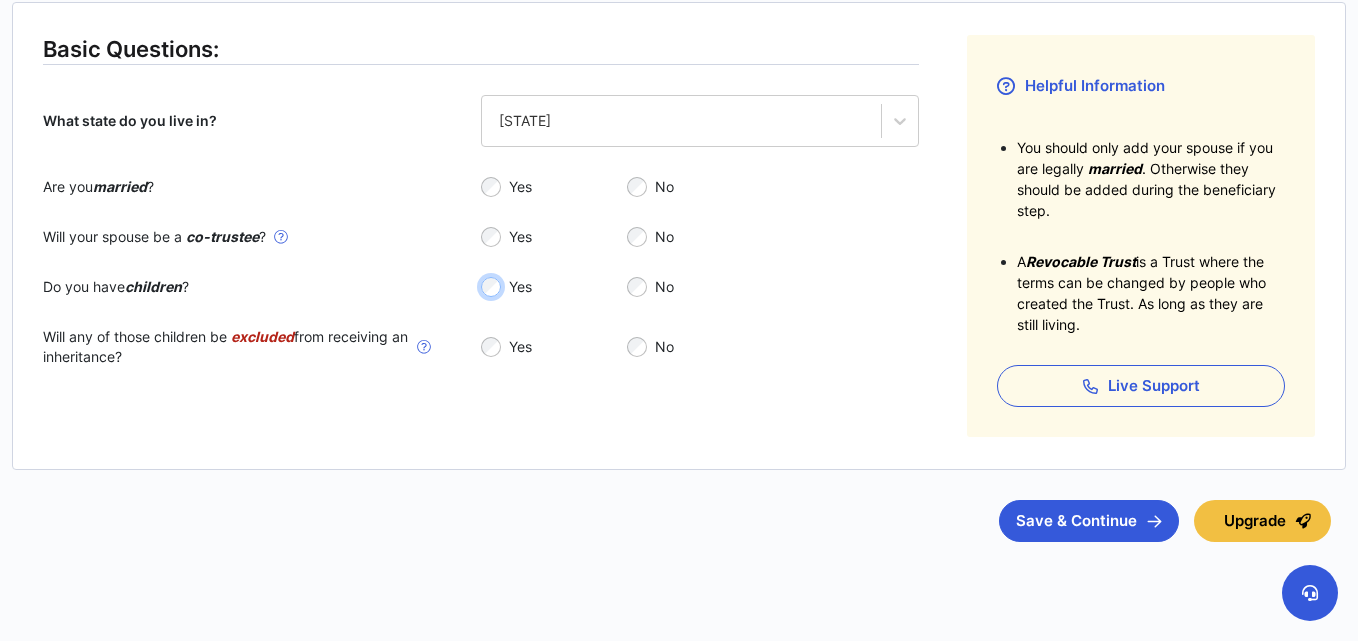 scroll, scrollTop: 354, scrollLeft: 0, axis: vertical 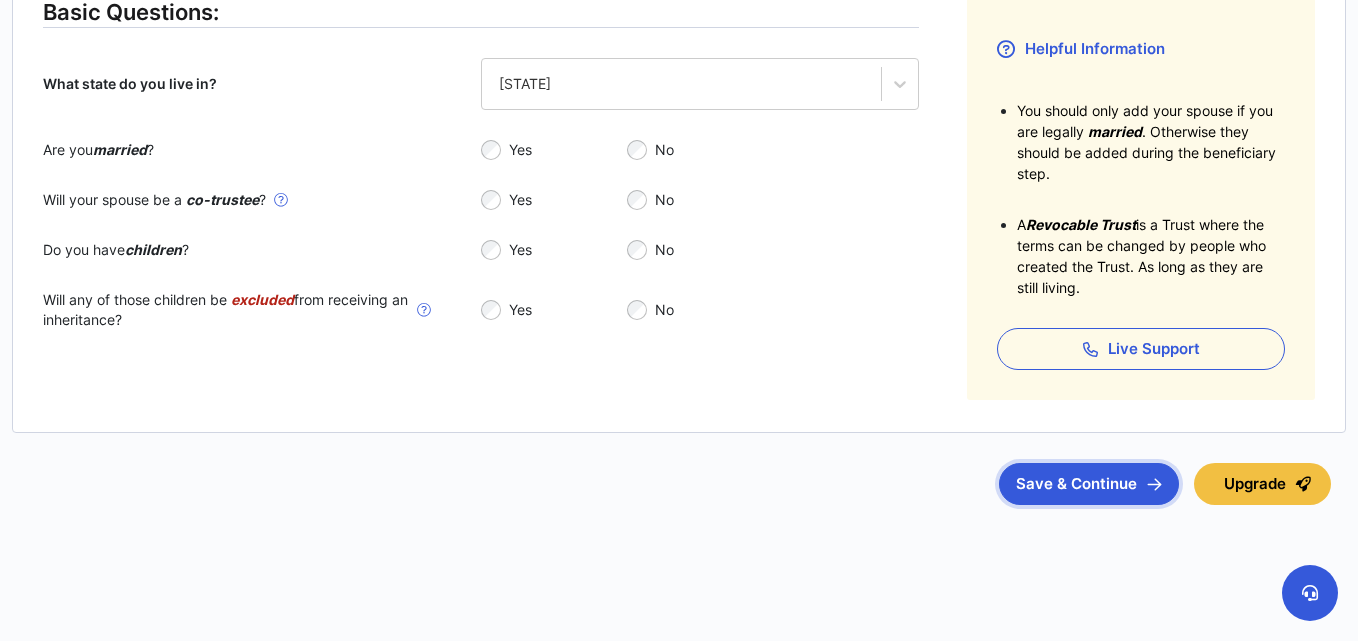 click on "Save & Continue" at bounding box center [1089, 484] 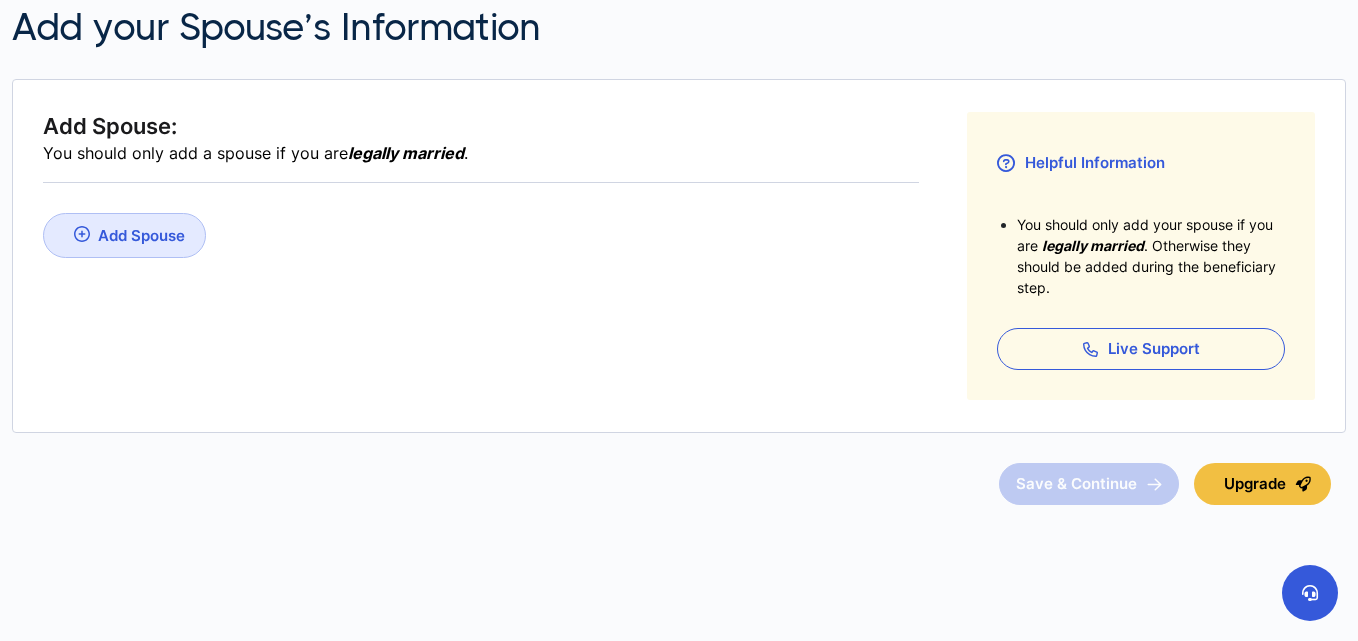 scroll, scrollTop: 0, scrollLeft: 0, axis: both 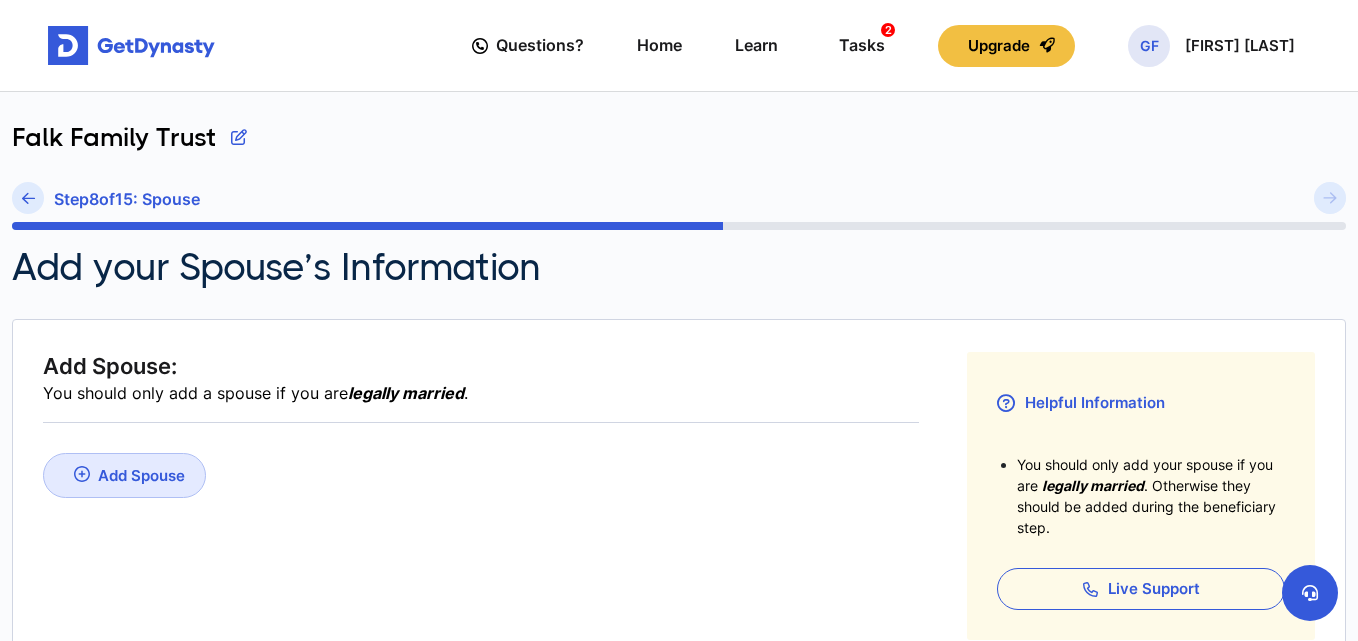 click on "Add Spouse" at bounding box center [141, 475] 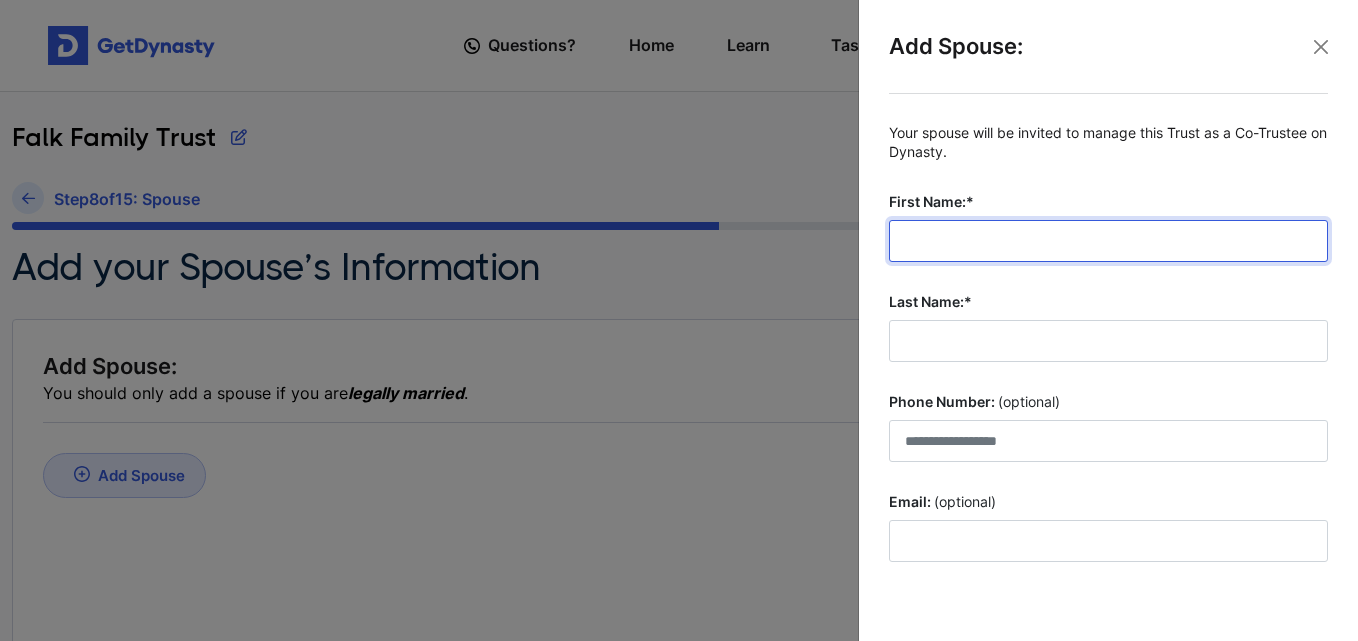 click on "First Name:*" at bounding box center (1108, 241) 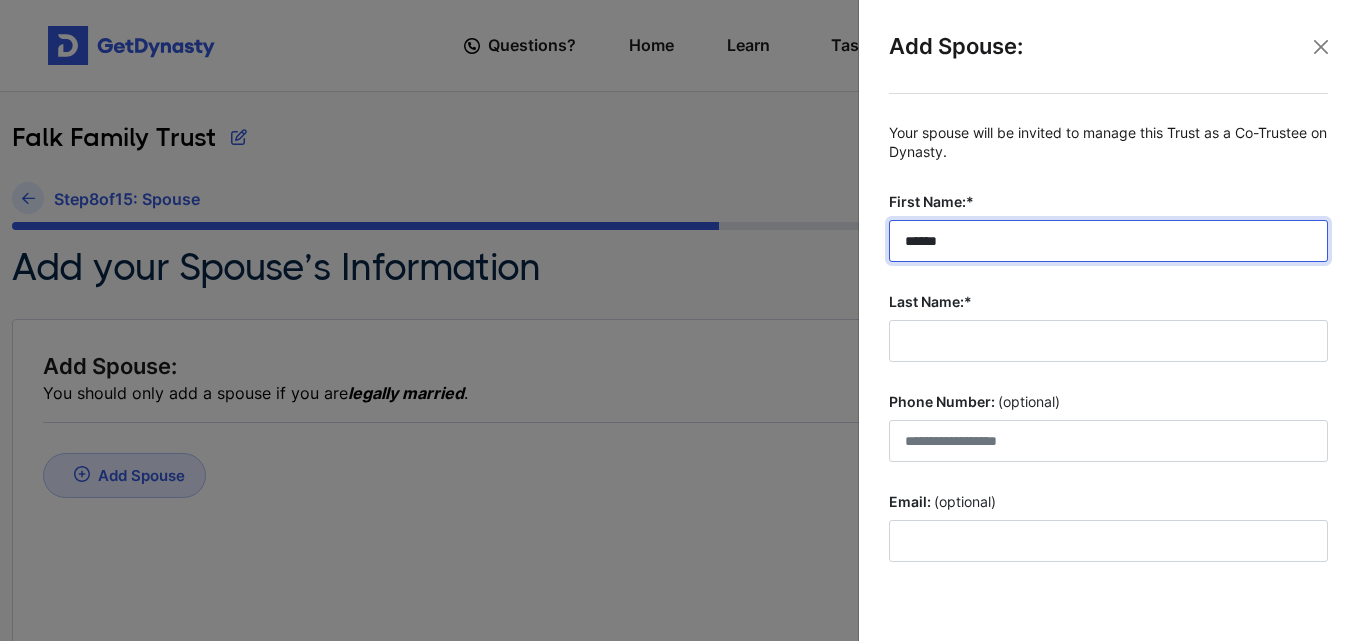 type on "******" 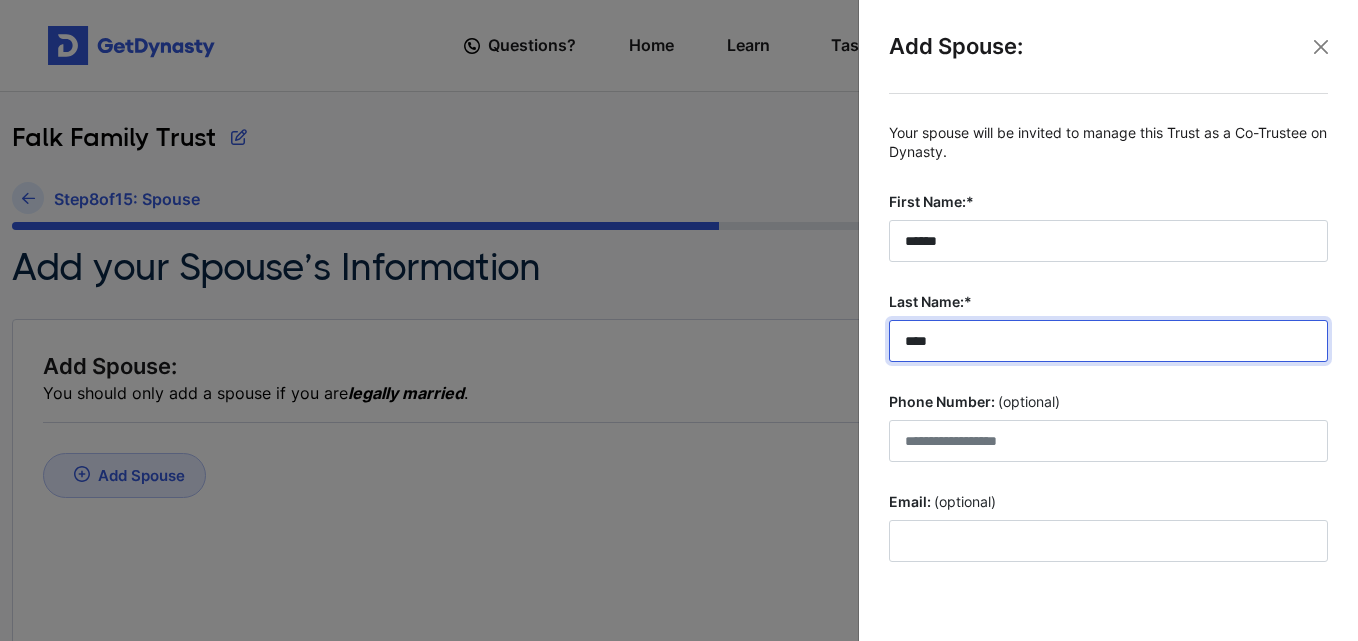 type on "****" 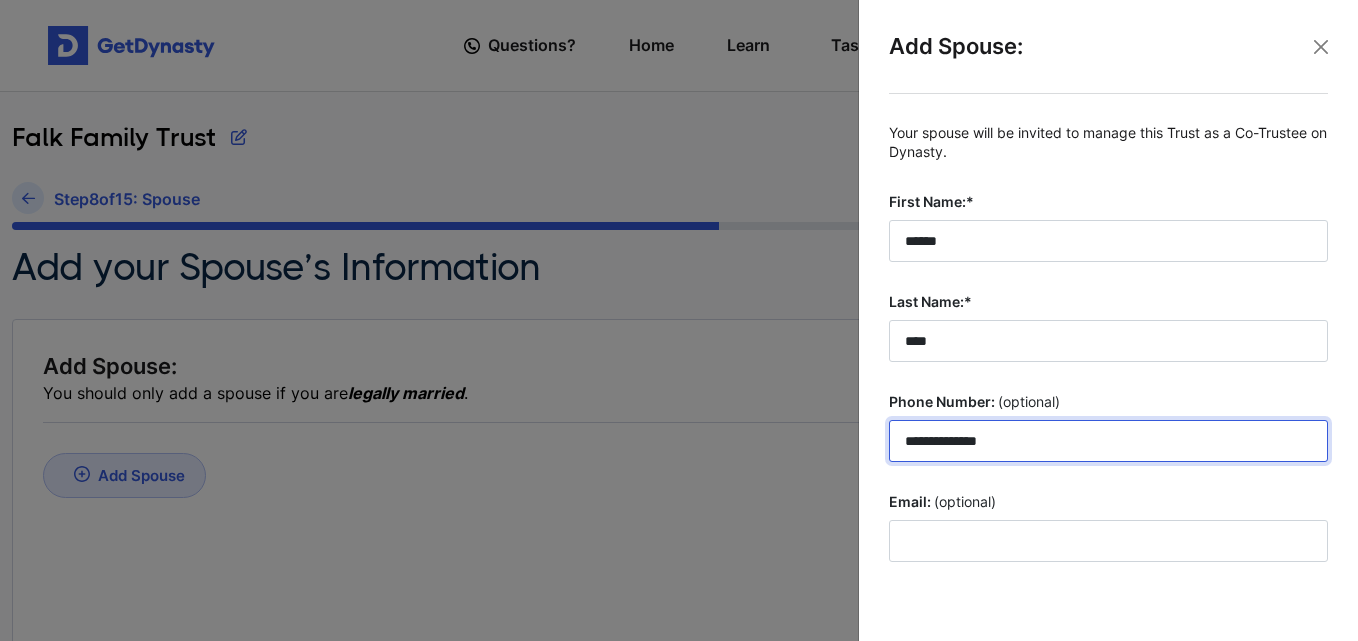 type on "**********" 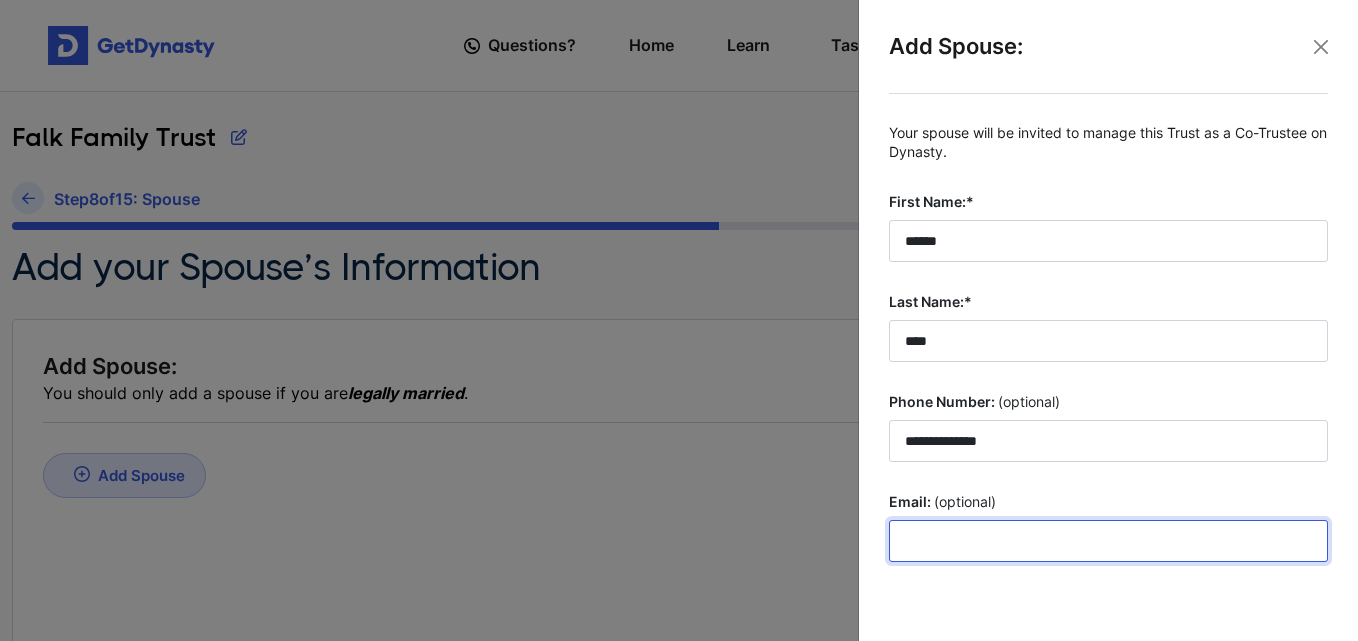 click on "Email:   (optional)" at bounding box center (1108, 541) 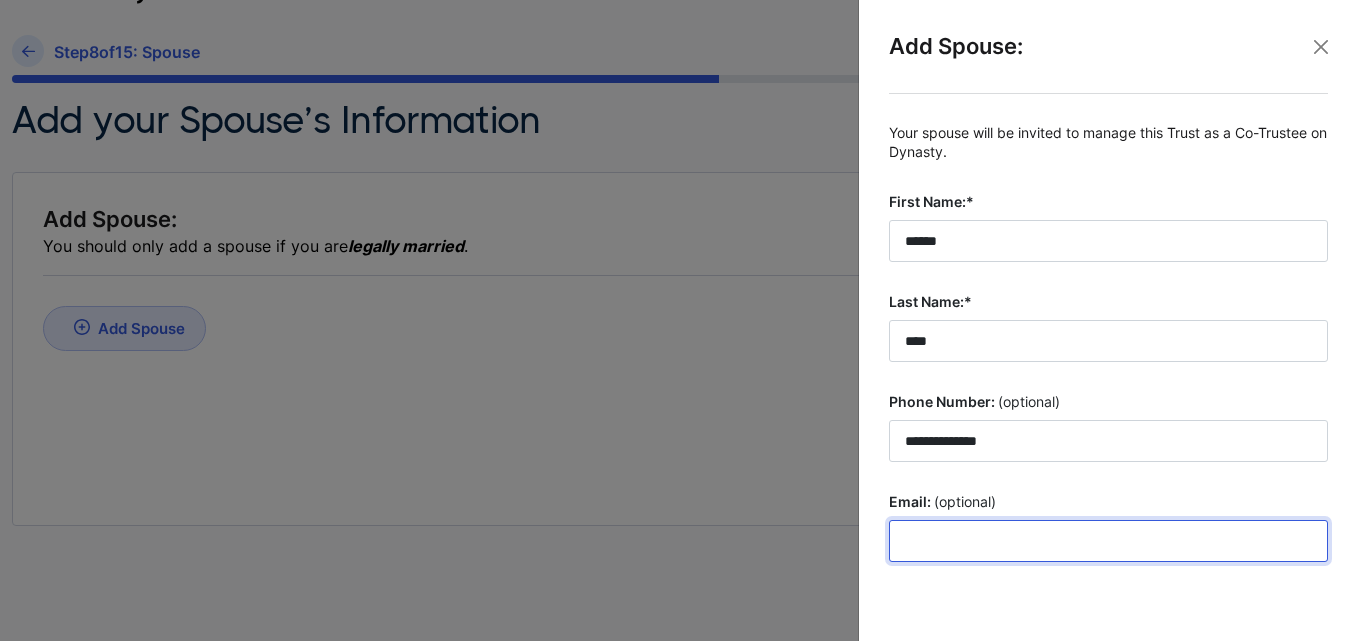 scroll, scrollTop: 157, scrollLeft: 0, axis: vertical 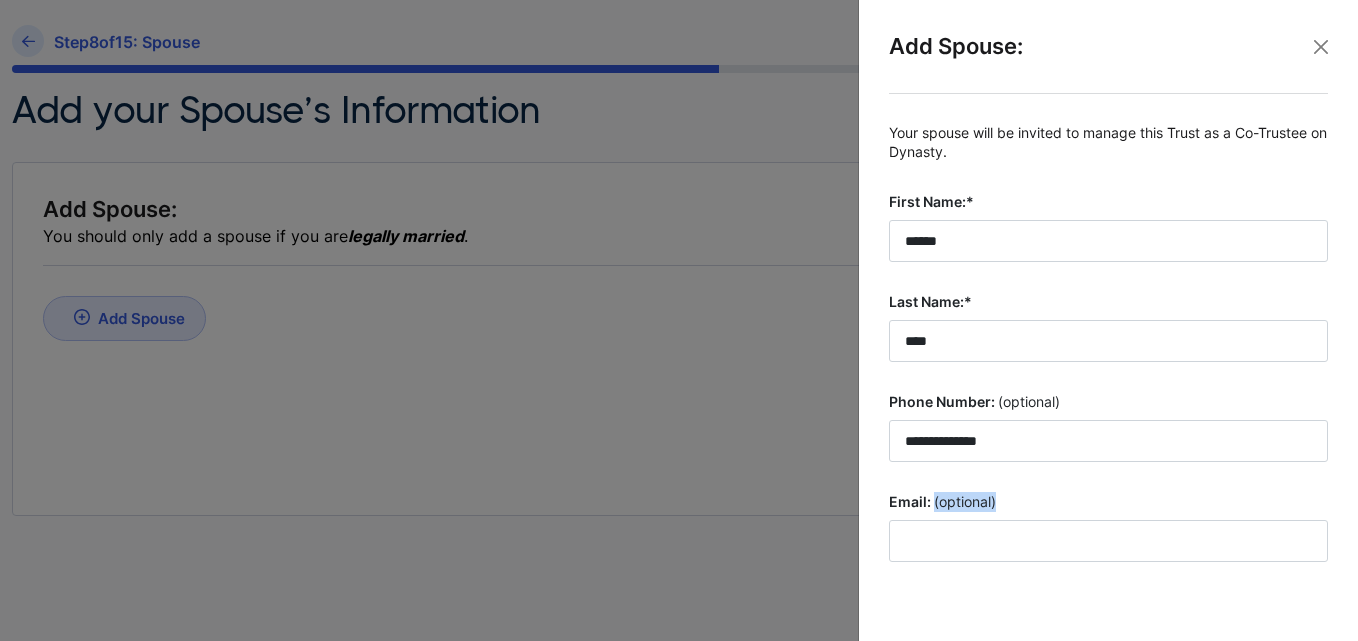 drag, startPoint x: 1333, startPoint y: 484, endPoint x: 1342, endPoint y: 493, distance: 12.727922 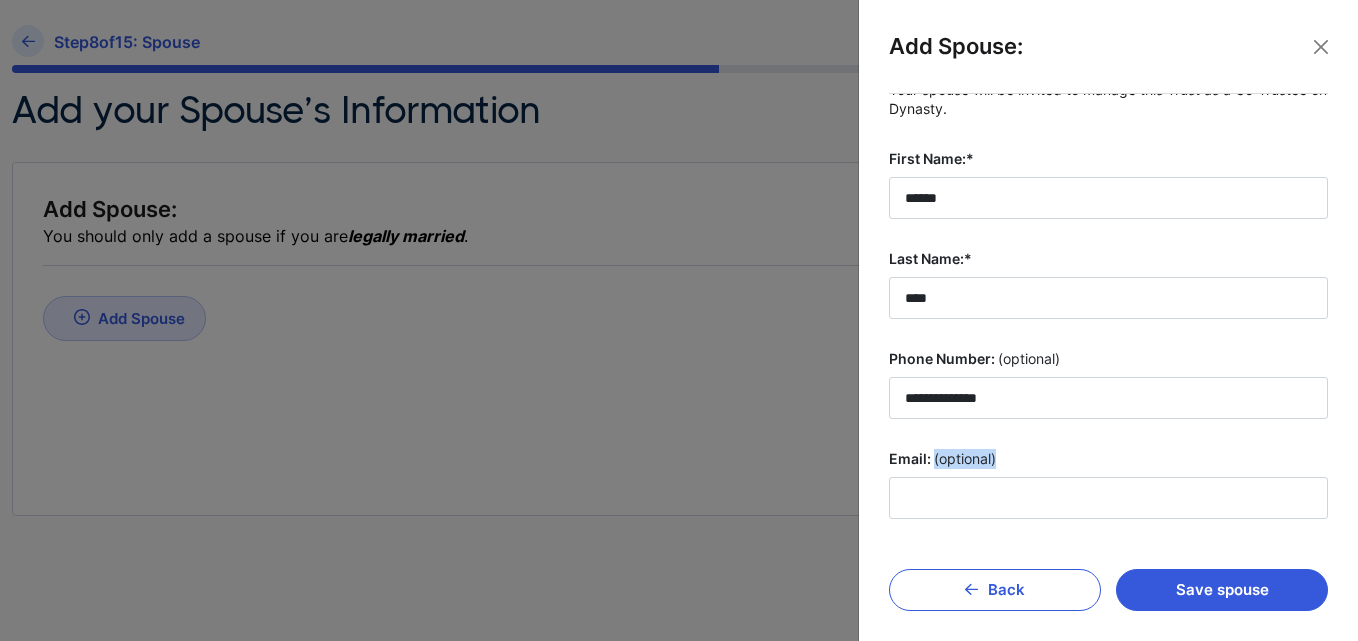 scroll, scrollTop: 59, scrollLeft: 0, axis: vertical 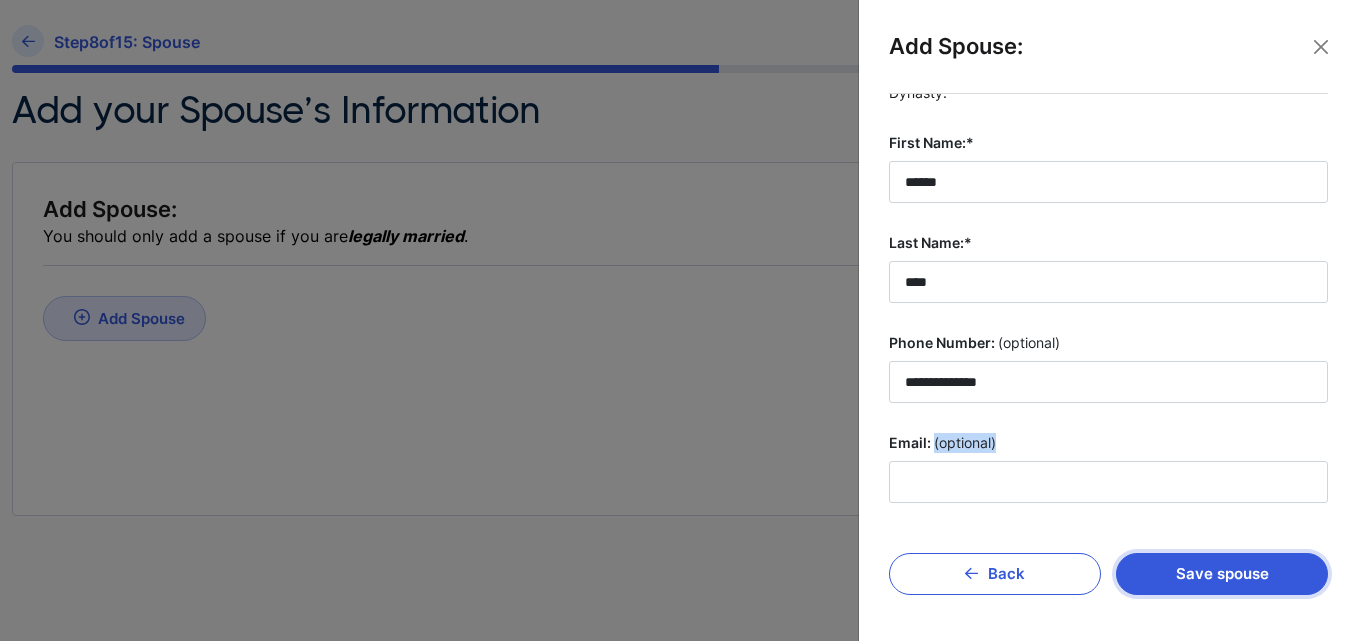 click on "Save spouse" at bounding box center [1222, 574] 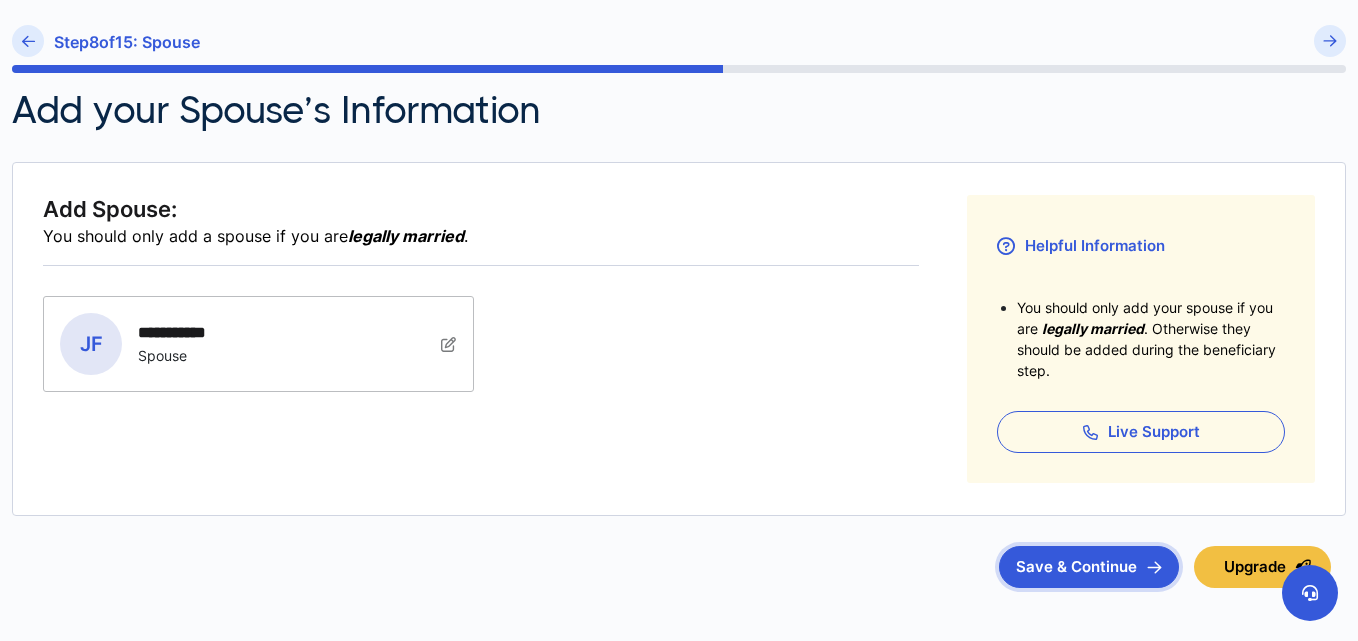 click on "Save & Continue" at bounding box center [1089, 567] 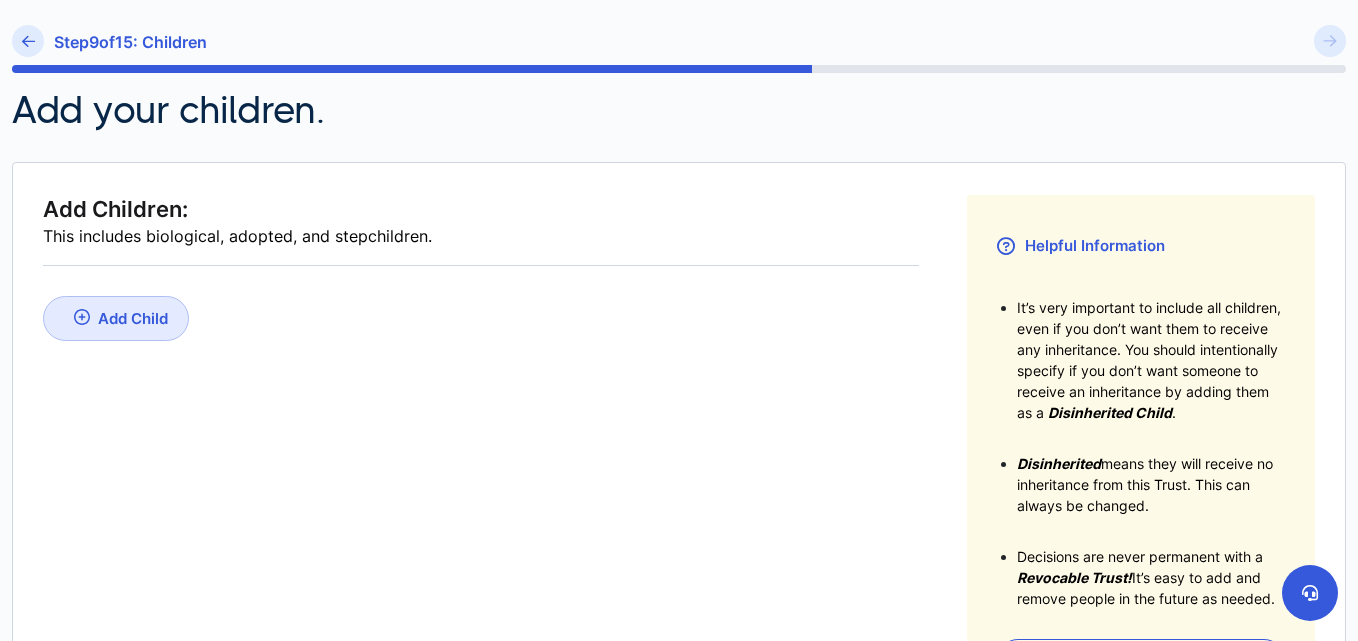 scroll, scrollTop: 0, scrollLeft: 0, axis: both 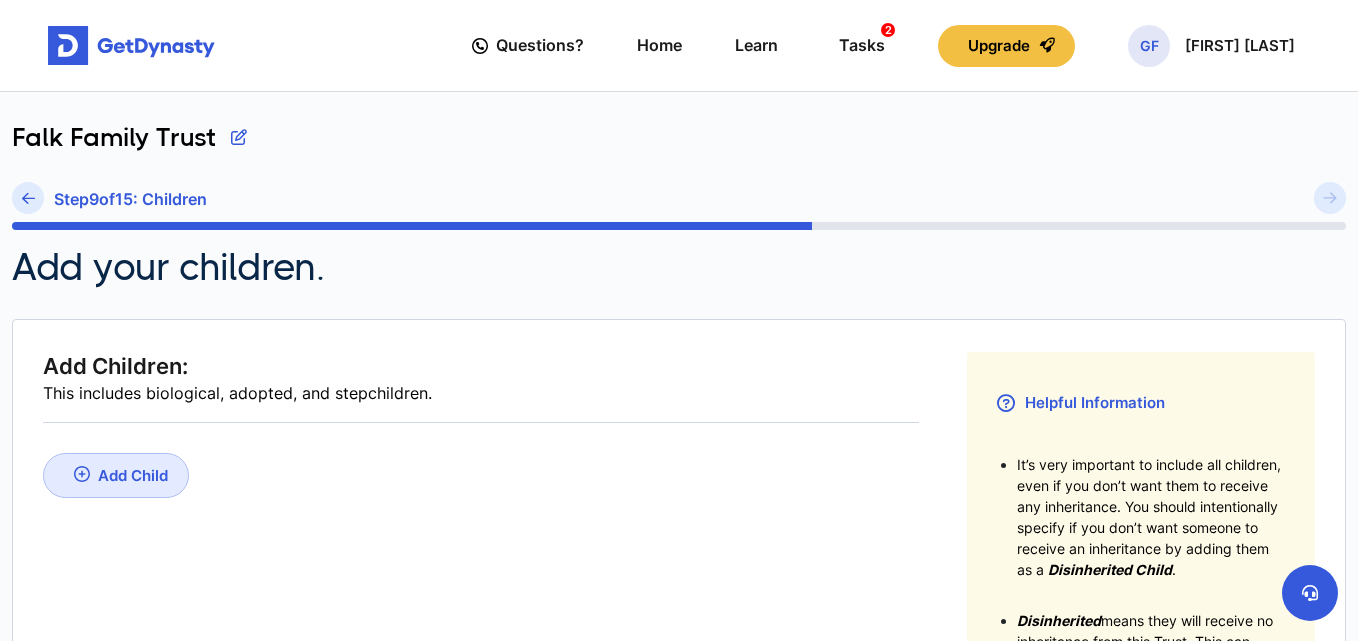 click on "Add Child" at bounding box center (133, 475) 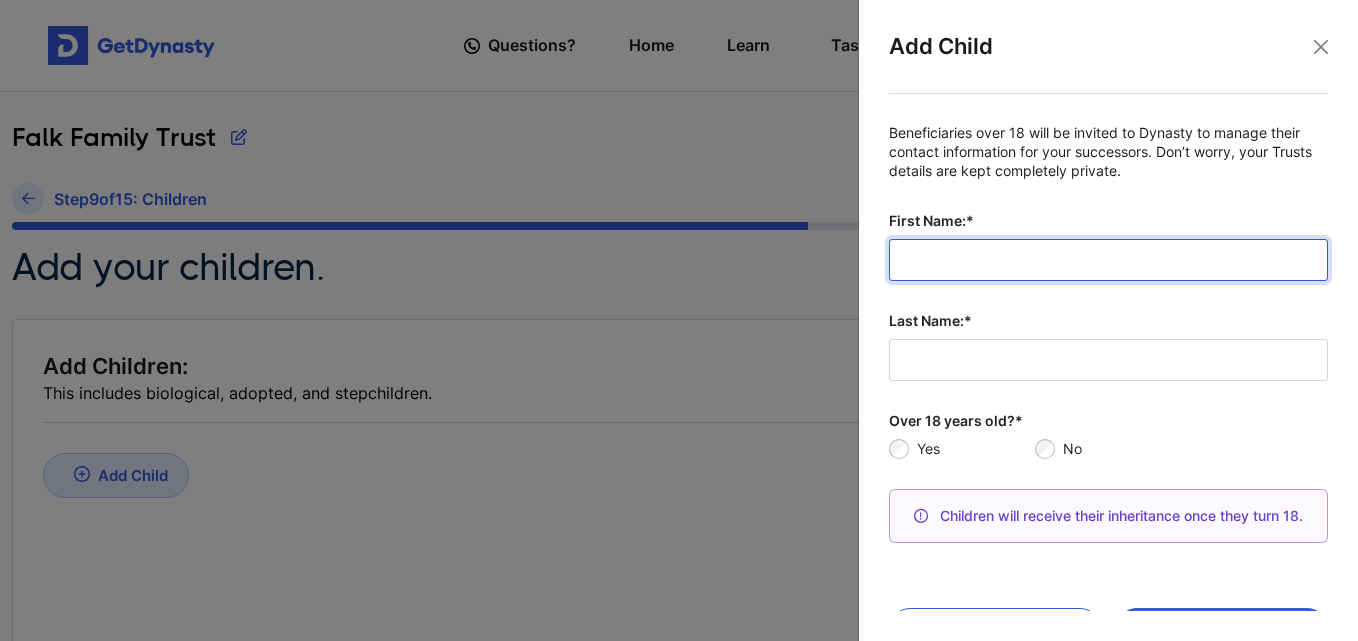 click on "First Name:*" at bounding box center (1108, 260) 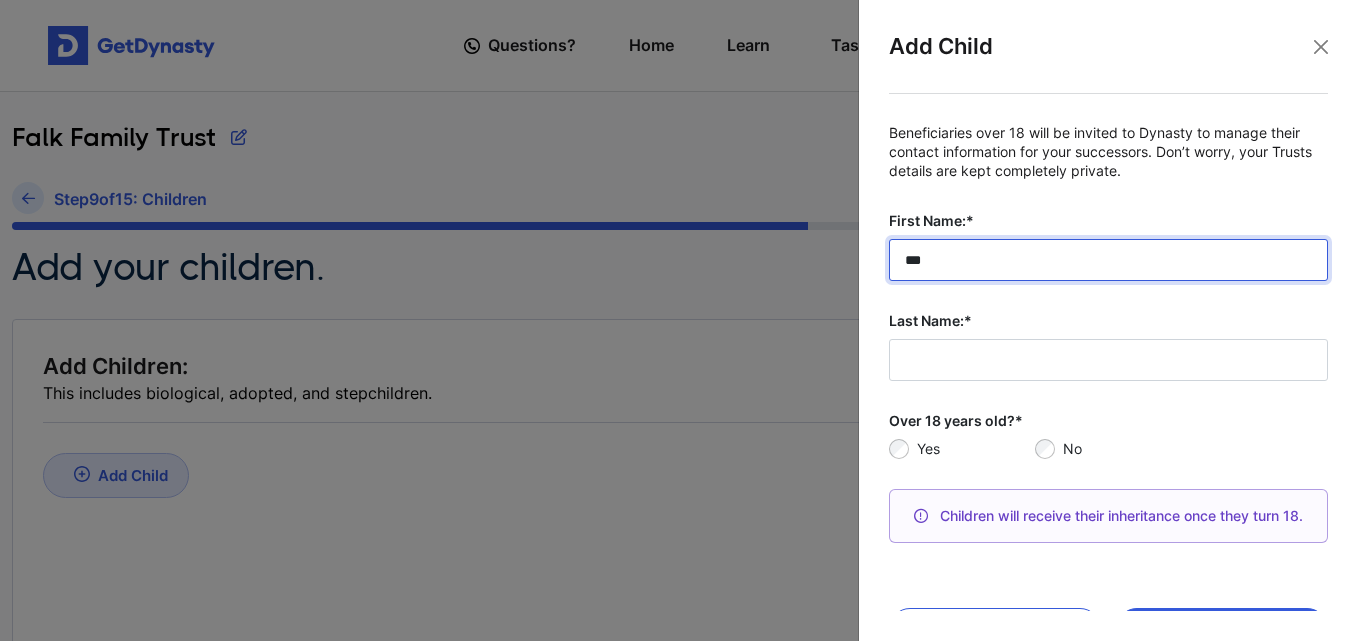 type on "***" 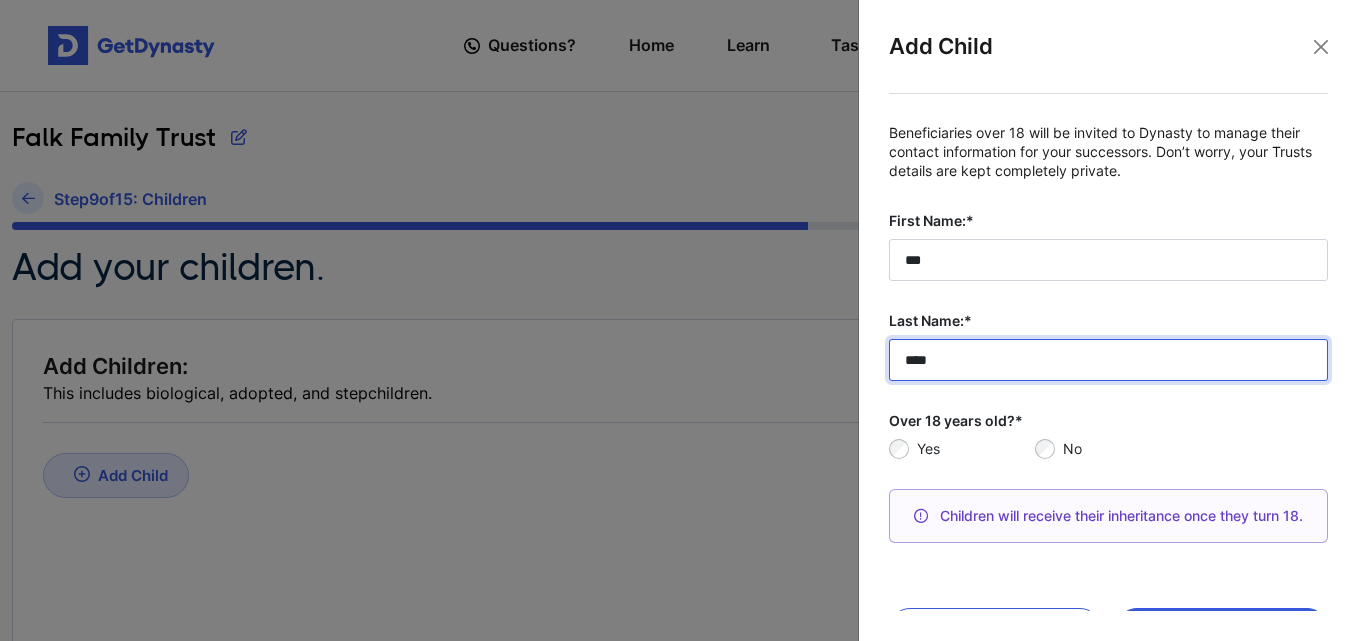 type on "****" 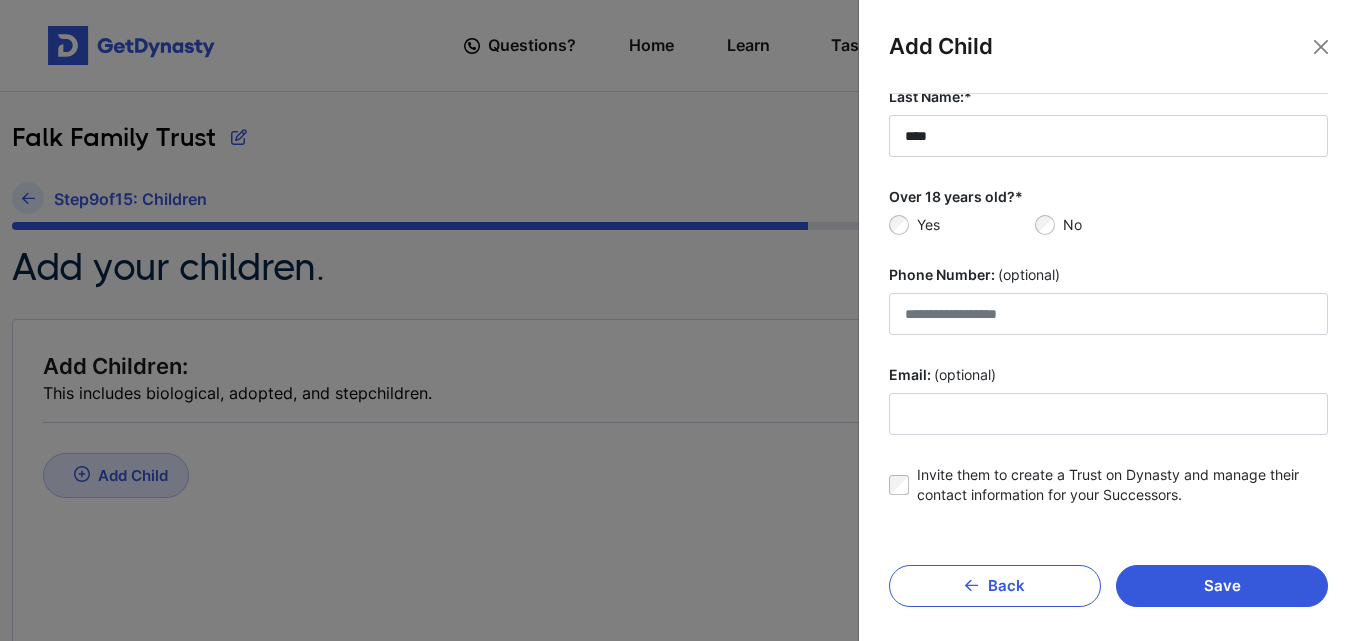 scroll, scrollTop: 236, scrollLeft: 0, axis: vertical 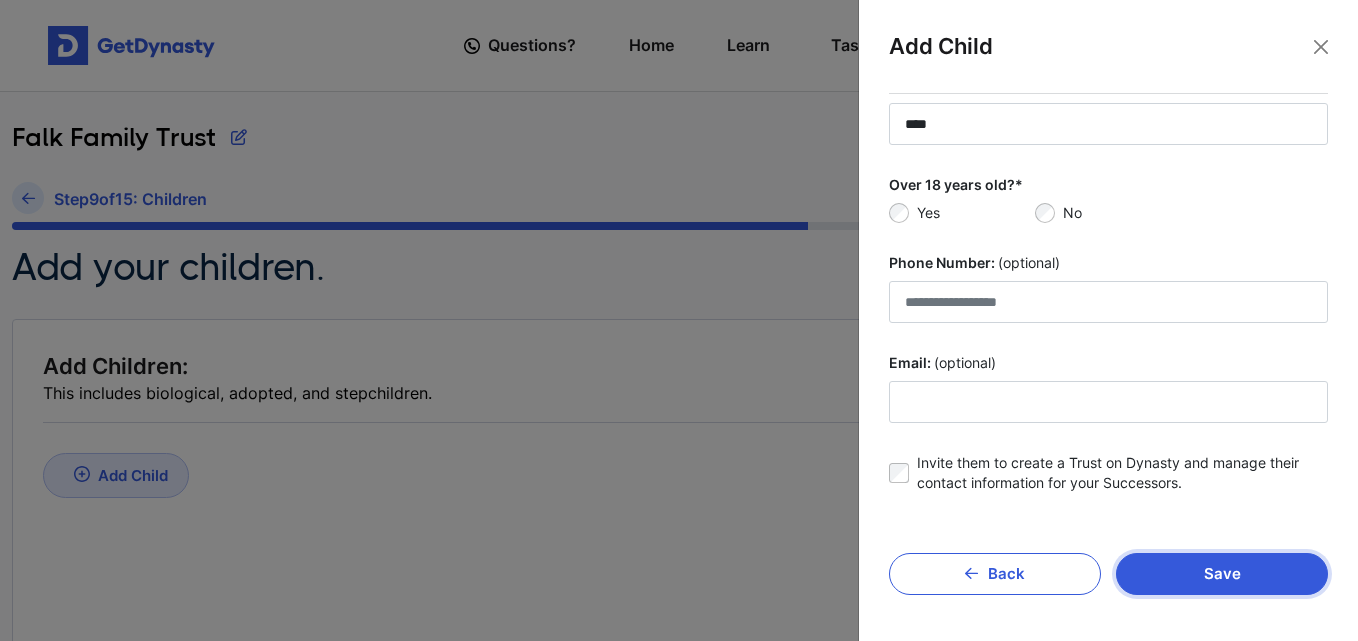 click on "Save" at bounding box center [1222, 574] 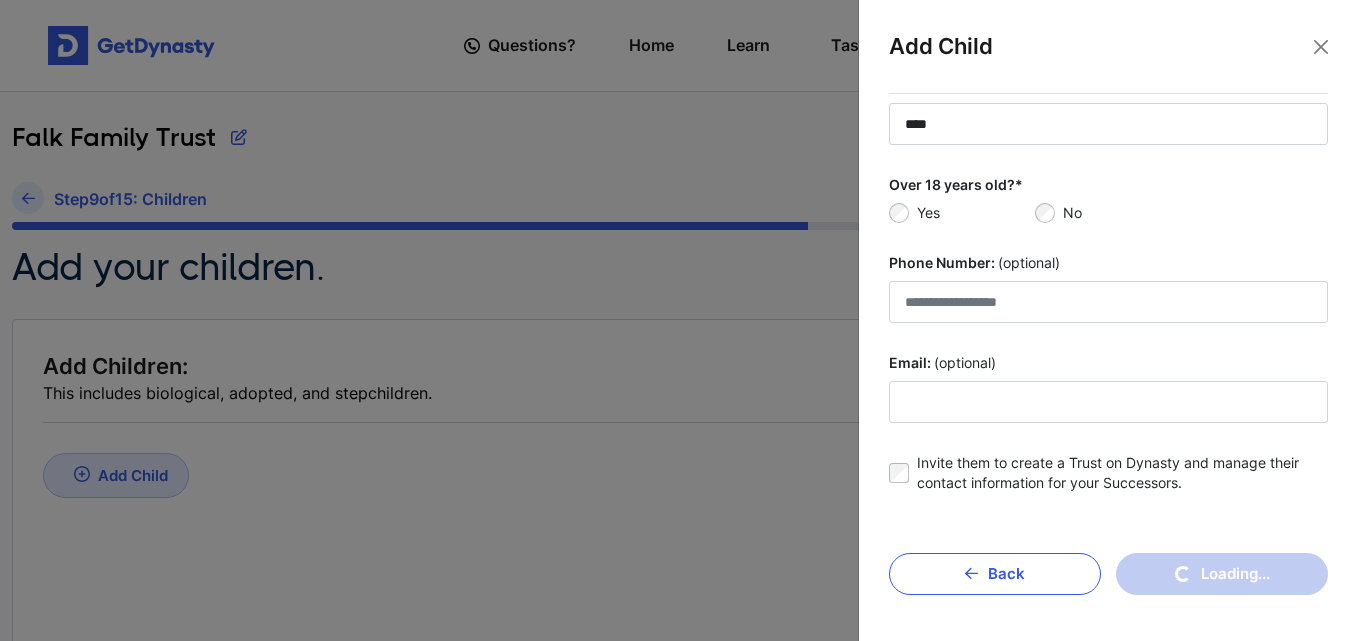 type 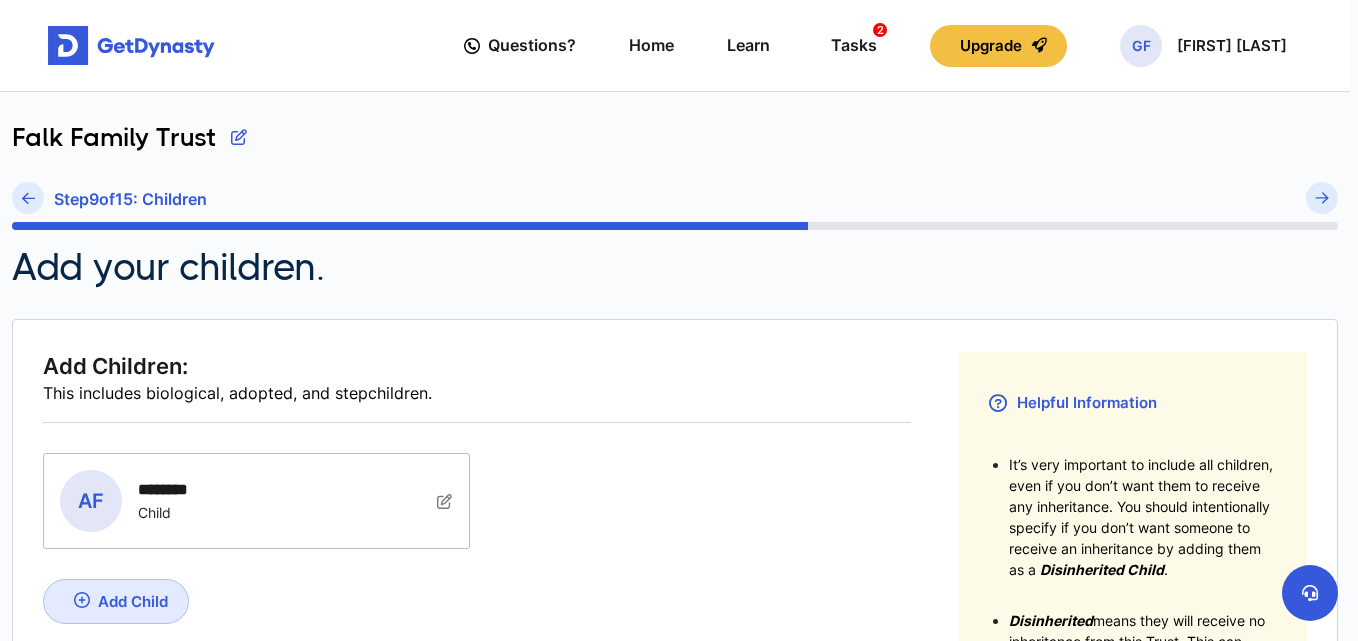 scroll, scrollTop: 75, scrollLeft: 0, axis: vertical 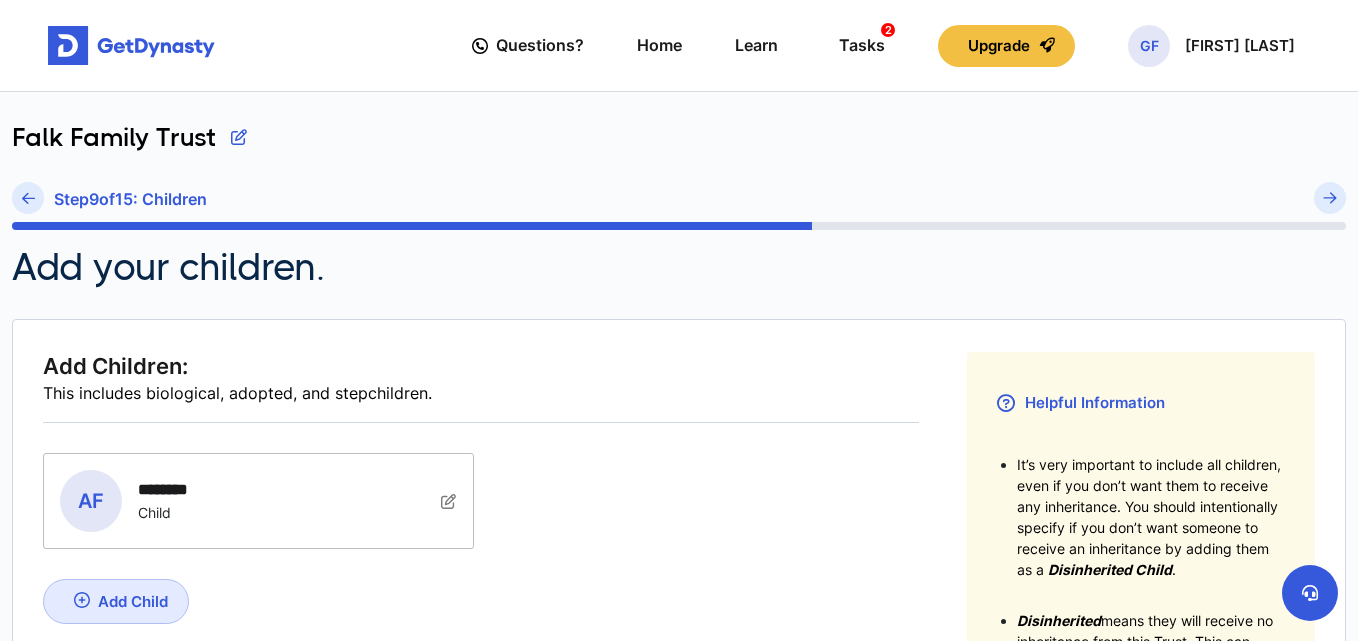 click on "Add Child" at bounding box center (133, 601) 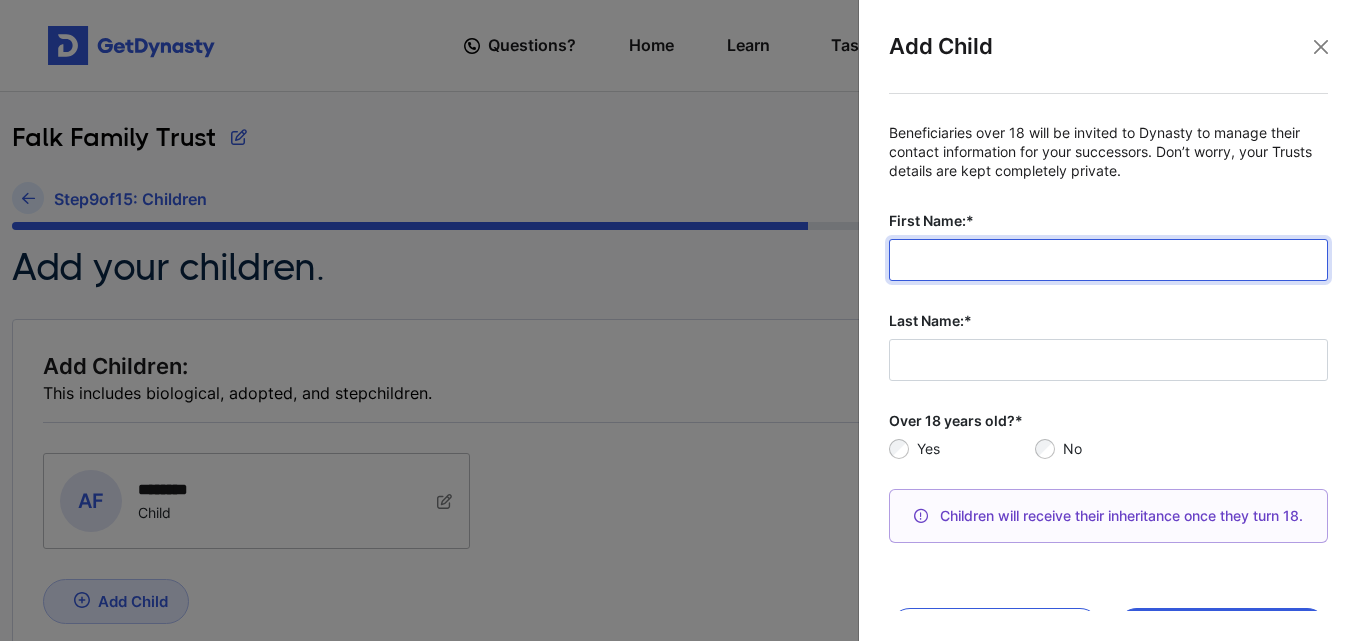 click on "First Name:*" at bounding box center [1108, 260] 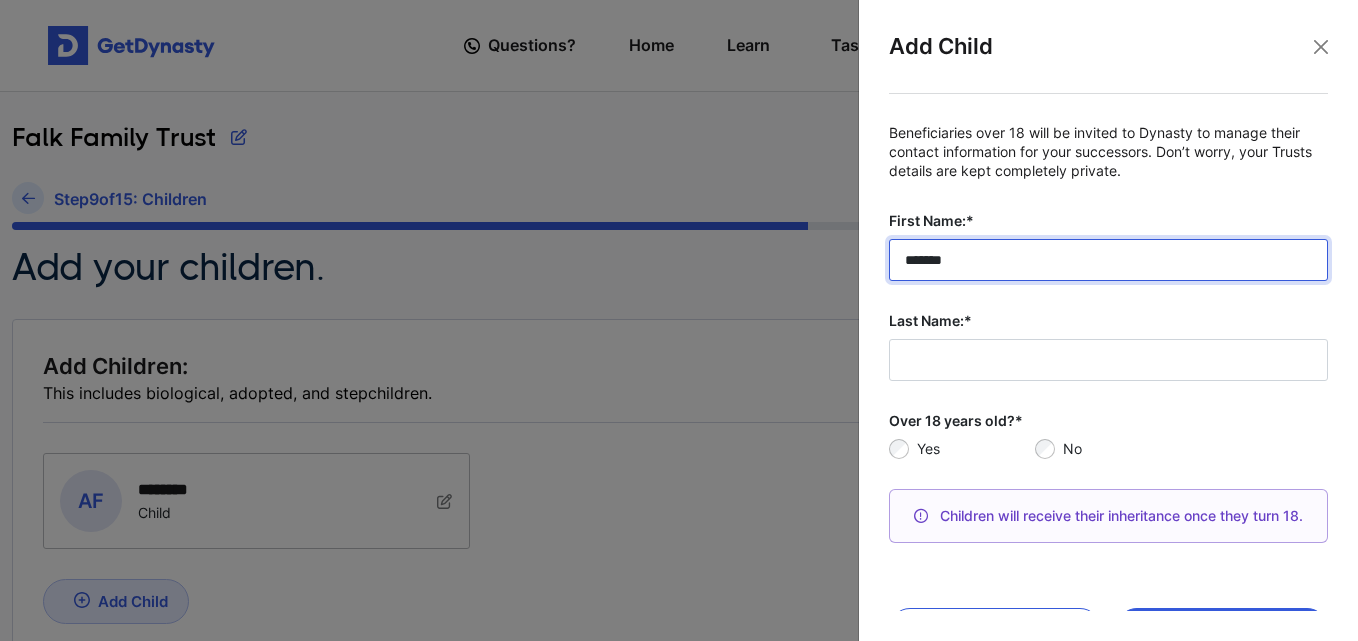 type on "*******" 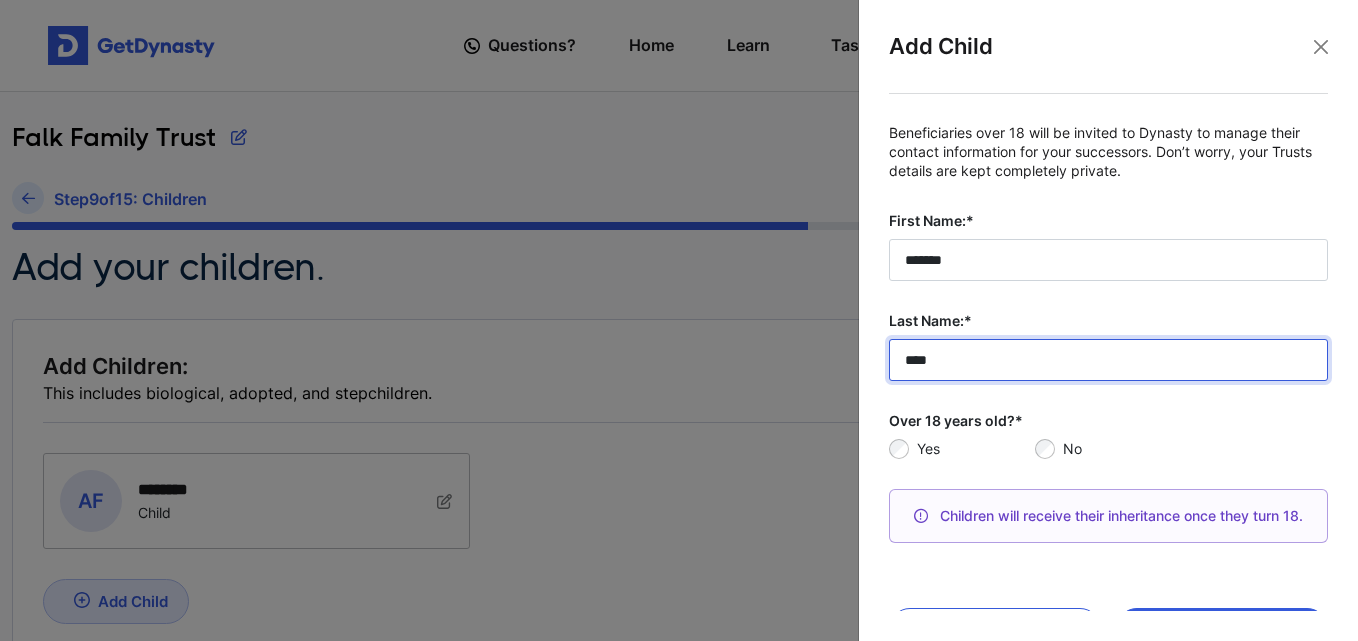 type on "****" 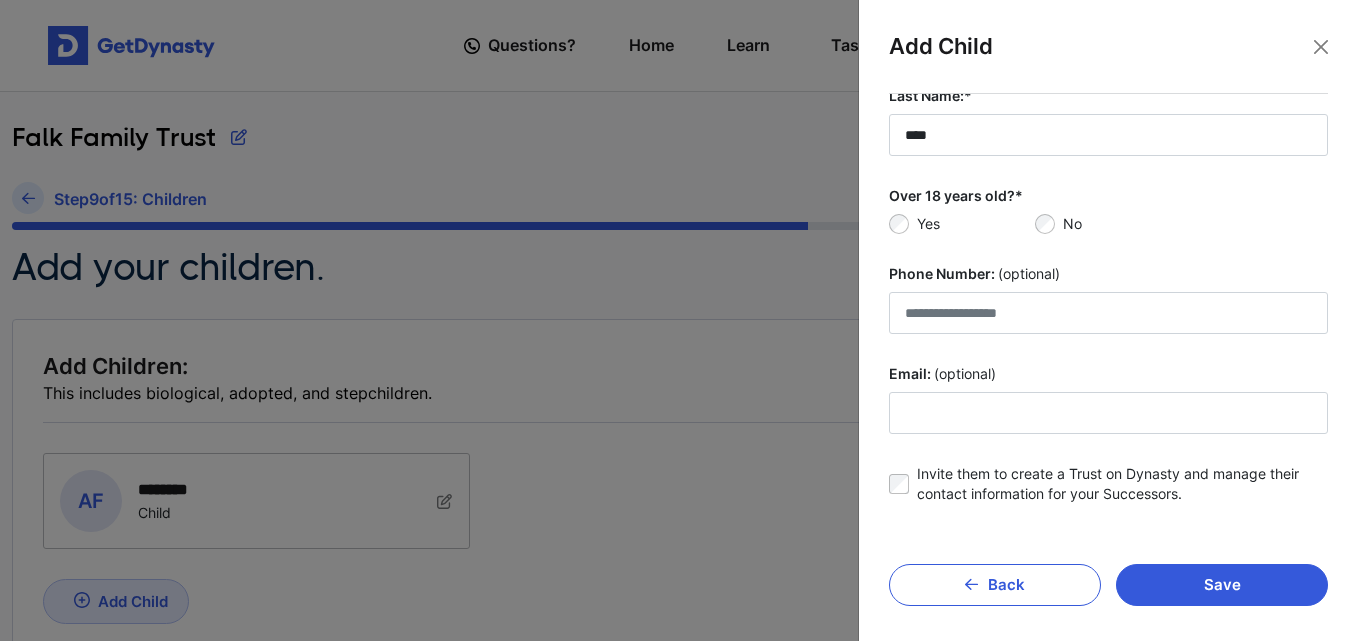 scroll, scrollTop: 236, scrollLeft: 0, axis: vertical 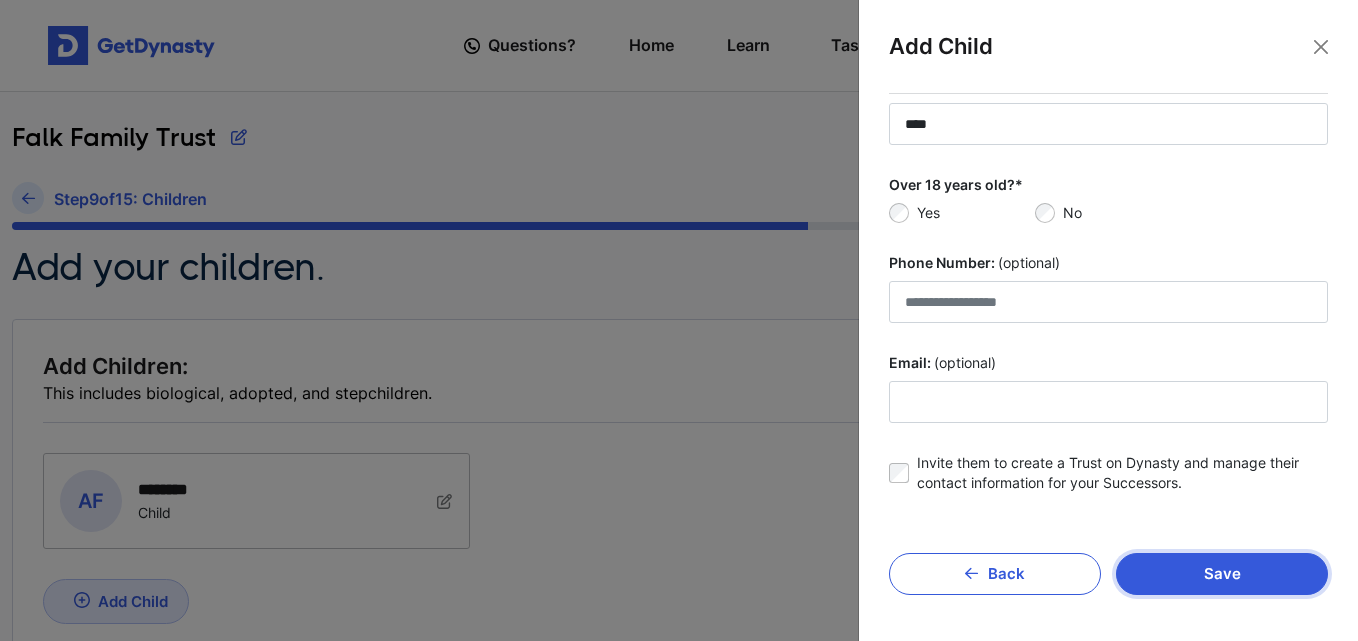 click on "Save" at bounding box center (1222, 574) 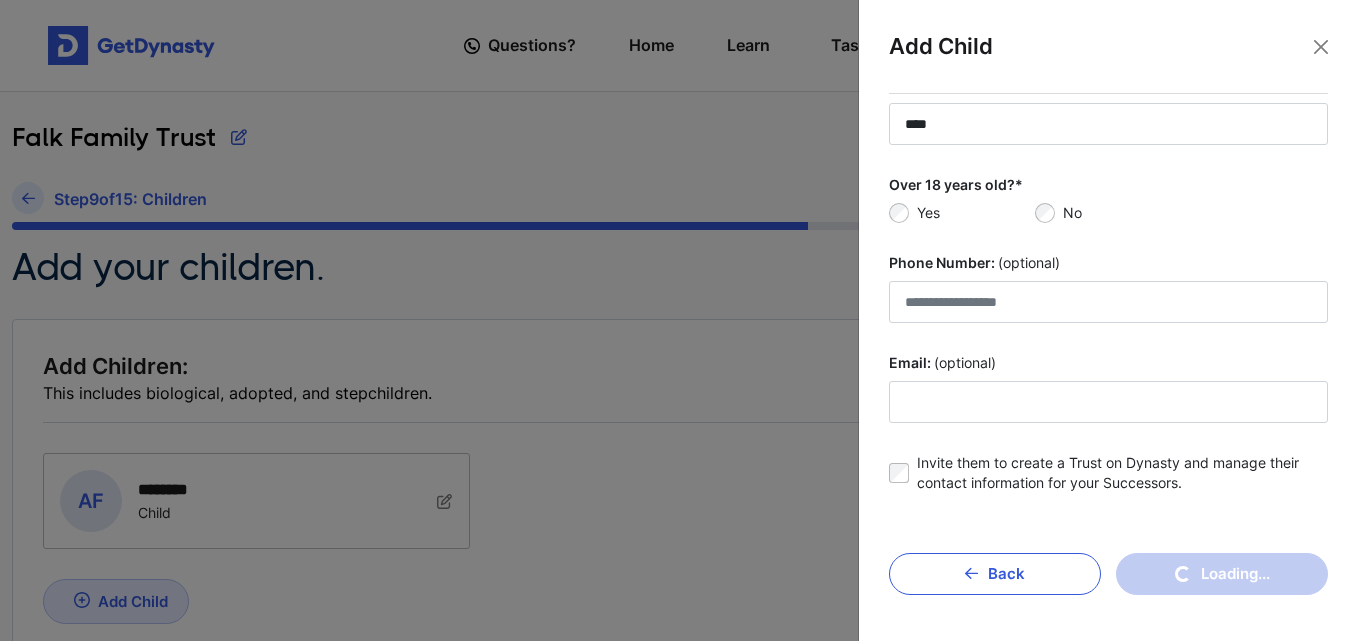 type 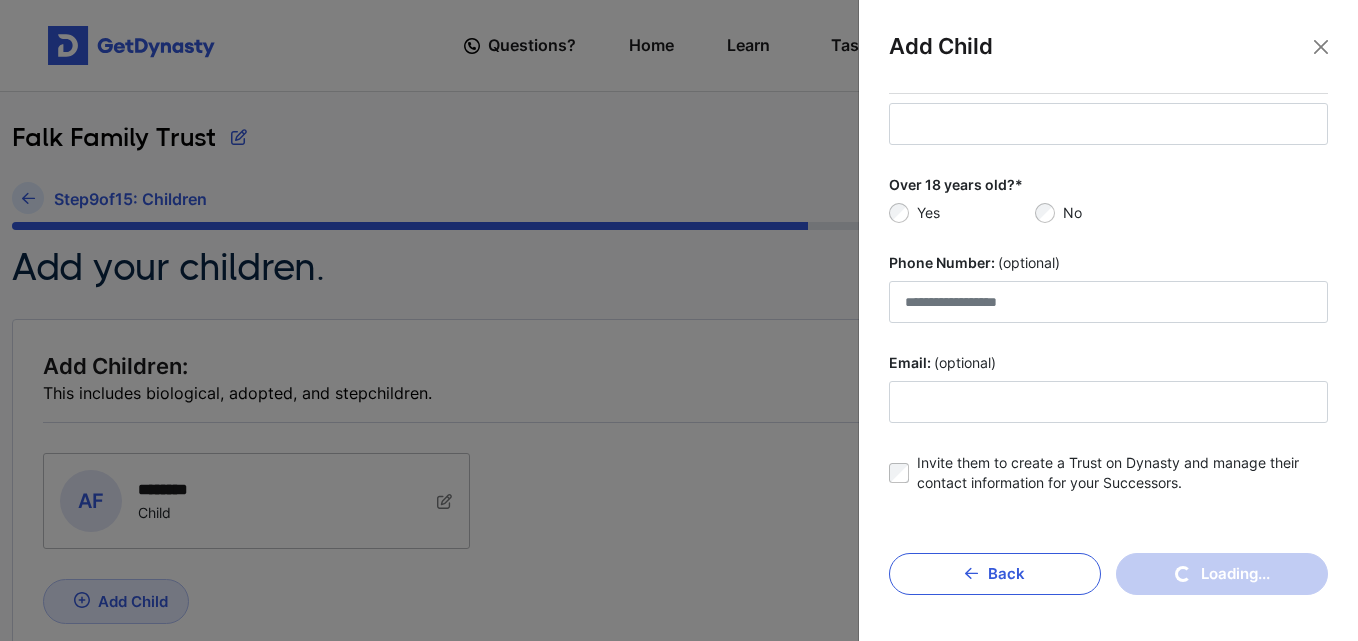 scroll, scrollTop: 75, scrollLeft: 0, axis: vertical 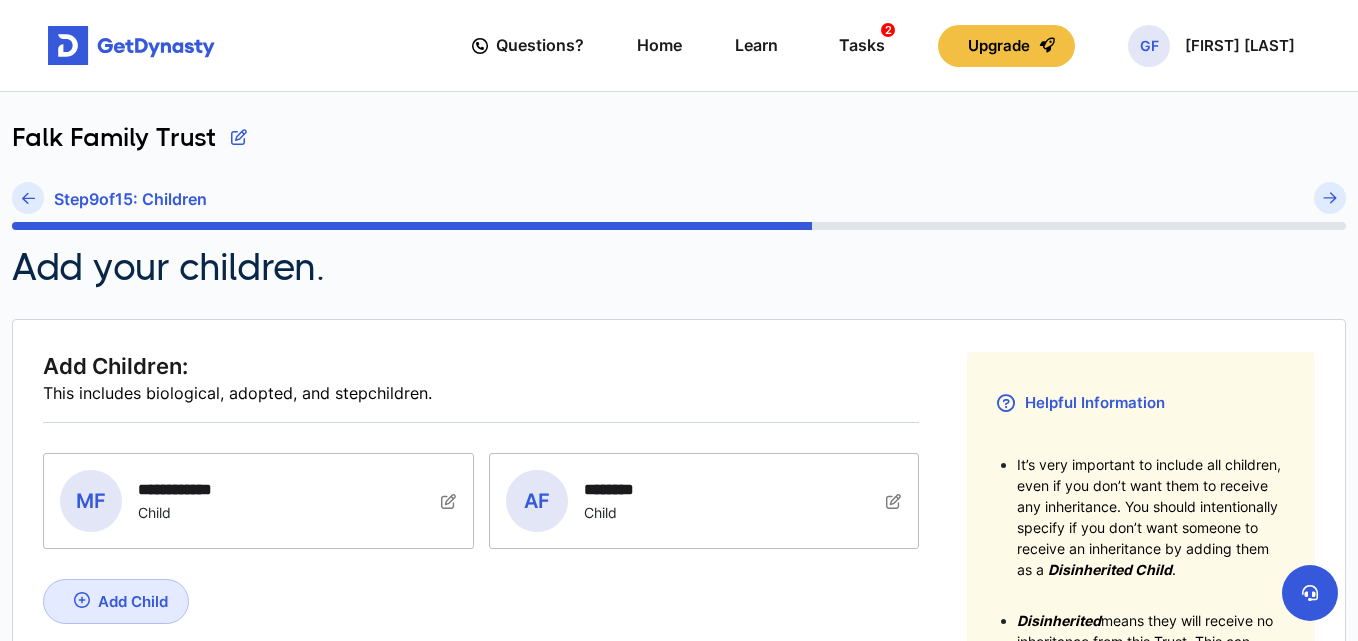 click at bounding box center [82, 600] 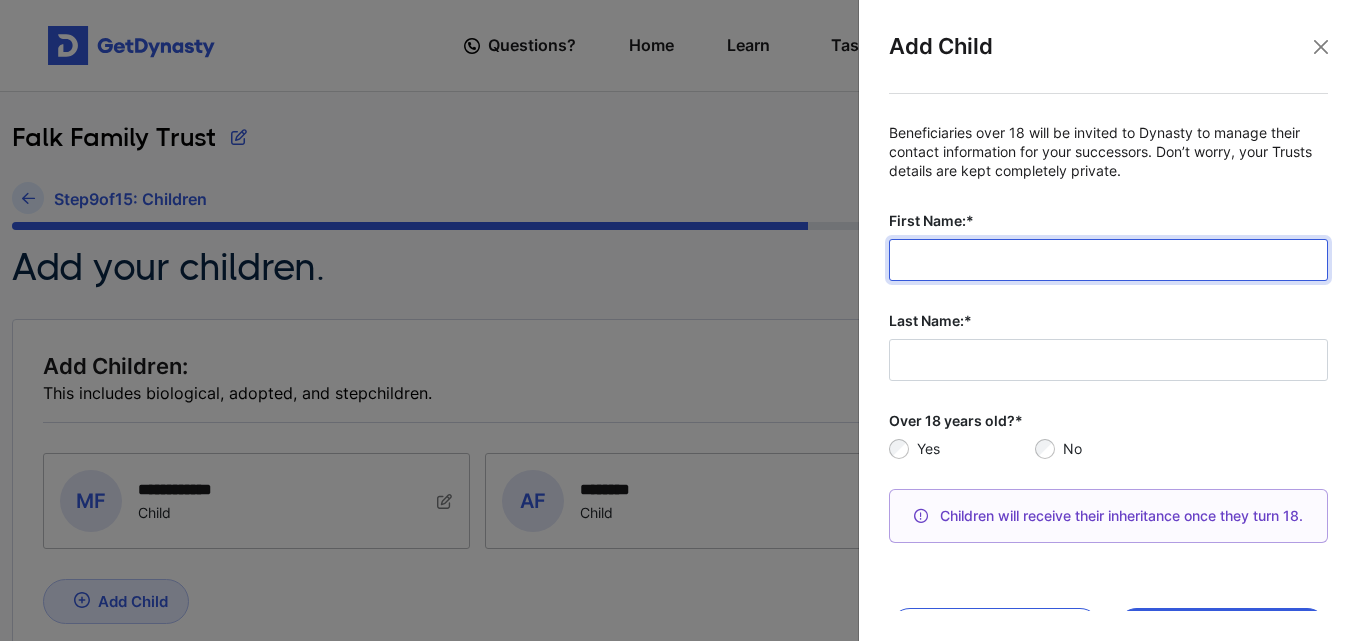 click on "First Name:*" at bounding box center [1108, 260] 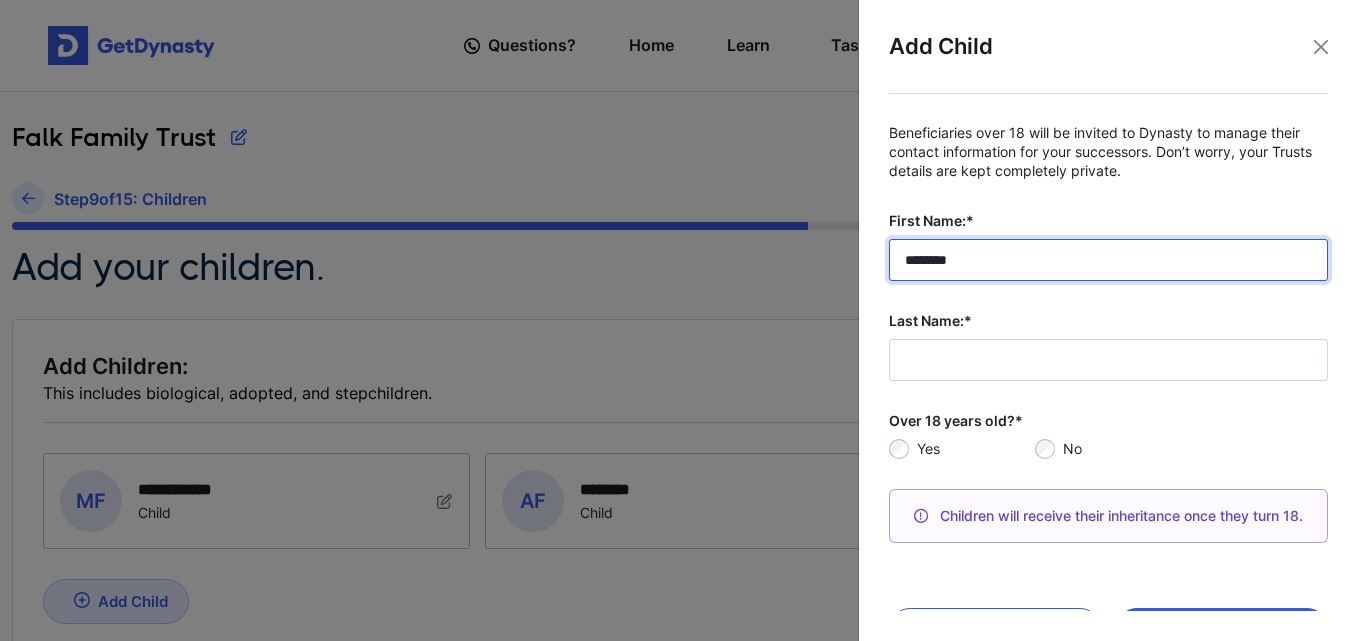 type on "********" 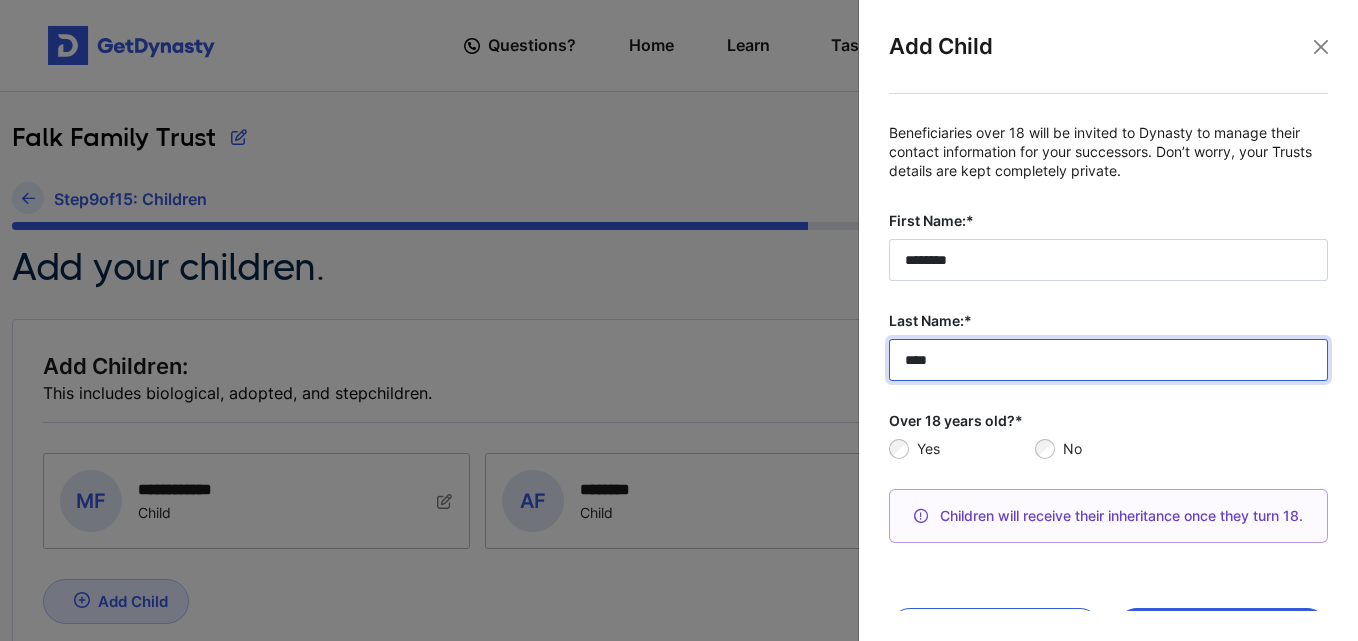 type on "****" 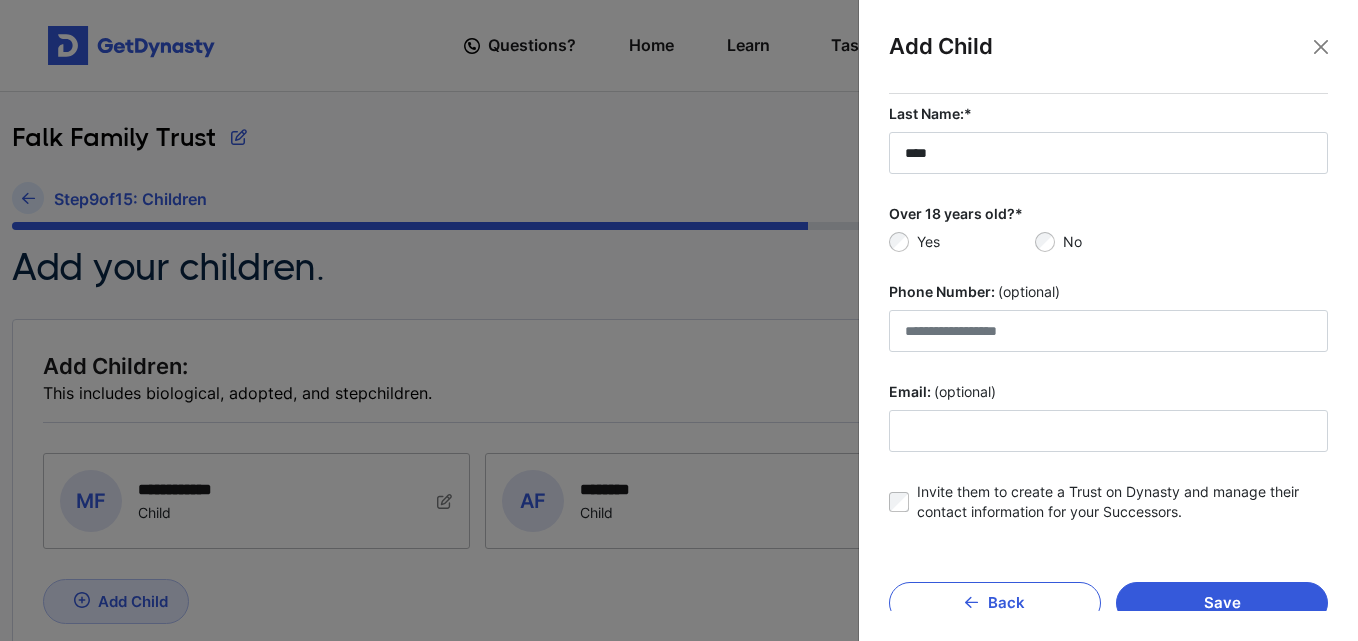 scroll, scrollTop: 236, scrollLeft: 0, axis: vertical 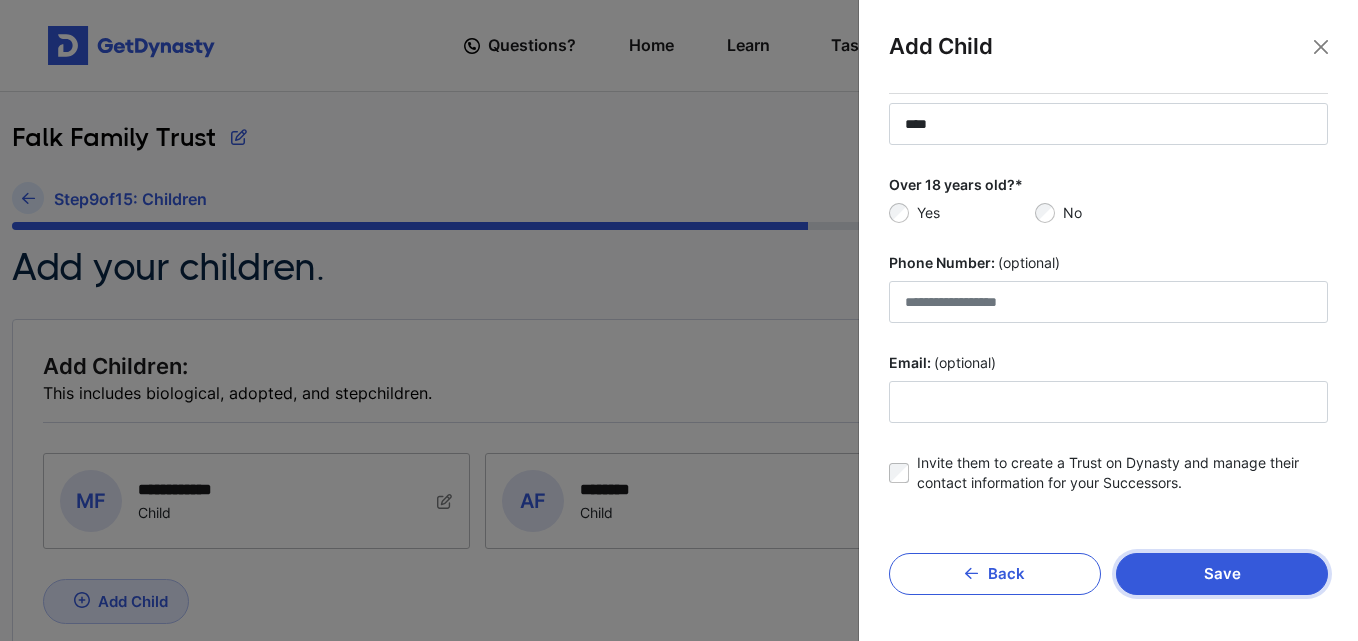 click on "Save" at bounding box center (1222, 574) 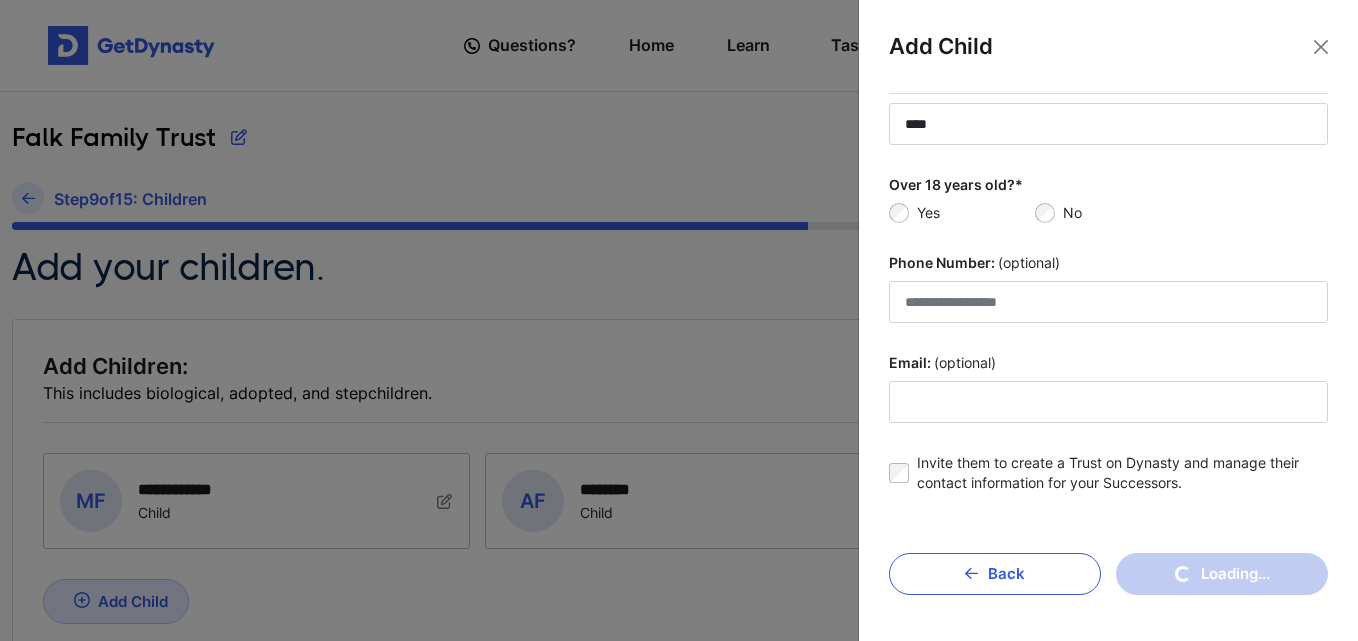 type 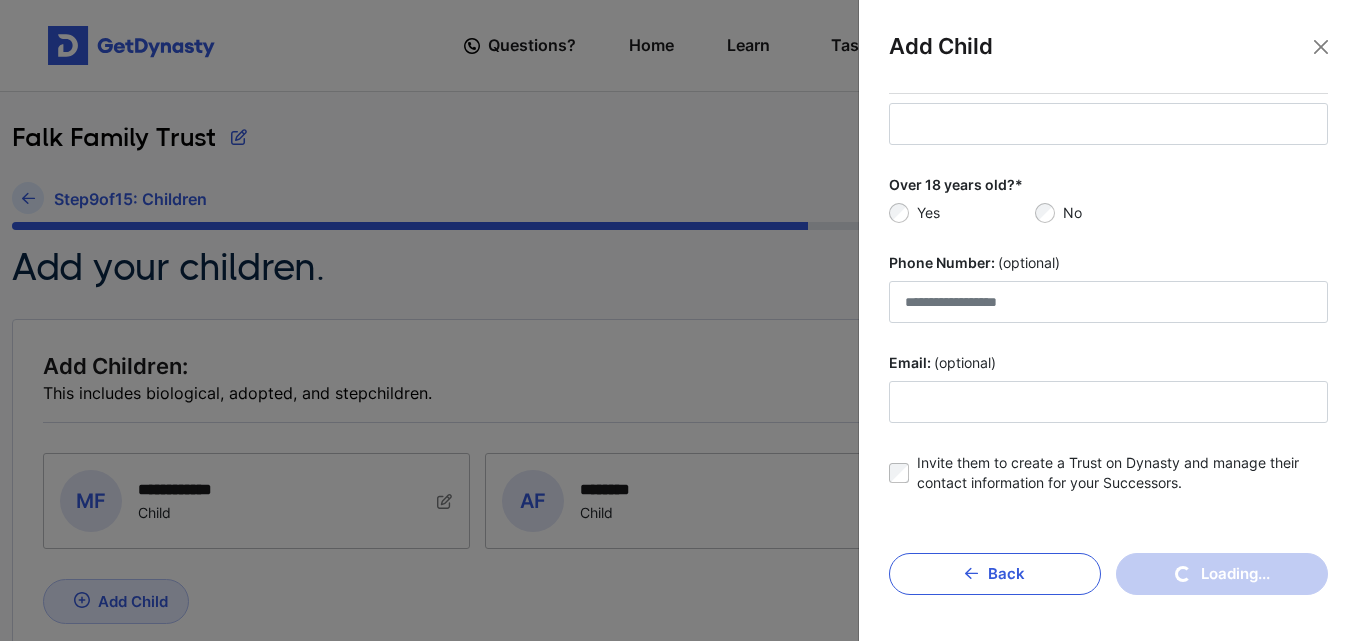 scroll, scrollTop: 75, scrollLeft: 0, axis: vertical 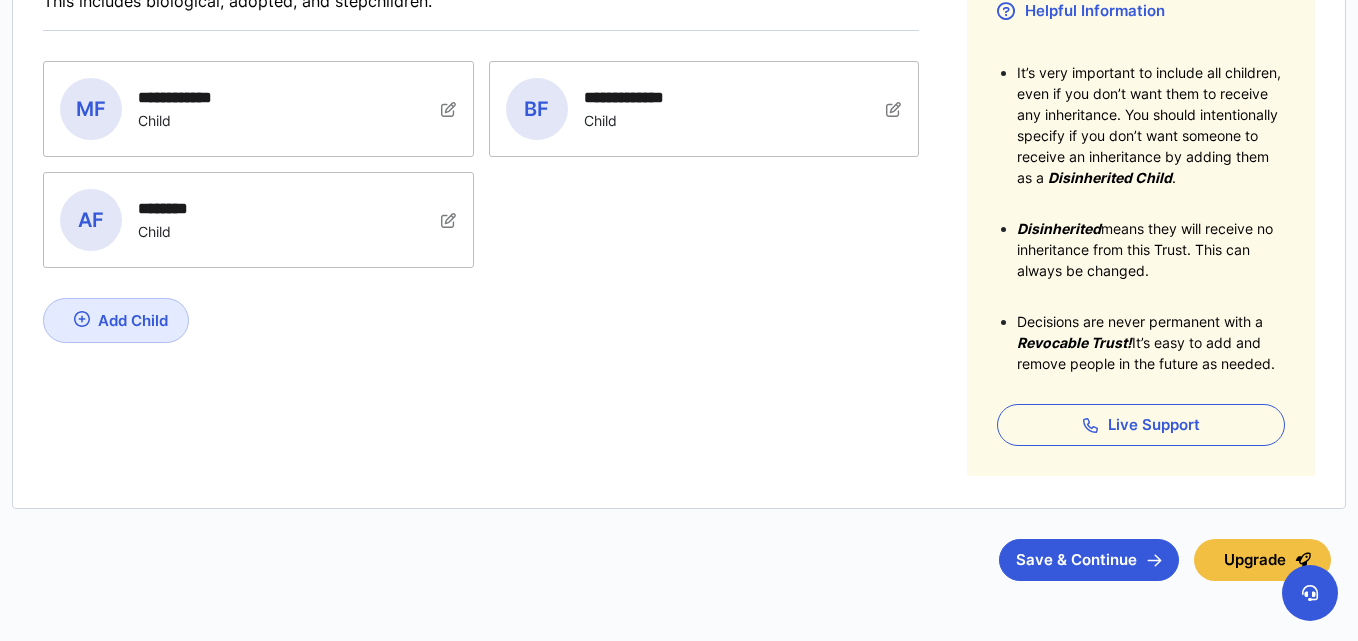 click on "Add Child" at bounding box center [133, 320] 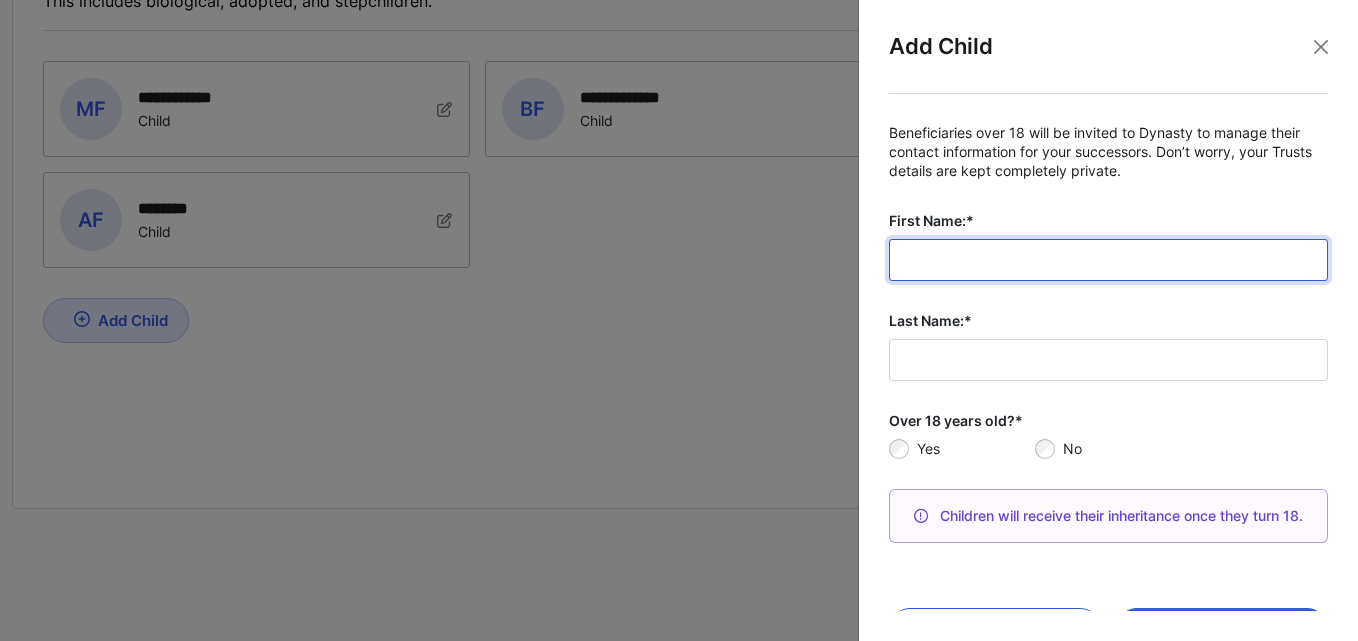 click on "First Name:*" at bounding box center (1108, 260) 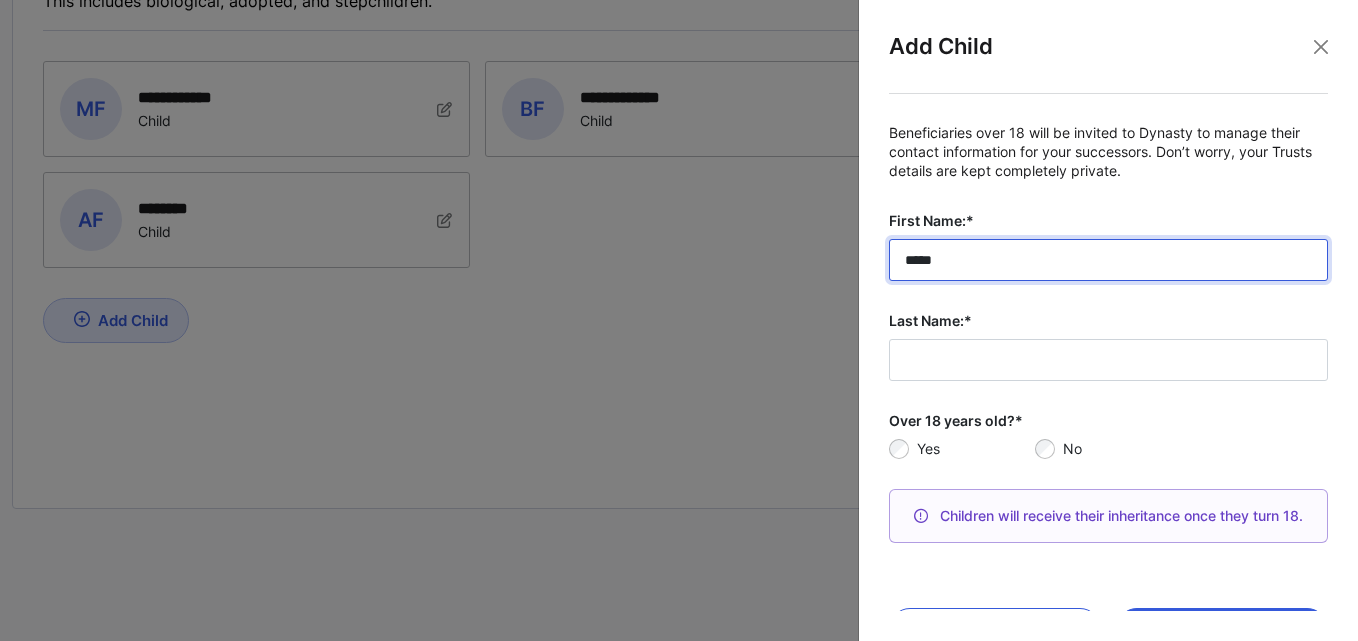 type on "*****" 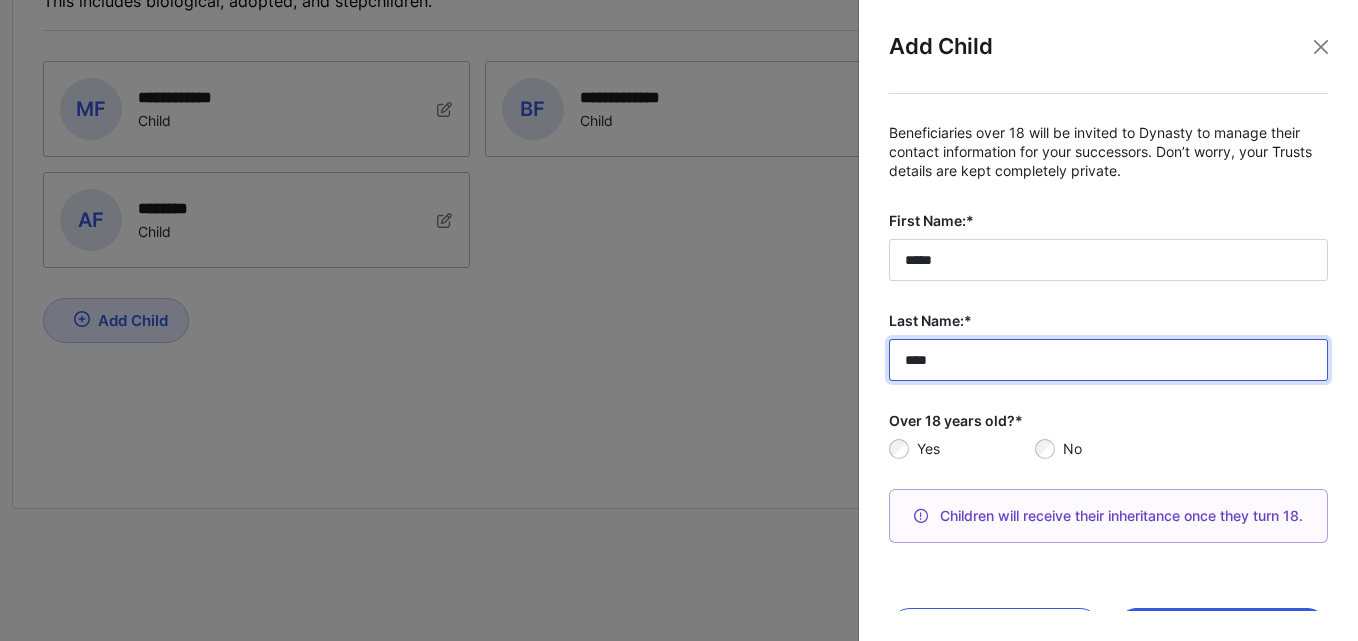 type on "****" 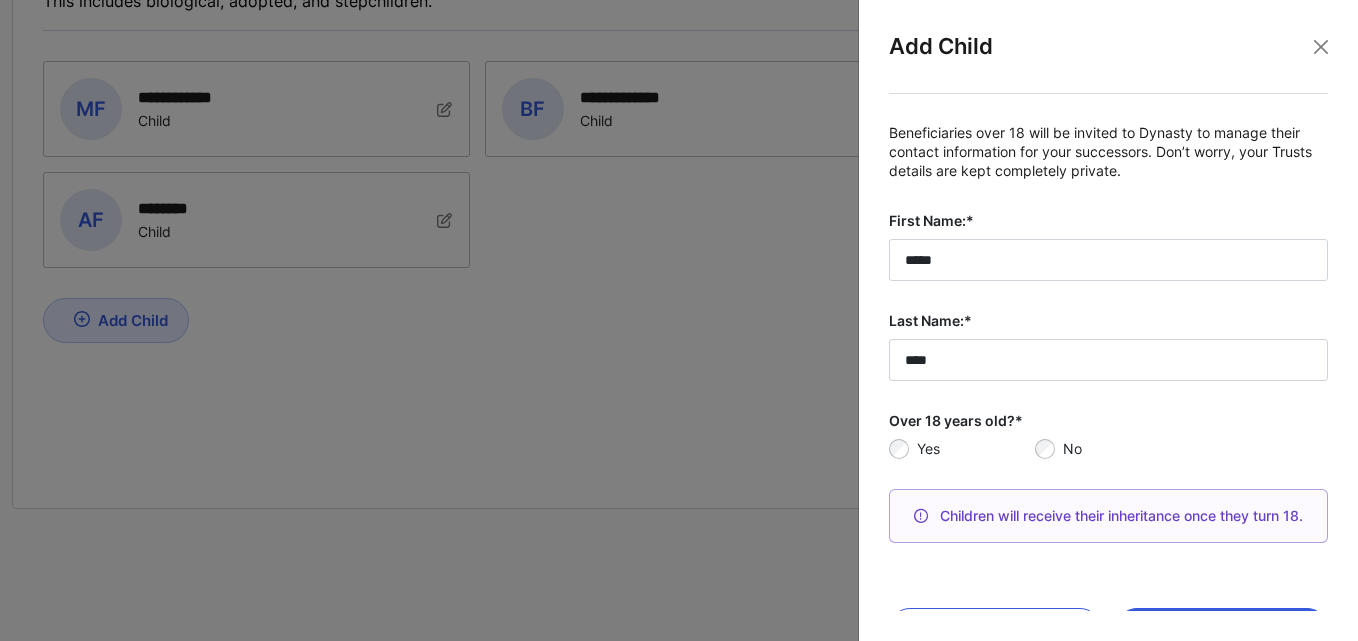 drag, startPoint x: 969, startPoint y: 453, endPoint x: 980, endPoint y: 453, distance: 11 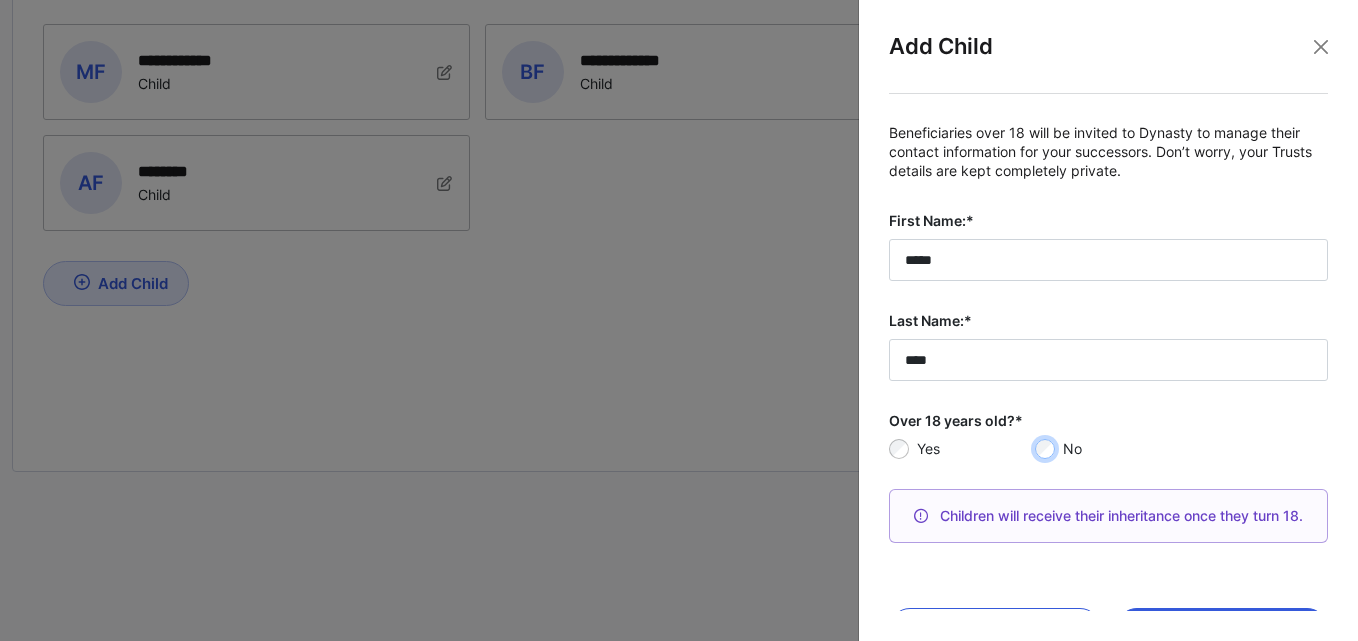 scroll, scrollTop: 467, scrollLeft: 0, axis: vertical 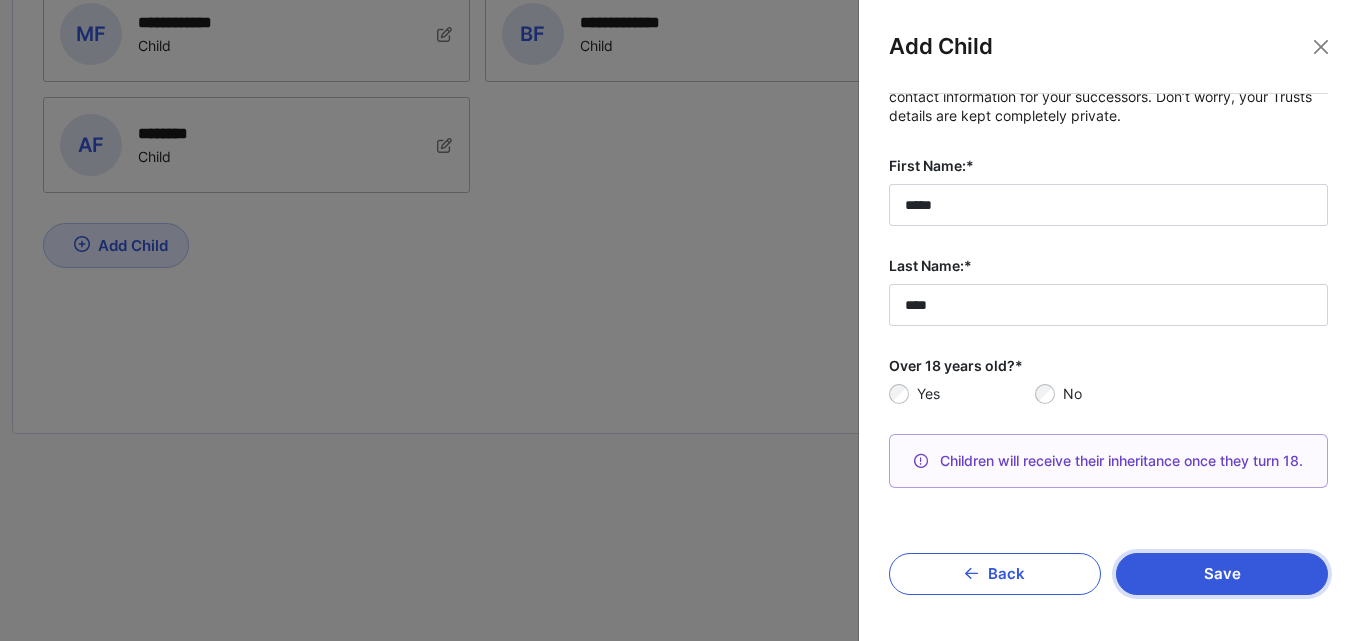 click on "Save" at bounding box center (1222, 574) 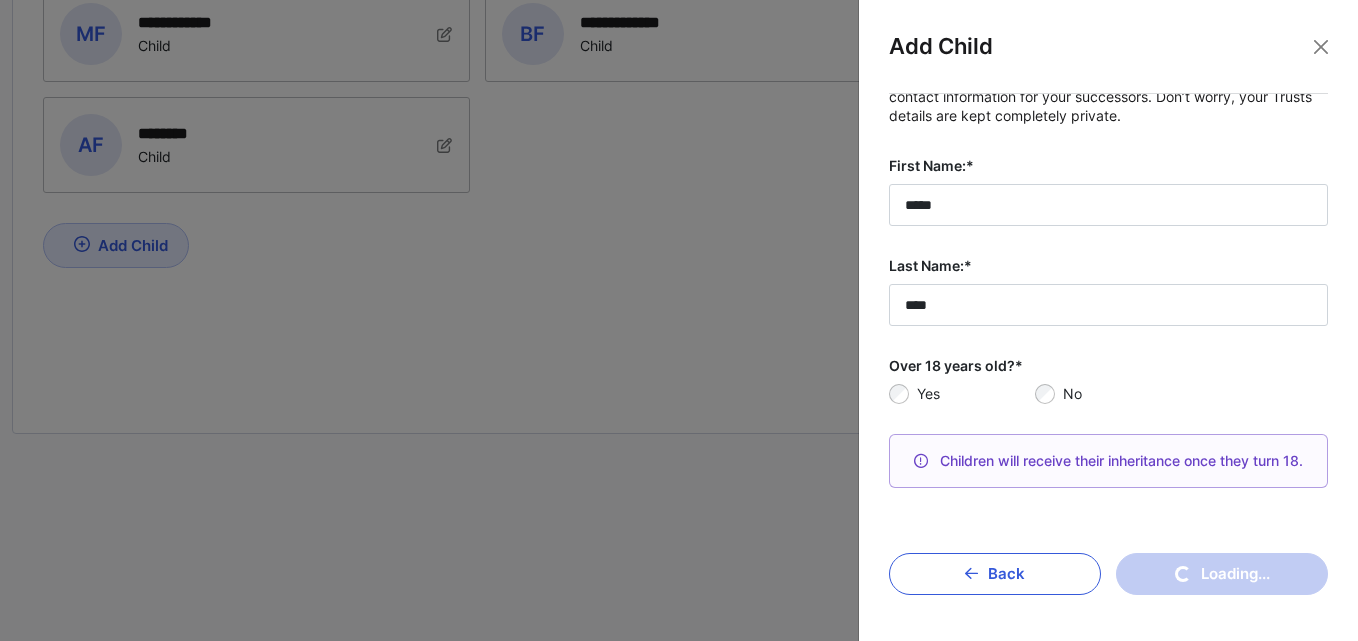 type 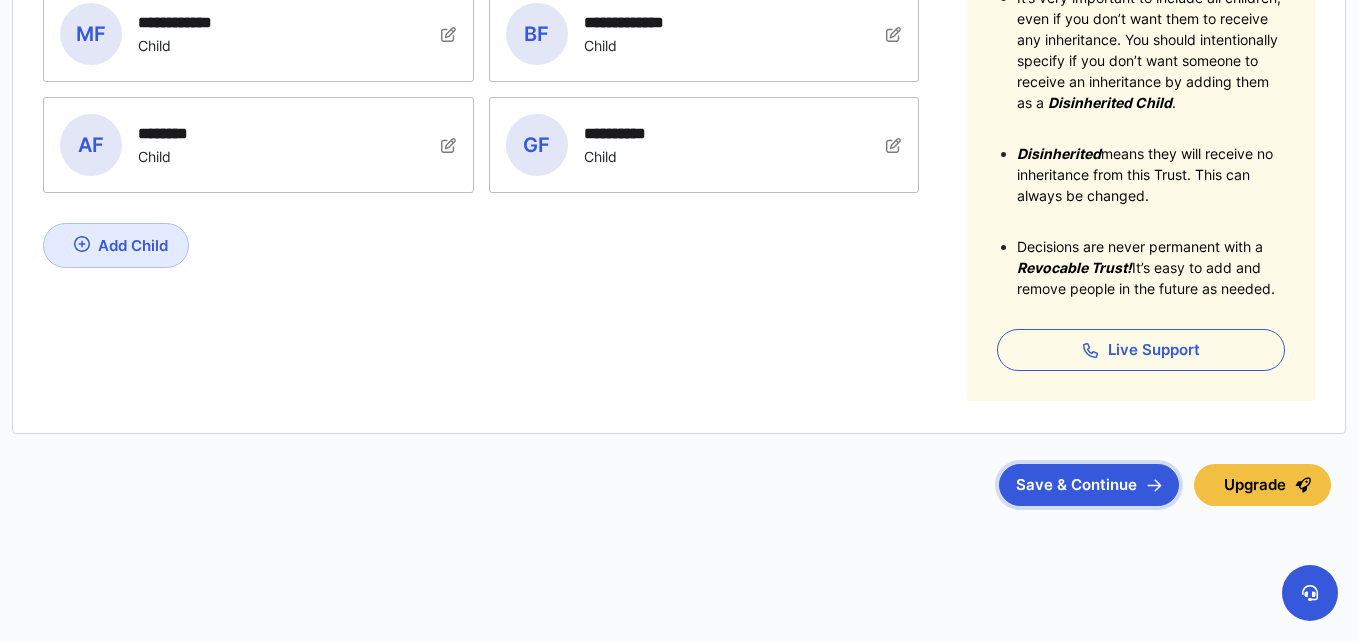 click on "Save & Continue" at bounding box center (1089, 485) 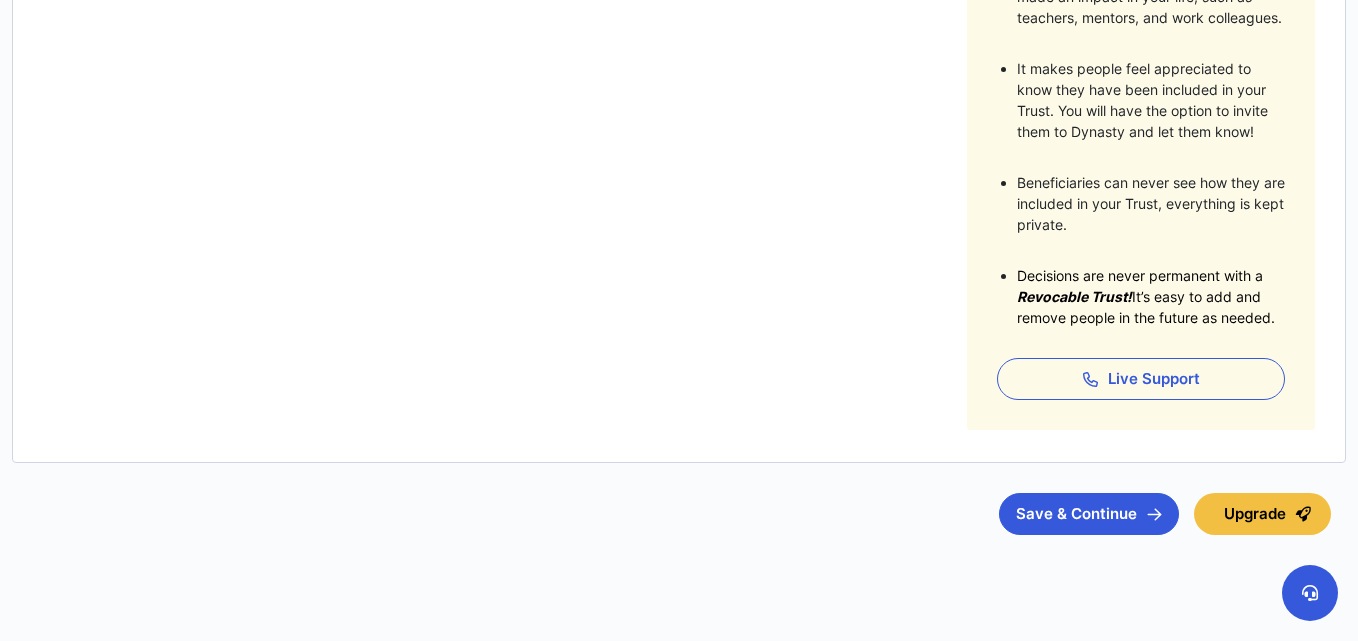 scroll, scrollTop: 612, scrollLeft: 0, axis: vertical 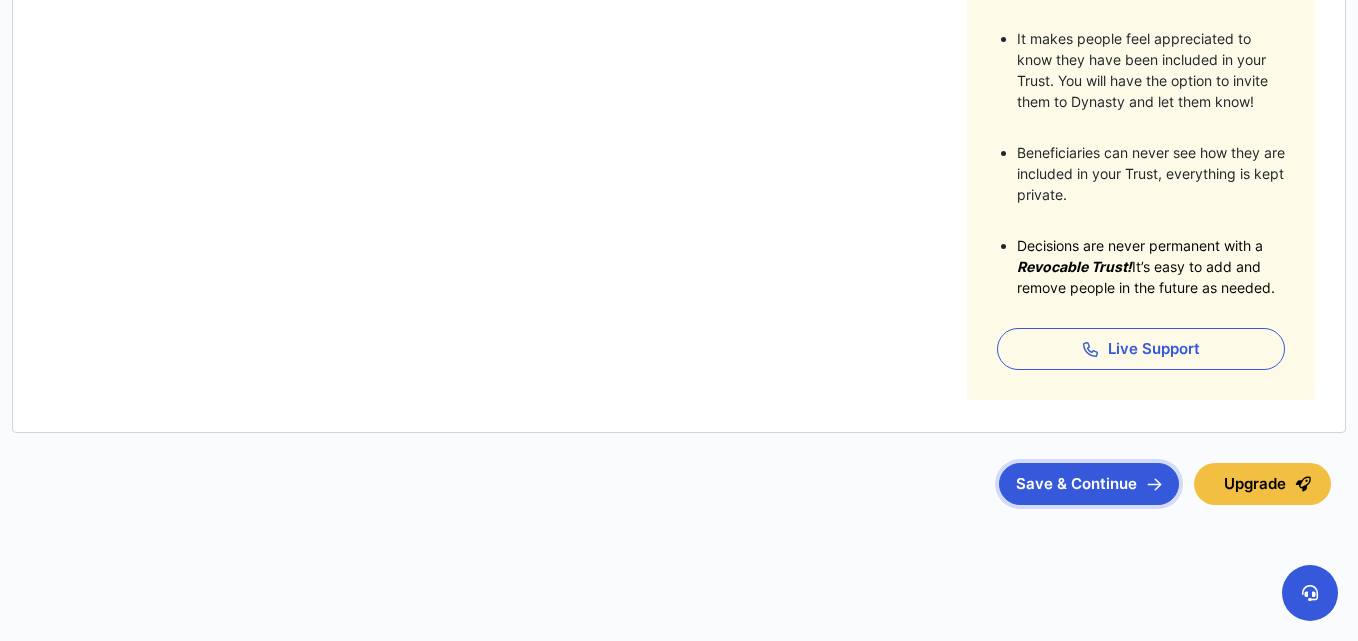 click on "Save & Continue" at bounding box center [1089, 484] 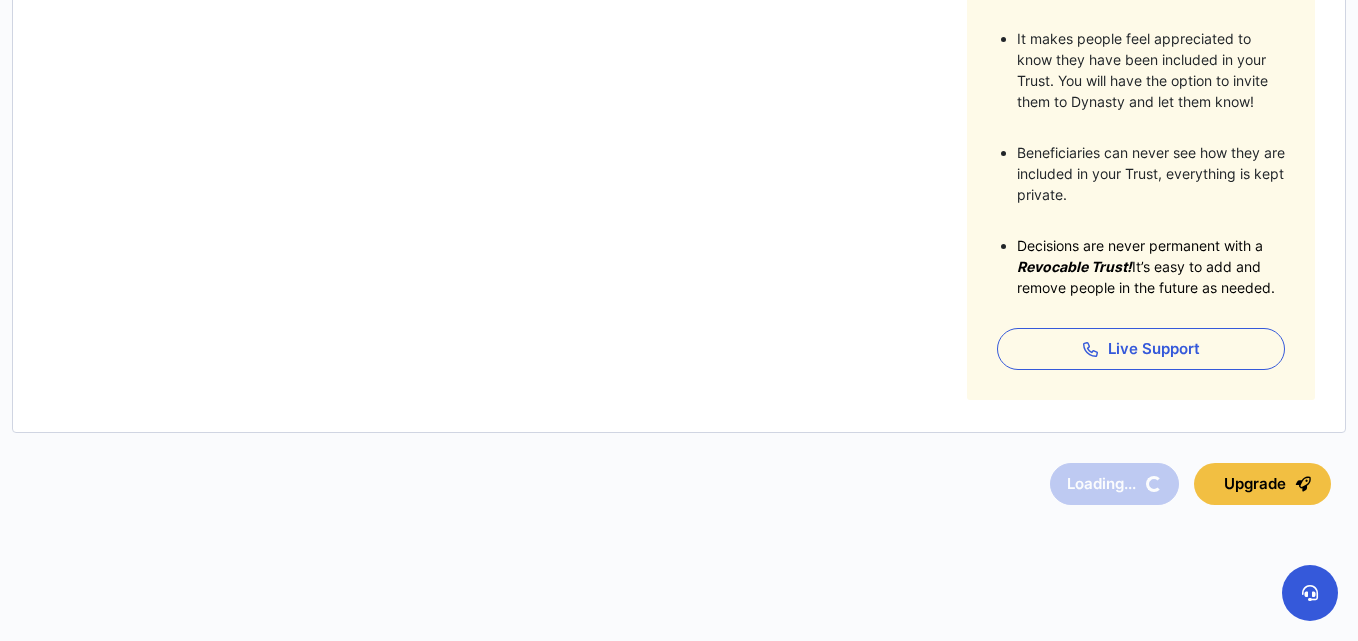 scroll, scrollTop: 0, scrollLeft: 0, axis: both 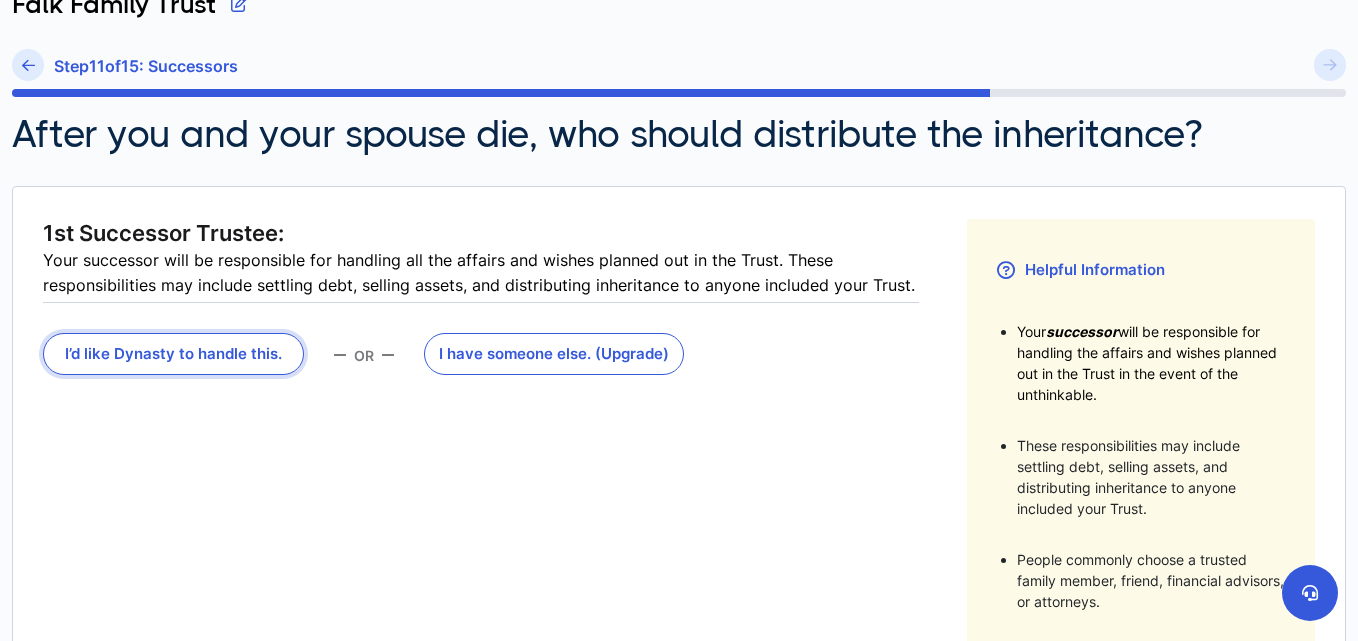 click on "I’d like Dynasty to handle this." at bounding box center (173, 354) 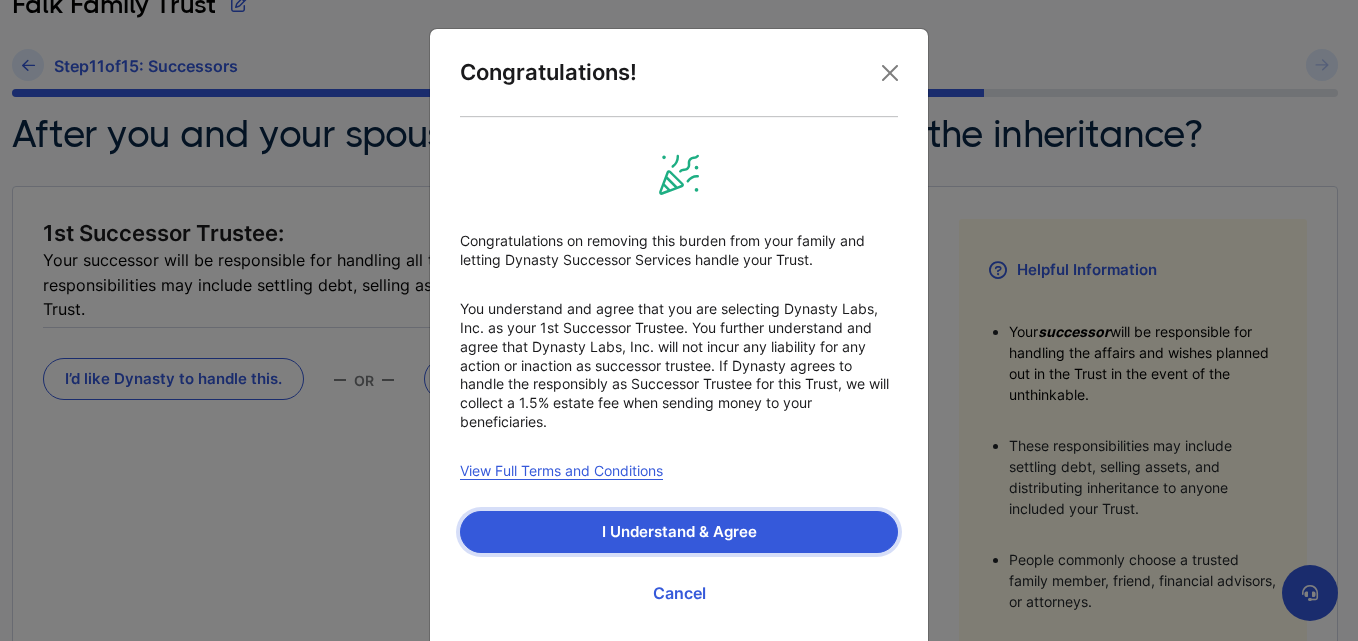 click on "I Understand & Agree" at bounding box center [679, 532] 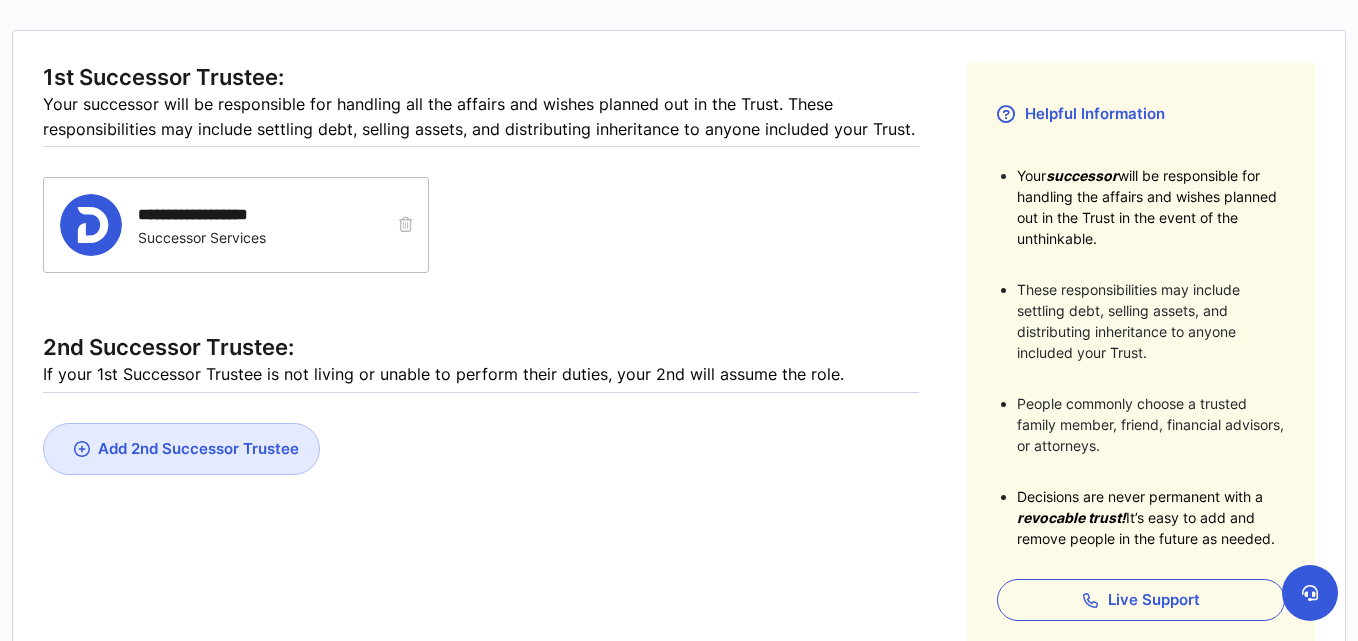 scroll, scrollTop: 293, scrollLeft: 0, axis: vertical 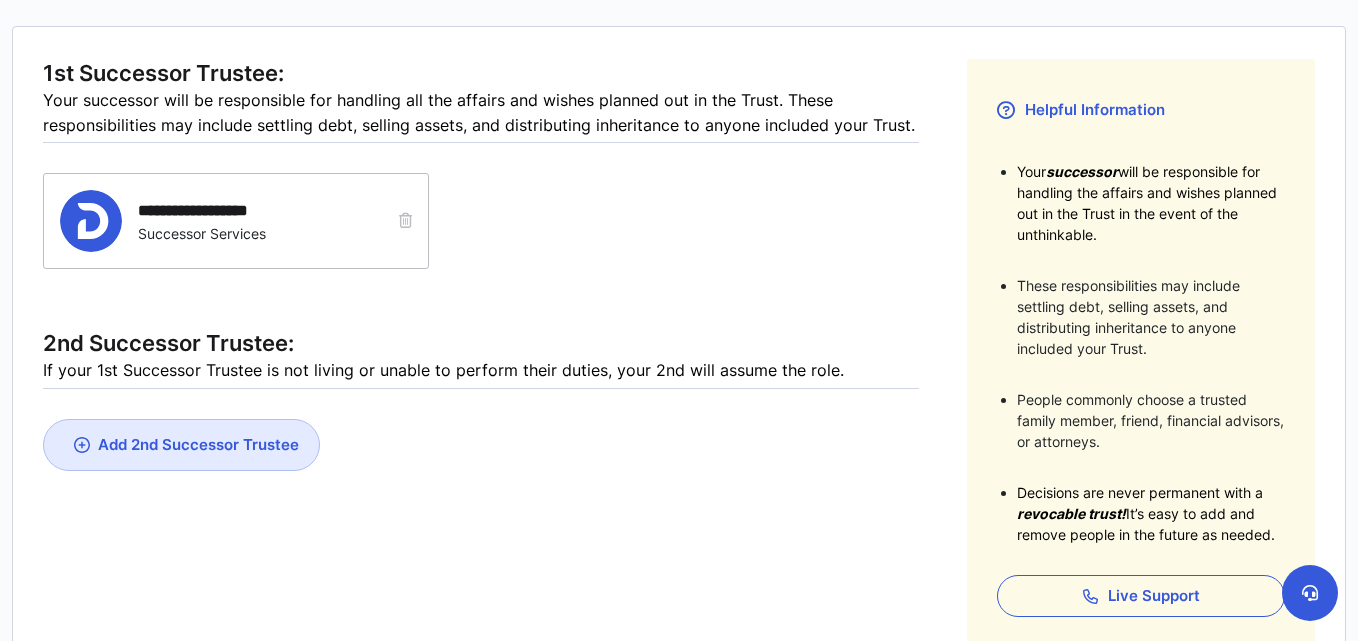 click on "Add 2nd Successor Trustee" at bounding box center (198, 444) 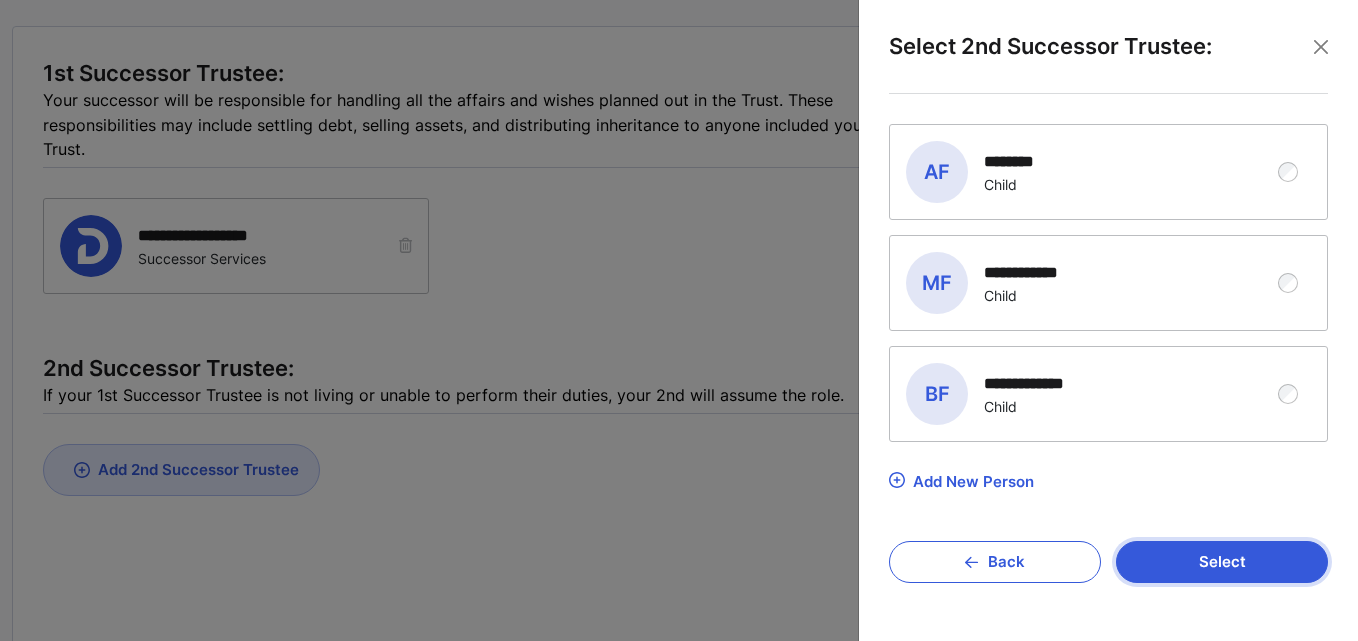 click on "Select" at bounding box center (1222, 562) 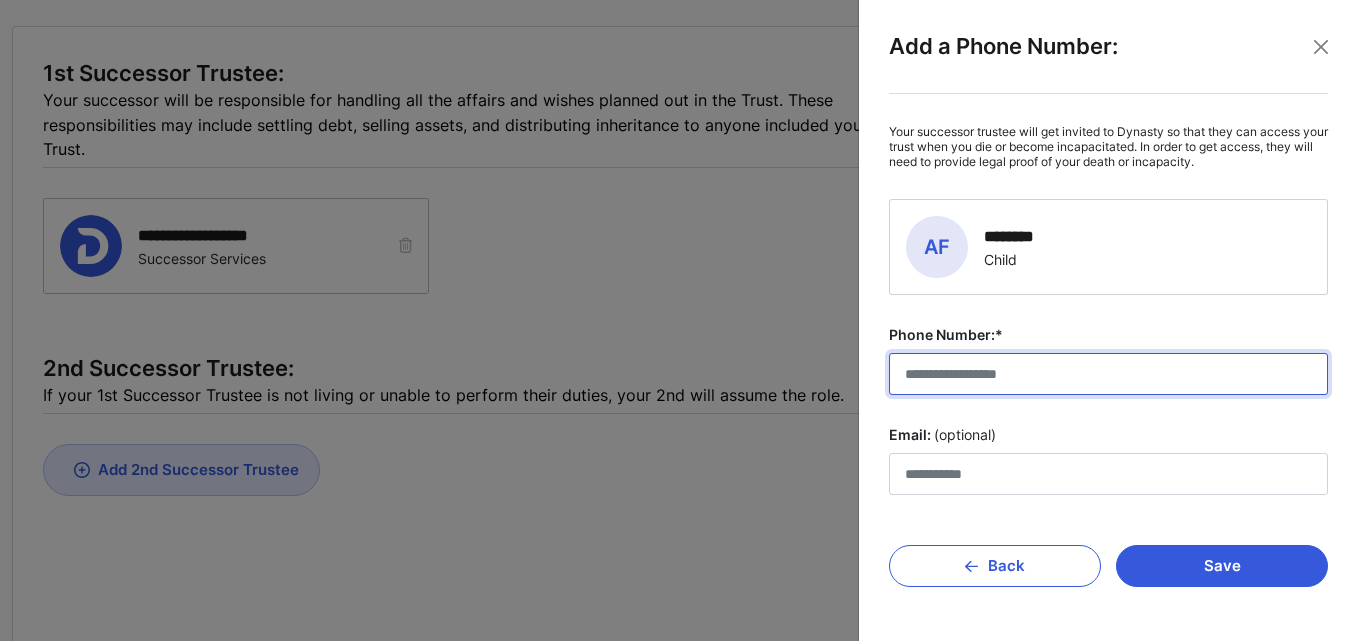 click on "Phone Number:*" at bounding box center [1108, 374] 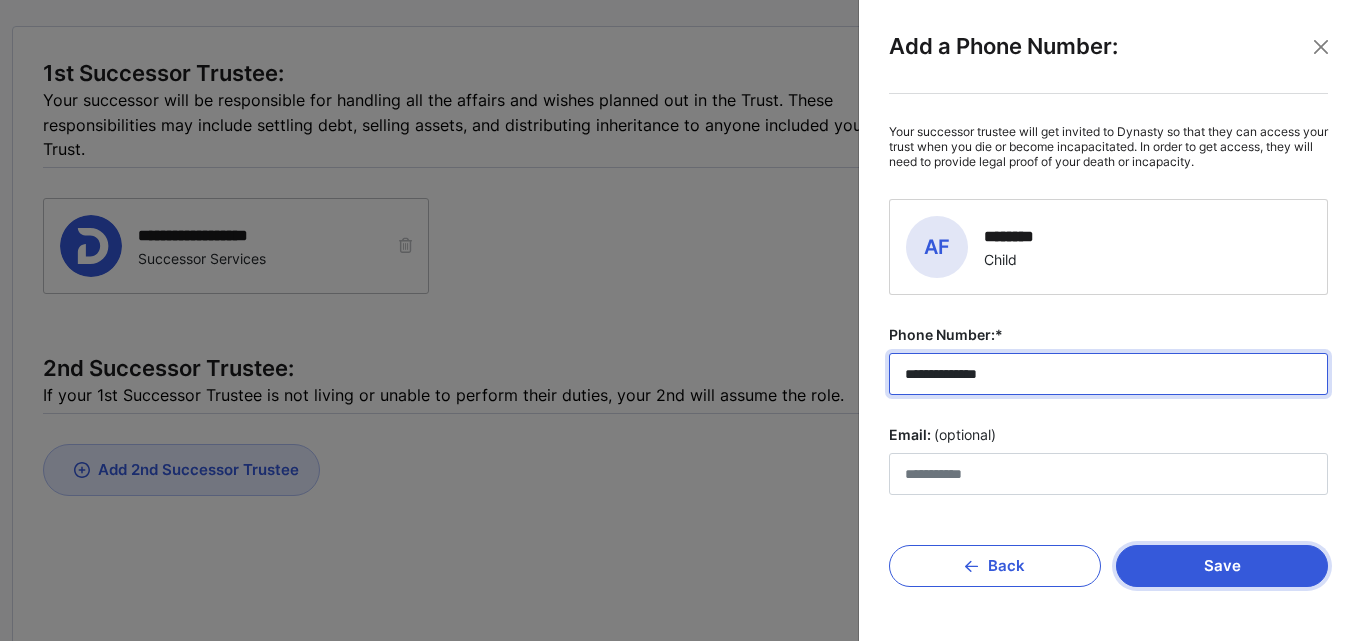 type on "**********" 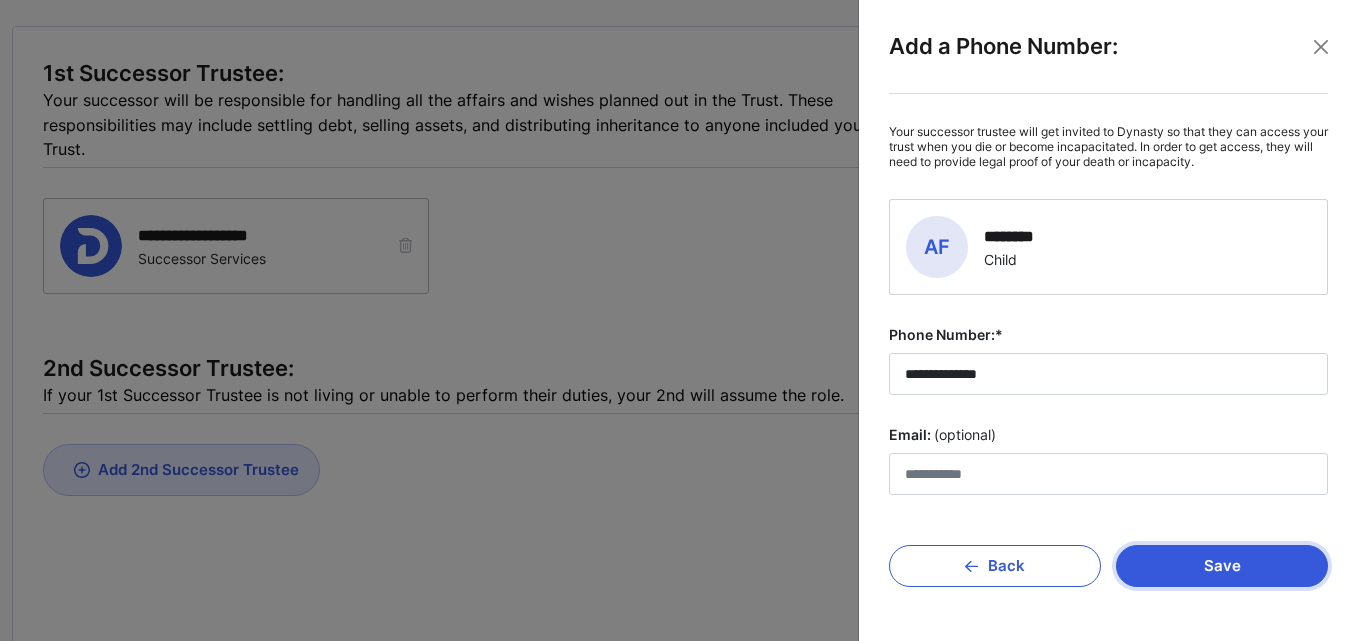 click on "Save" at bounding box center (1222, 566) 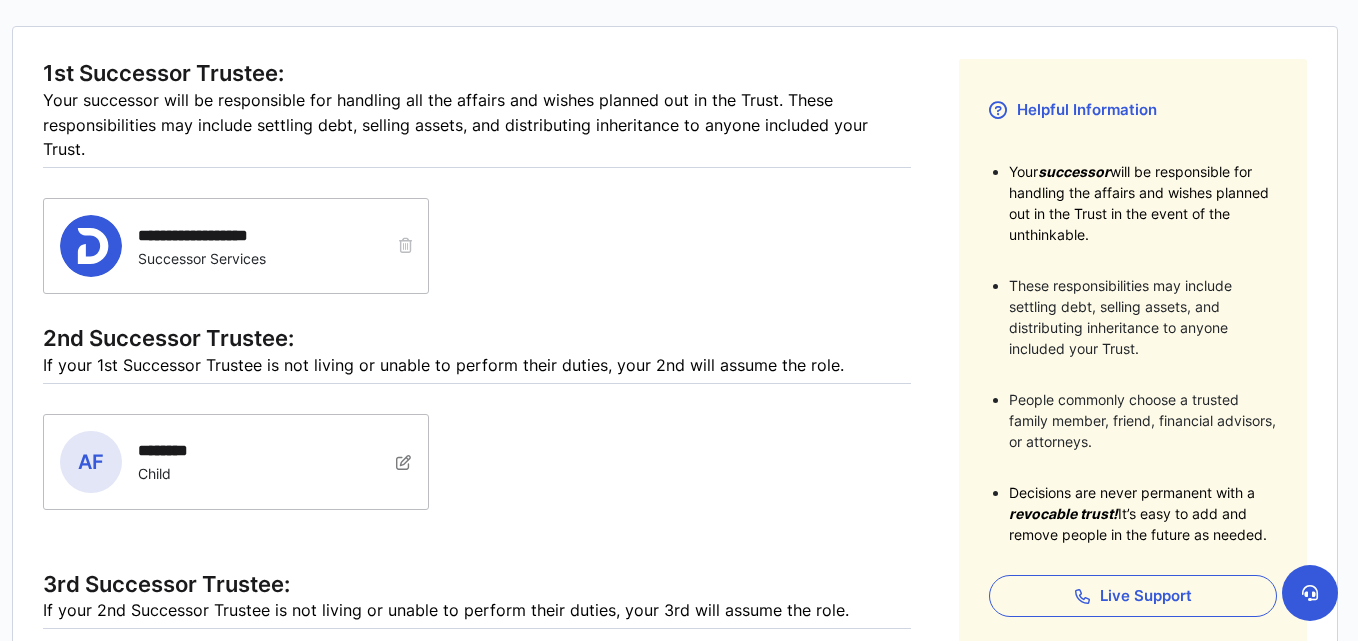 scroll, scrollTop: 338, scrollLeft: 0, axis: vertical 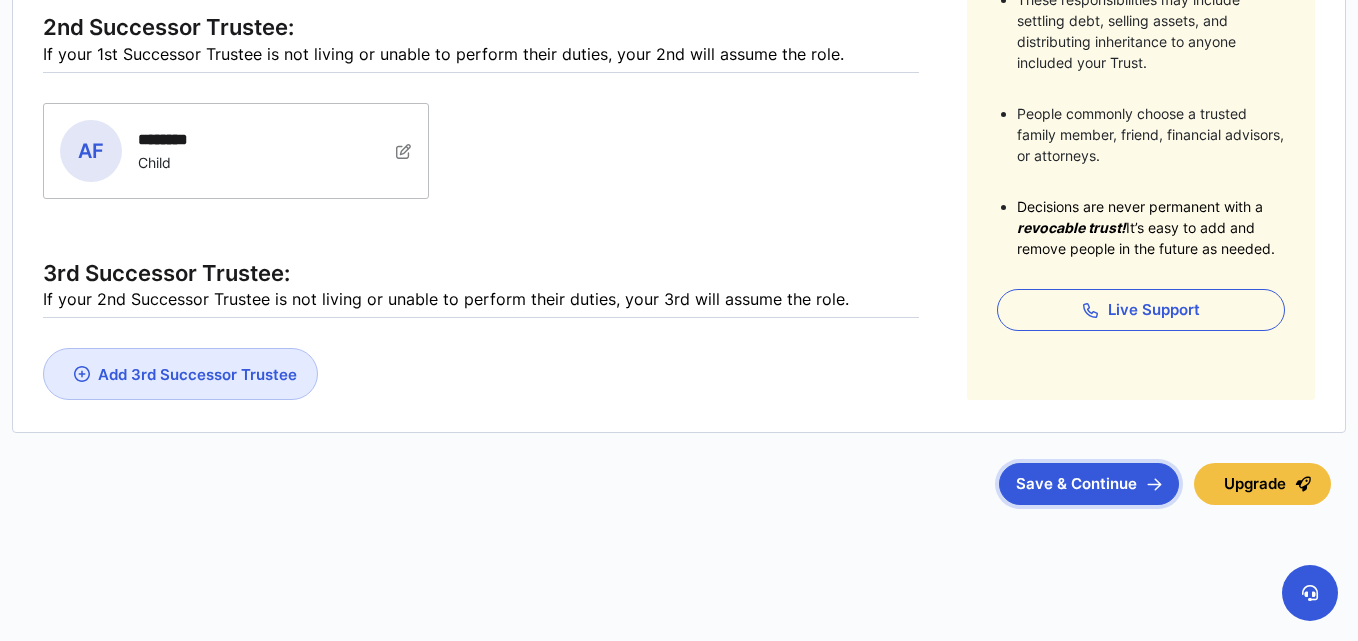 click on "Save & Continue" at bounding box center [1089, 484] 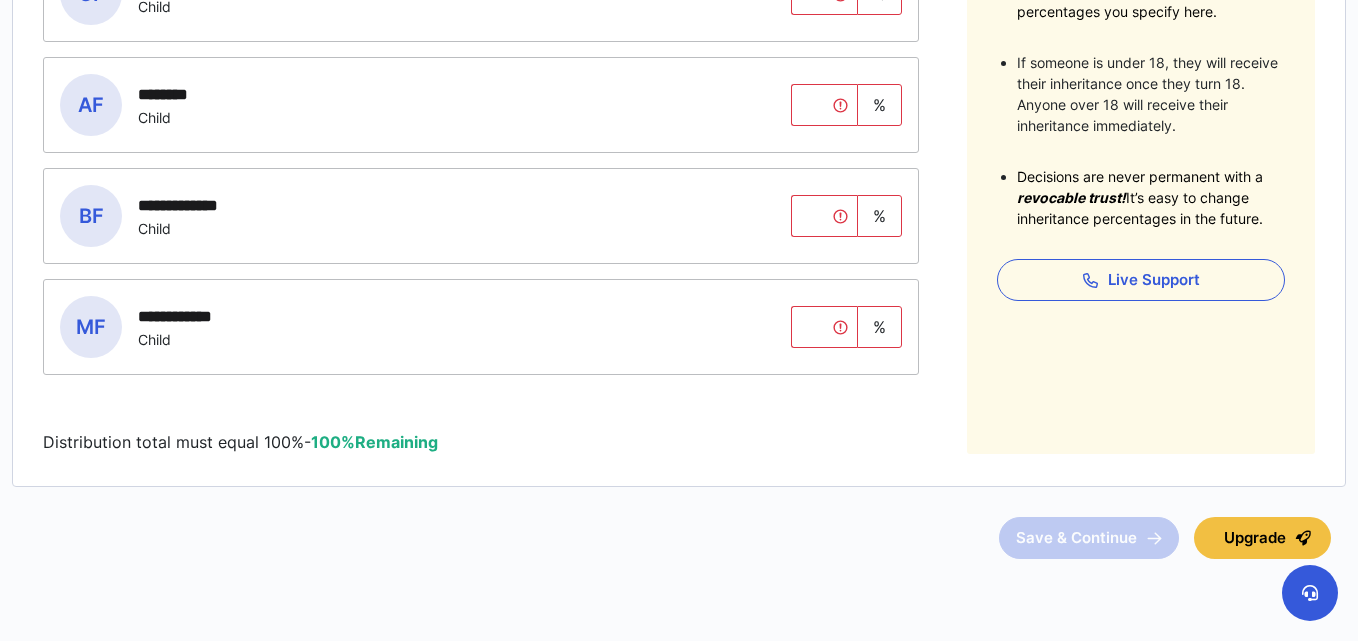 scroll, scrollTop: 0, scrollLeft: 0, axis: both 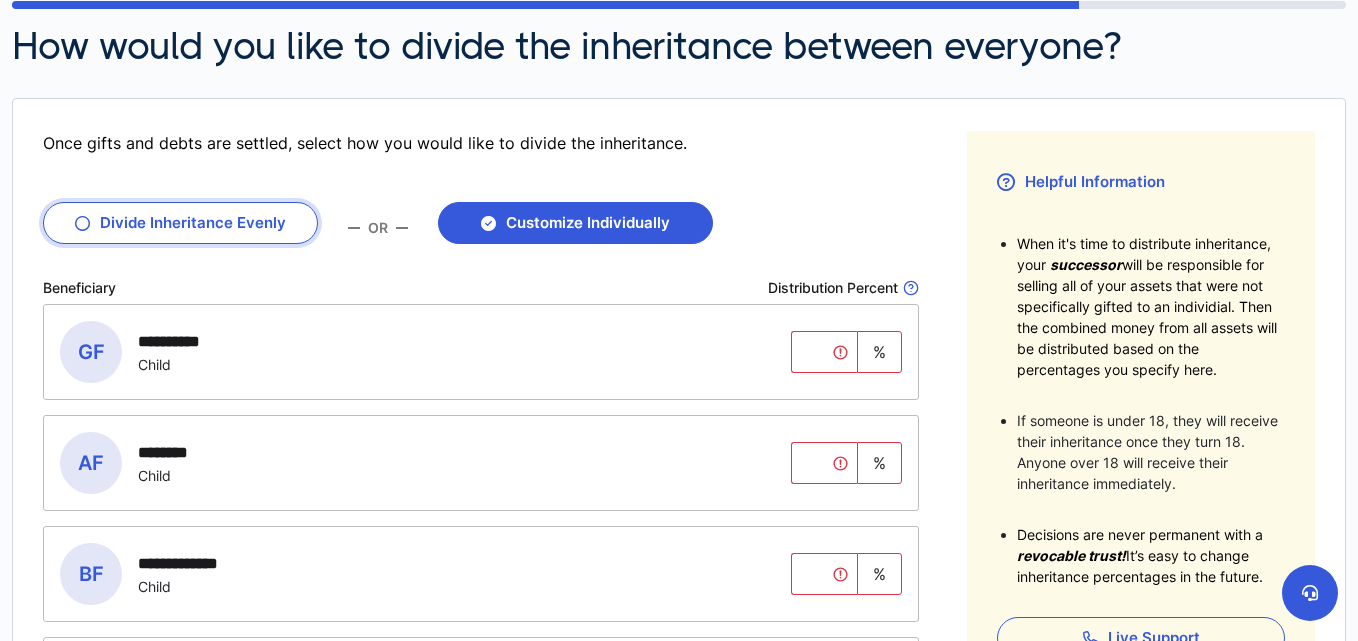 click at bounding box center [82, 223] 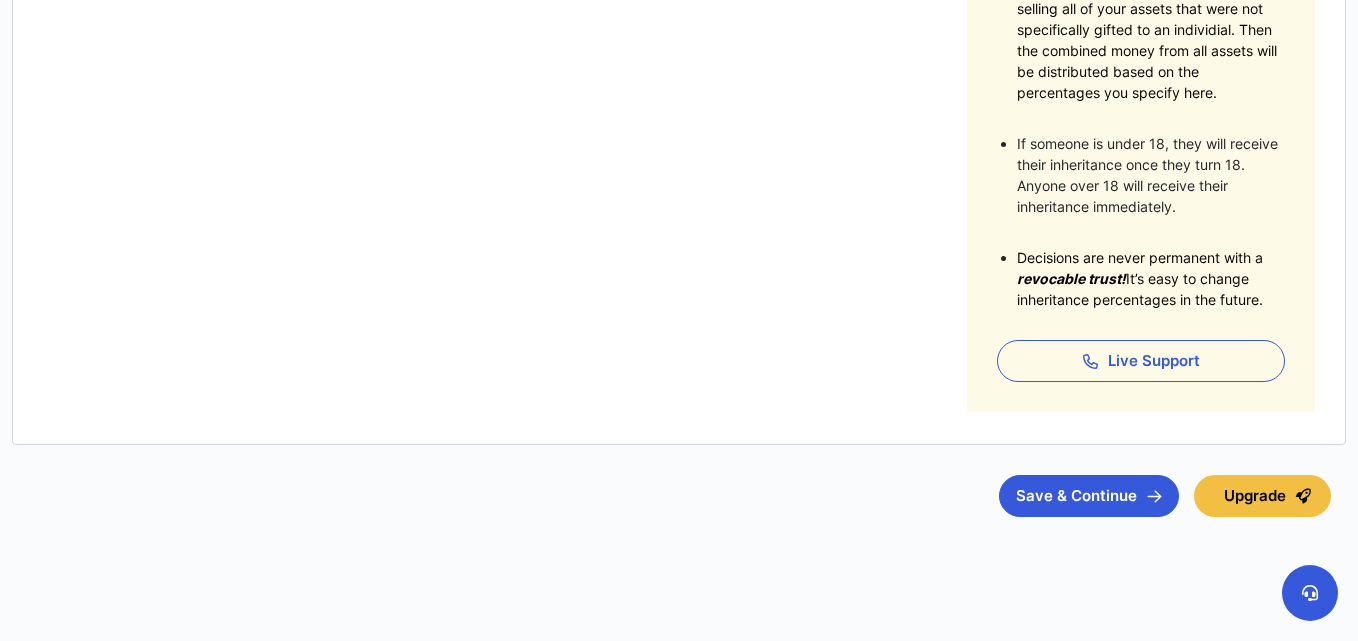 scroll, scrollTop: 506, scrollLeft: 0, axis: vertical 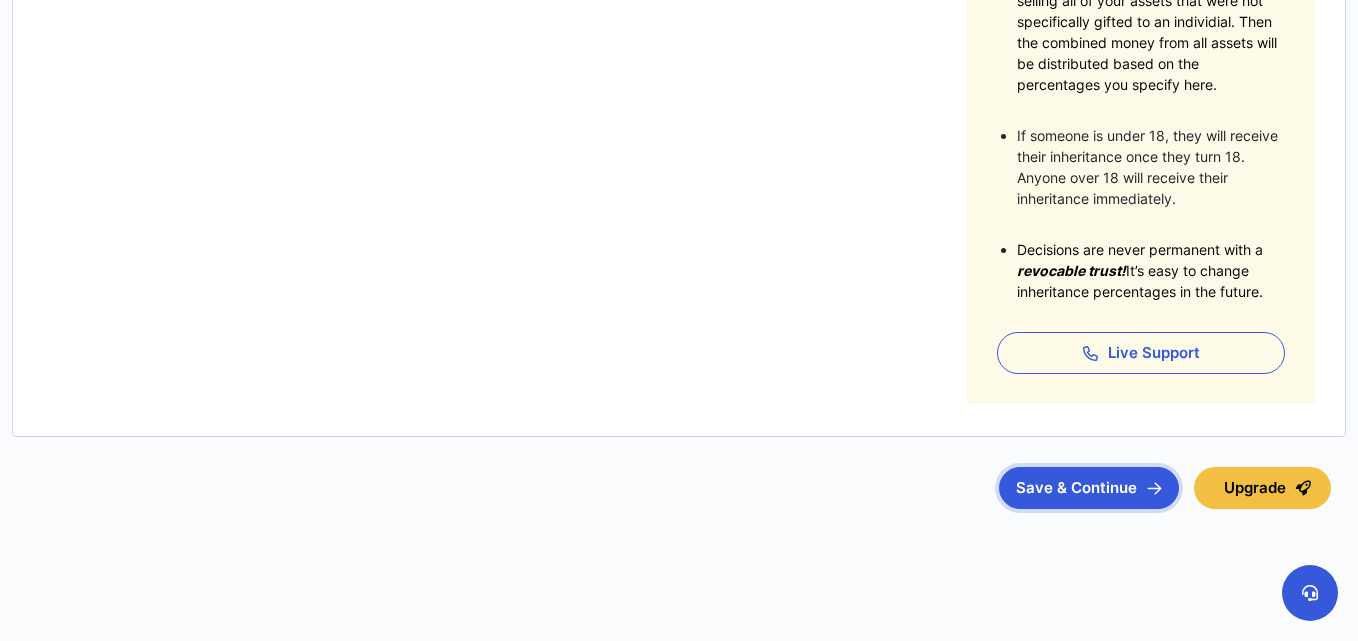 click on "Save & Continue" at bounding box center [1089, 488] 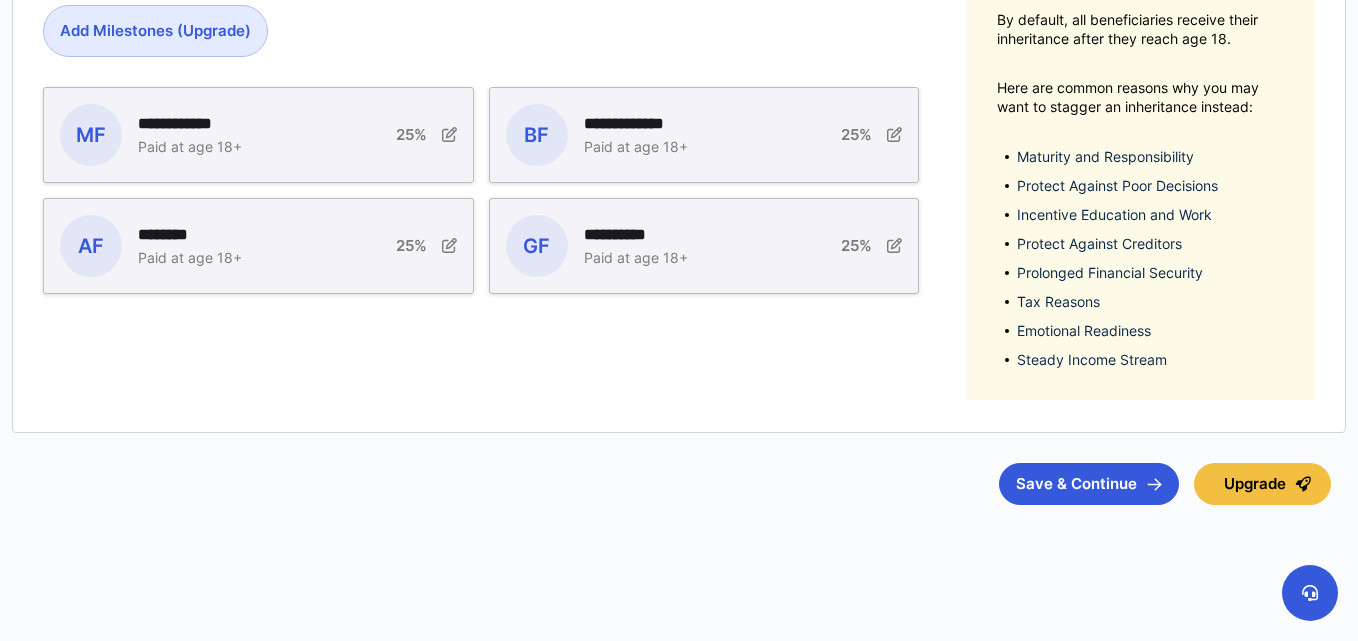 scroll, scrollTop: 0, scrollLeft: 0, axis: both 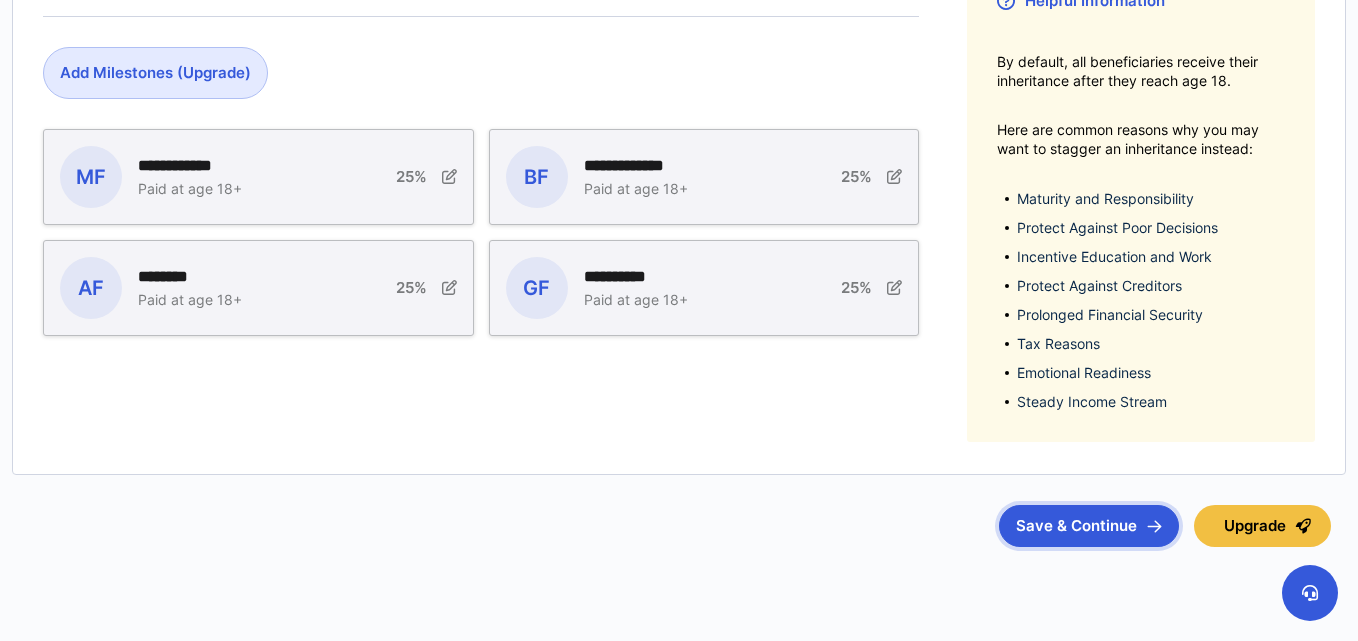 click on "Save & Continue" at bounding box center (1089, 526) 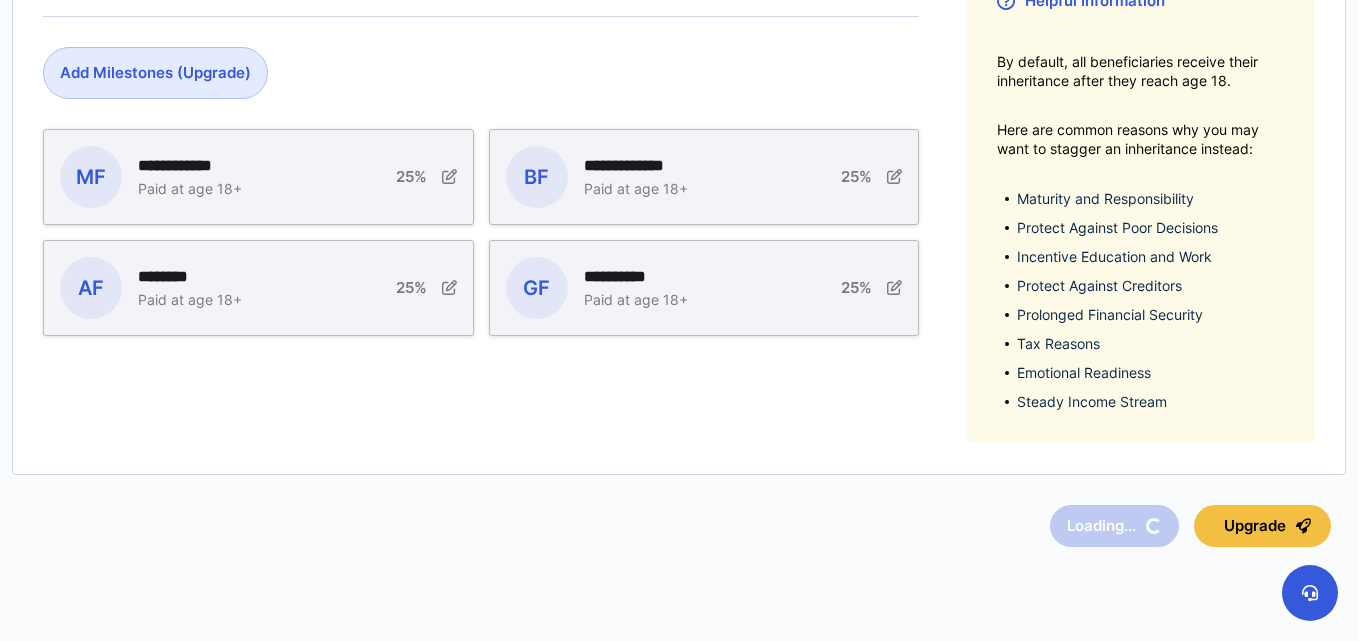 scroll, scrollTop: 0, scrollLeft: 0, axis: both 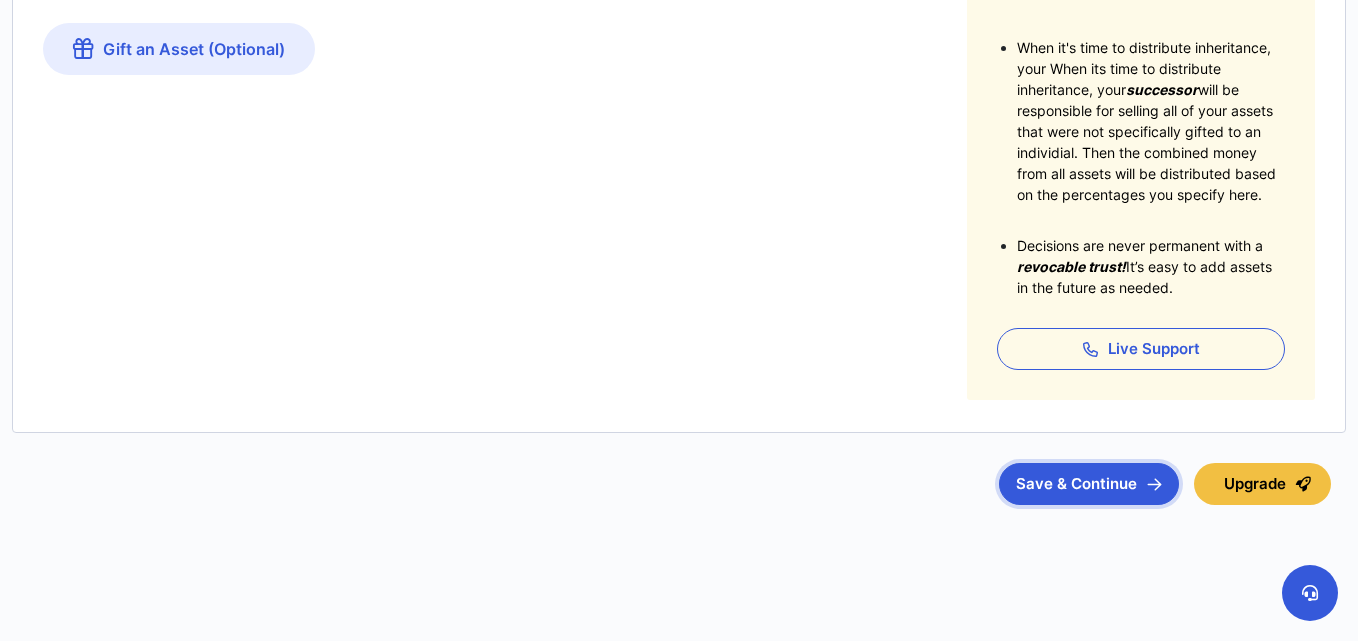 click on "Save & Continue" at bounding box center (1089, 484) 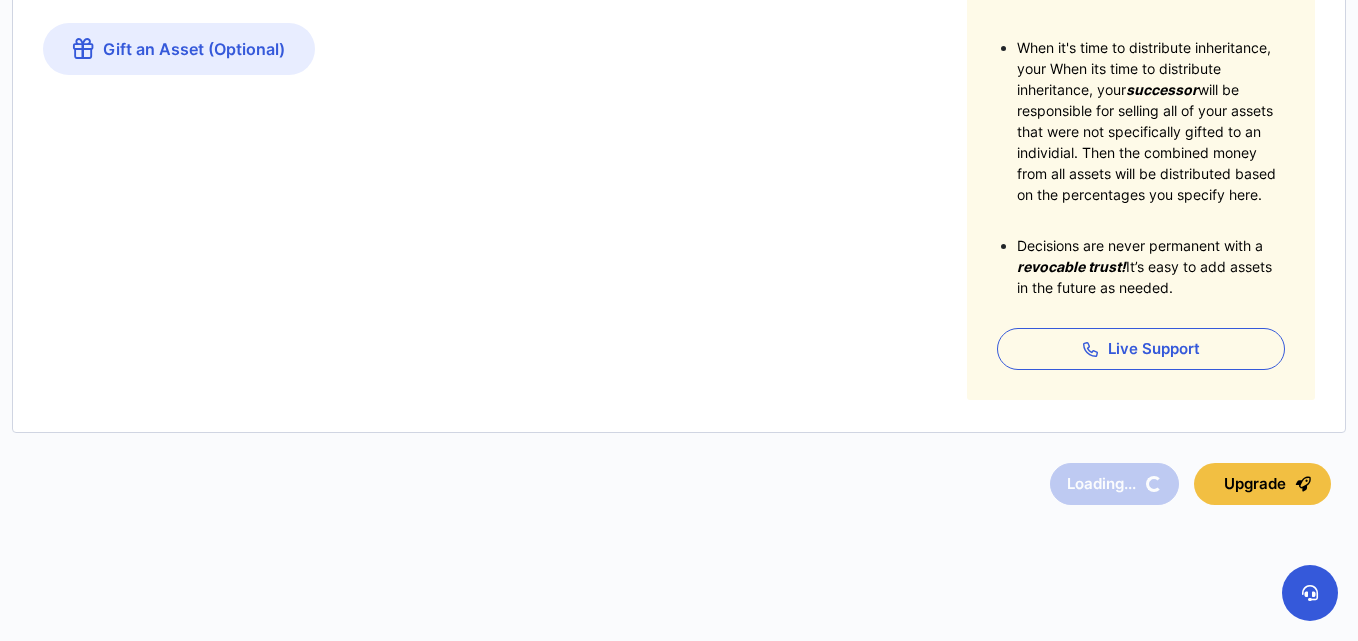 scroll, scrollTop: 0, scrollLeft: 0, axis: both 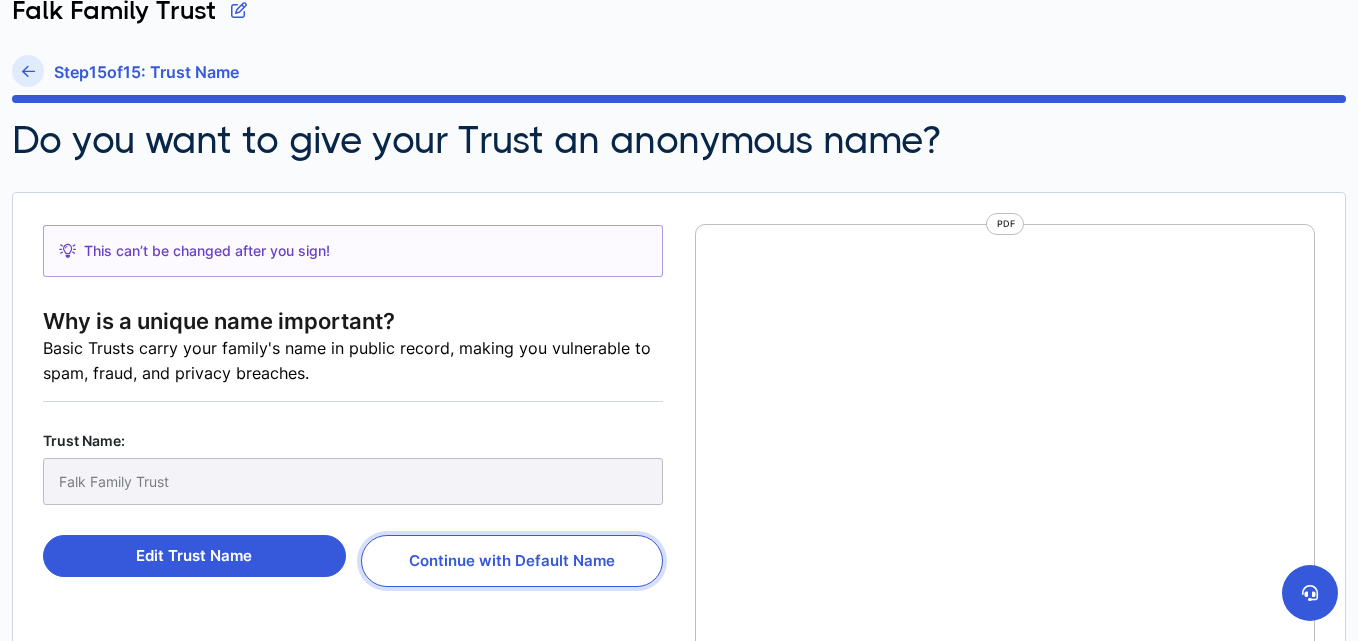 click on "Continue with Default Name" at bounding box center [512, 561] 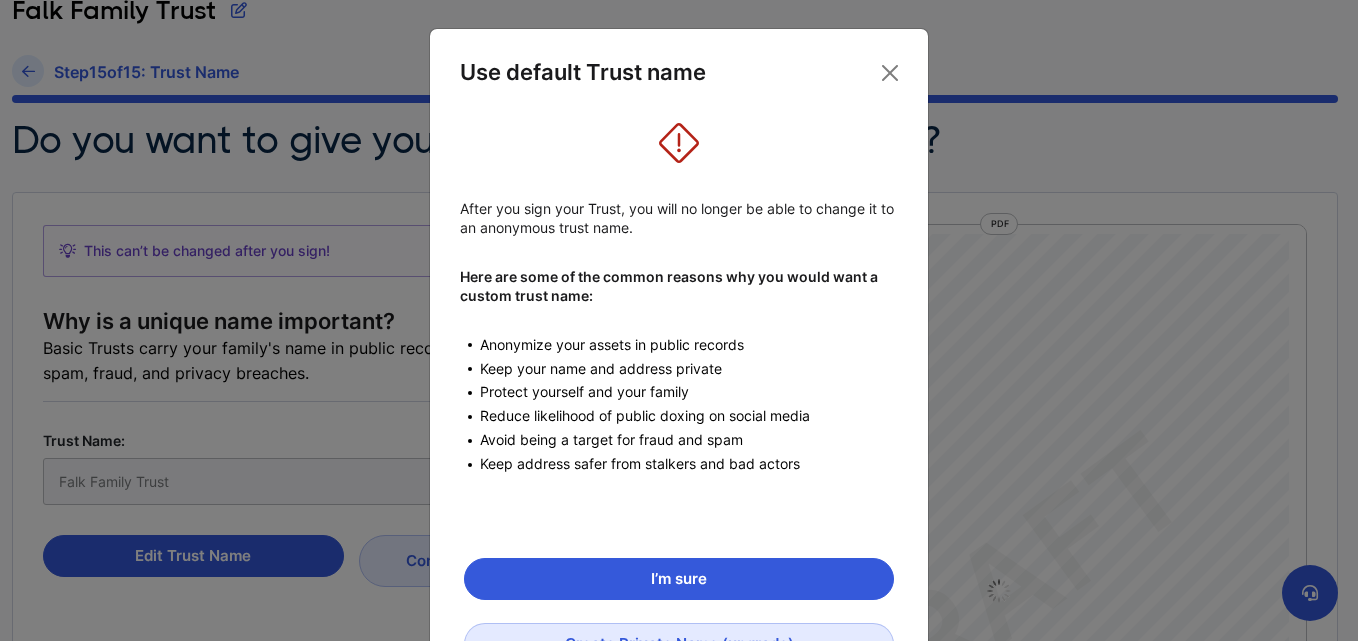scroll, scrollTop: 9, scrollLeft: 0, axis: vertical 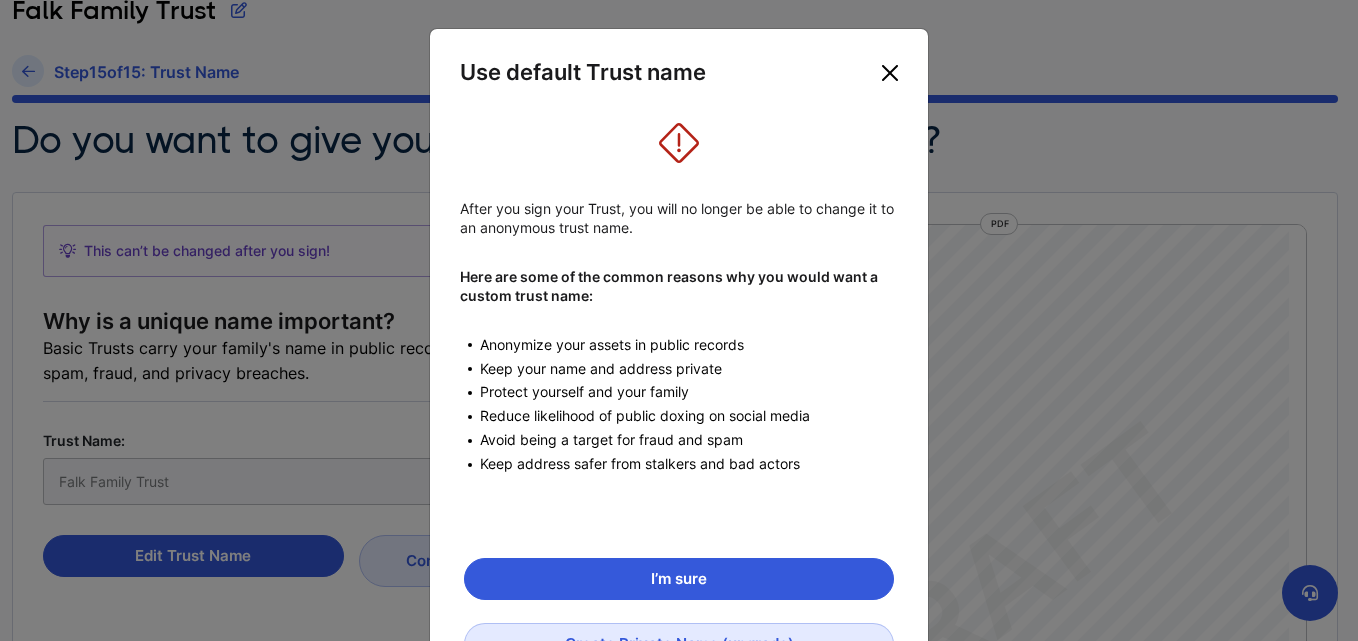 click at bounding box center (890, 73) 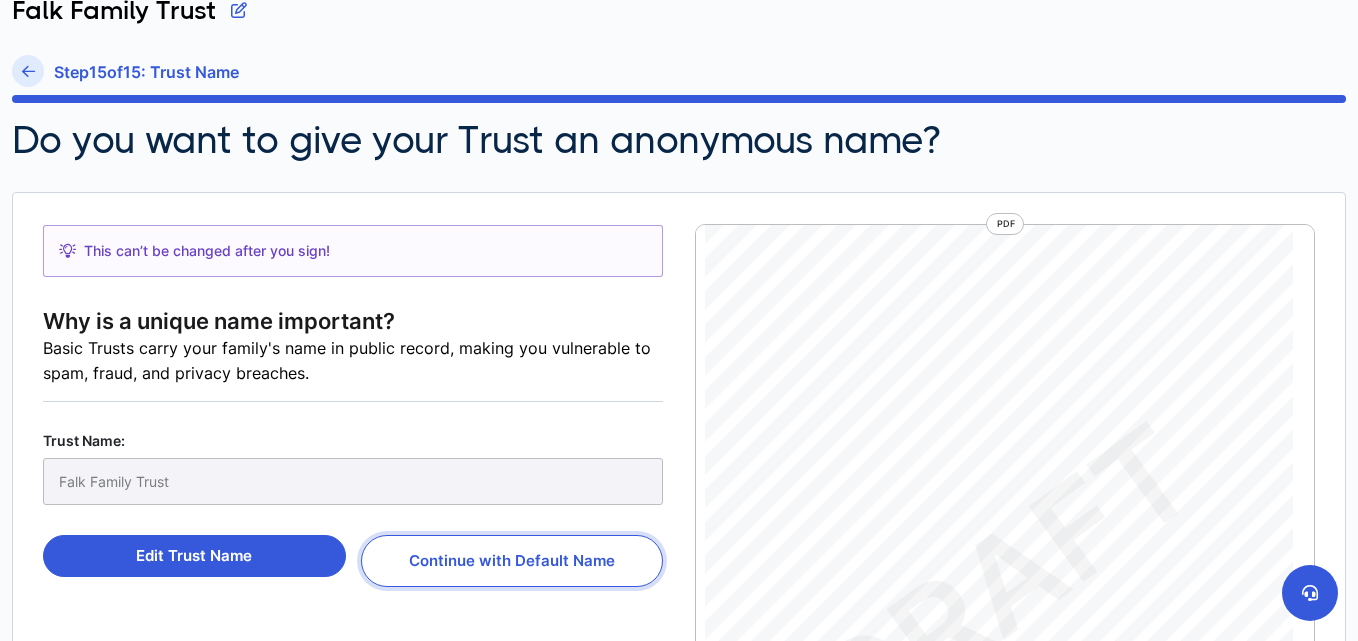 scroll, scrollTop: 8, scrollLeft: 0, axis: vertical 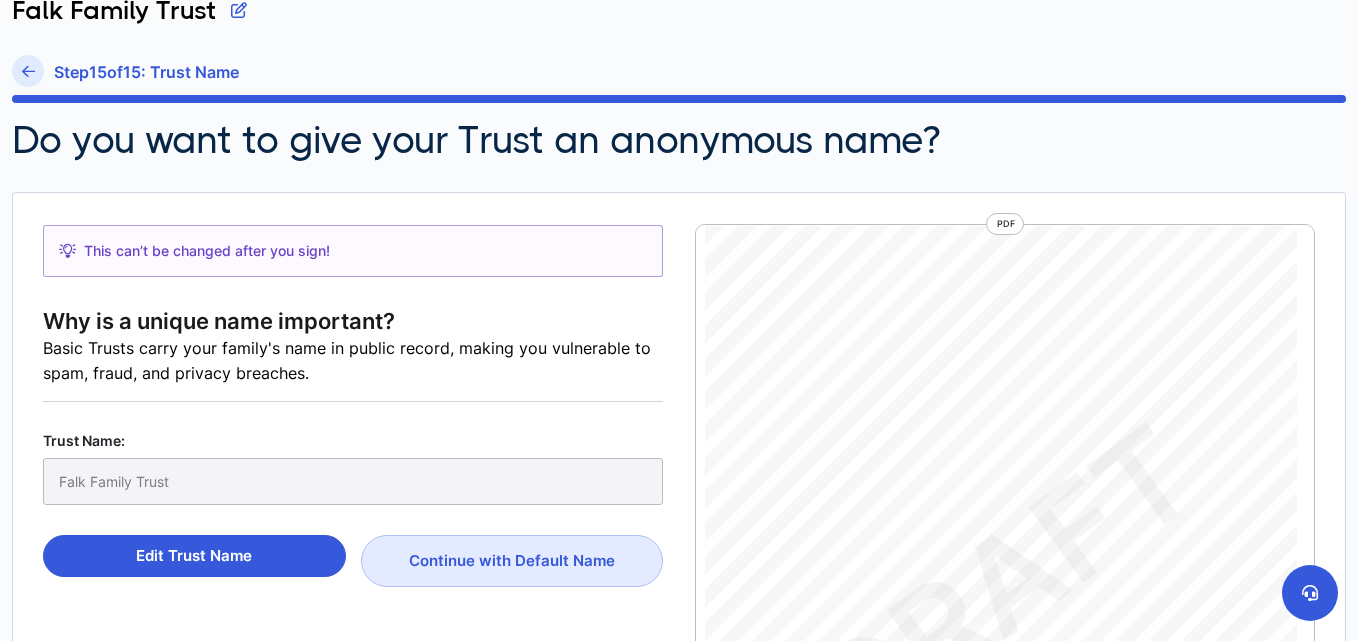 click on "Falk Family Trust" at bounding box center (353, 481) 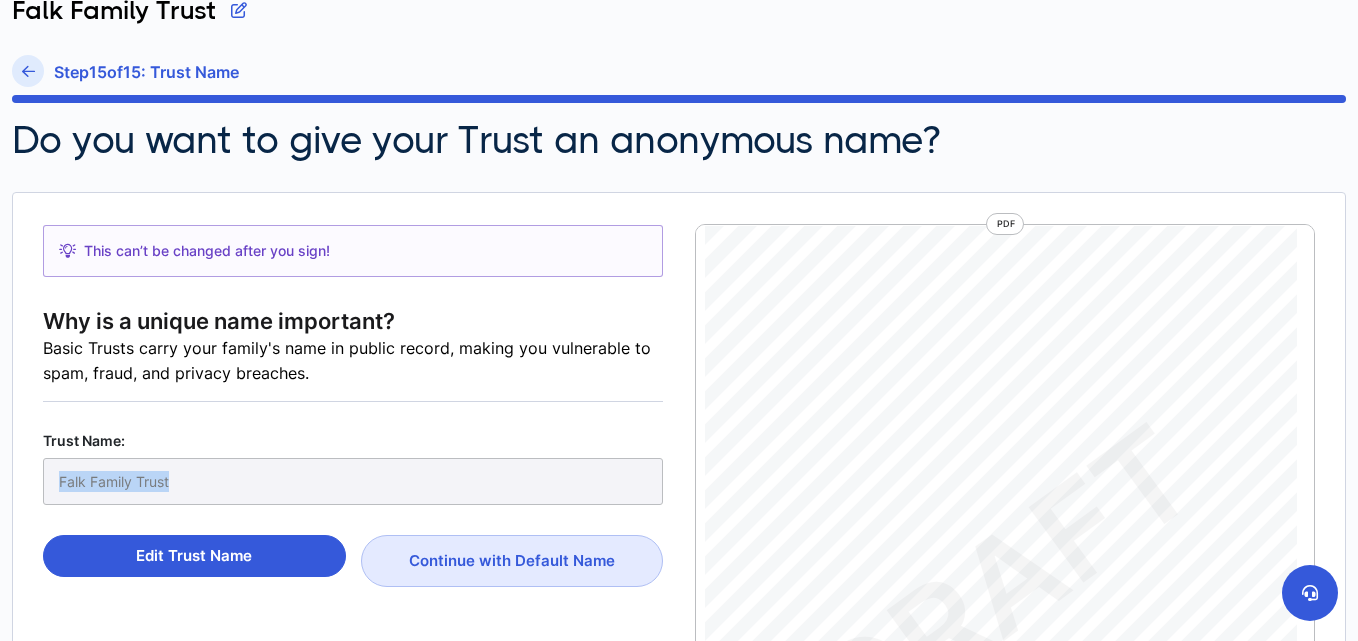 drag, startPoint x: 170, startPoint y: 483, endPoint x: 28, endPoint y: 490, distance: 142.17242 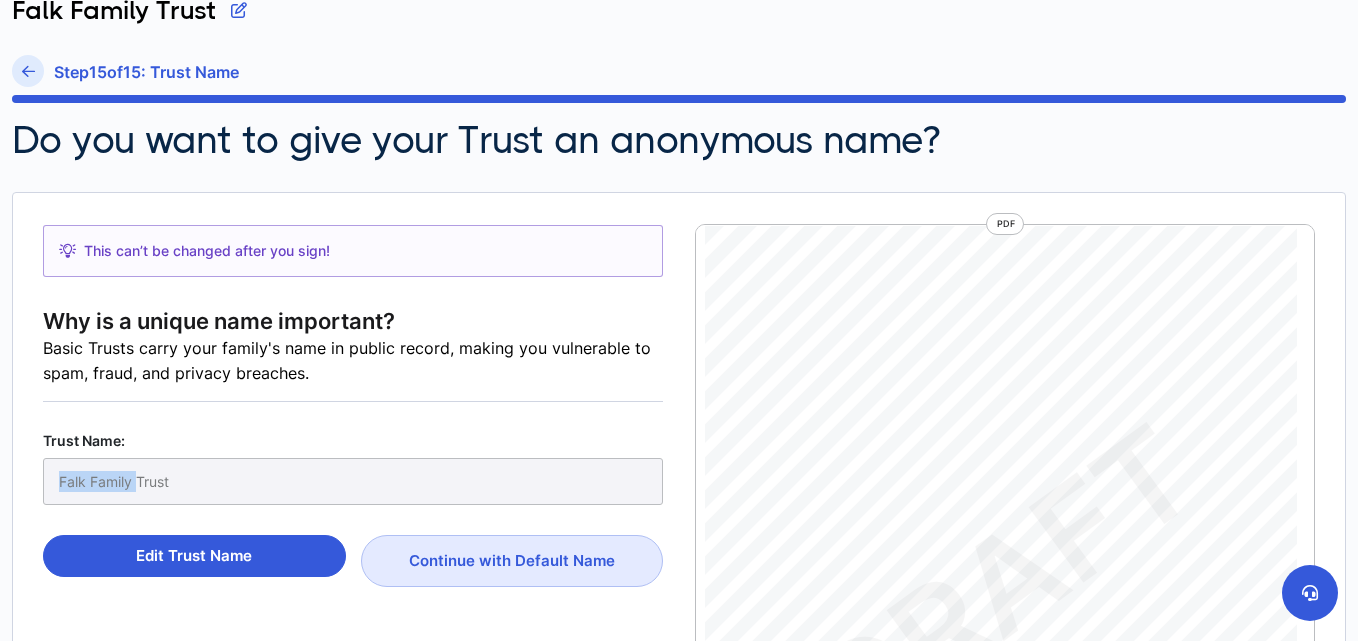 drag, startPoint x: 137, startPoint y: 482, endPoint x: 13, endPoint y: 483, distance: 124.004036 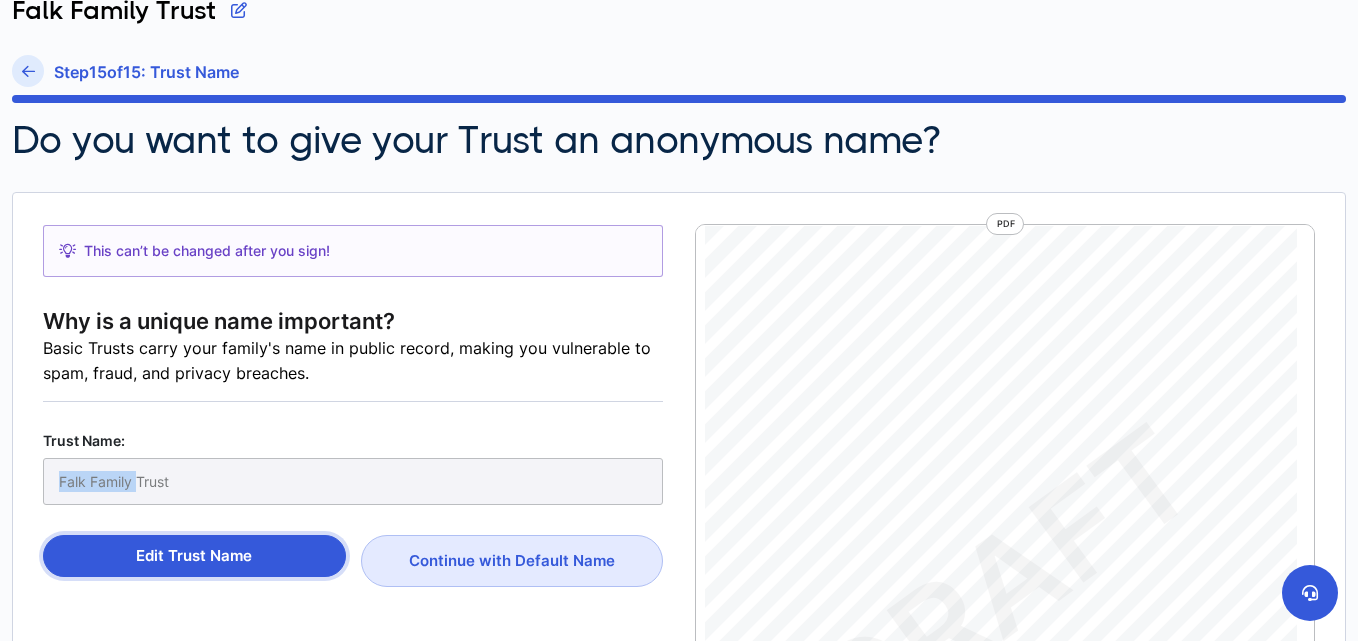 click on "Edit Trust Name" at bounding box center [194, 556] 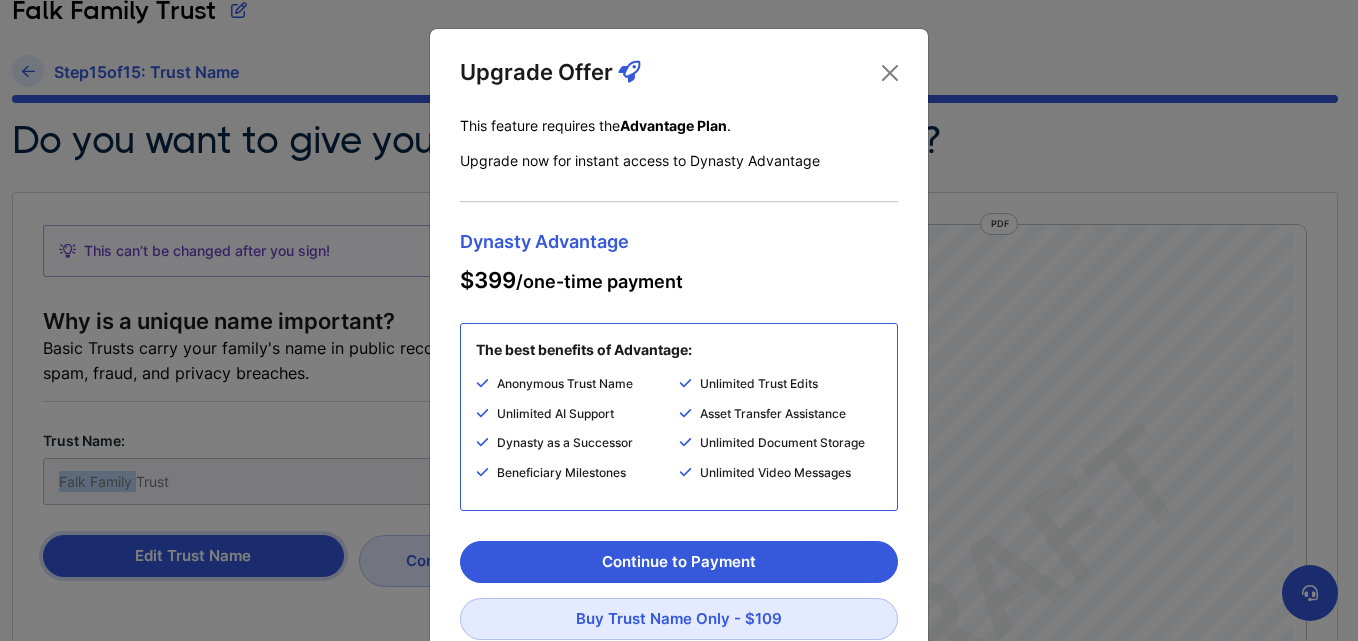 scroll, scrollTop: 9, scrollLeft: 0, axis: vertical 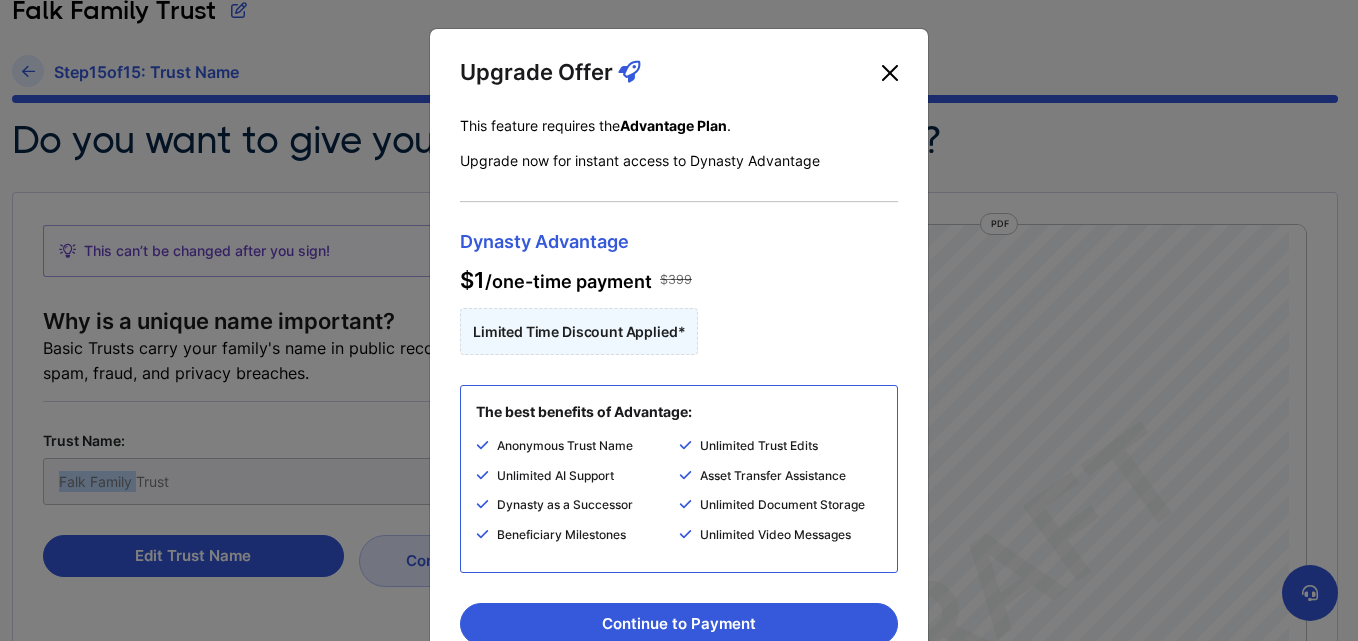 click at bounding box center (890, 73) 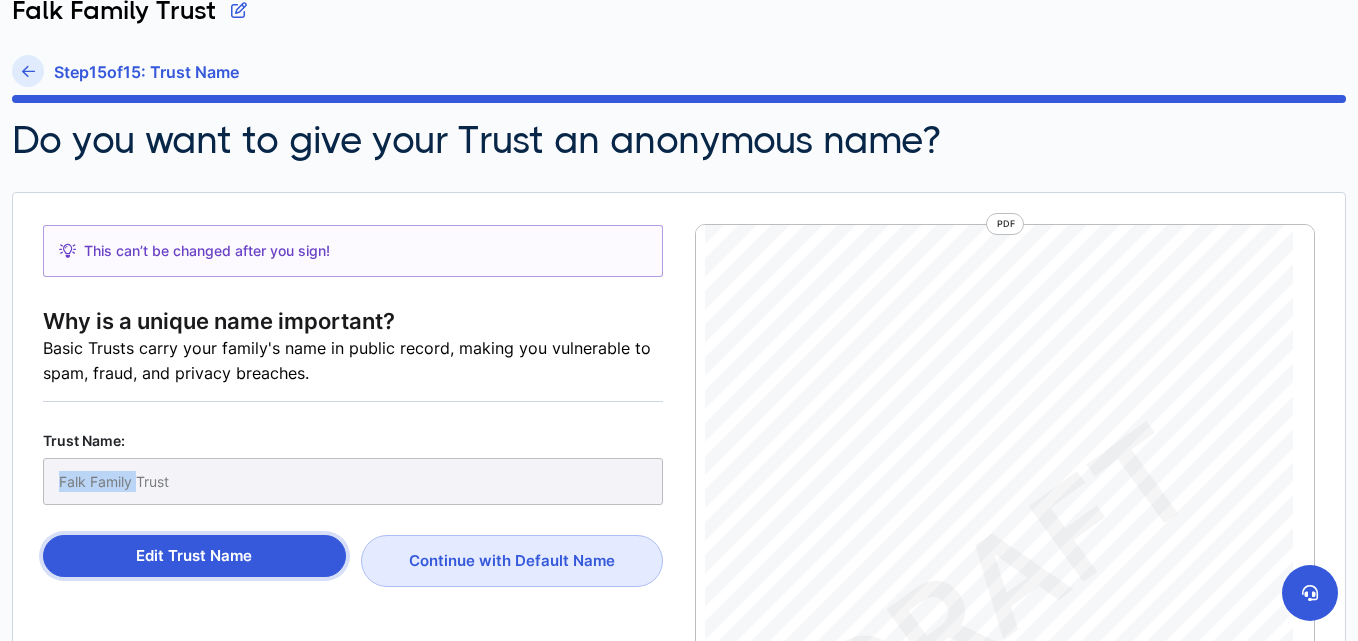 scroll, scrollTop: 8, scrollLeft: 0, axis: vertical 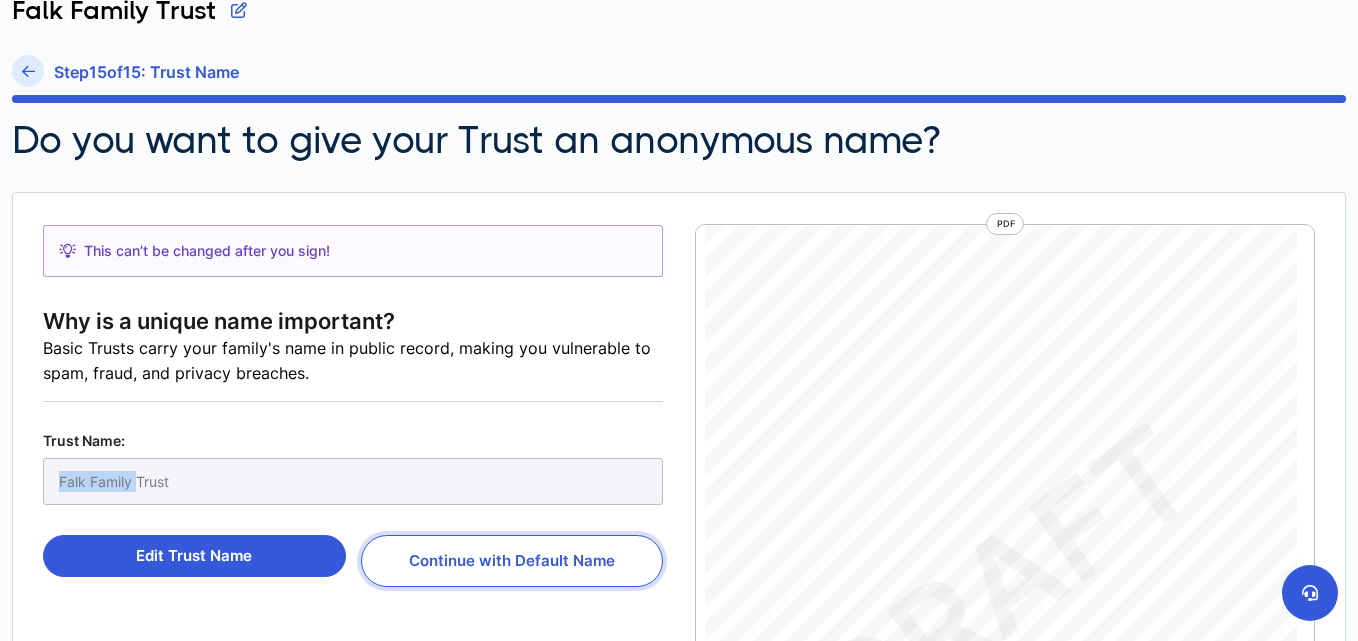 click on "Continue with Default Name" at bounding box center (512, 561) 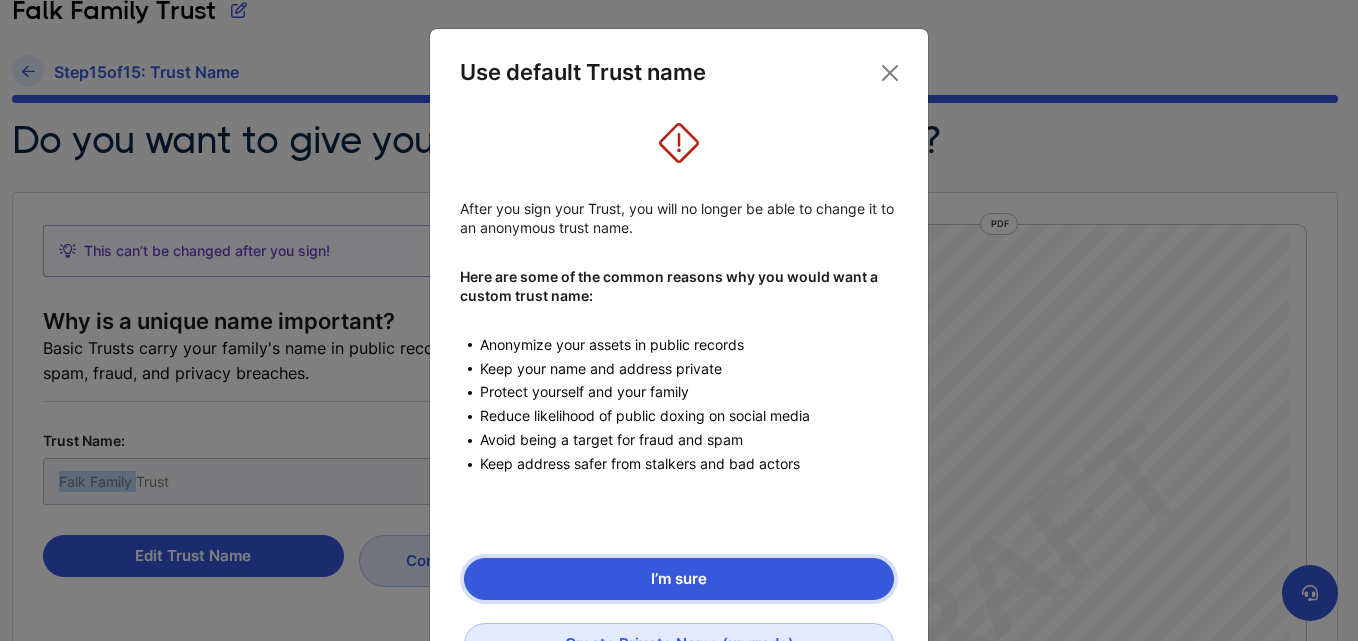 click on "I’m sure" at bounding box center [679, 579] 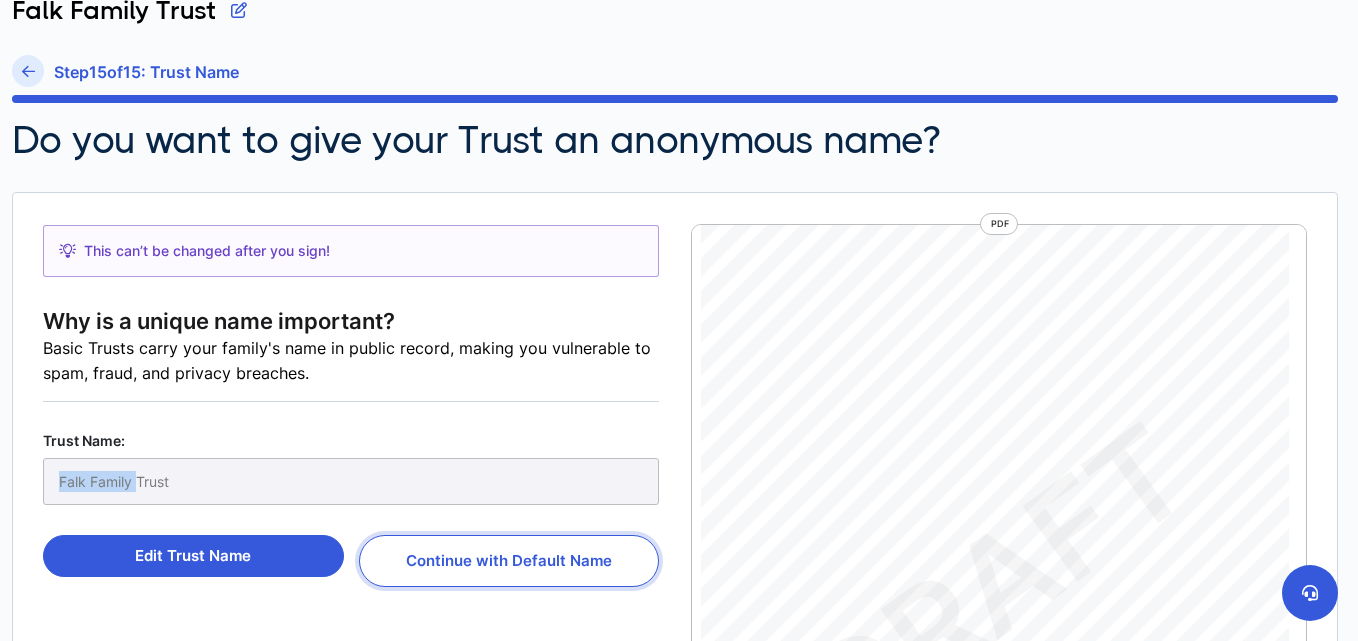 scroll, scrollTop: 8, scrollLeft: 0, axis: vertical 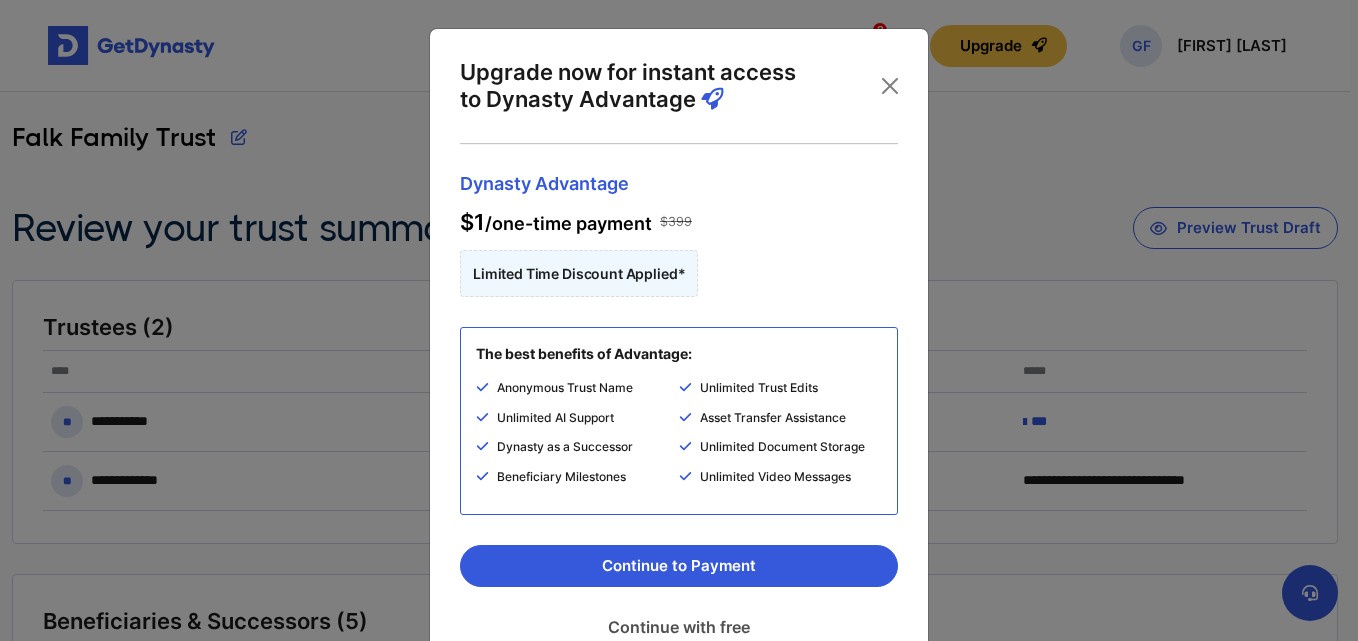 click on "Continue with free" at bounding box center (679, 627) 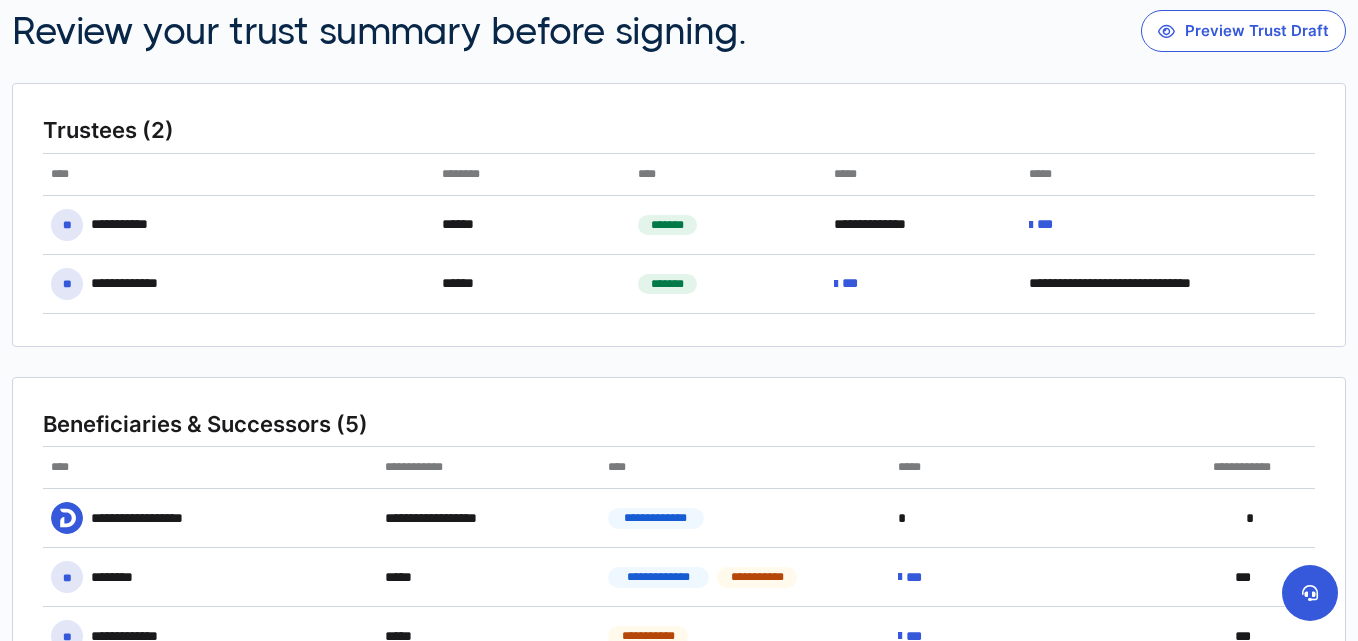 scroll, scrollTop: 201, scrollLeft: 0, axis: vertical 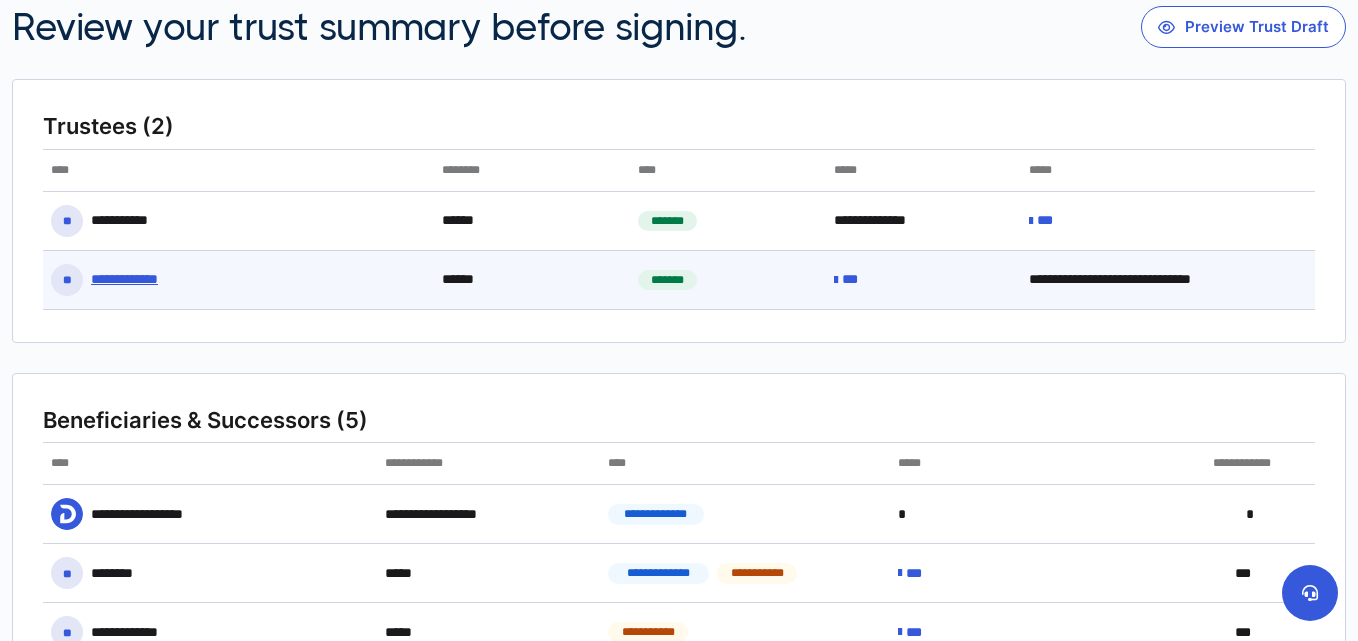 click on "***" at bounding box center (855, 279) 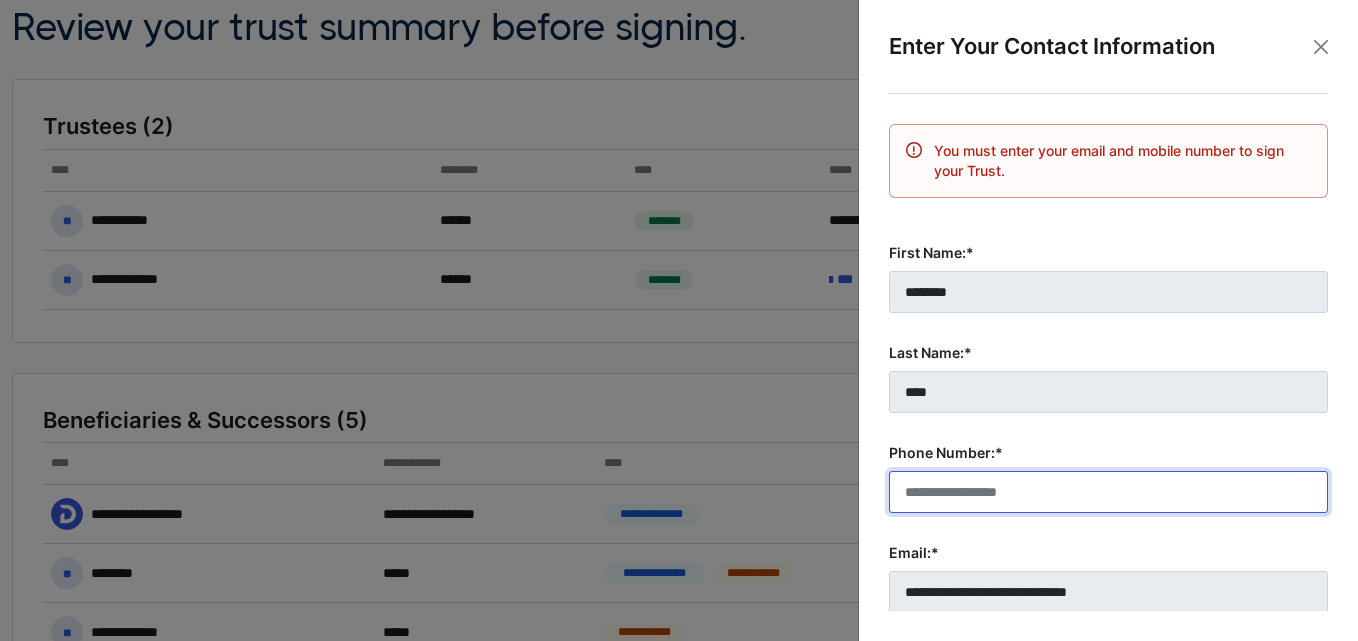 click on "Phone Number:*" at bounding box center [1108, 492] 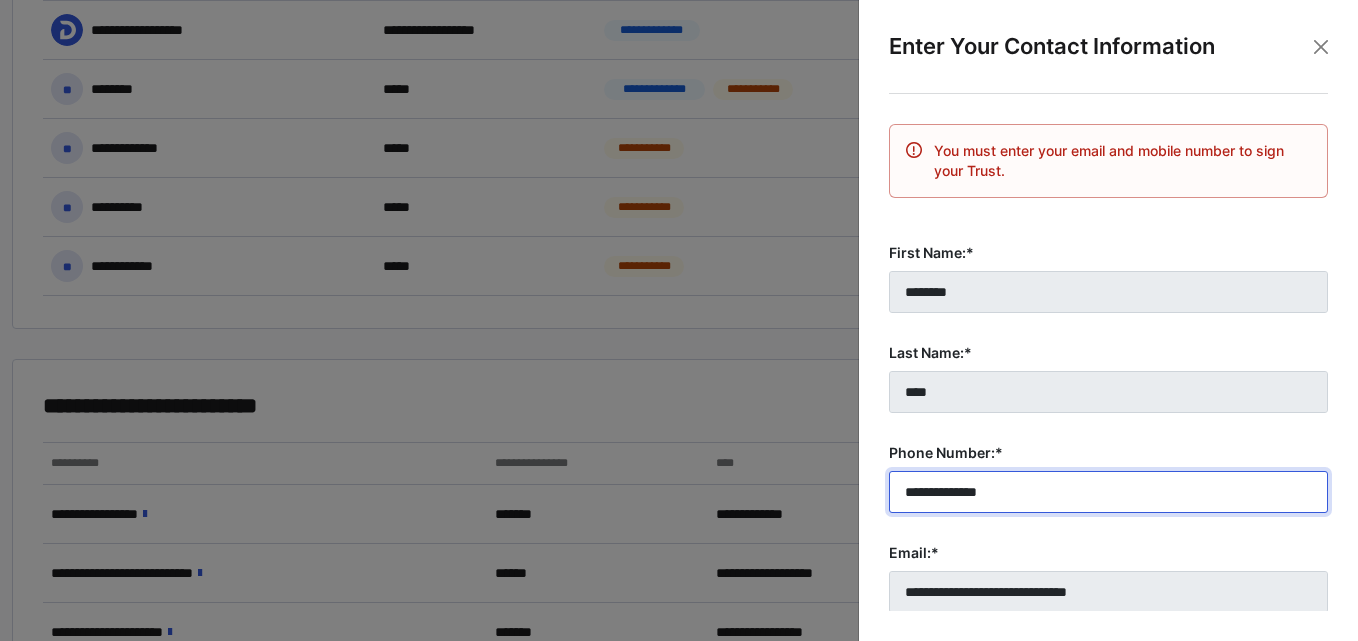 scroll, scrollTop: 694, scrollLeft: 0, axis: vertical 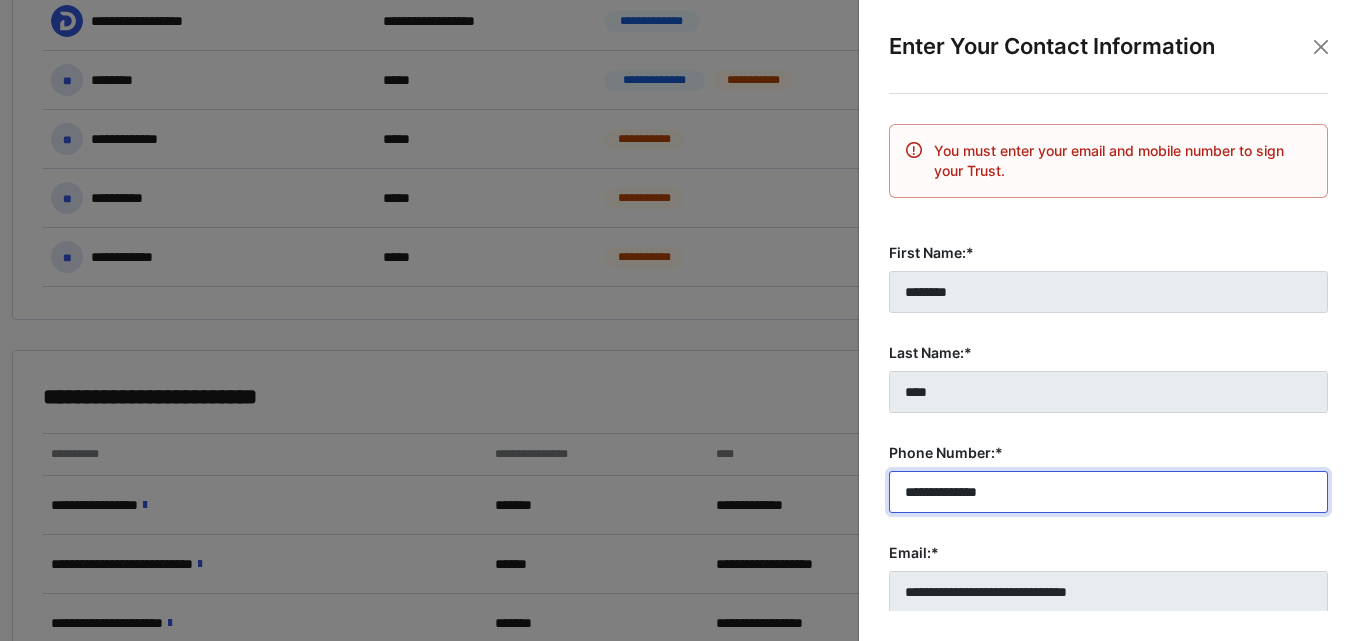 type on "**********" 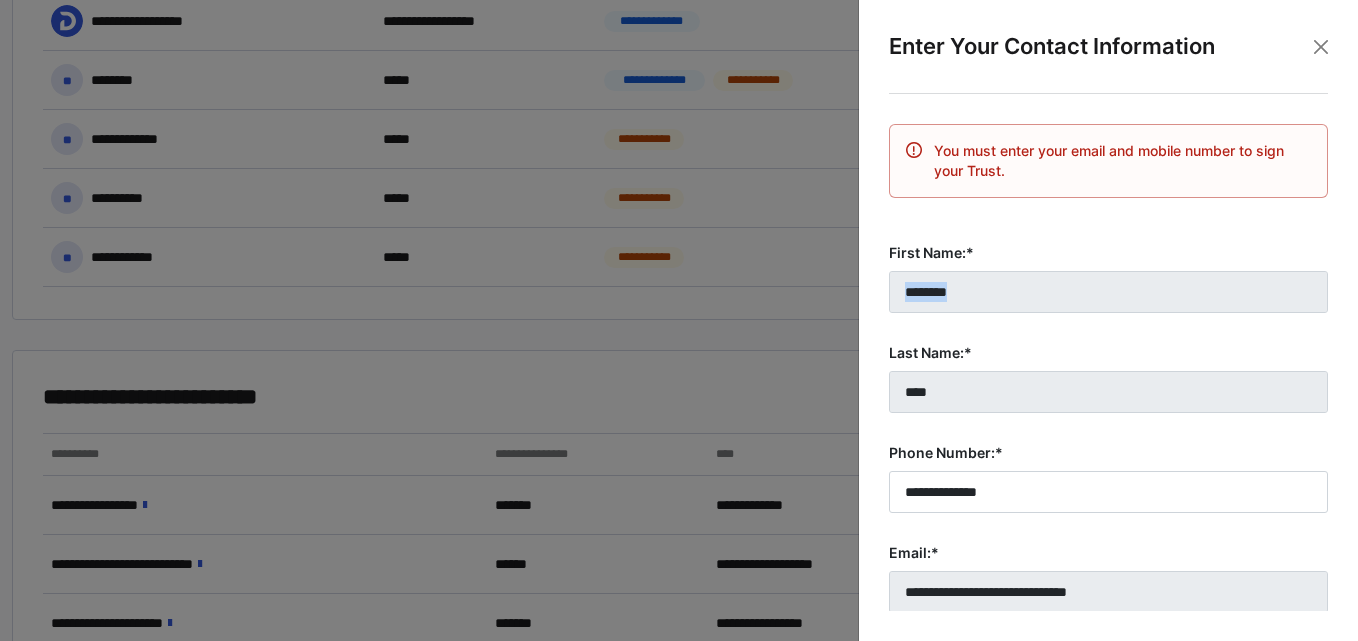 drag, startPoint x: 1336, startPoint y: 236, endPoint x: 1322, endPoint y: 374, distance: 138.70833 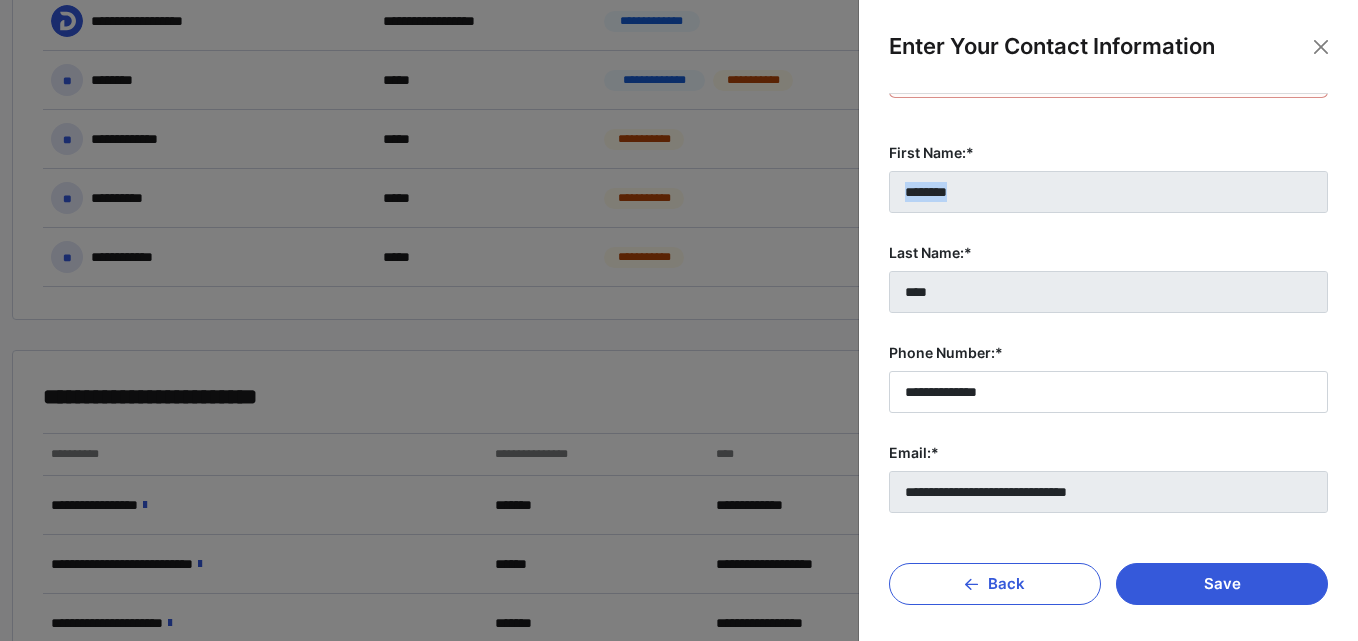 scroll, scrollTop: 110, scrollLeft: 0, axis: vertical 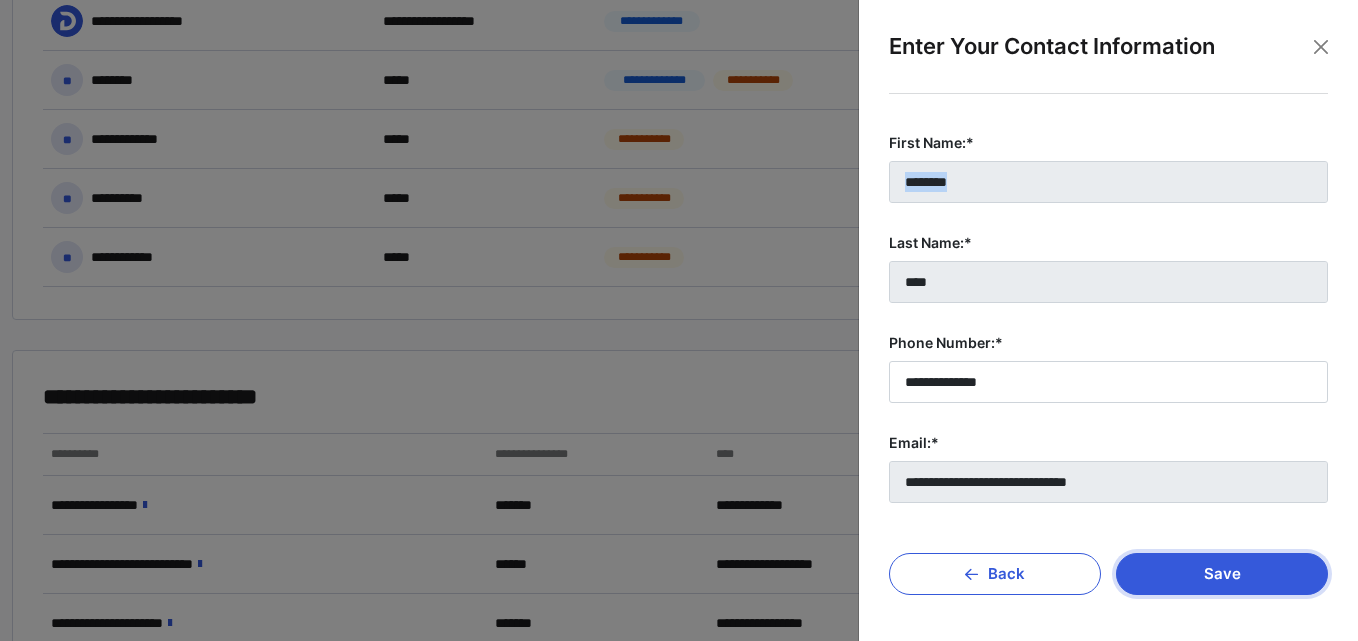 click on "Save" at bounding box center (1222, 574) 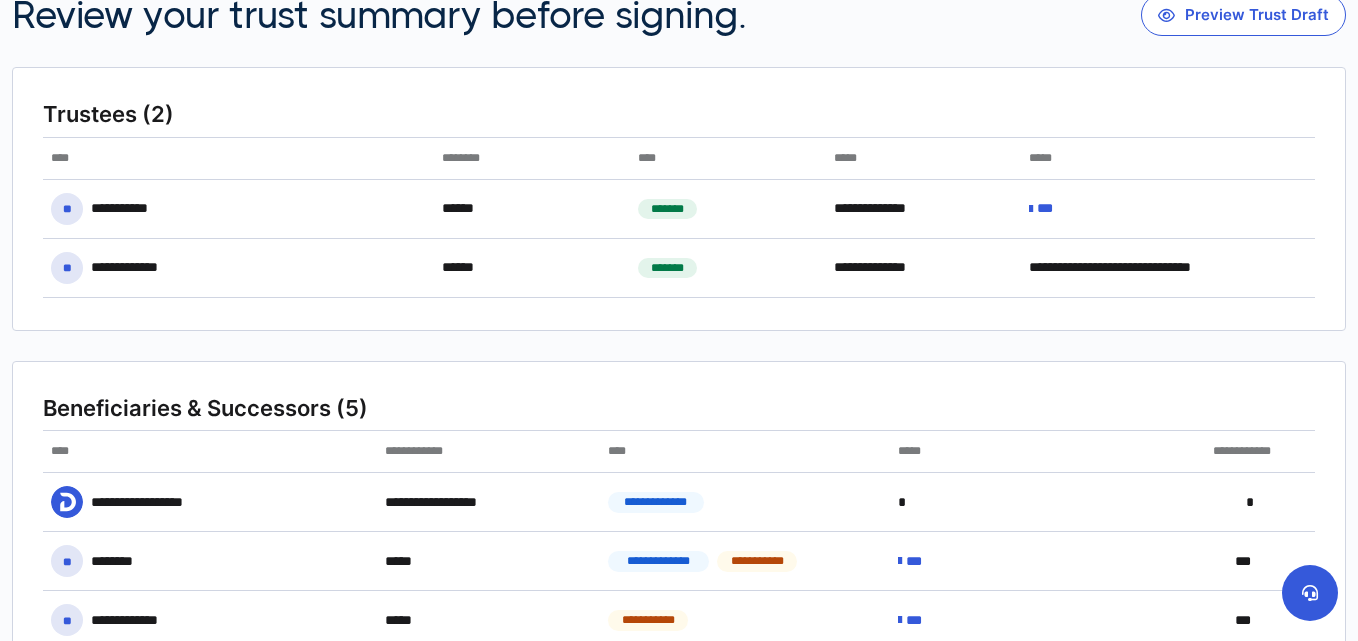 scroll, scrollTop: 201, scrollLeft: 0, axis: vertical 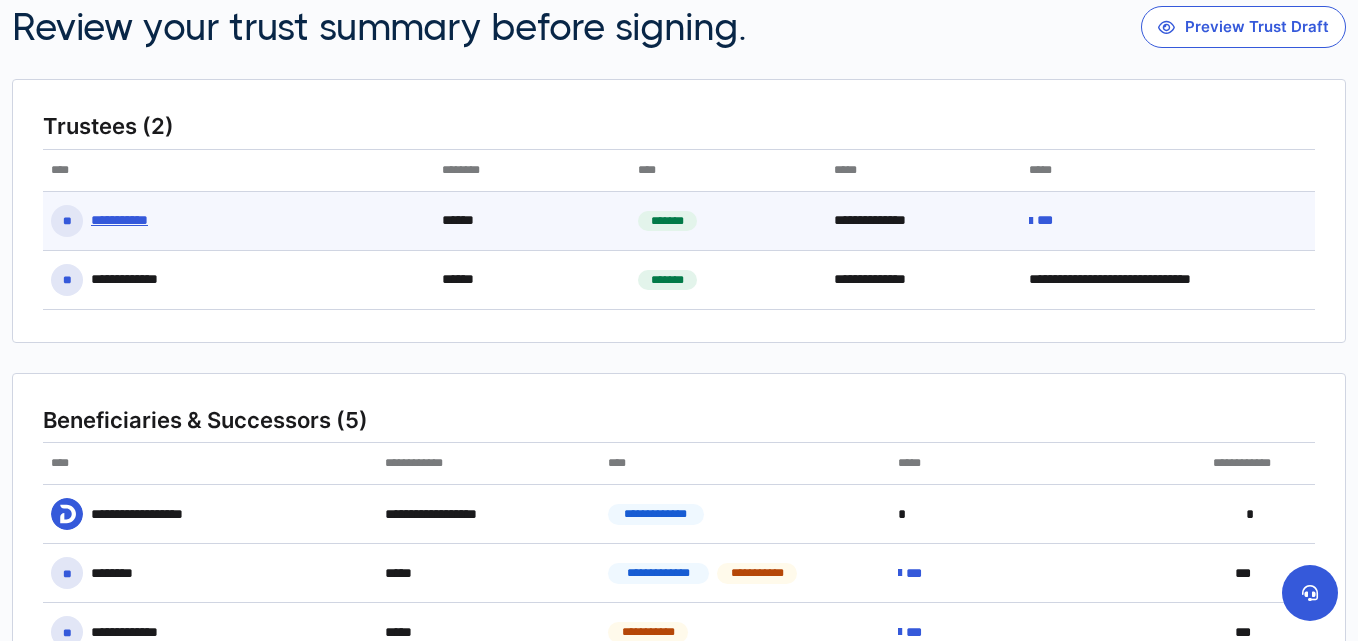 click on "***" at bounding box center [1050, 220] 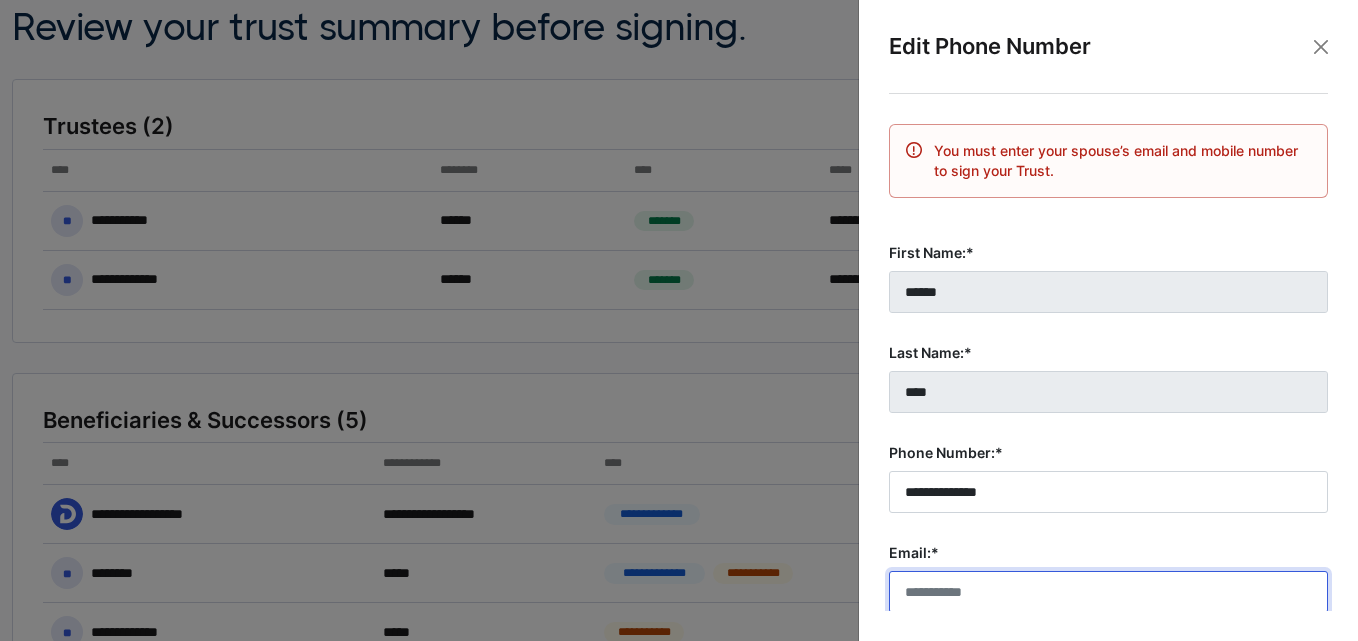 click on "Email:*" at bounding box center [1108, 592] 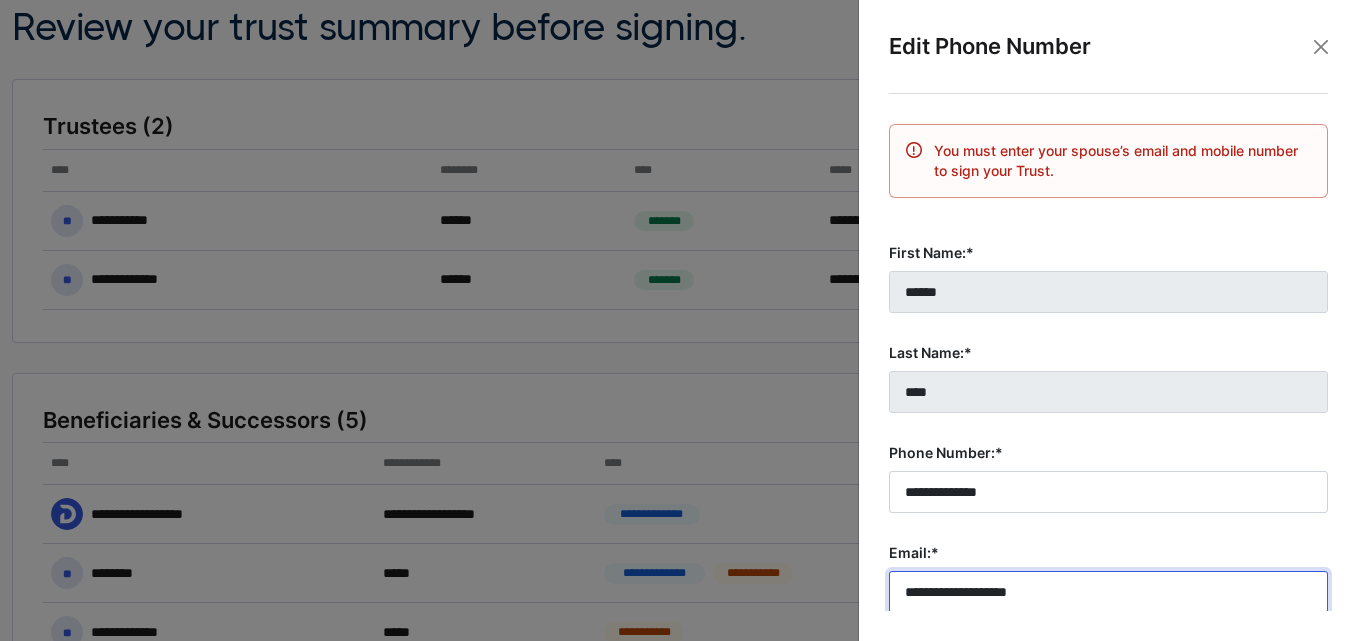 type on "**********" 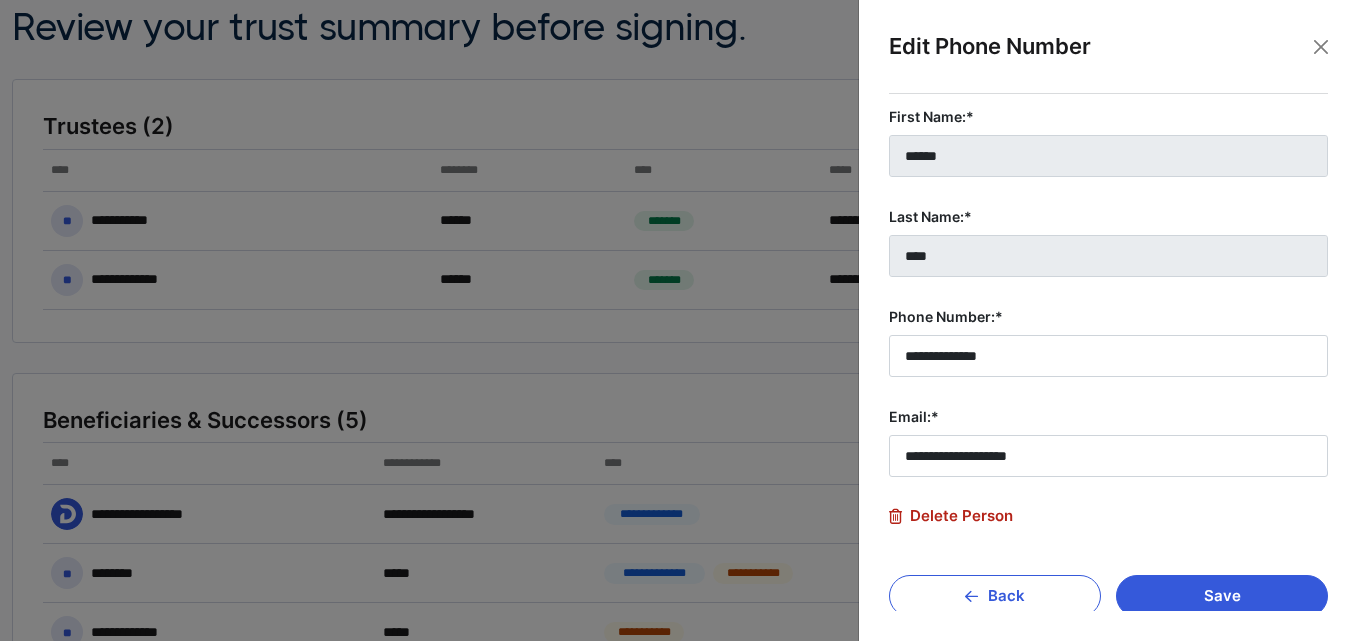 scroll, scrollTop: 158, scrollLeft: 0, axis: vertical 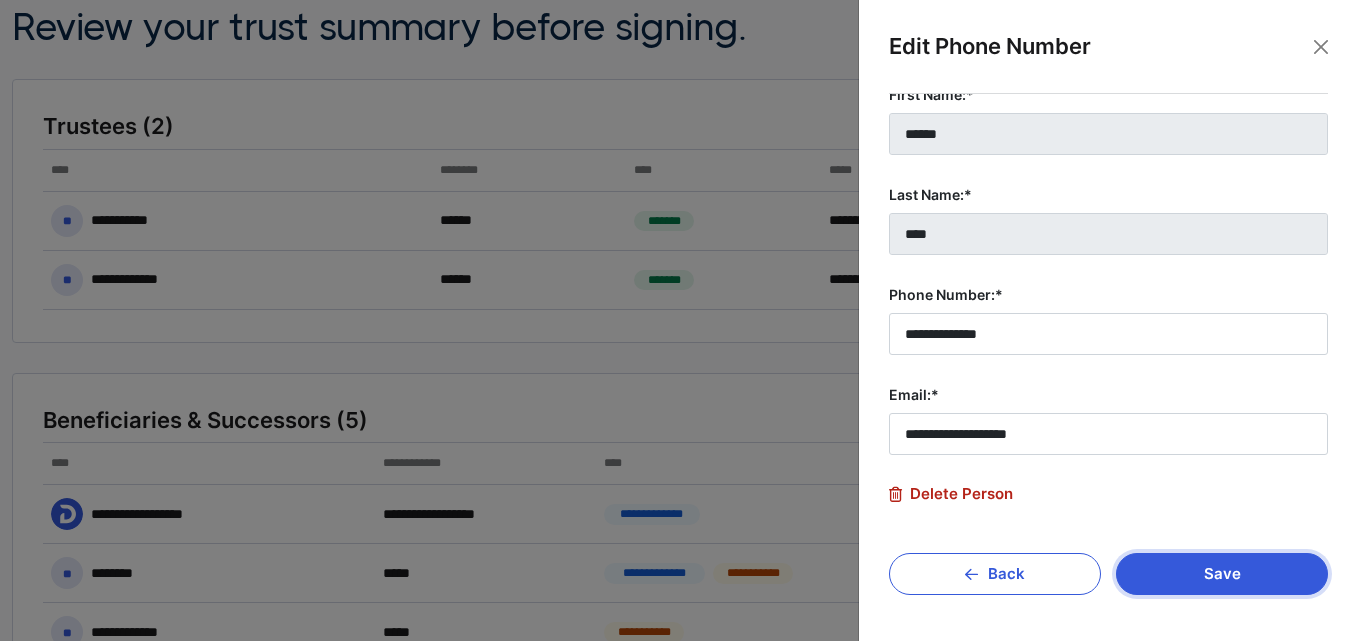 click on "Save" at bounding box center [1222, 574] 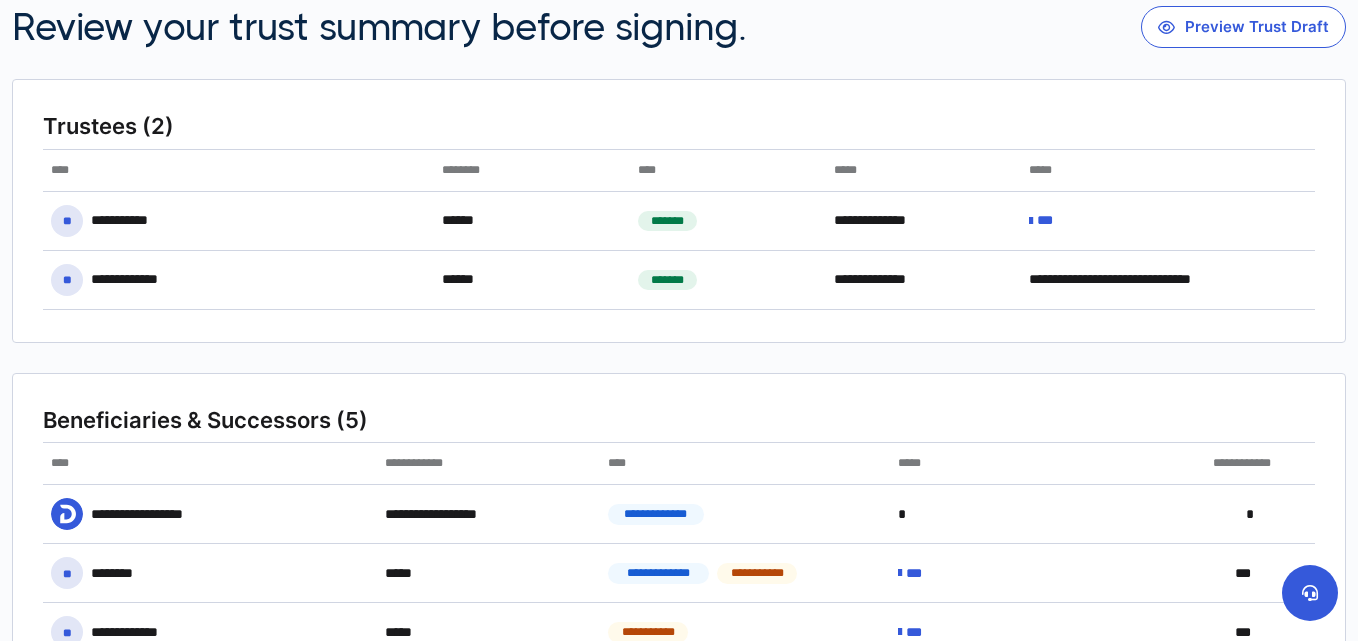 scroll, scrollTop: 0, scrollLeft: 0, axis: both 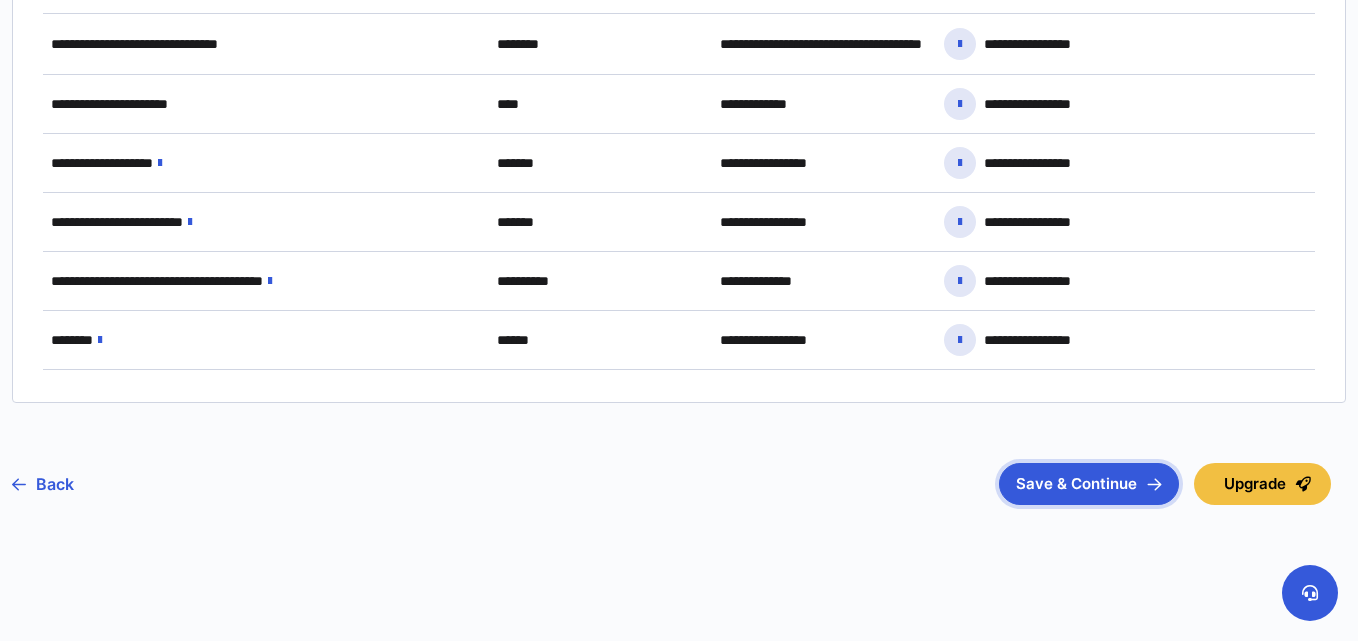 click on "Save & Continue" at bounding box center [1089, 484] 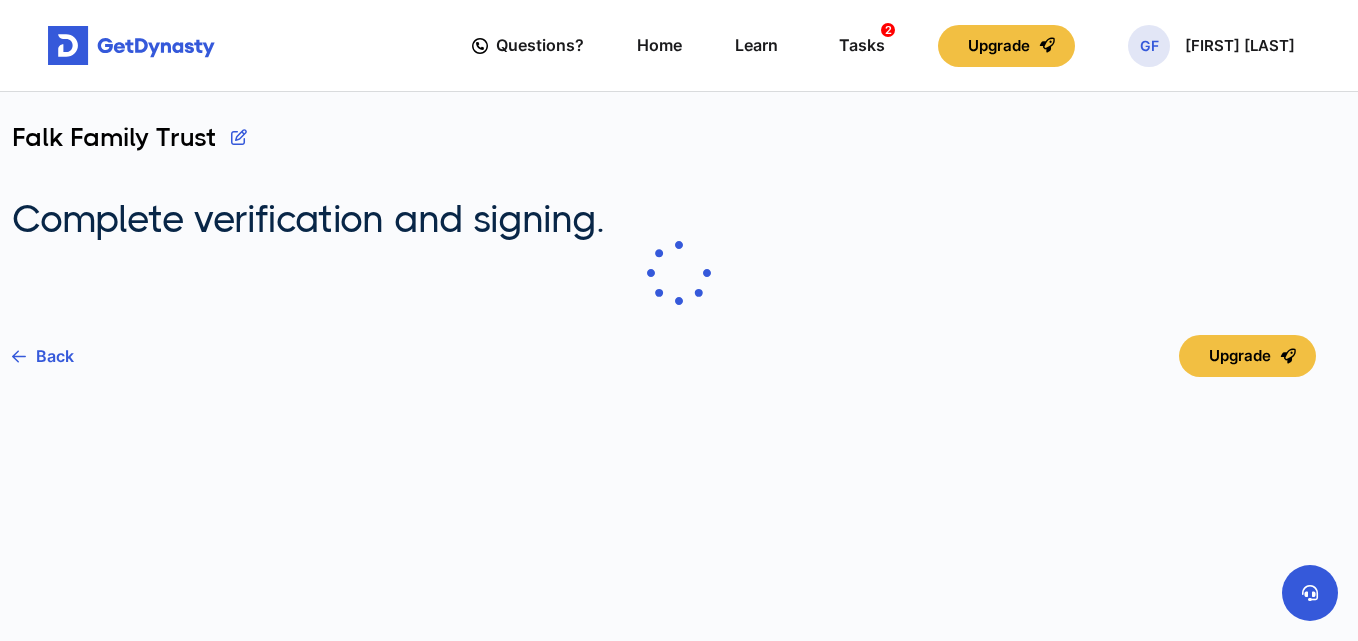 scroll, scrollTop: 0, scrollLeft: 0, axis: both 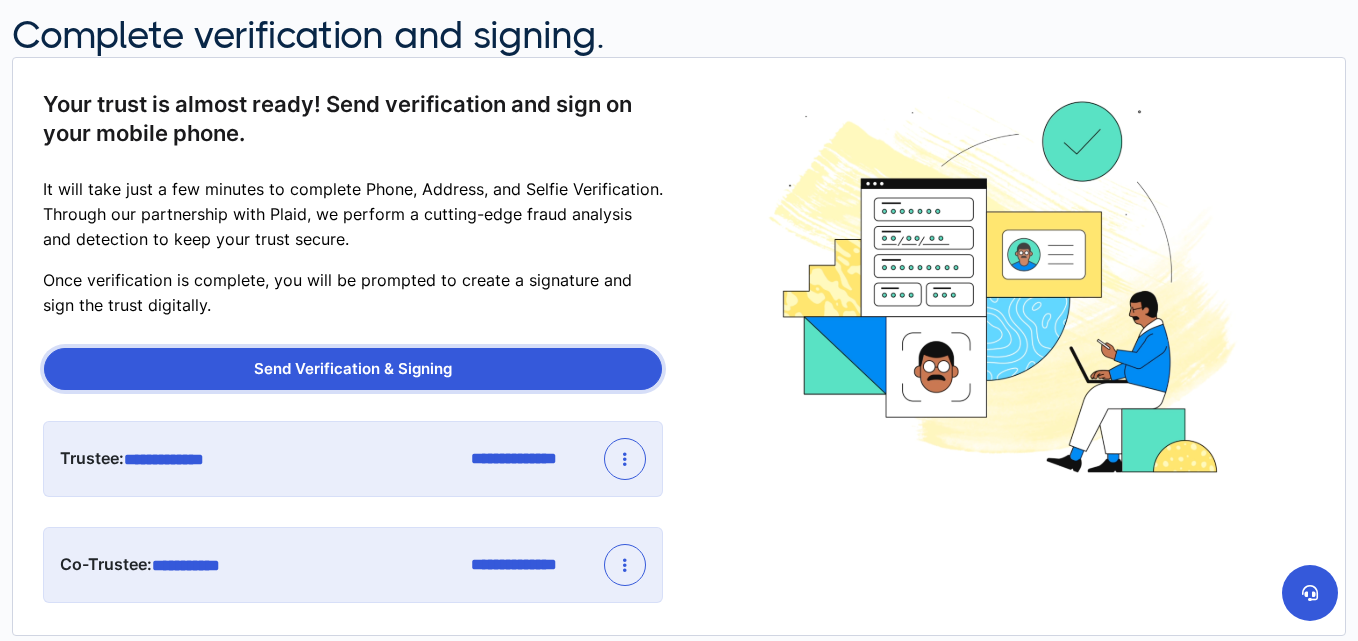 click on "Send Verification & Signing" at bounding box center [353, 369] 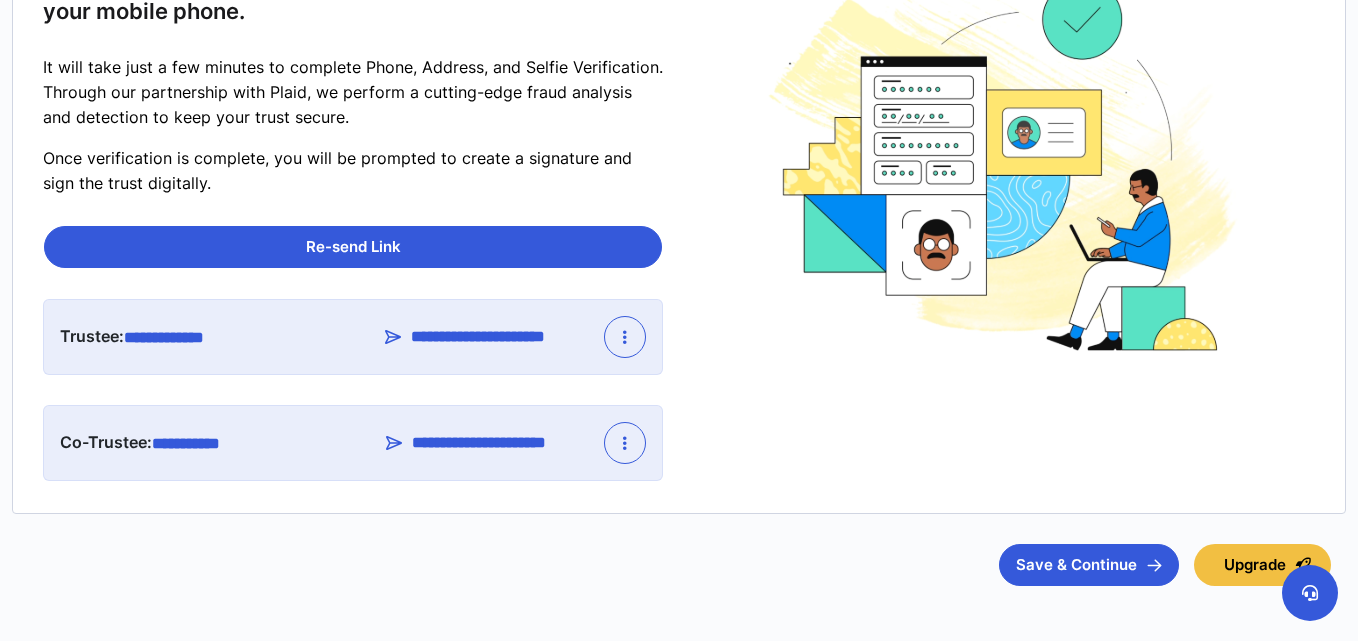 scroll, scrollTop: 297, scrollLeft: 0, axis: vertical 